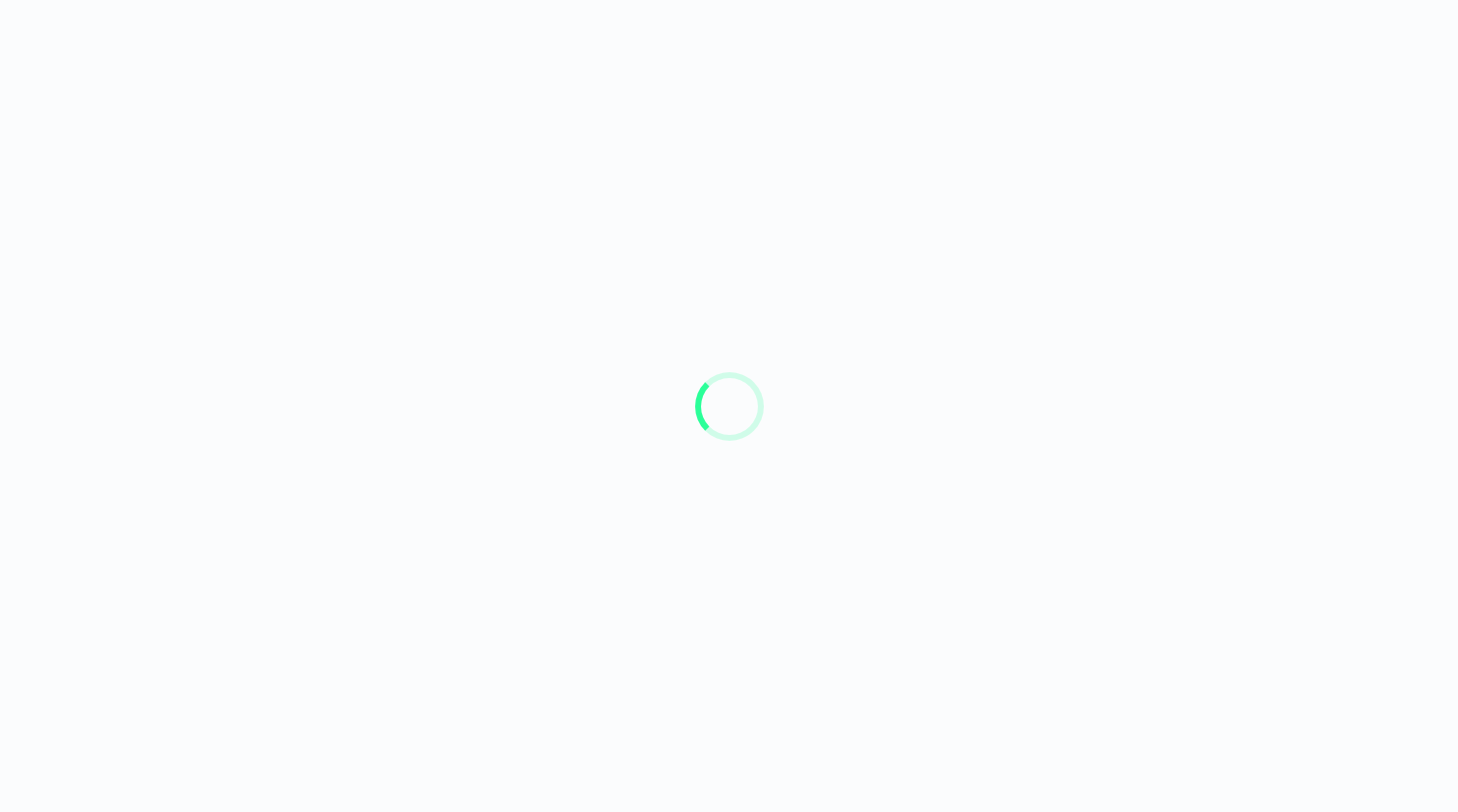 scroll, scrollTop: 0, scrollLeft: 0, axis: both 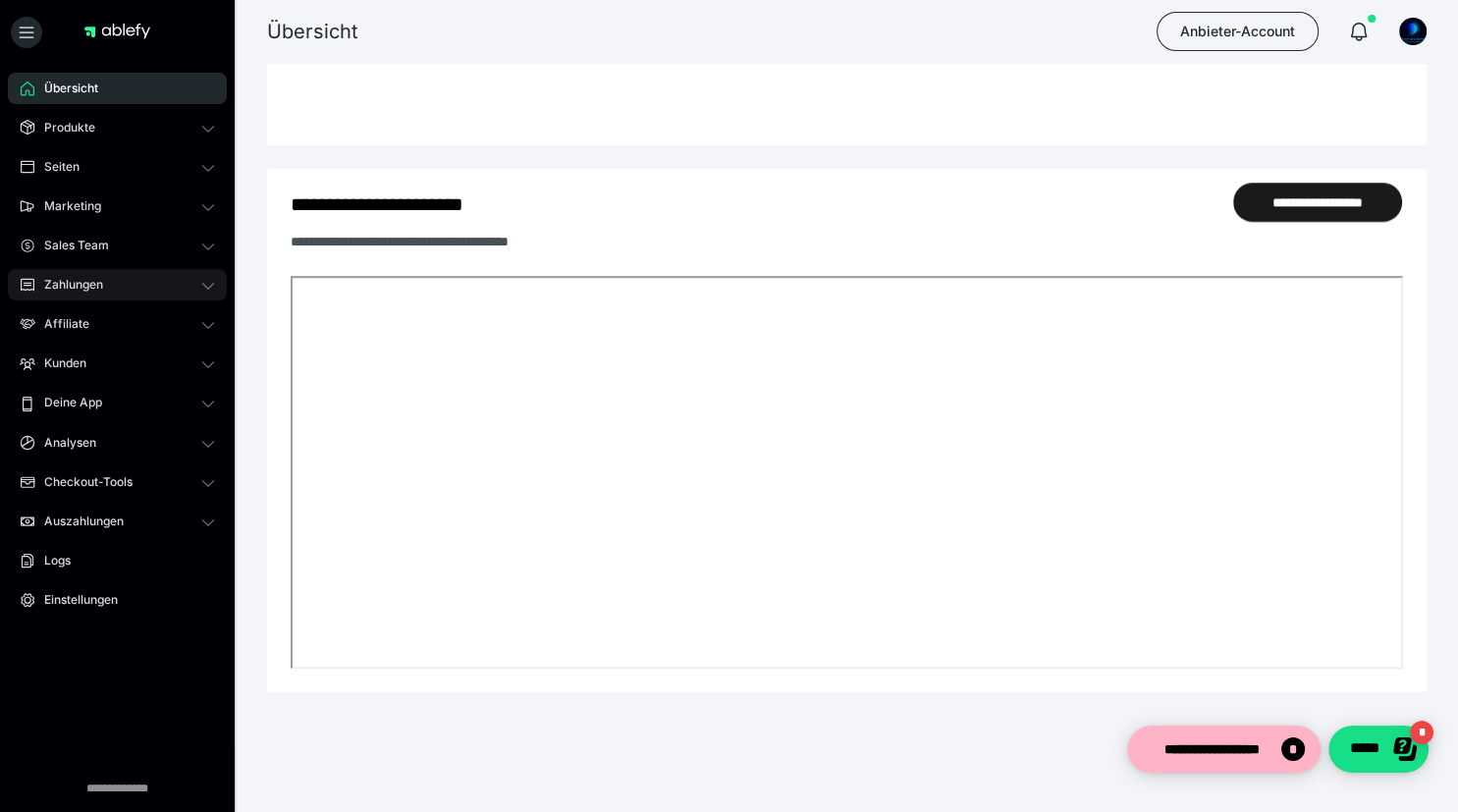 click on "Zahlungen" at bounding box center [67, 285] 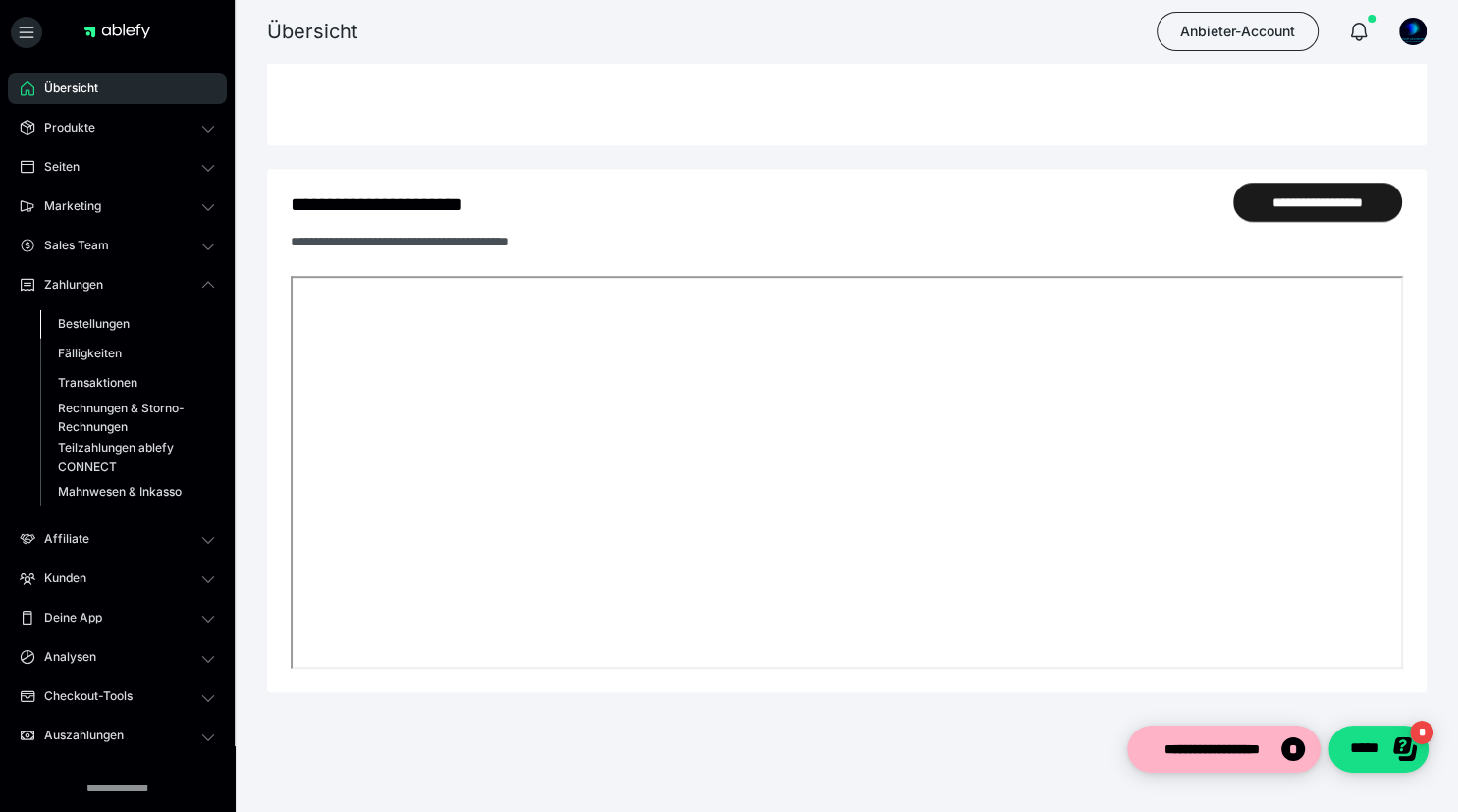 click on "Bestellungen" at bounding box center (93, 323) 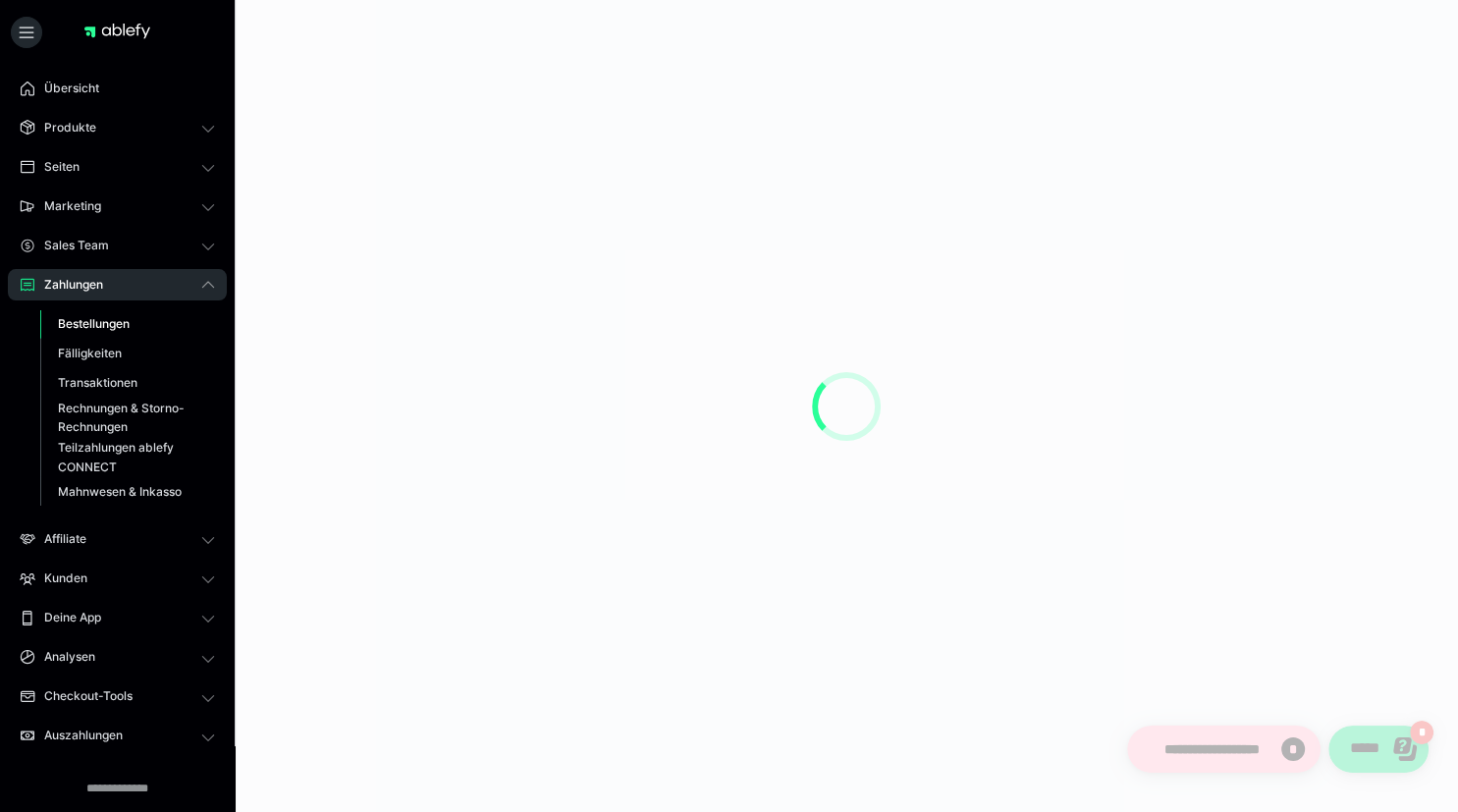 scroll, scrollTop: 0, scrollLeft: 0, axis: both 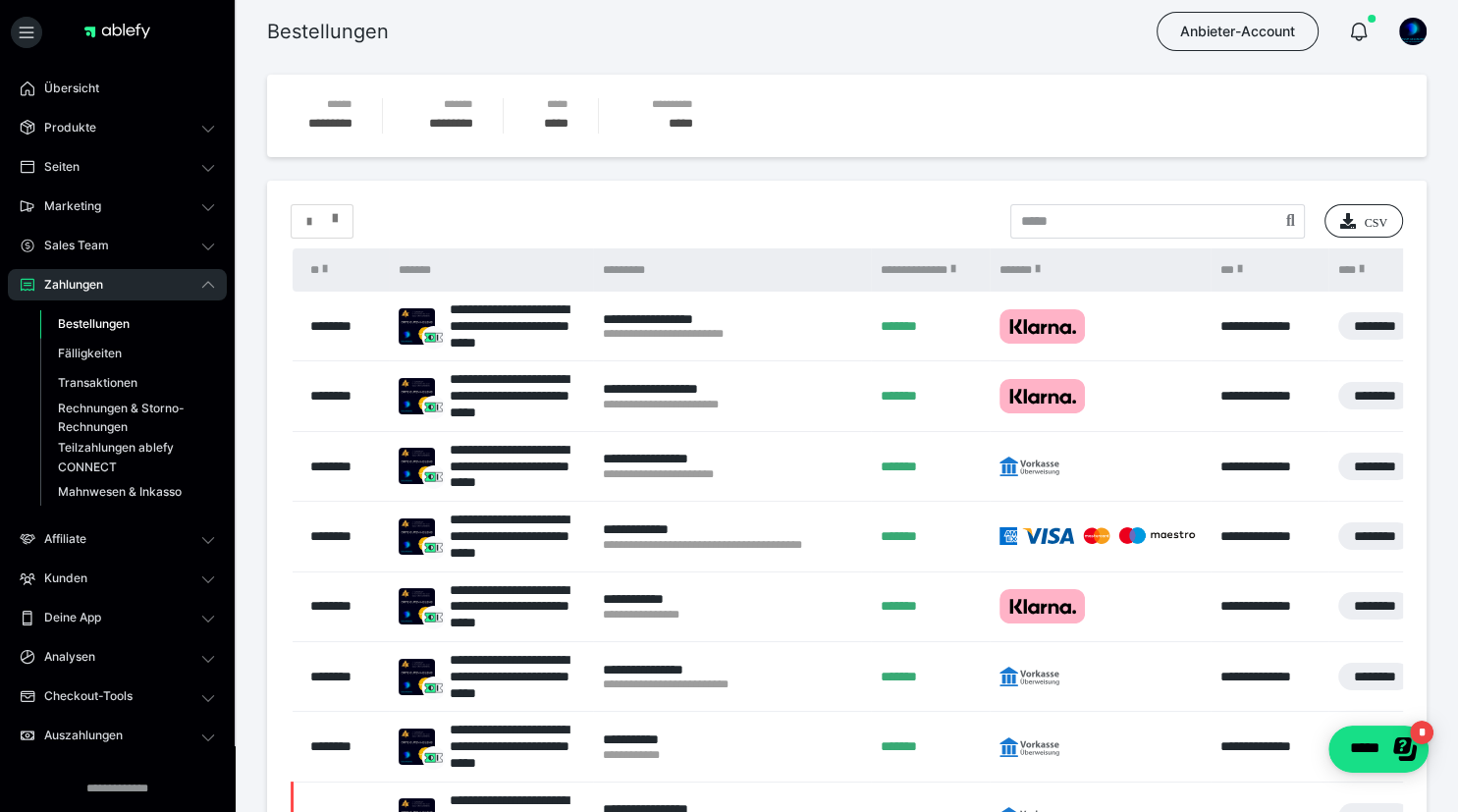 click at bounding box center [335, 214] 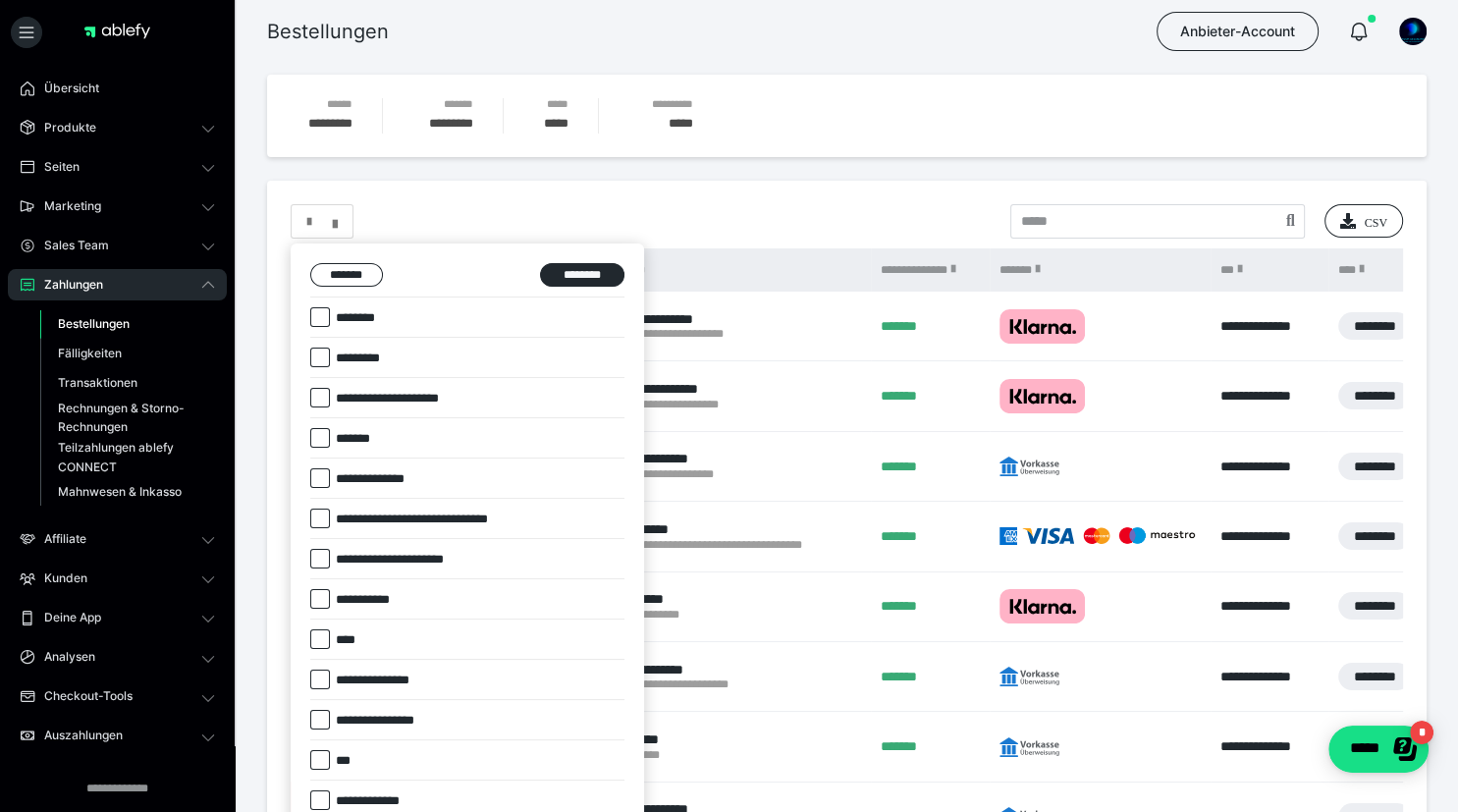 click at bounding box center (320, 438) 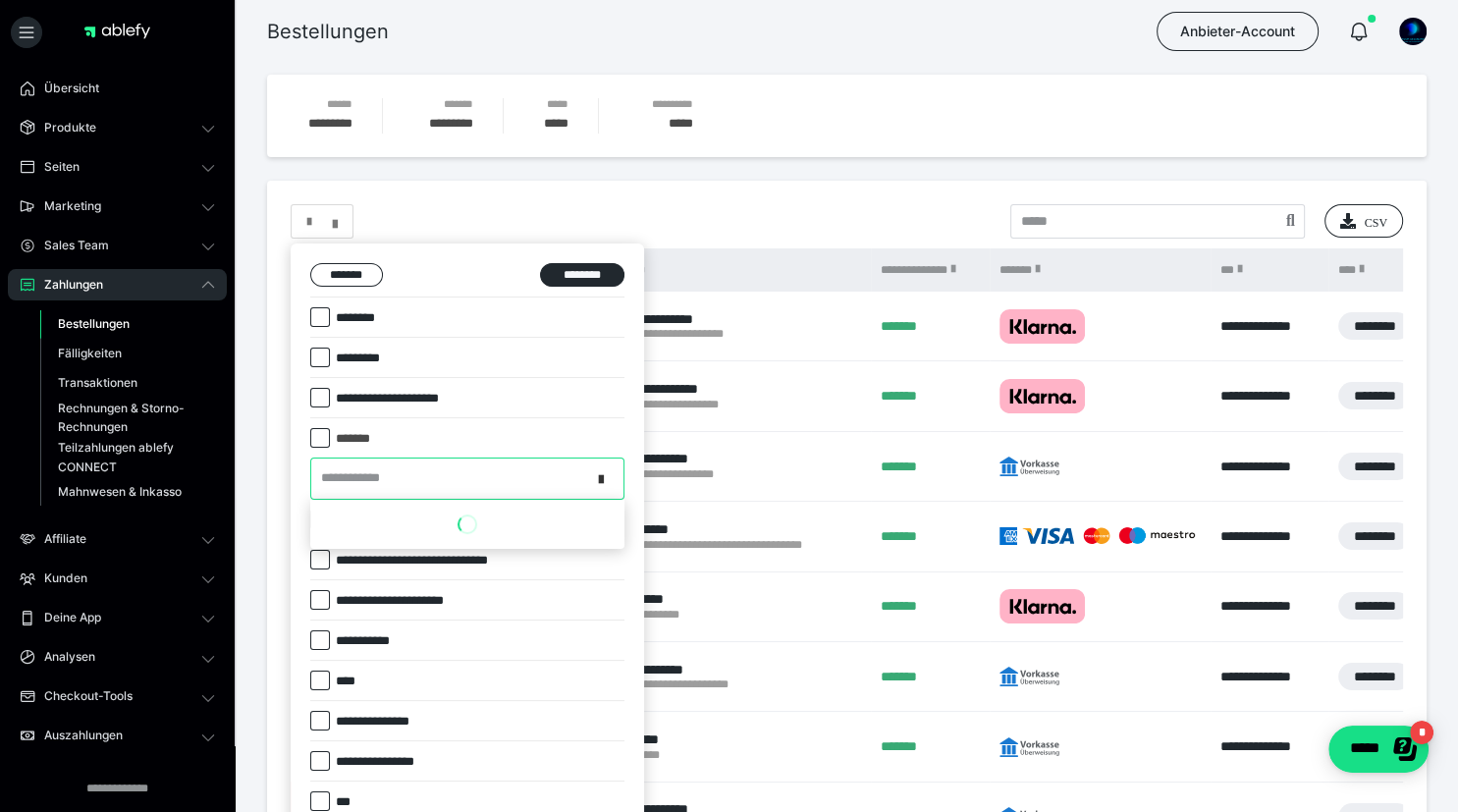 click at bounding box center (607, 478) 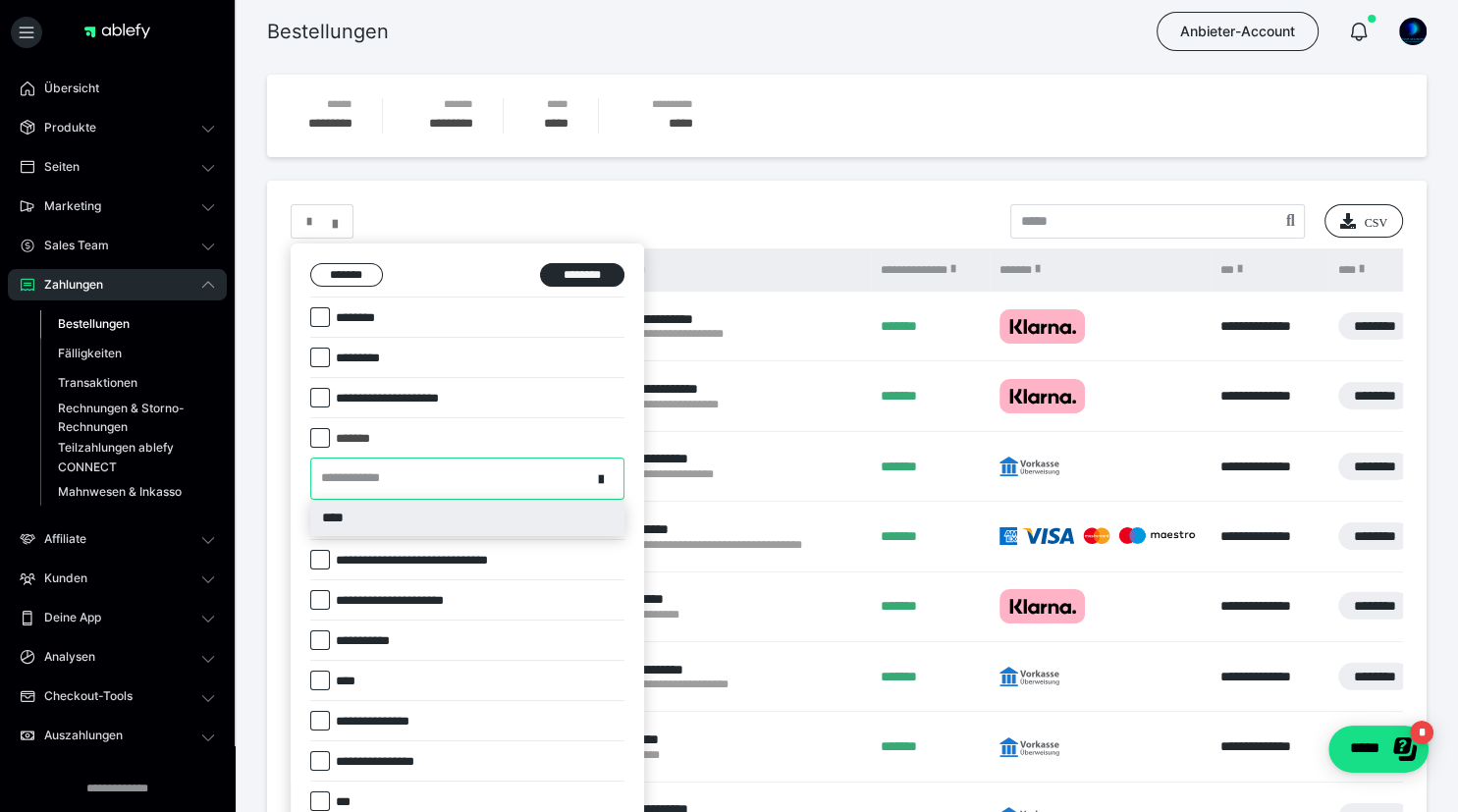 click on "****" at bounding box center (467, 517) 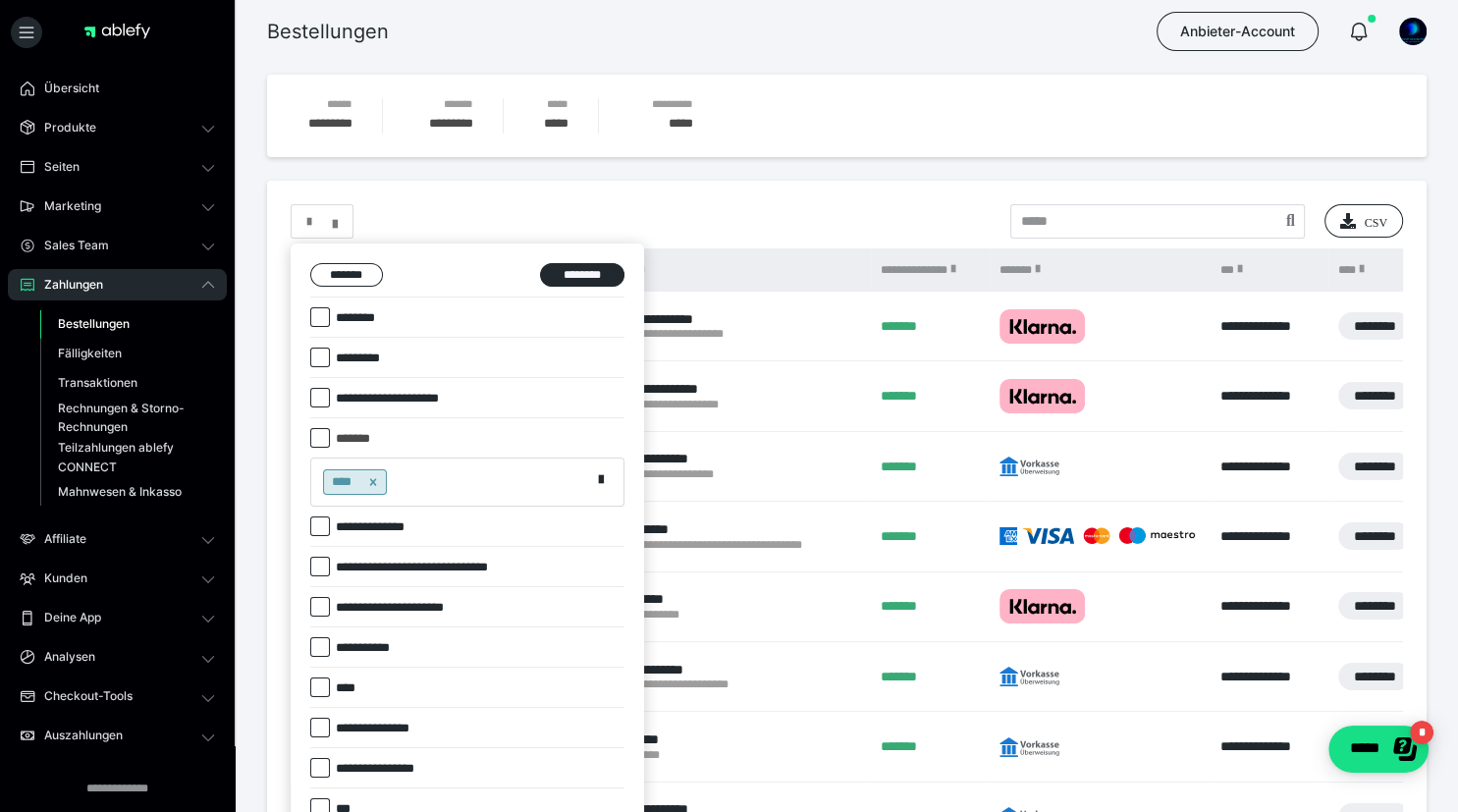 click at bounding box center [320, 438] 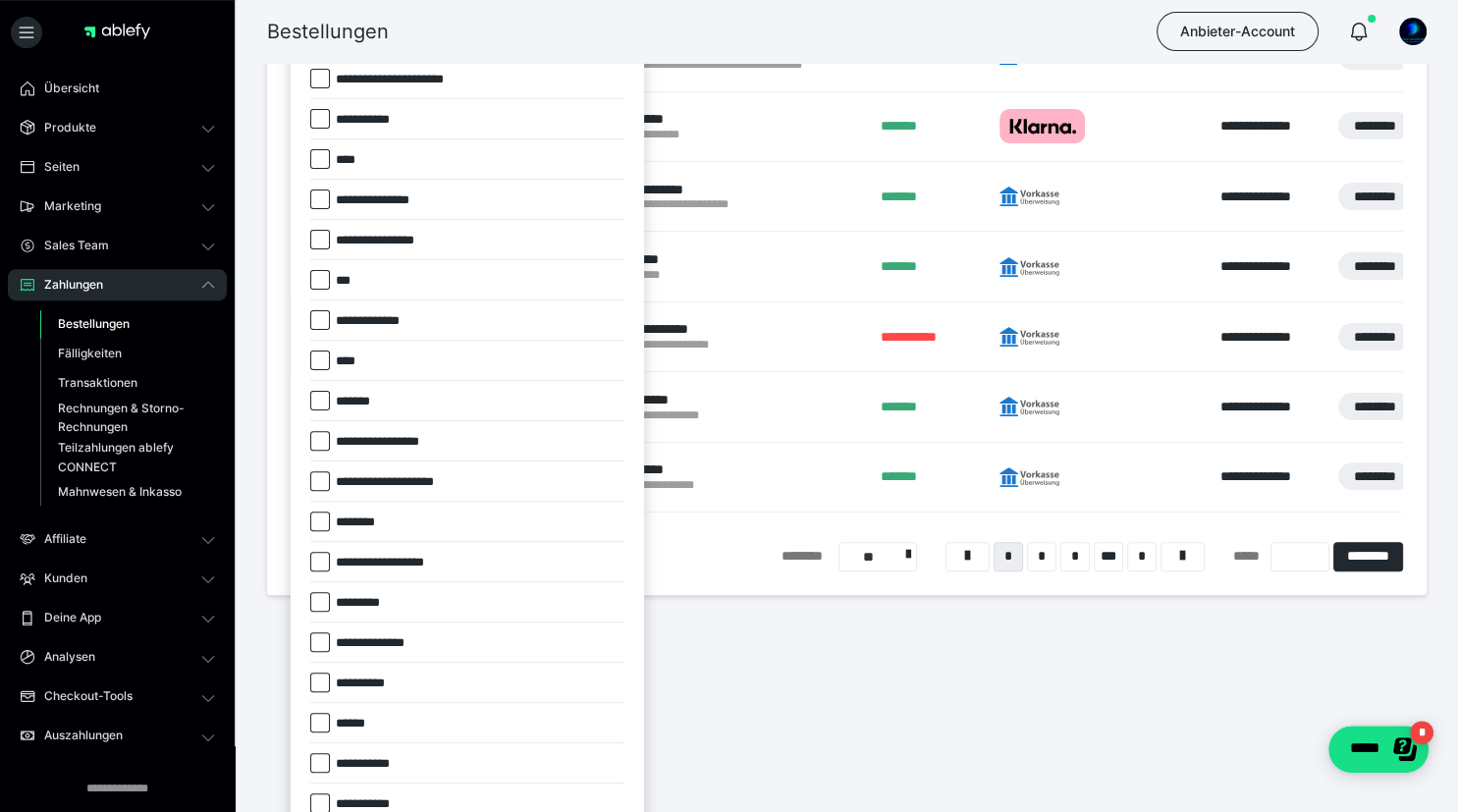 scroll, scrollTop: 506, scrollLeft: 0, axis: vertical 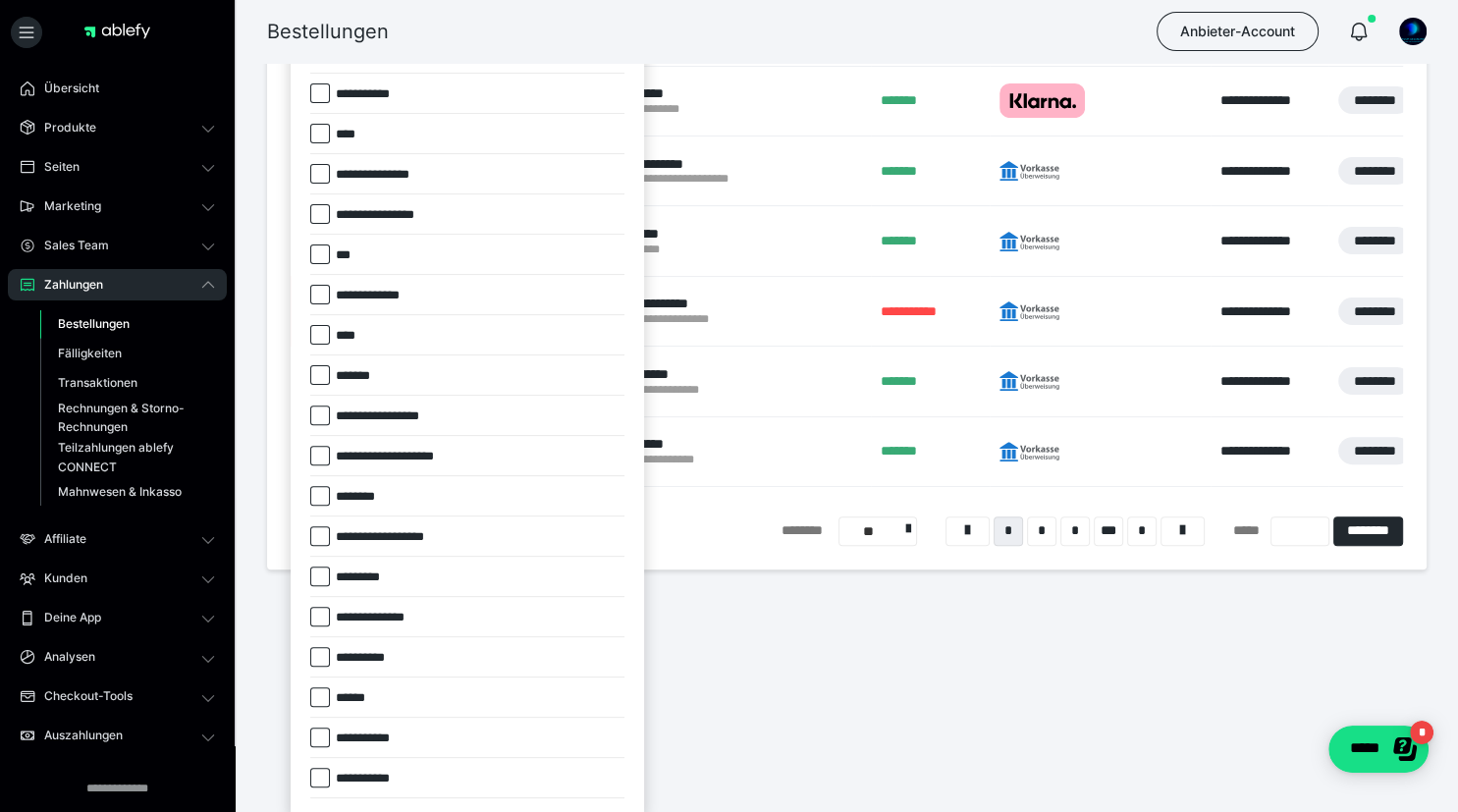 click at bounding box center [320, 375] 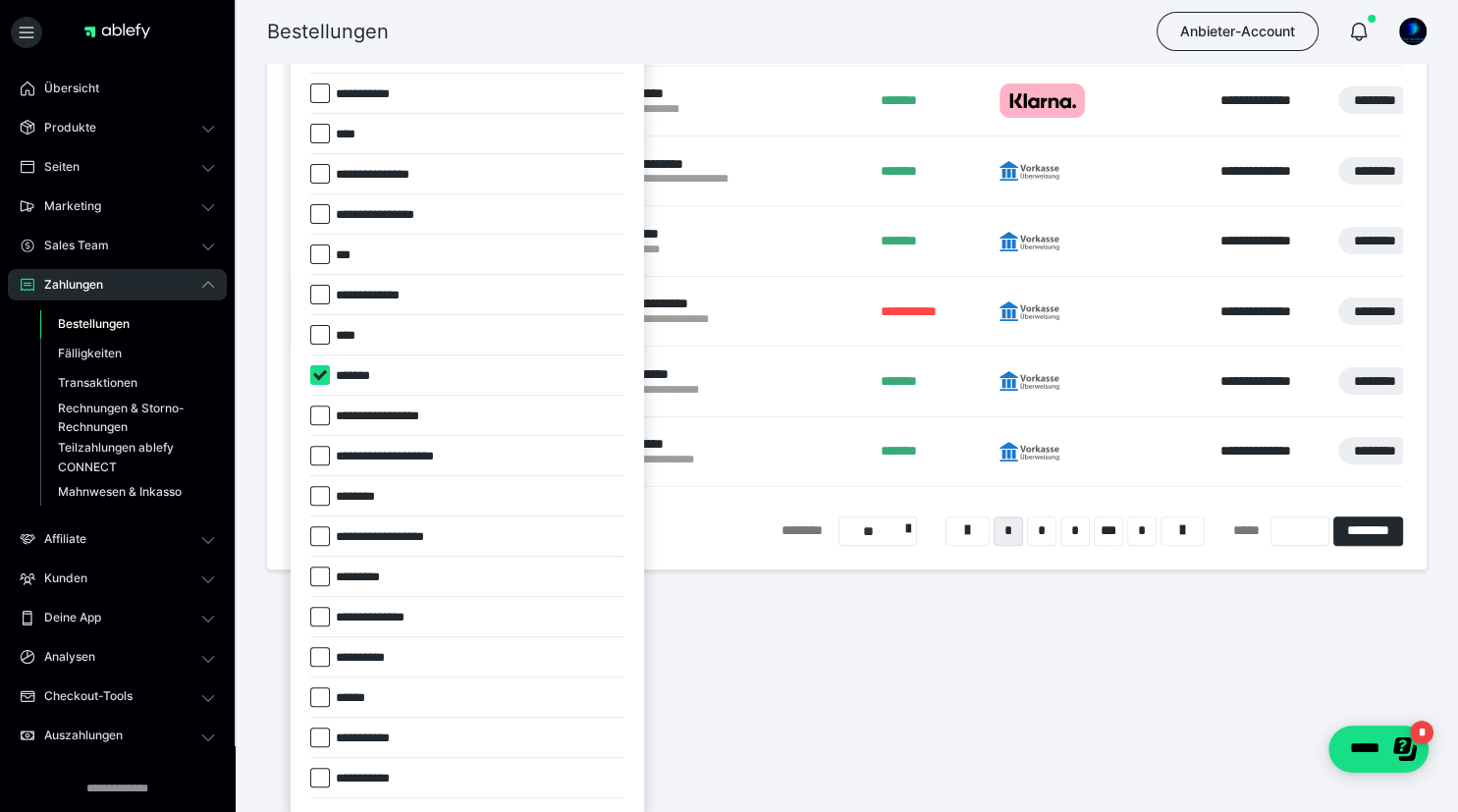 checkbox on "****" 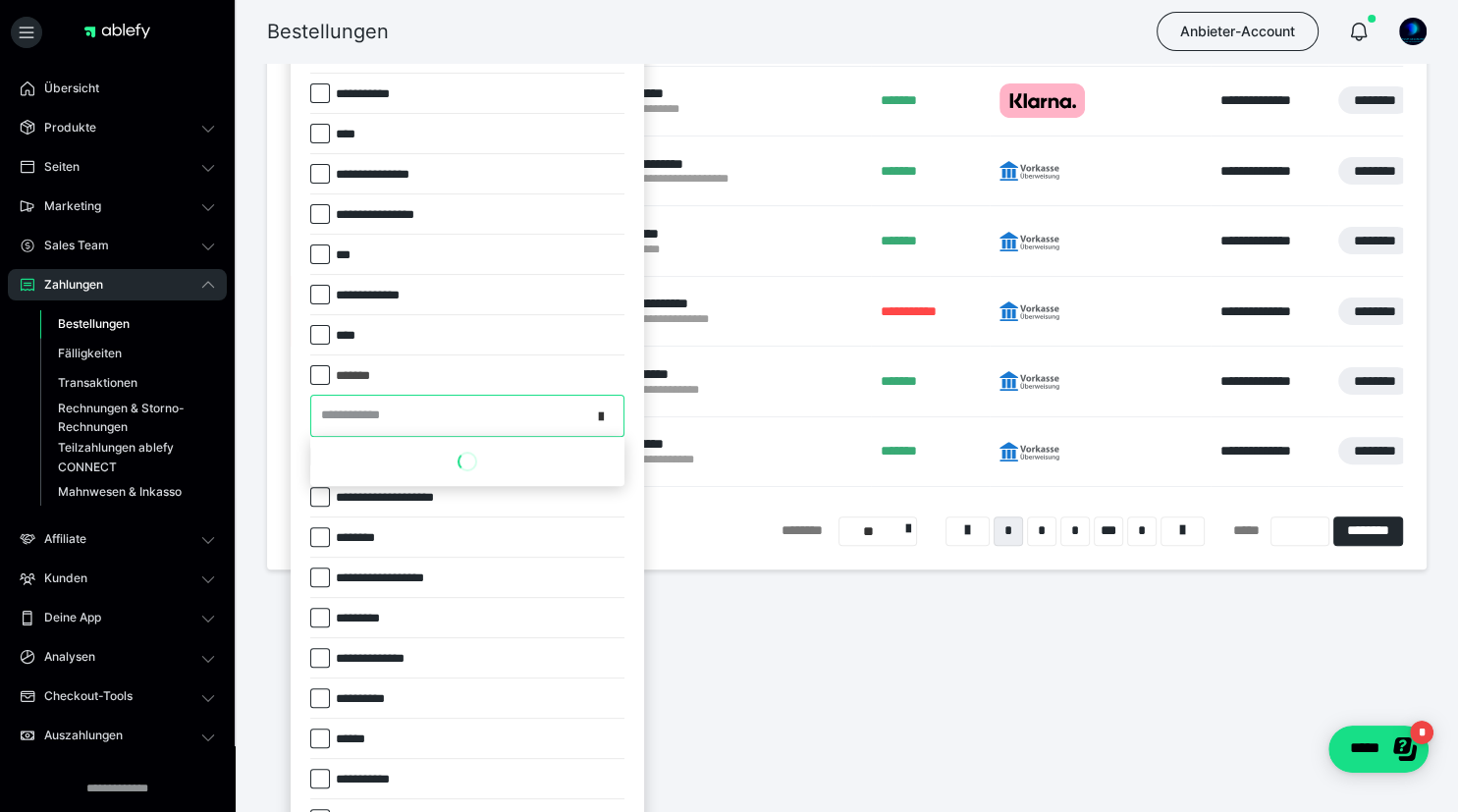 click at bounding box center [601, 413] 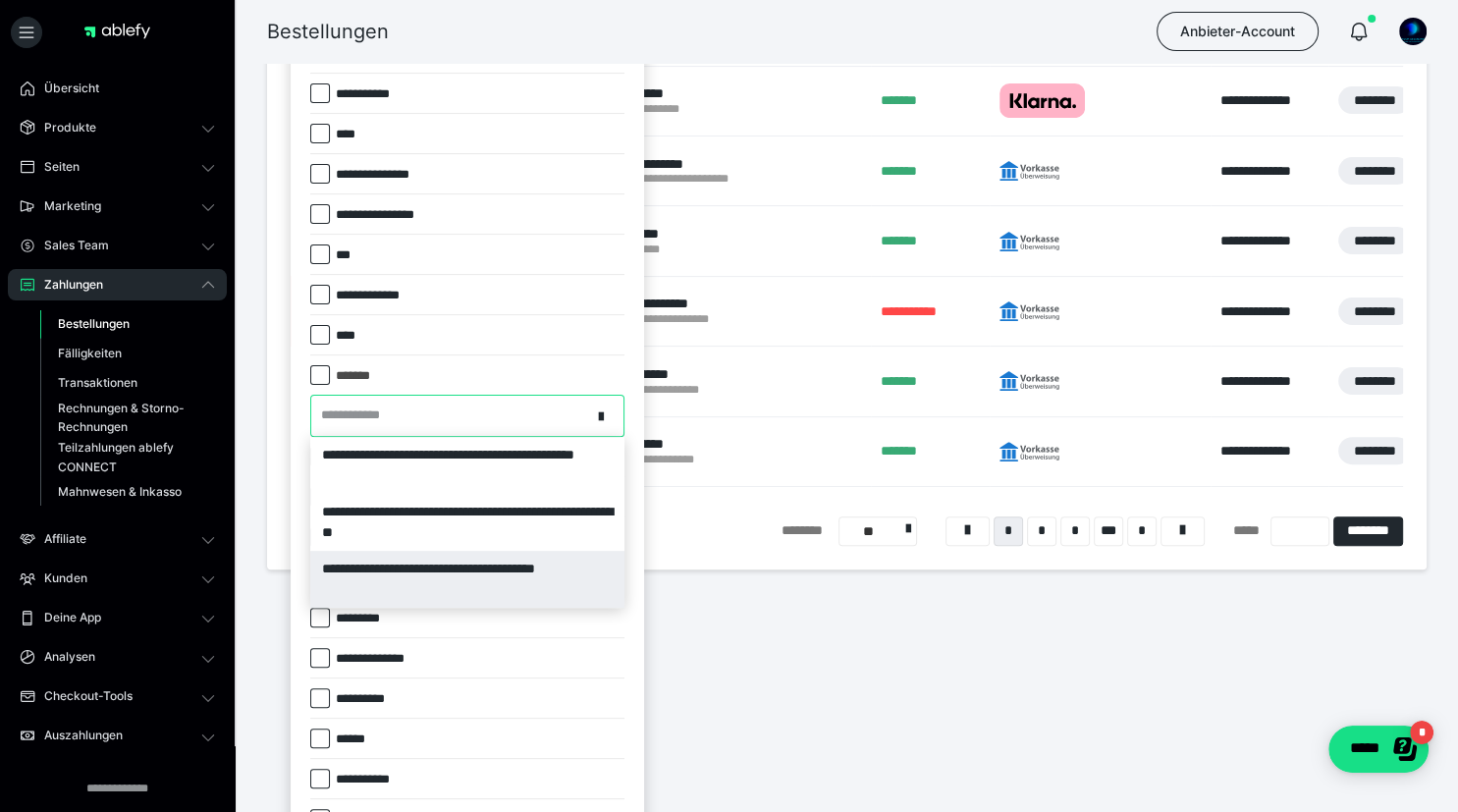 click on "**********" at bounding box center (467, 579) 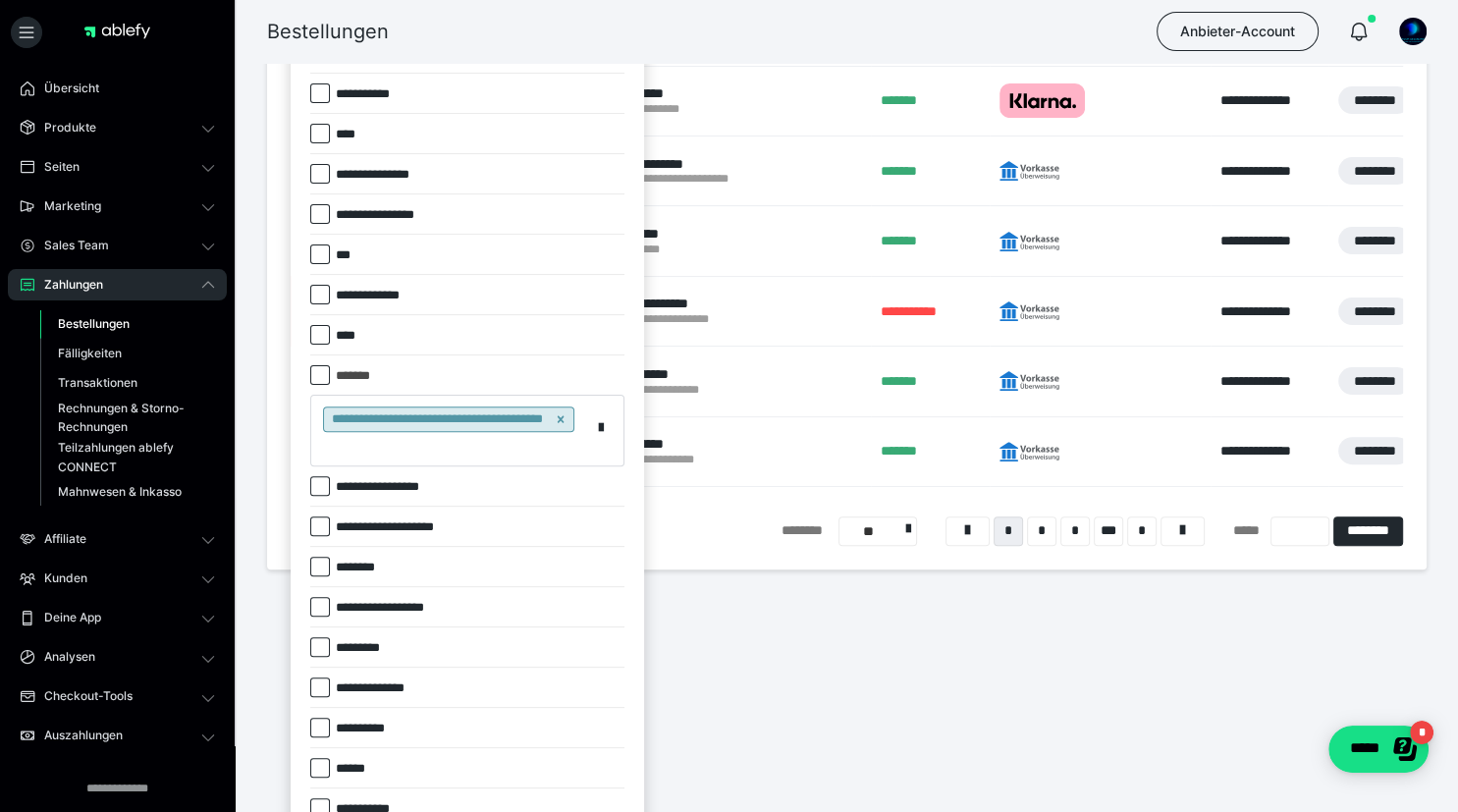 click at bounding box center (729, 406) 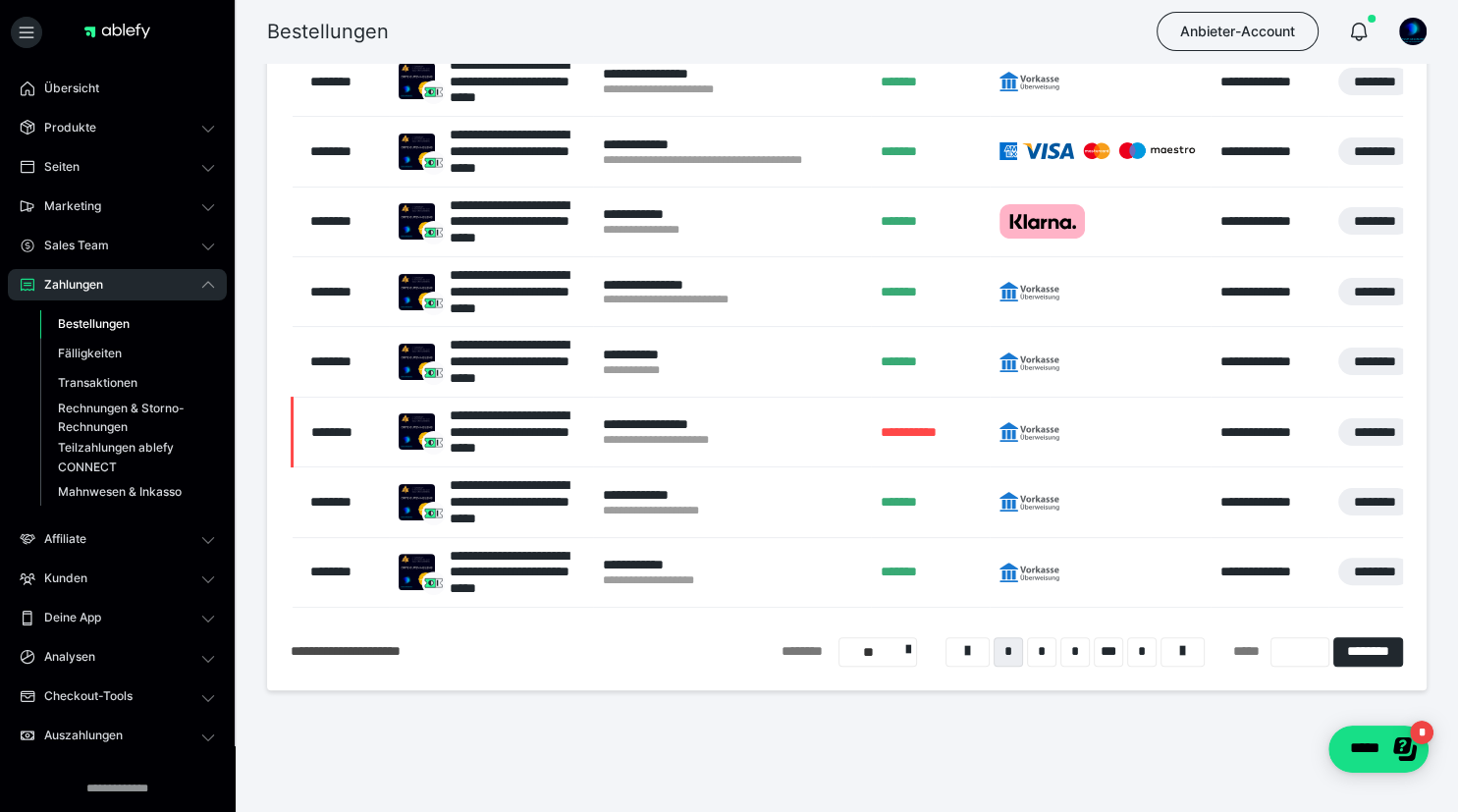 scroll, scrollTop: 382, scrollLeft: 0, axis: vertical 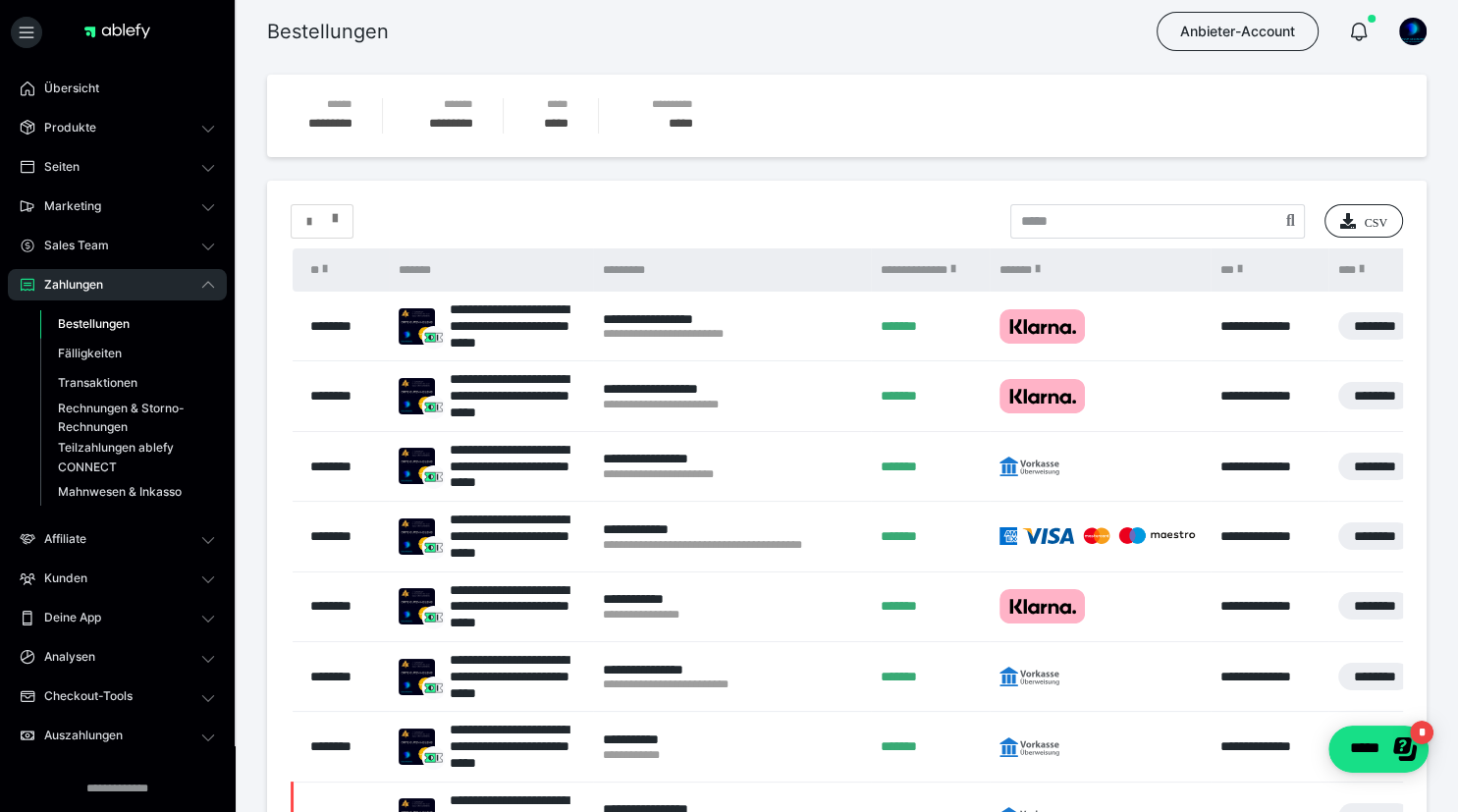 click at bounding box center (335, 214) 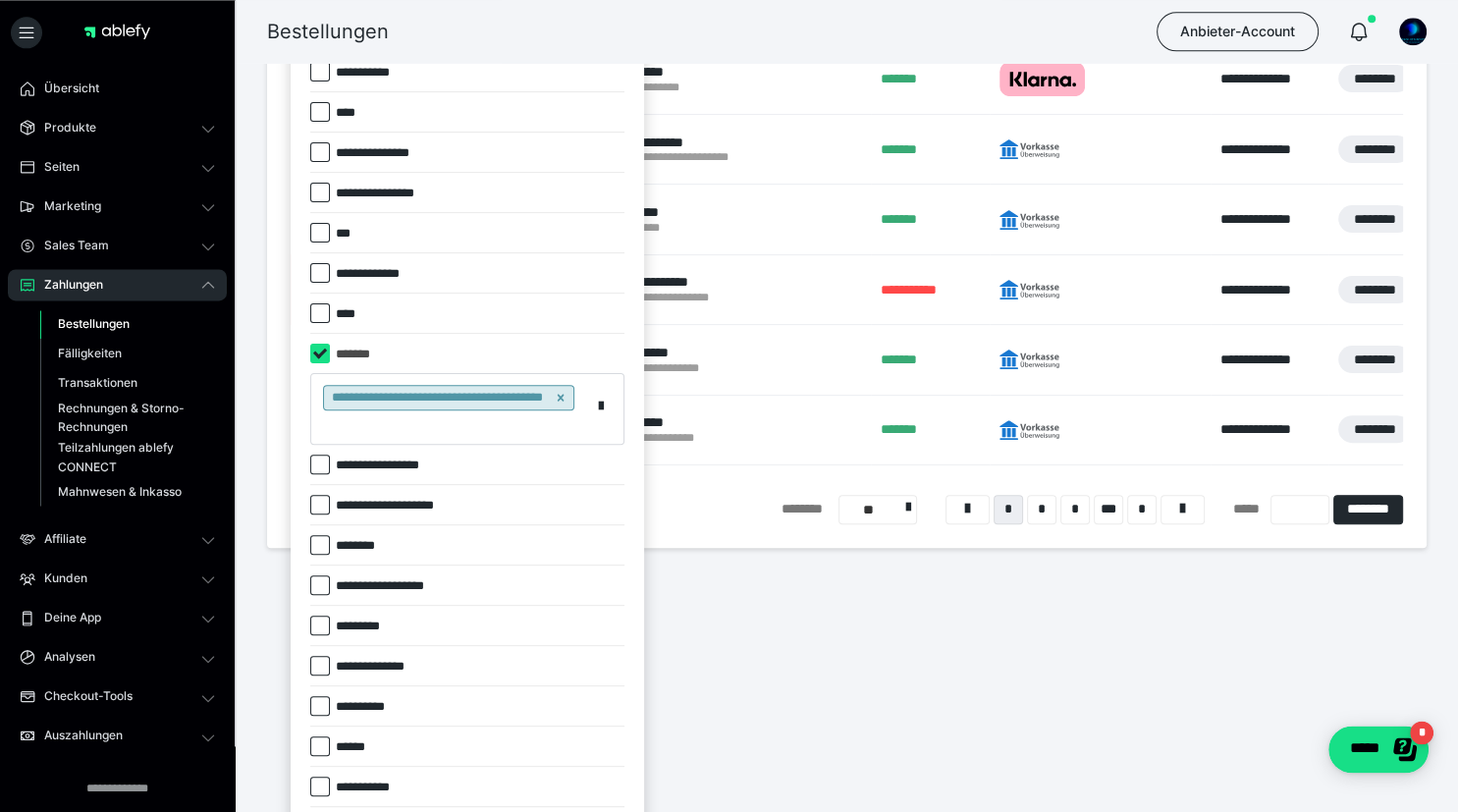 scroll, scrollTop: 577, scrollLeft: 0, axis: vertical 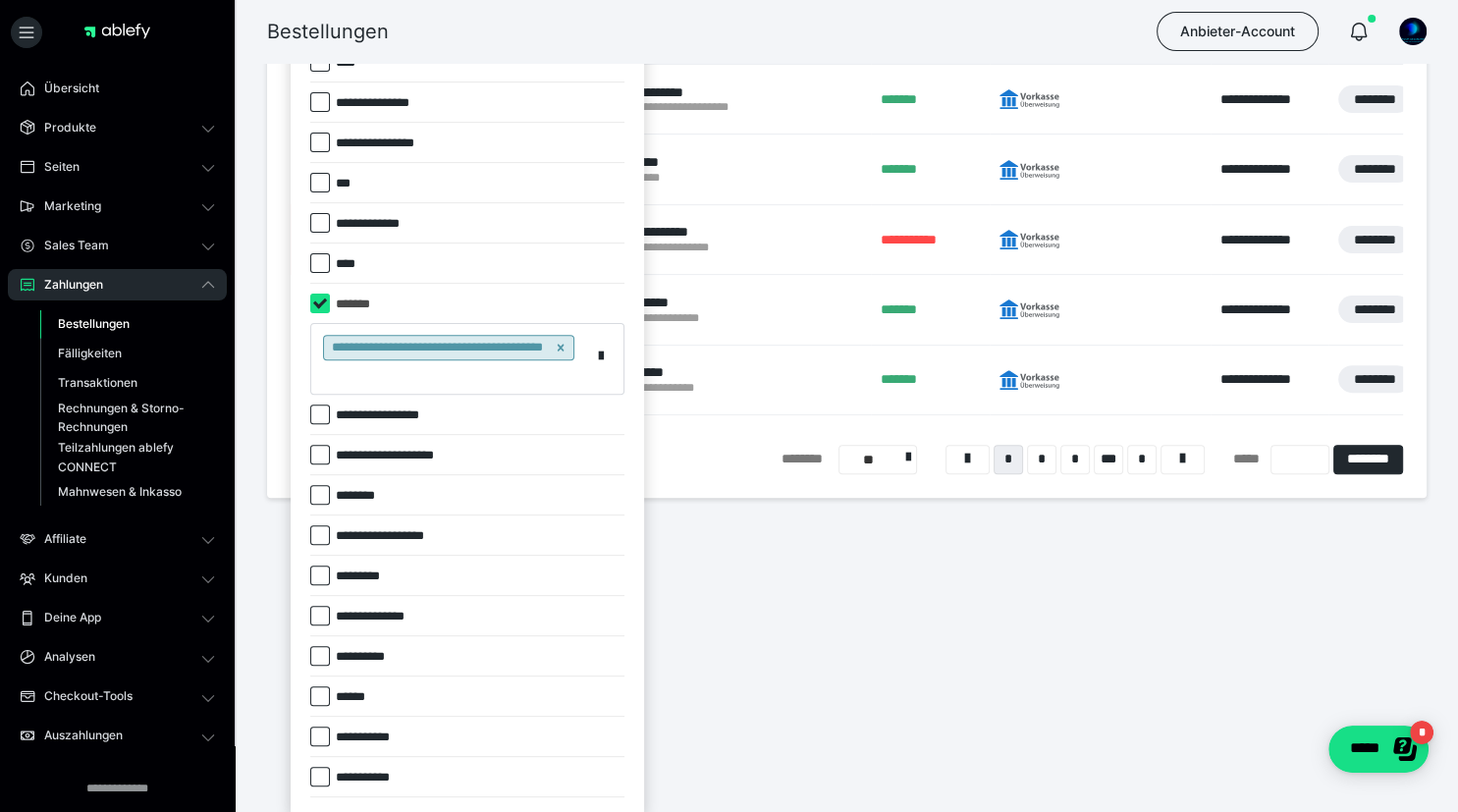 type 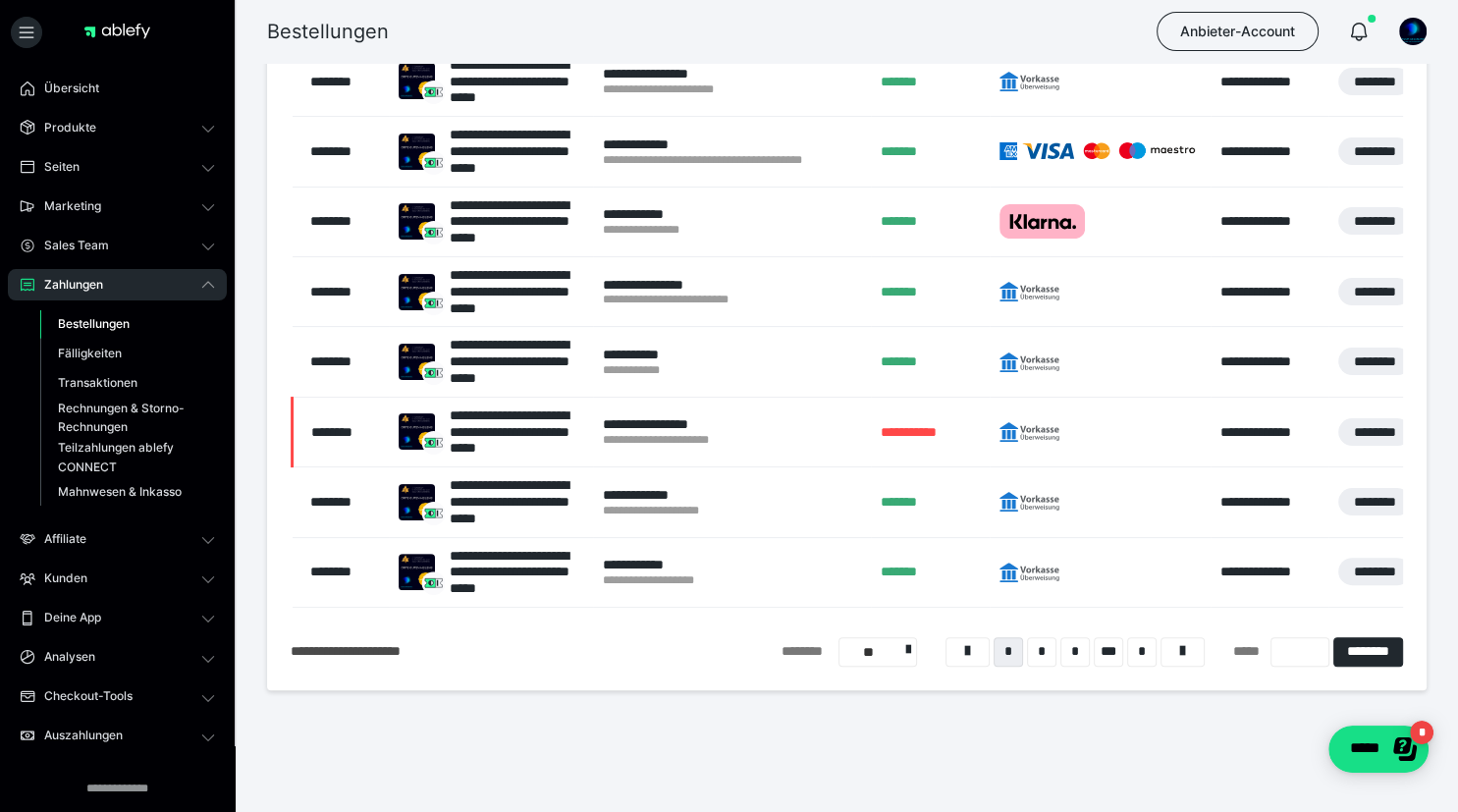 scroll, scrollTop: 382, scrollLeft: 0, axis: vertical 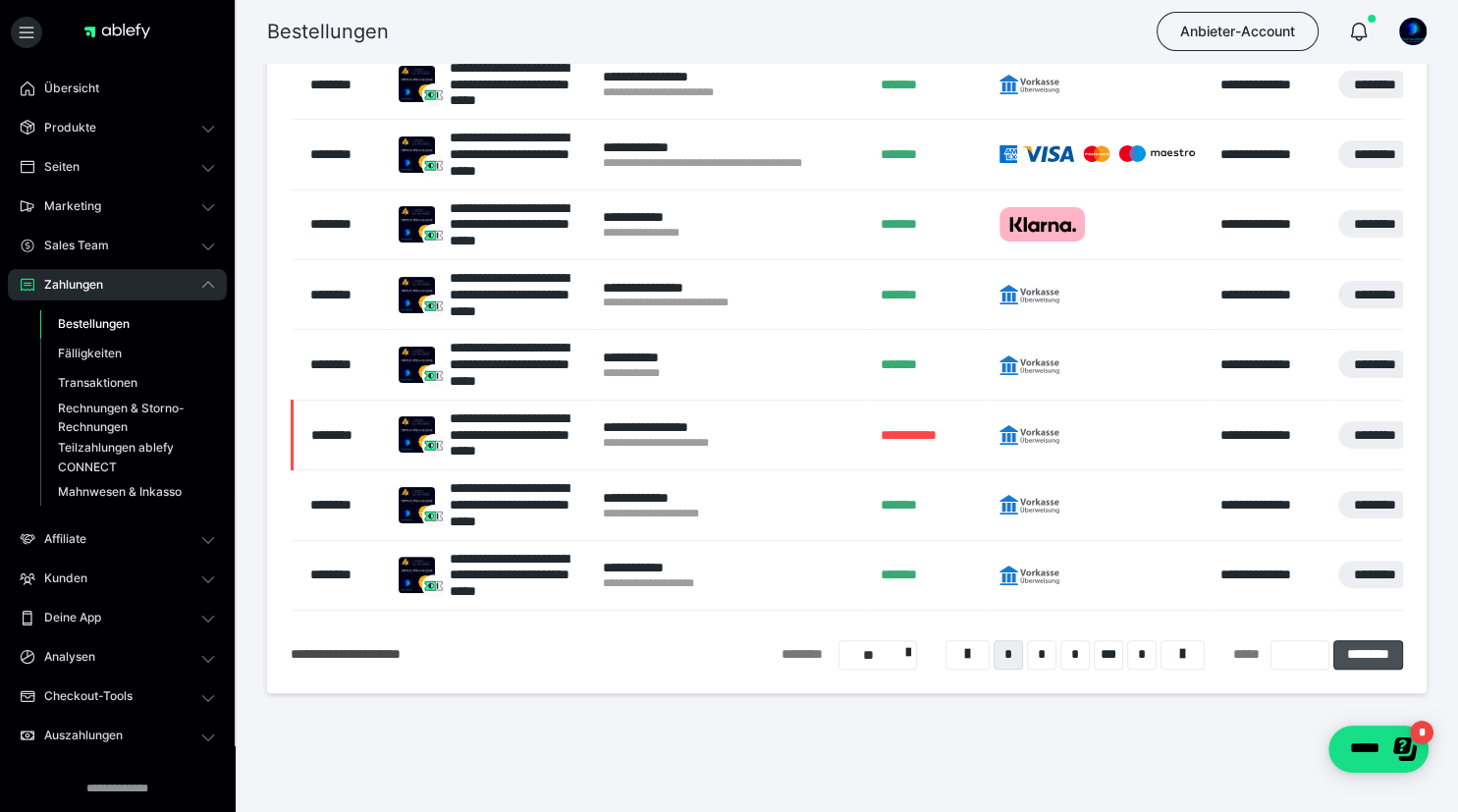 click on "********" at bounding box center [1368, 655] 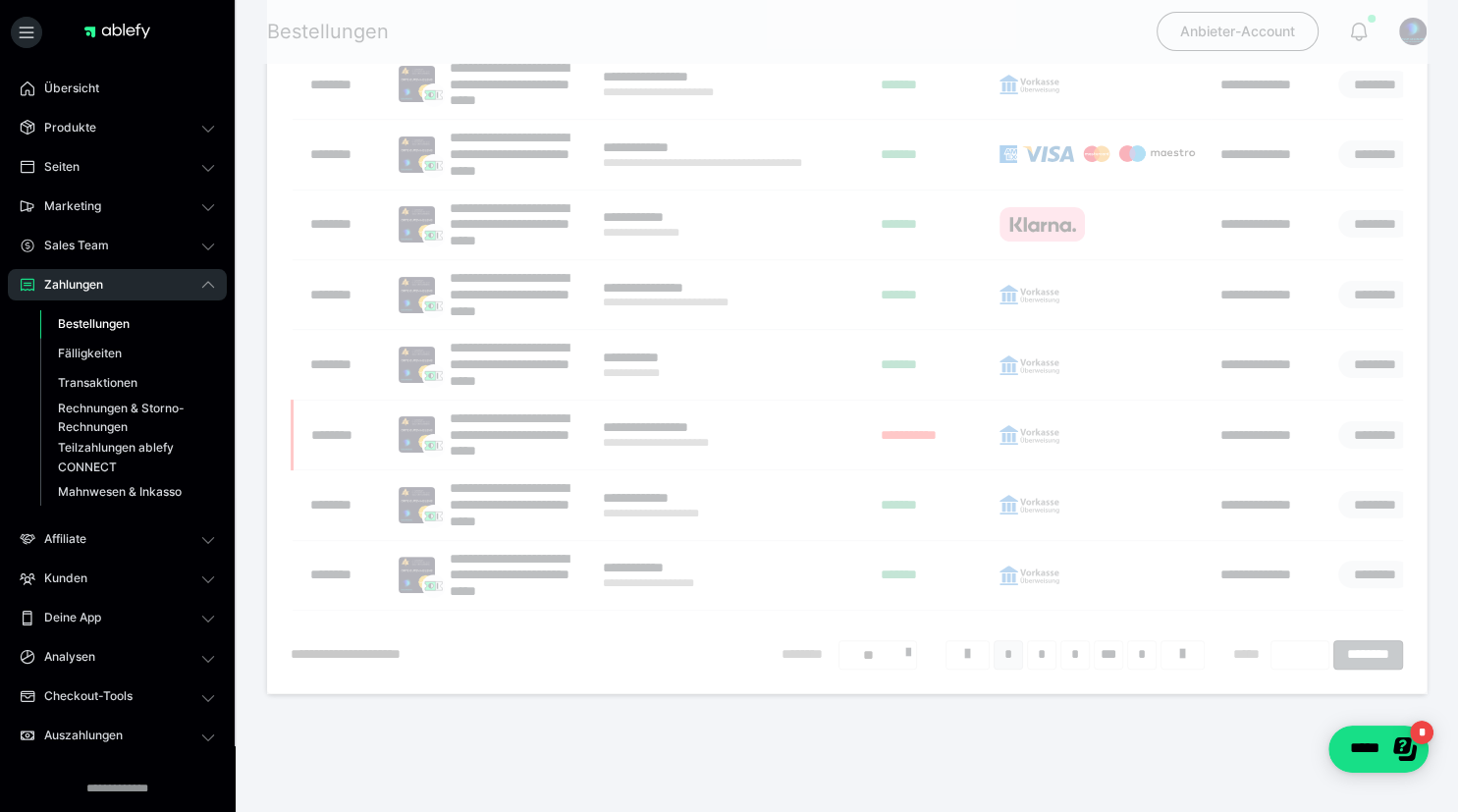 scroll, scrollTop: 122, scrollLeft: 0, axis: vertical 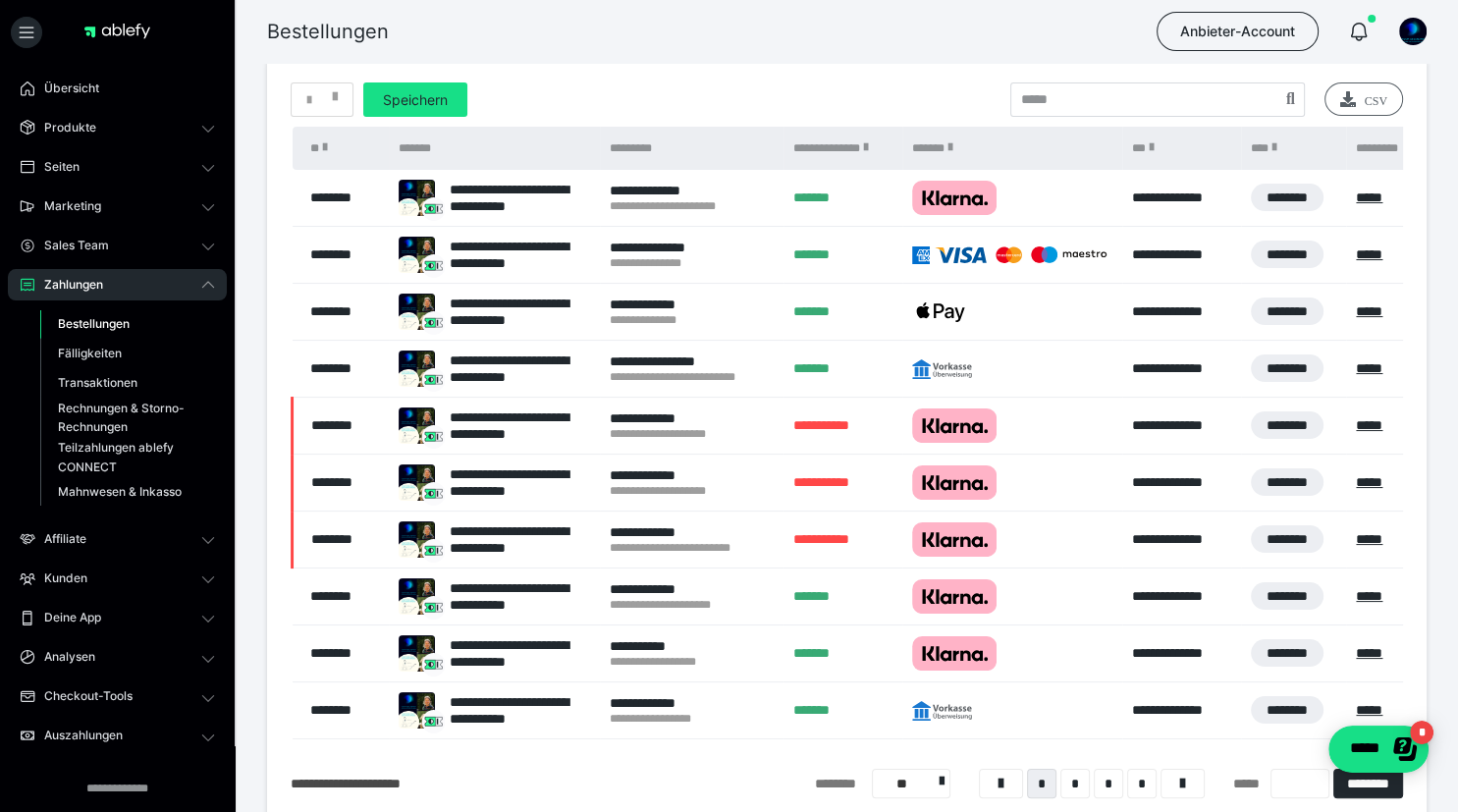 click on "CSV" at bounding box center [1364, 99] 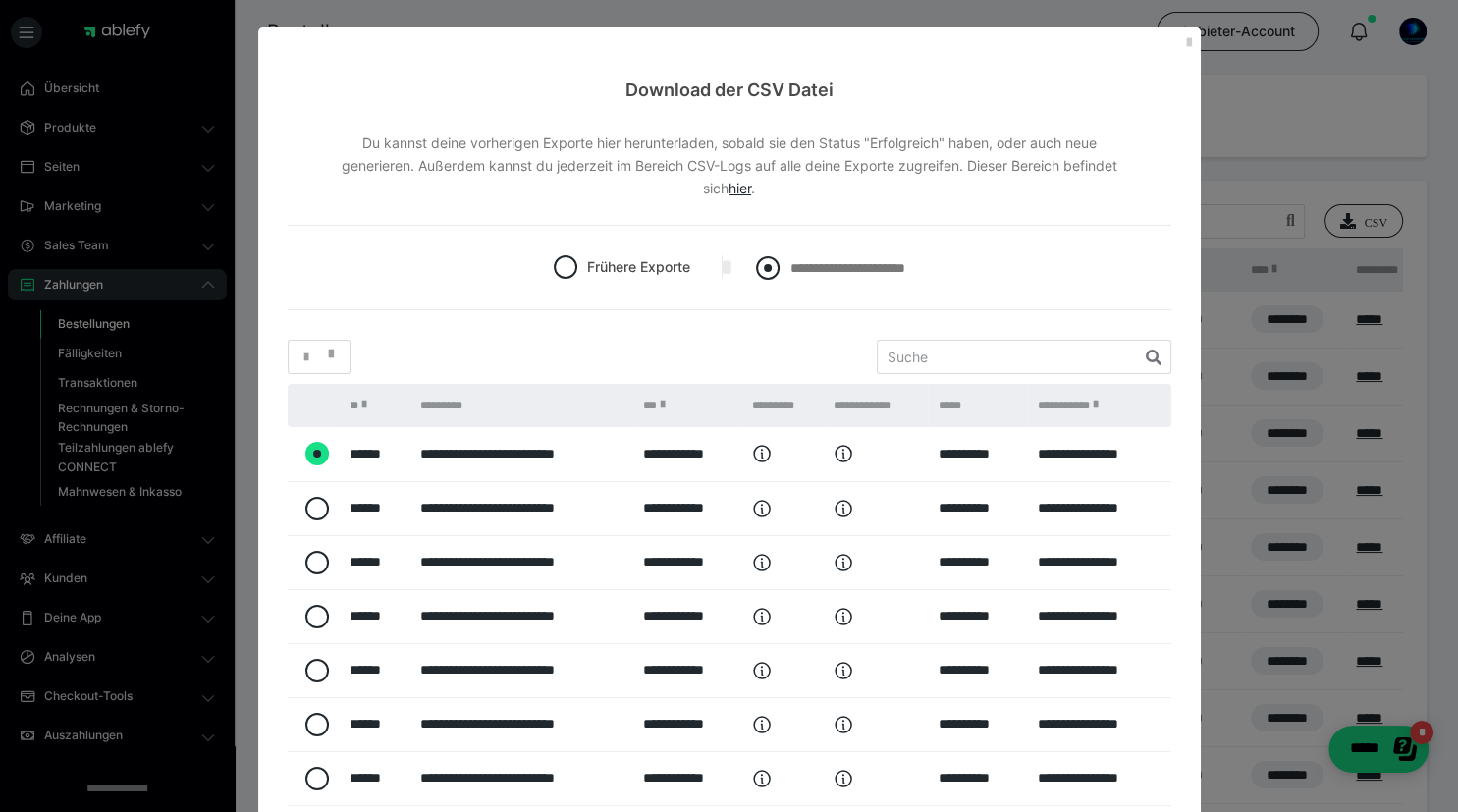 click at bounding box center [768, 268] 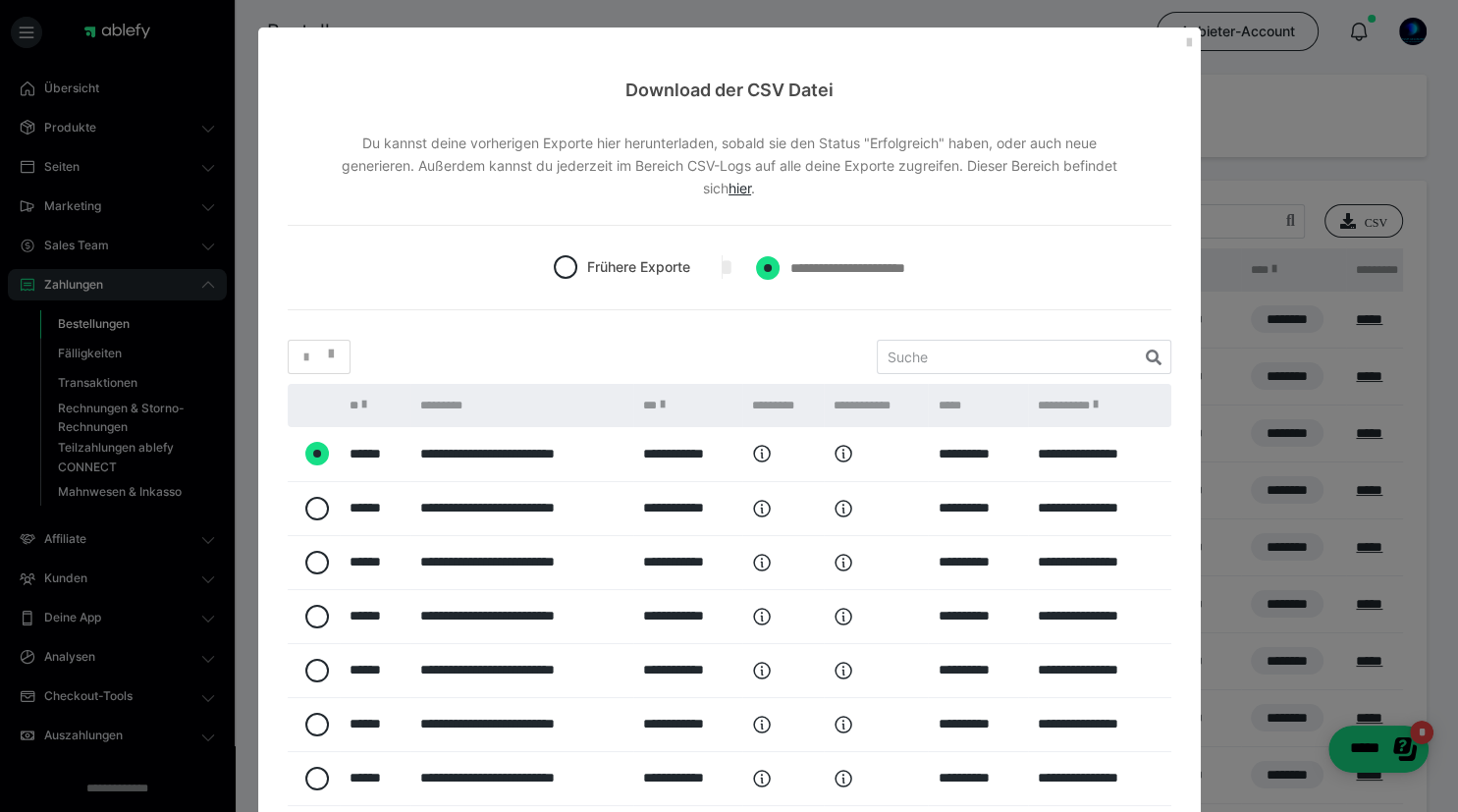 radio on "****" 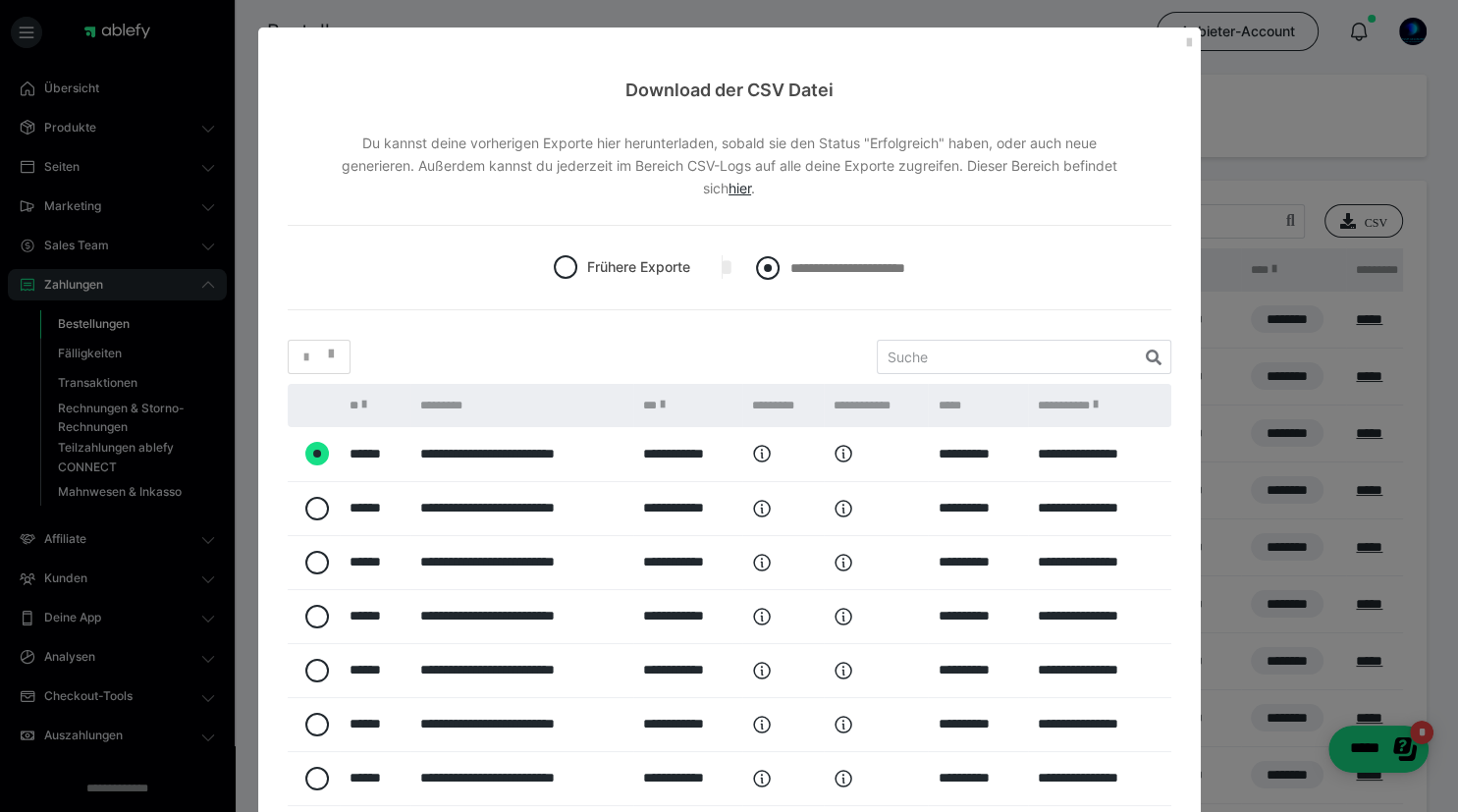 radio on "*****" 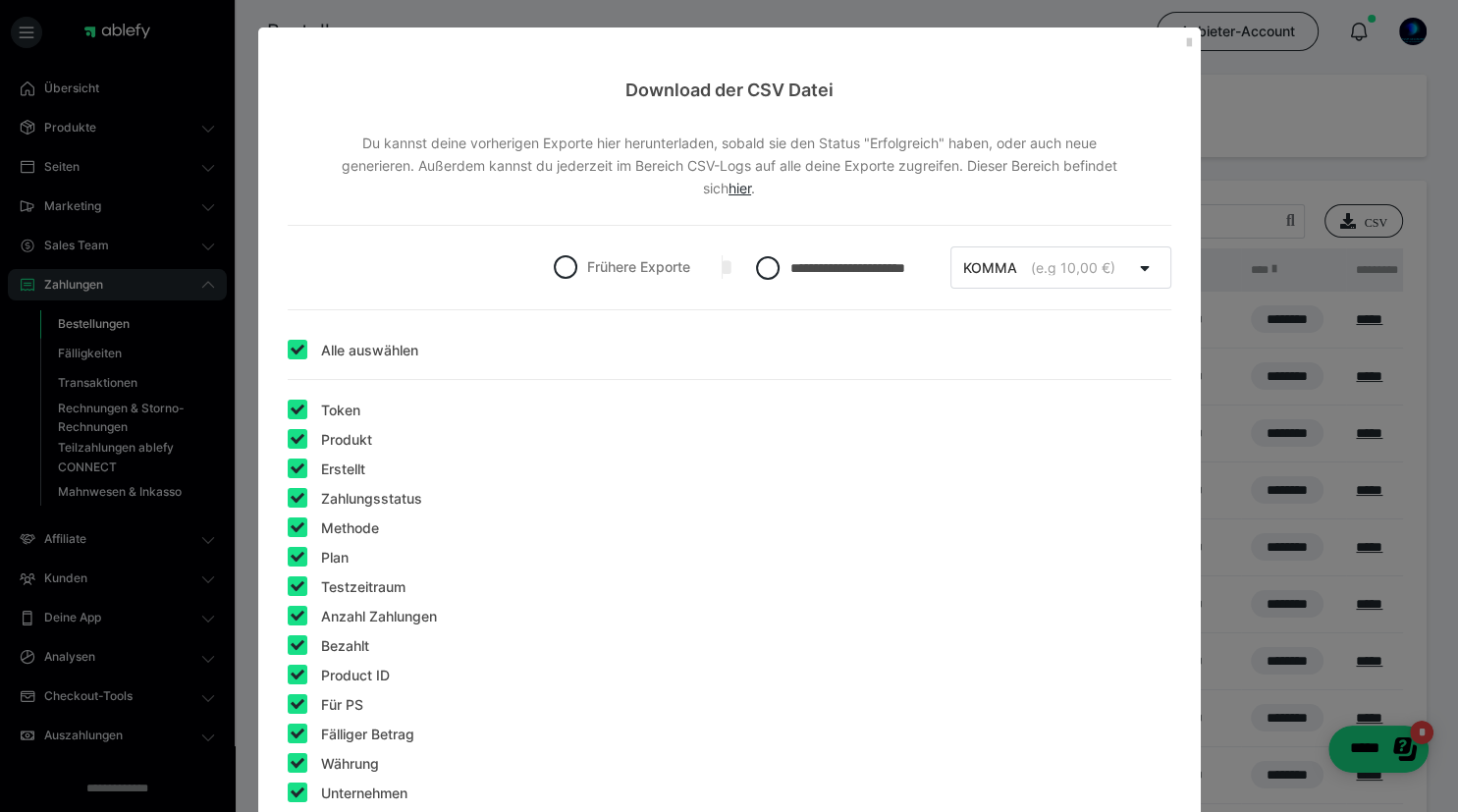 click at bounding box center (297, 409) 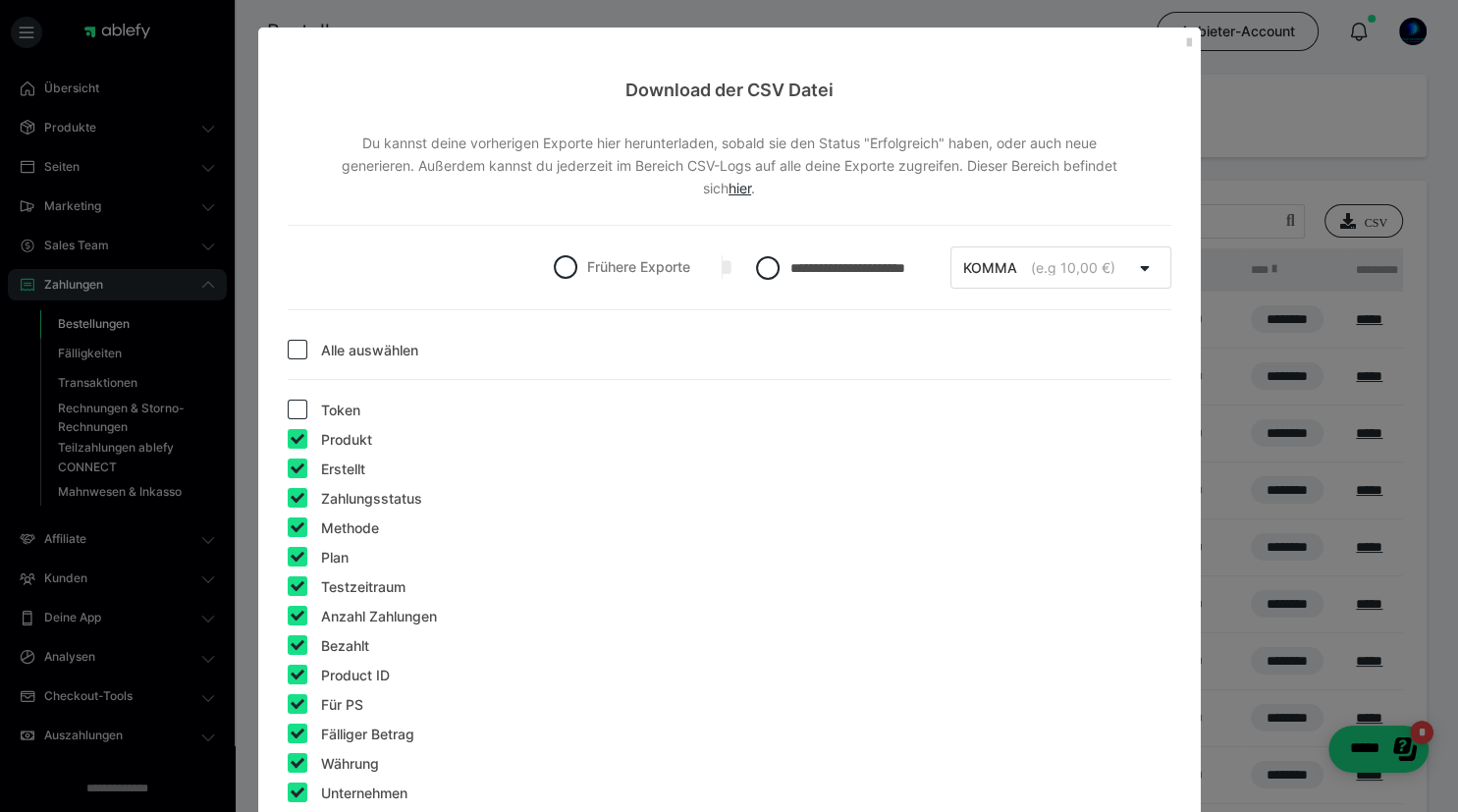 checkbox on "false" 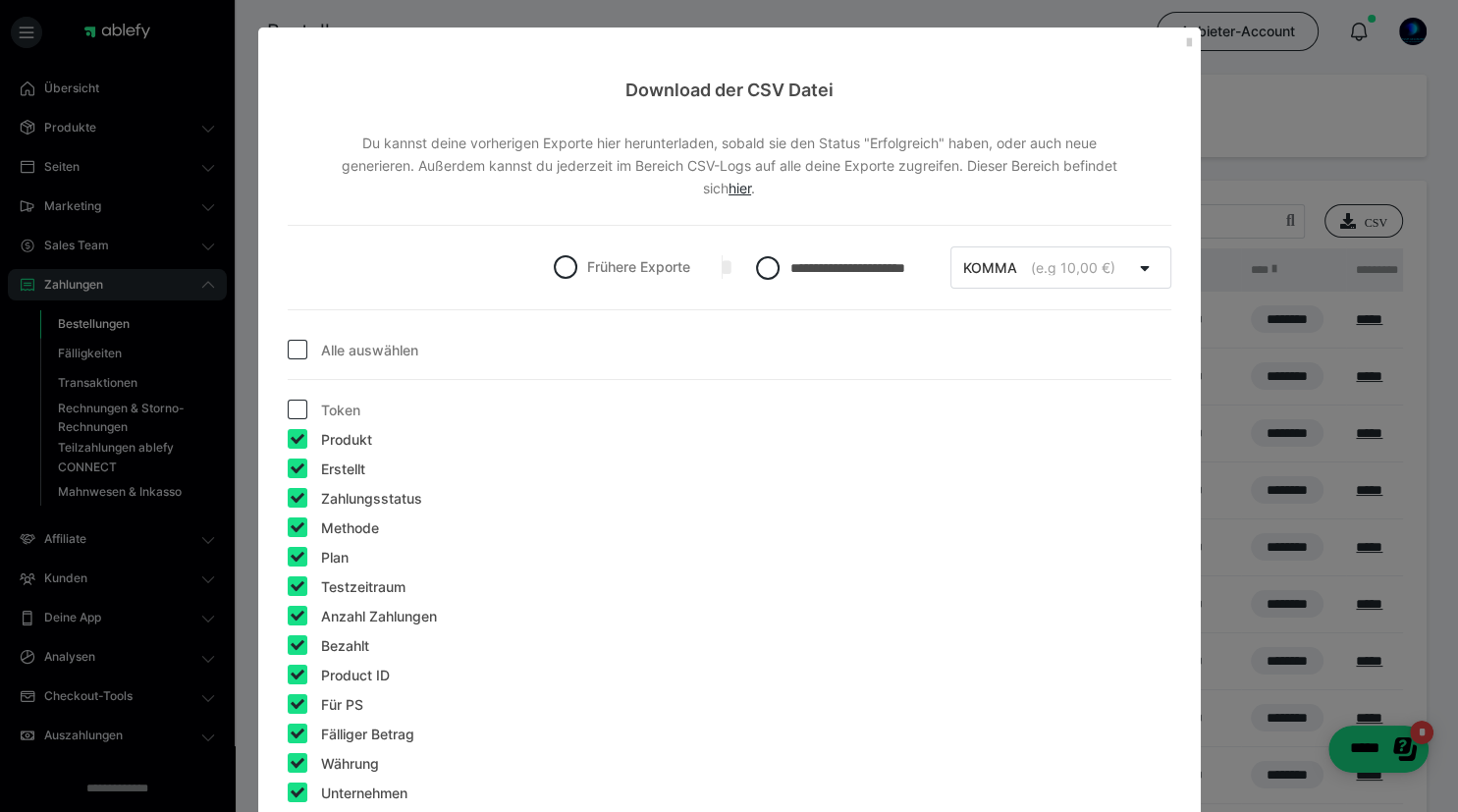 click at bounding box center (297, 468) 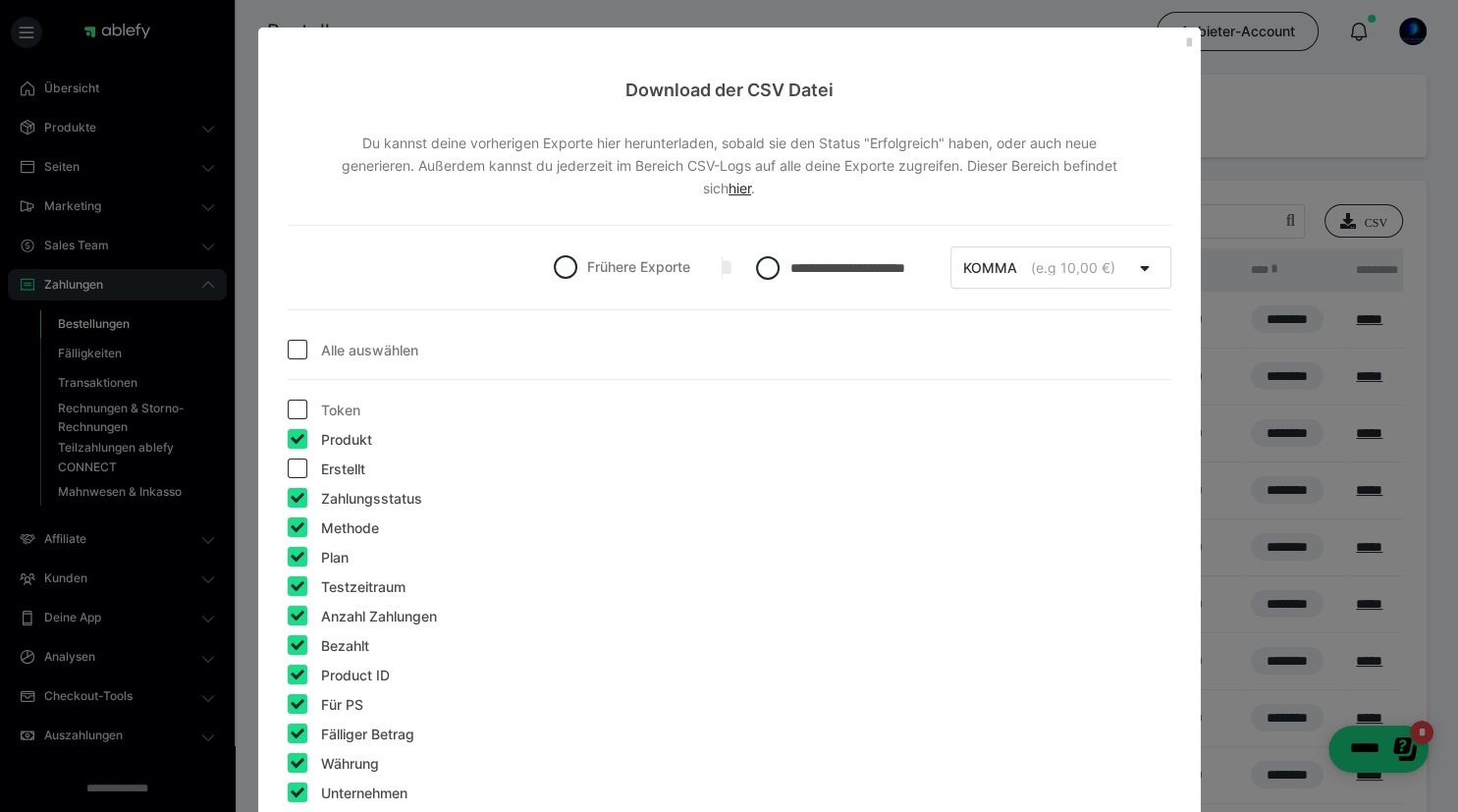 checkbox on "false" 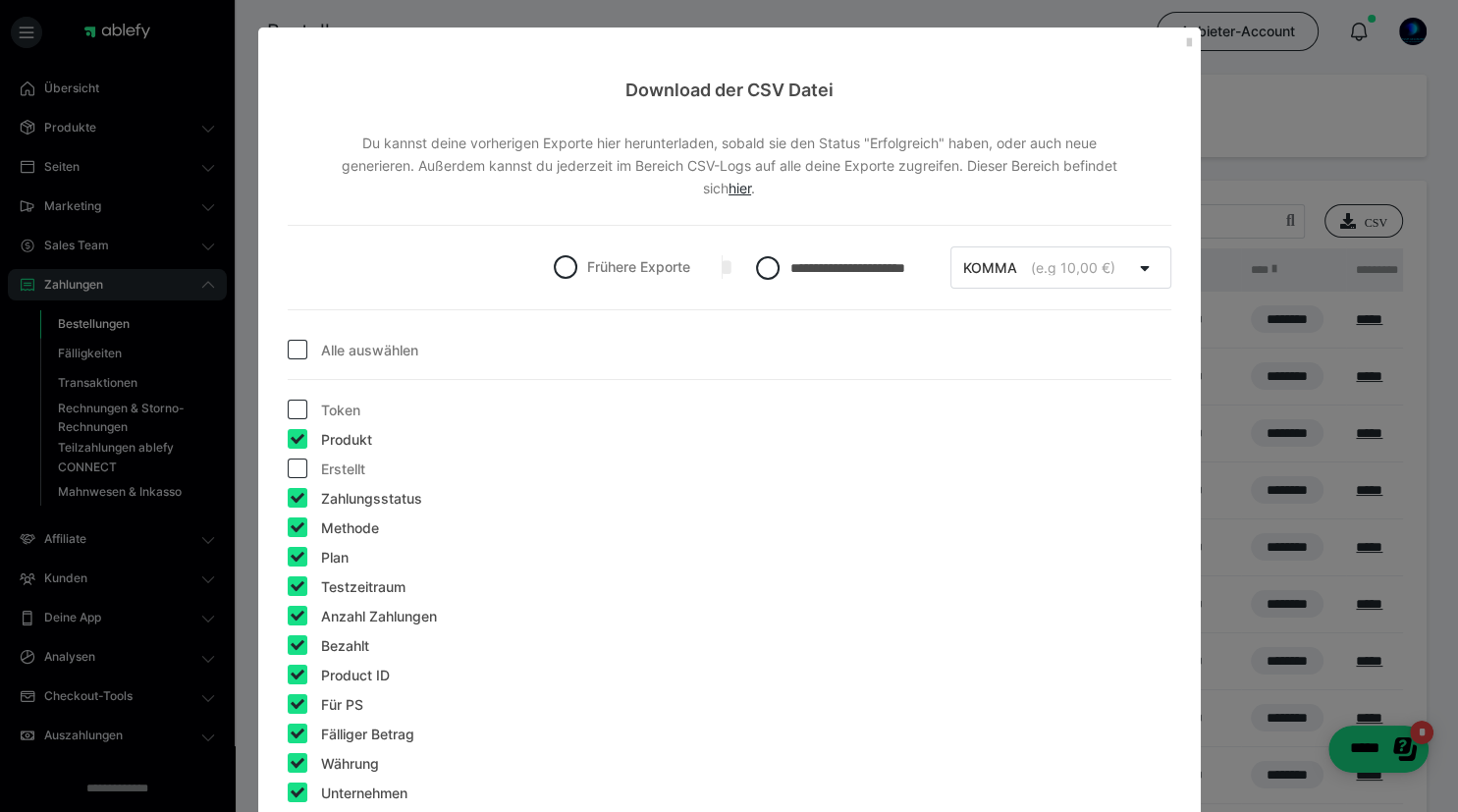 click at bounding box center (297, 586) 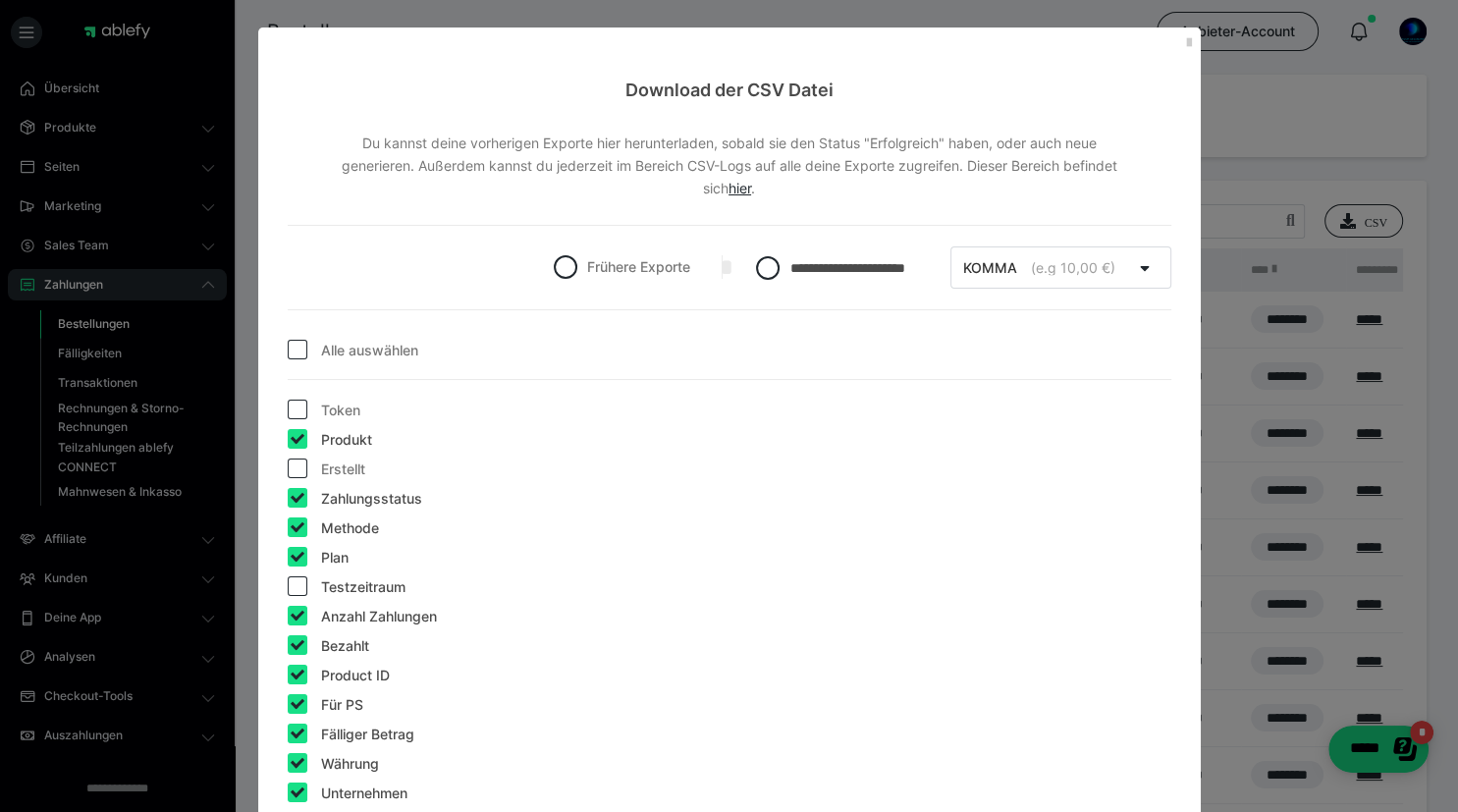 checkbox on "false" 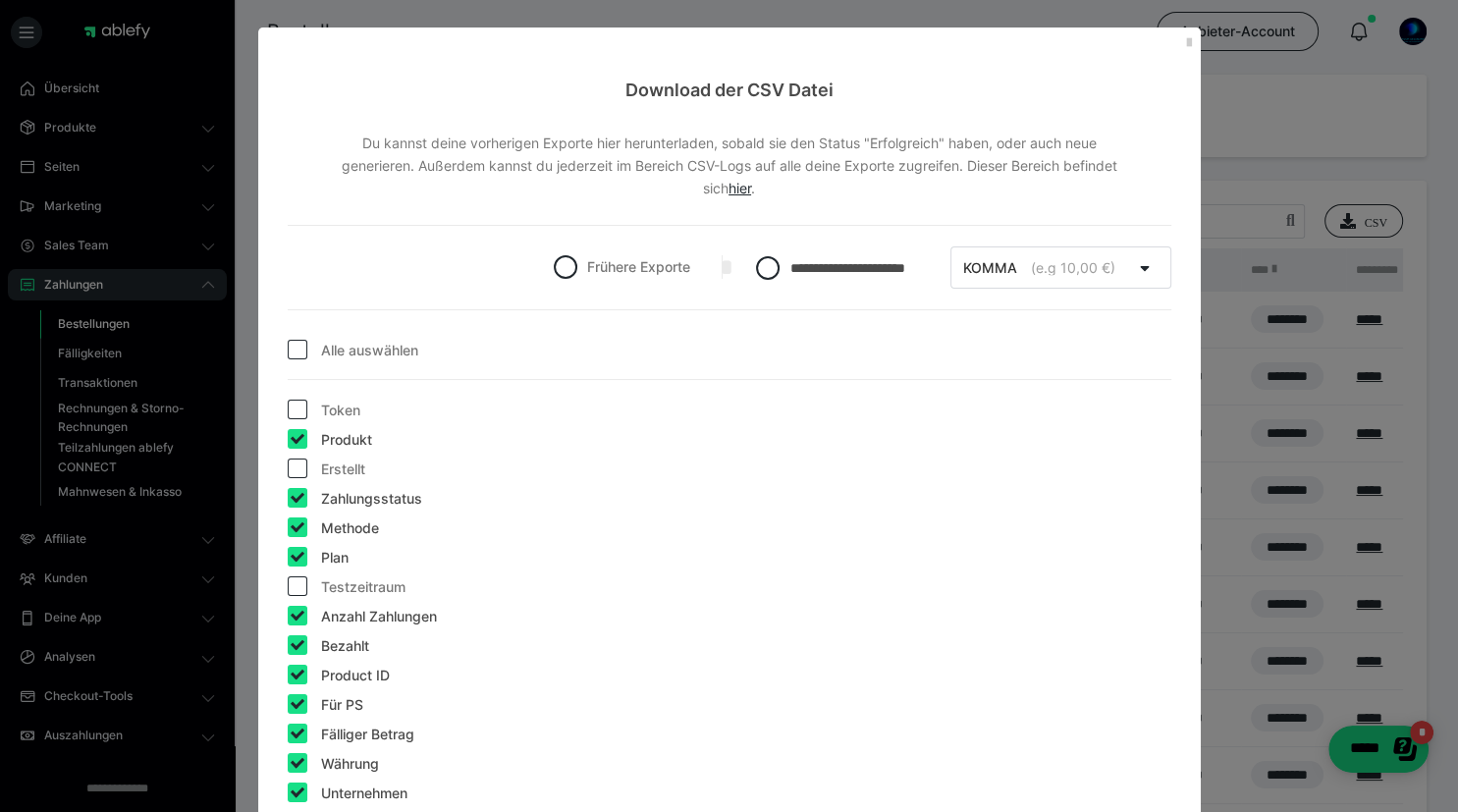 click at bounding box center [297, 675] 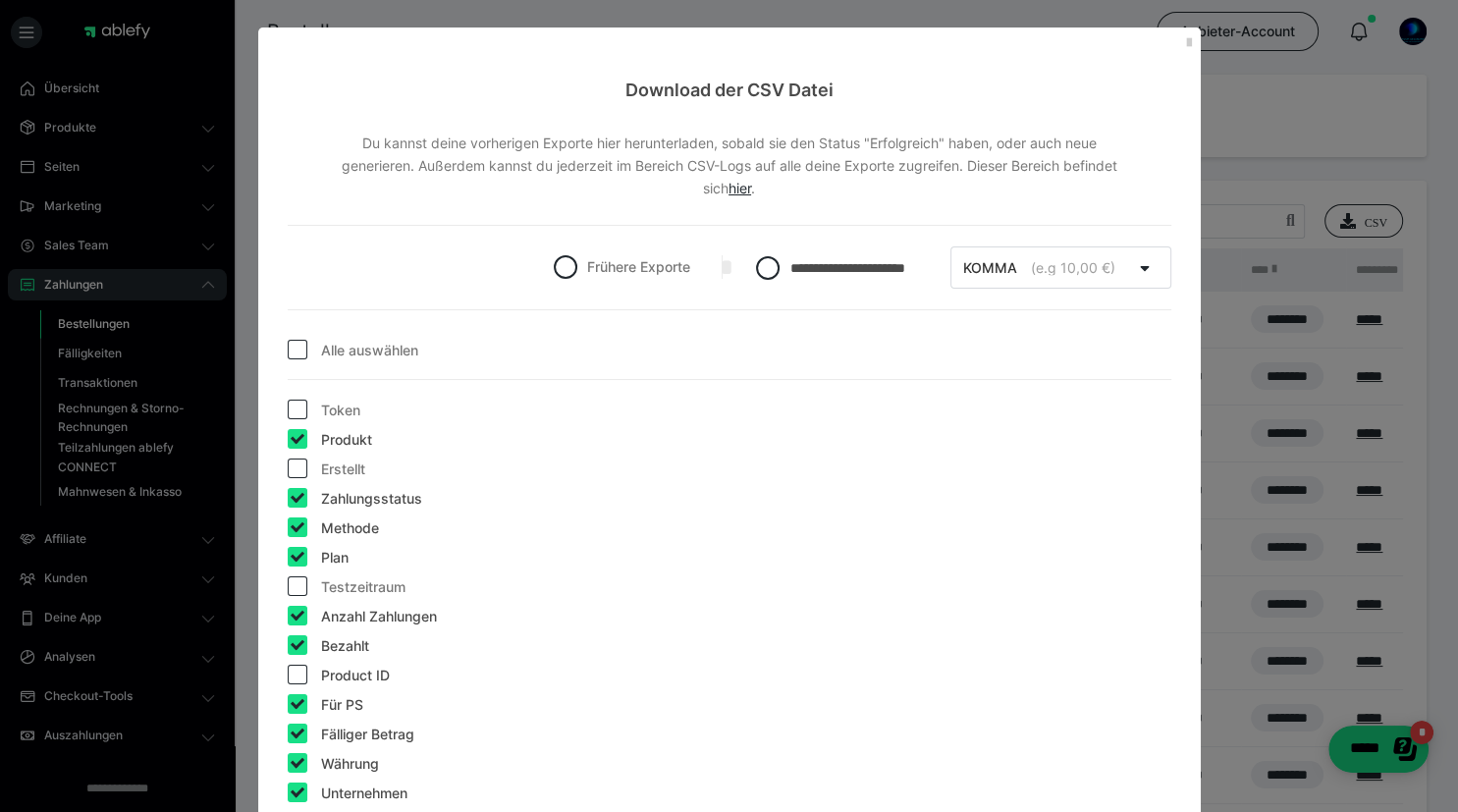 checkbox on "false" 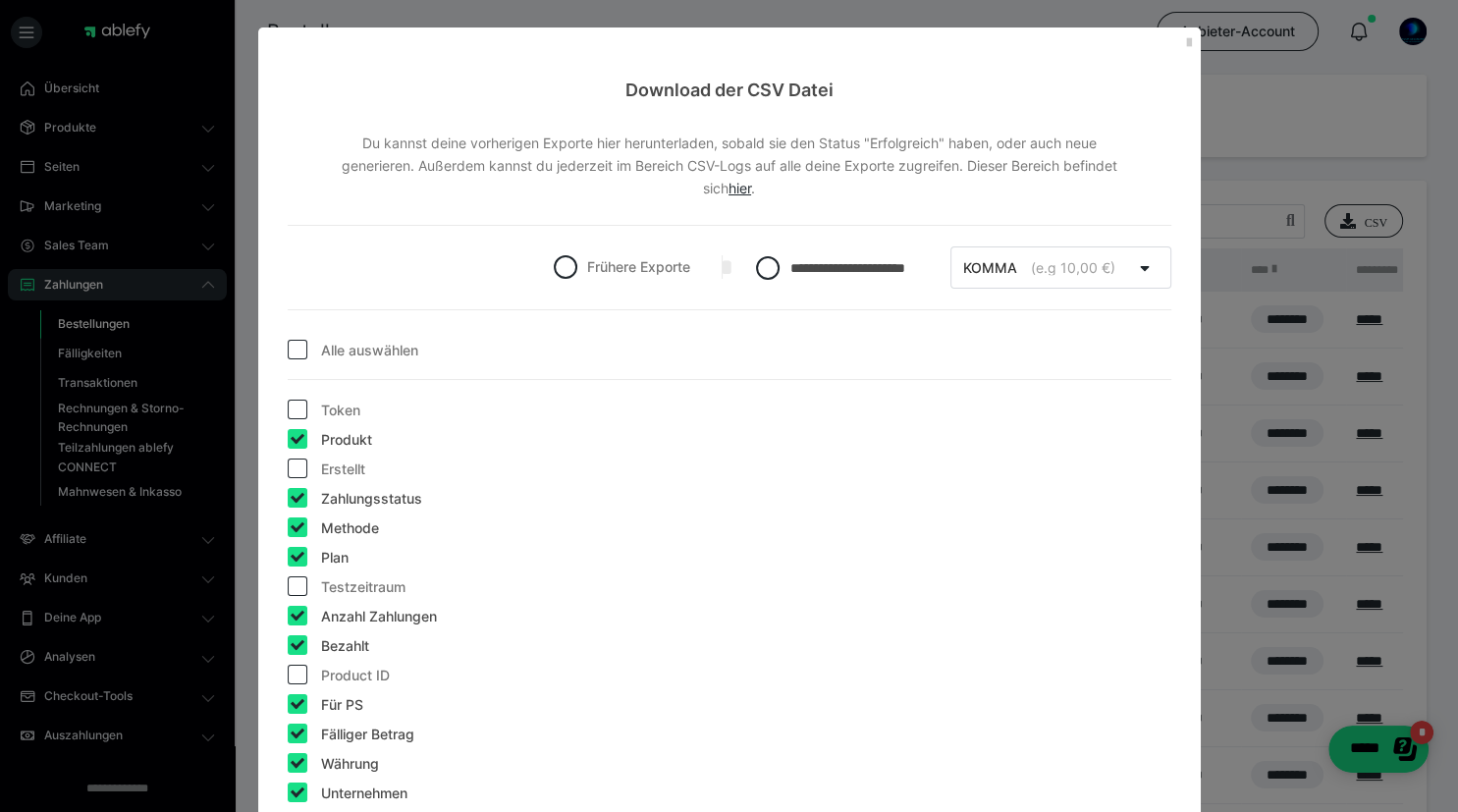 click at bounding box center (297, 704) 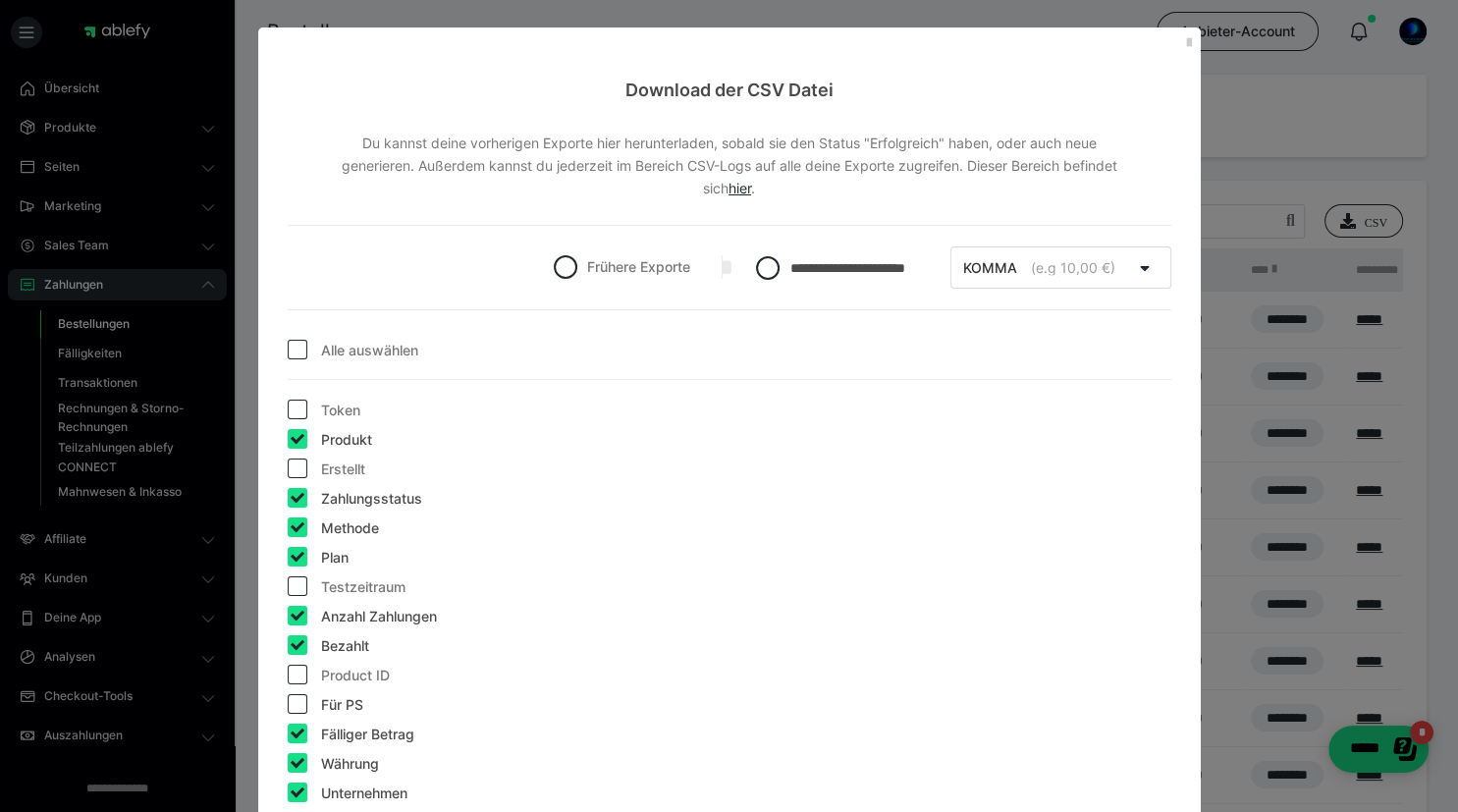 checkbox on "false" 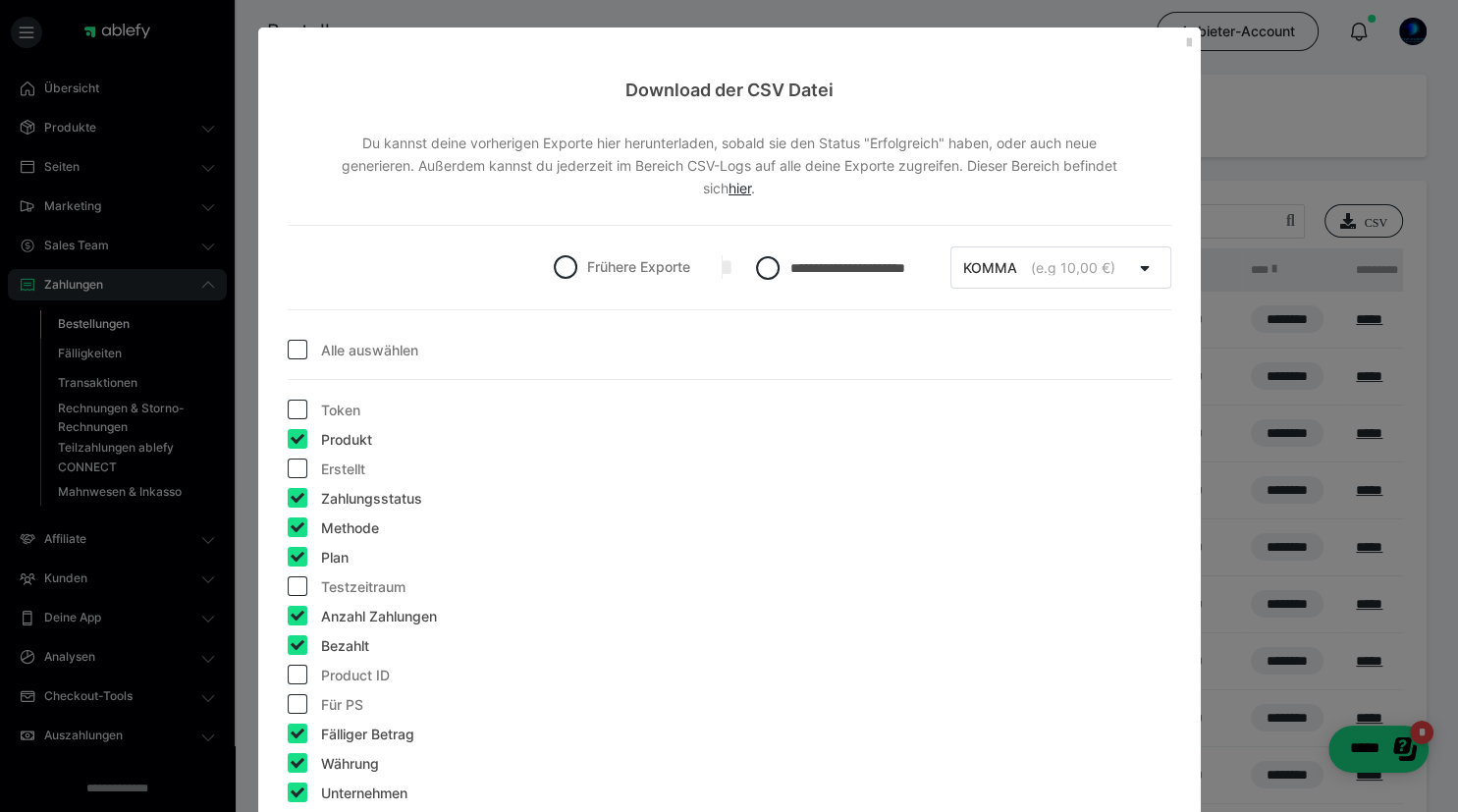 click at bounding box center (297, 733) 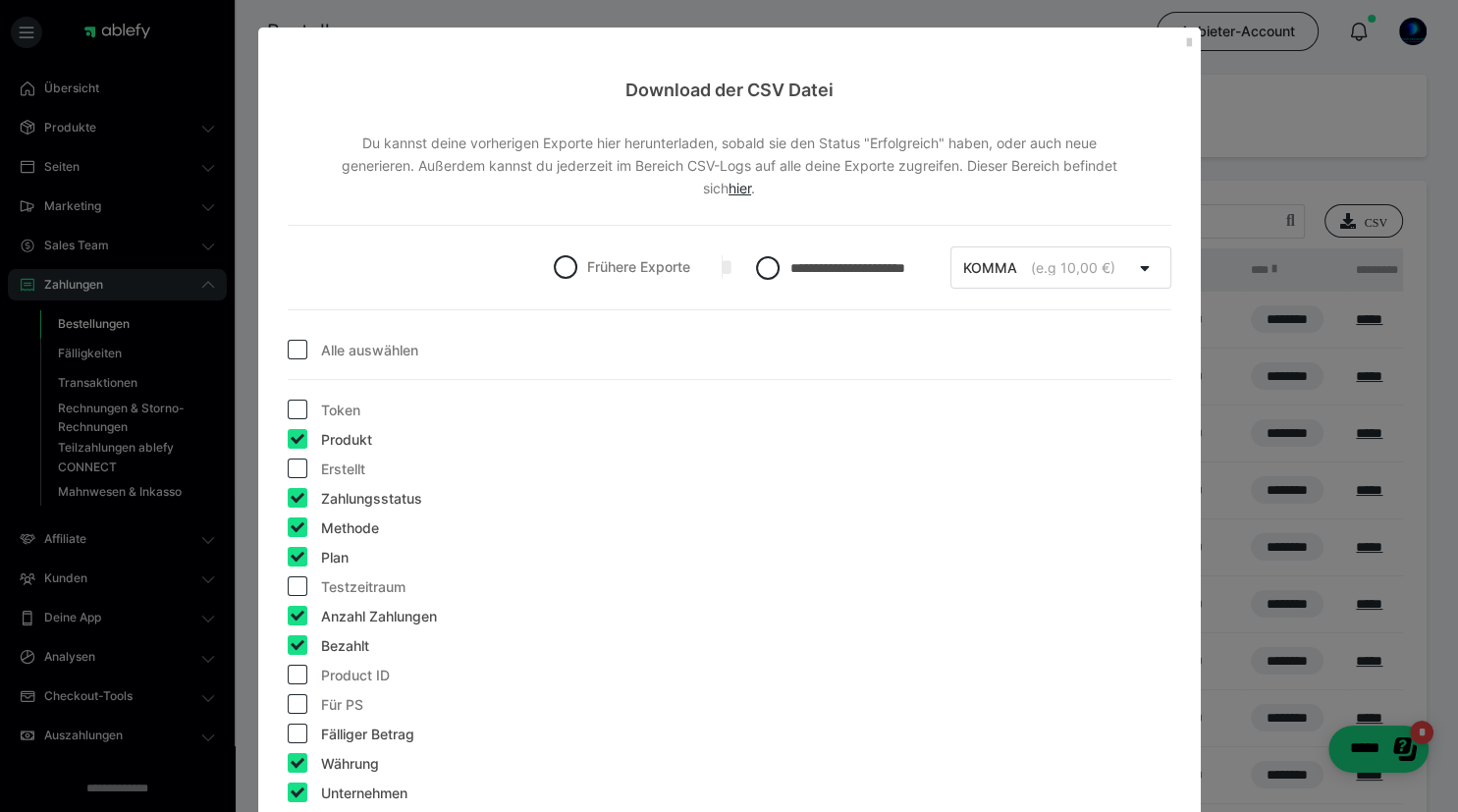 checkbox on "false" 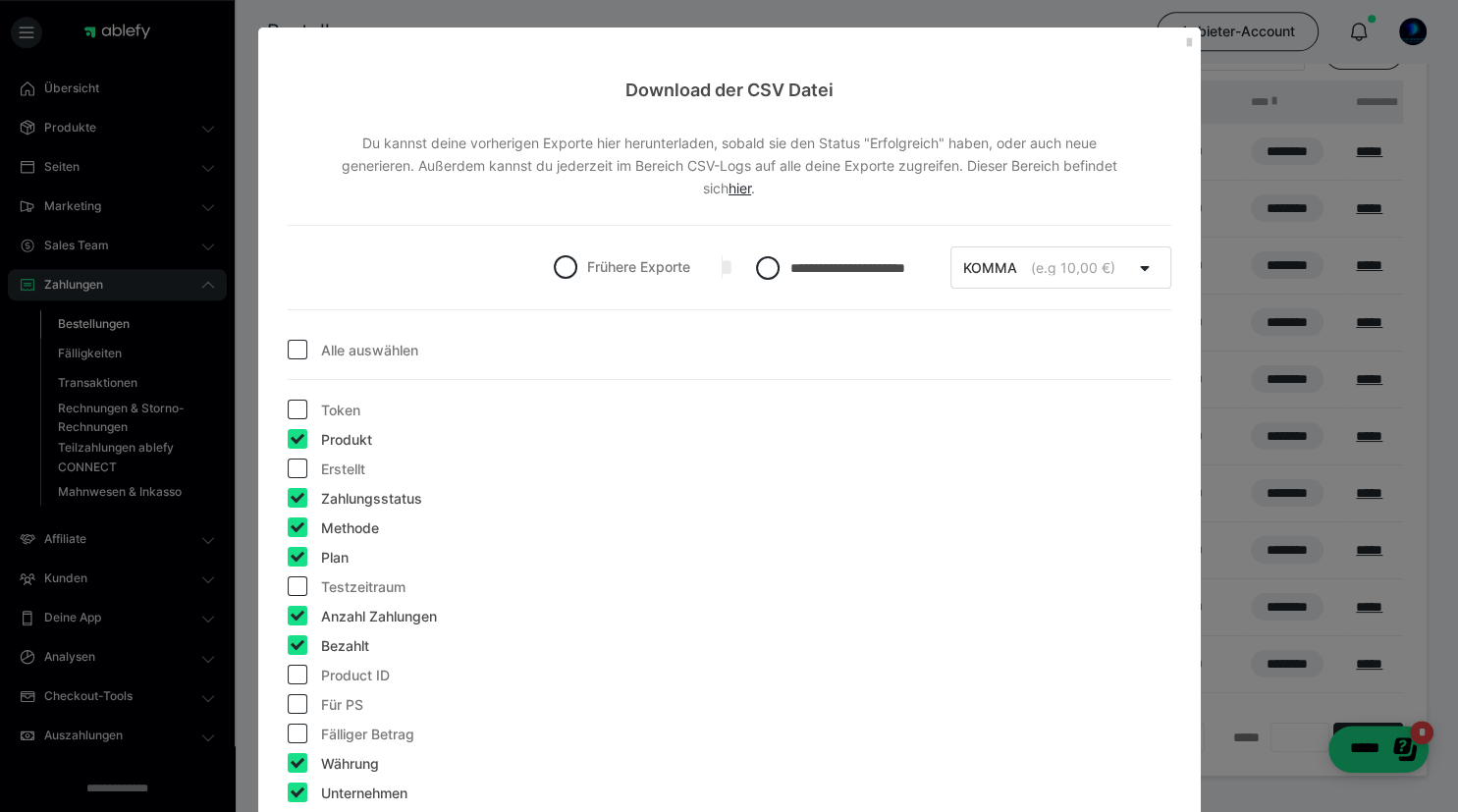 scroll, scrollTop: 187, scrollLeft: 0, axis: vertical 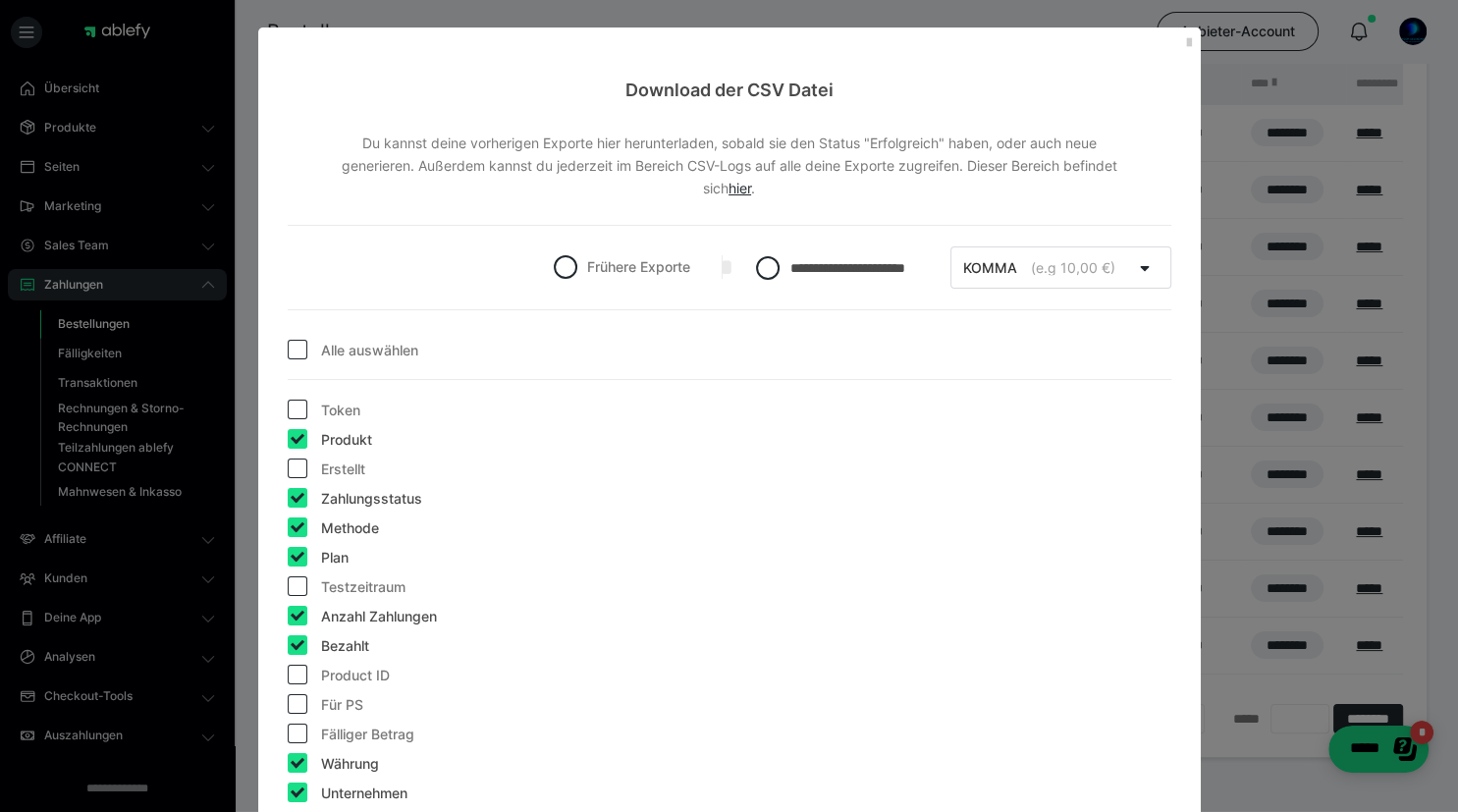 click on "Produkt" at bounding box center (729, 444) 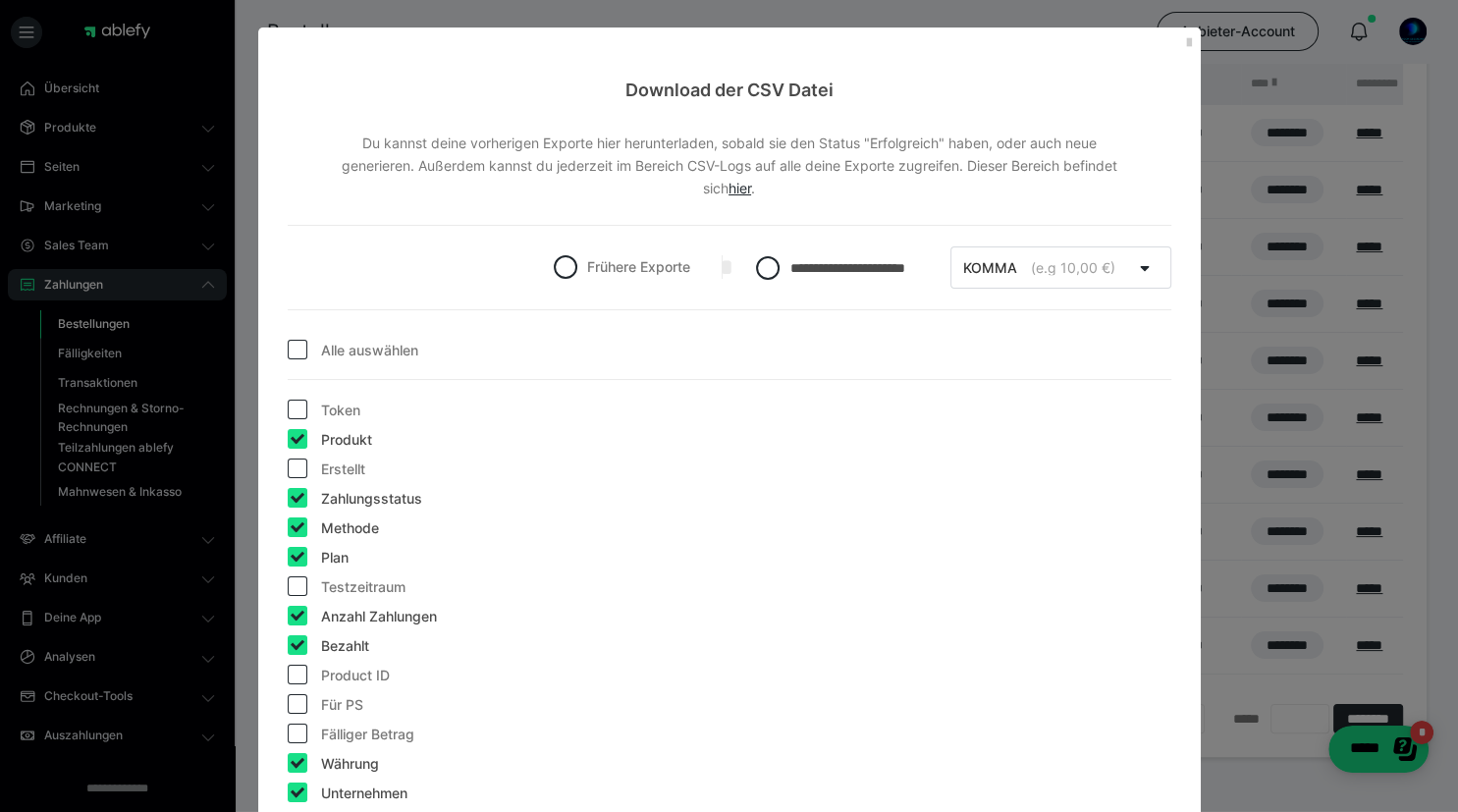 scroll, scrollTop: 453, scrollLeft: 0, axis: vertical 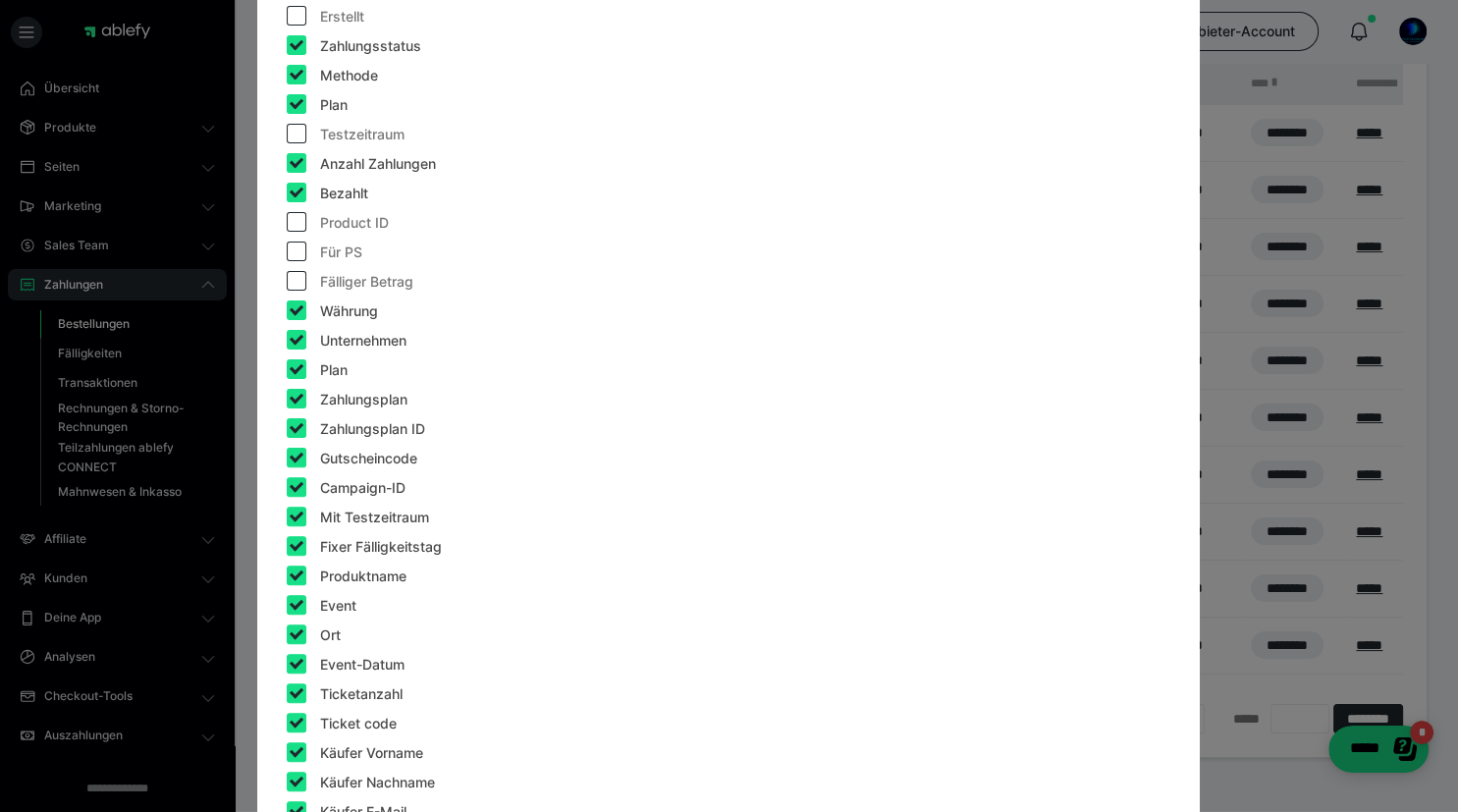 click at bounding box center [297, 369] 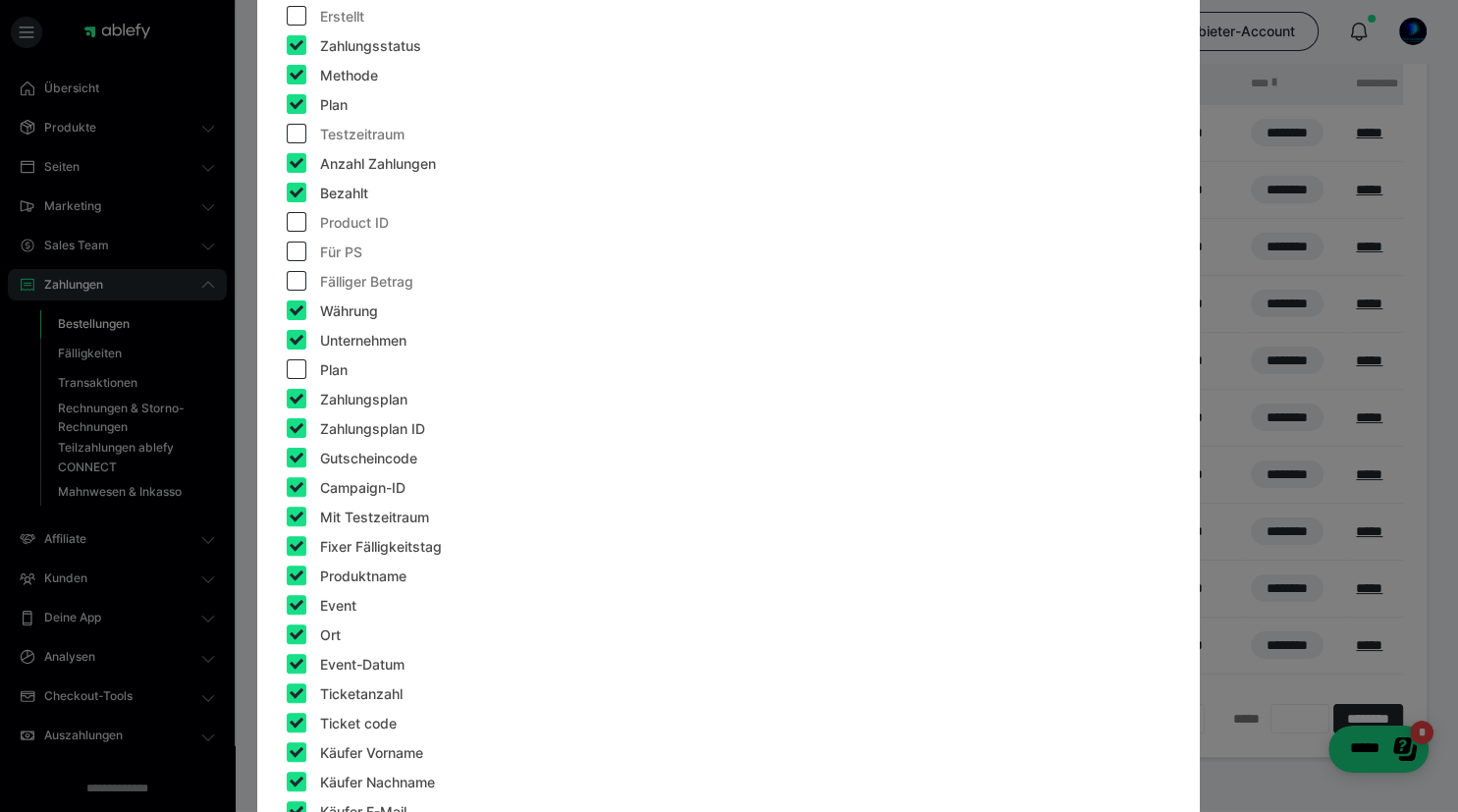 checkbox on "false" 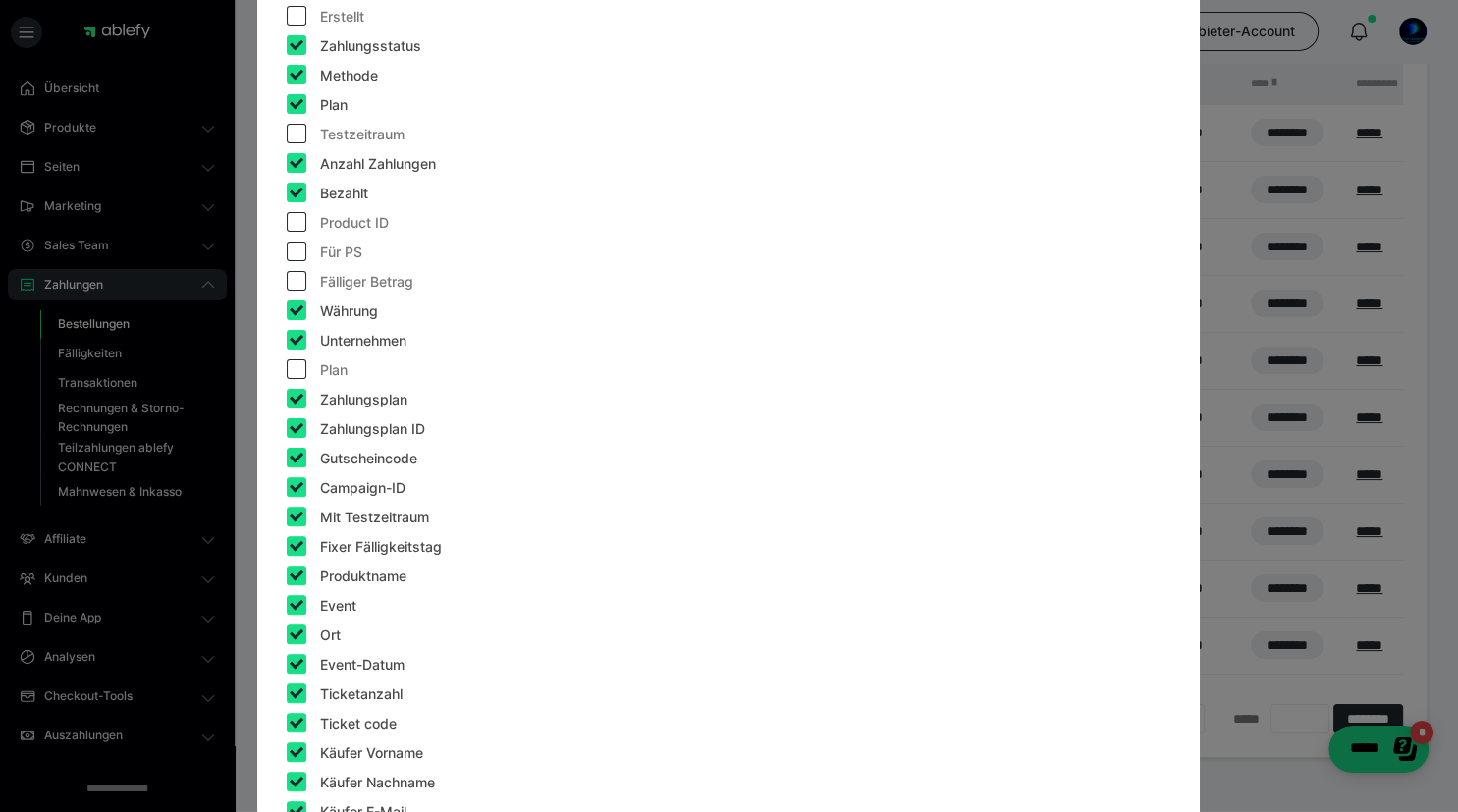 click at bounding box center (297, 399) 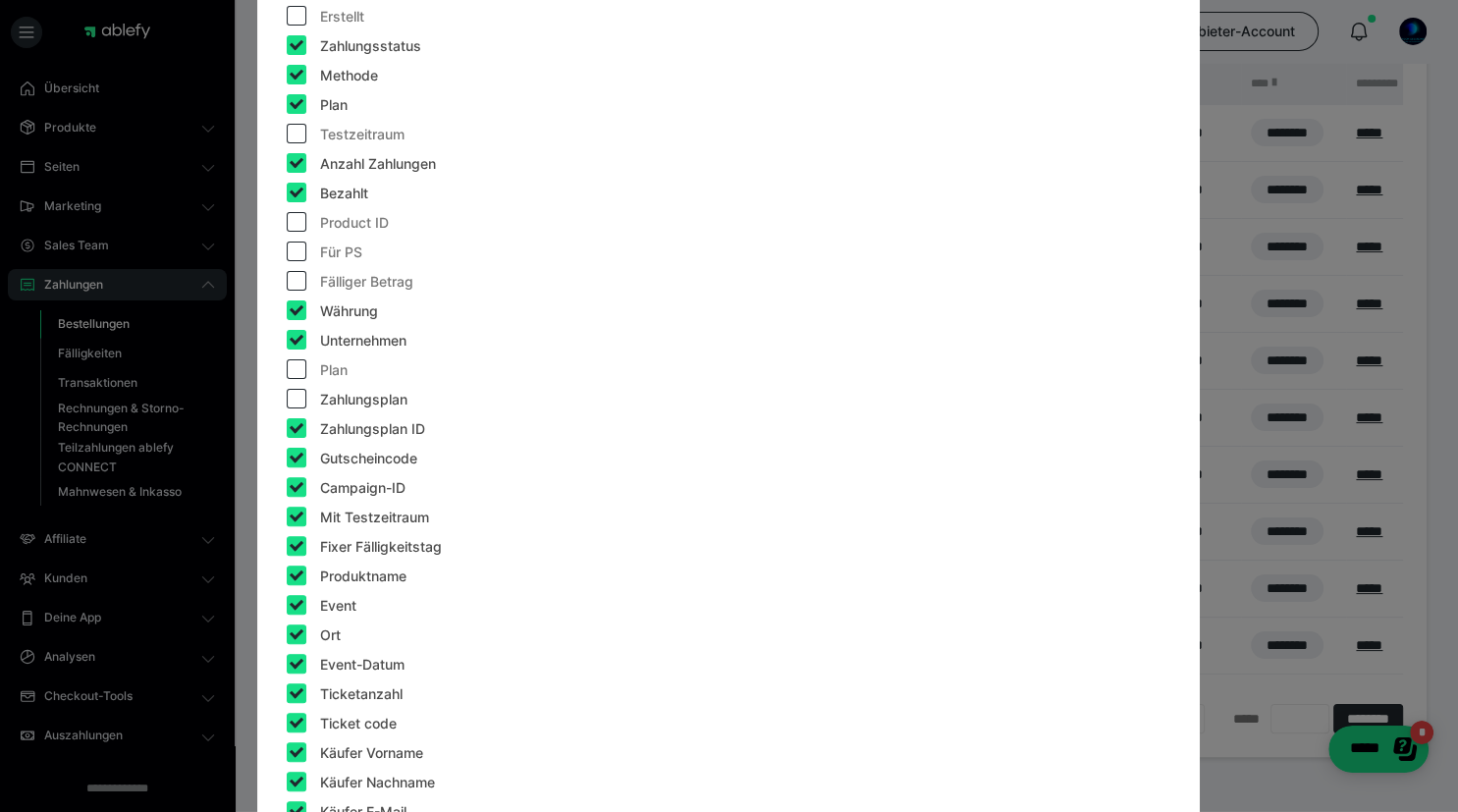 checkbox on "false" 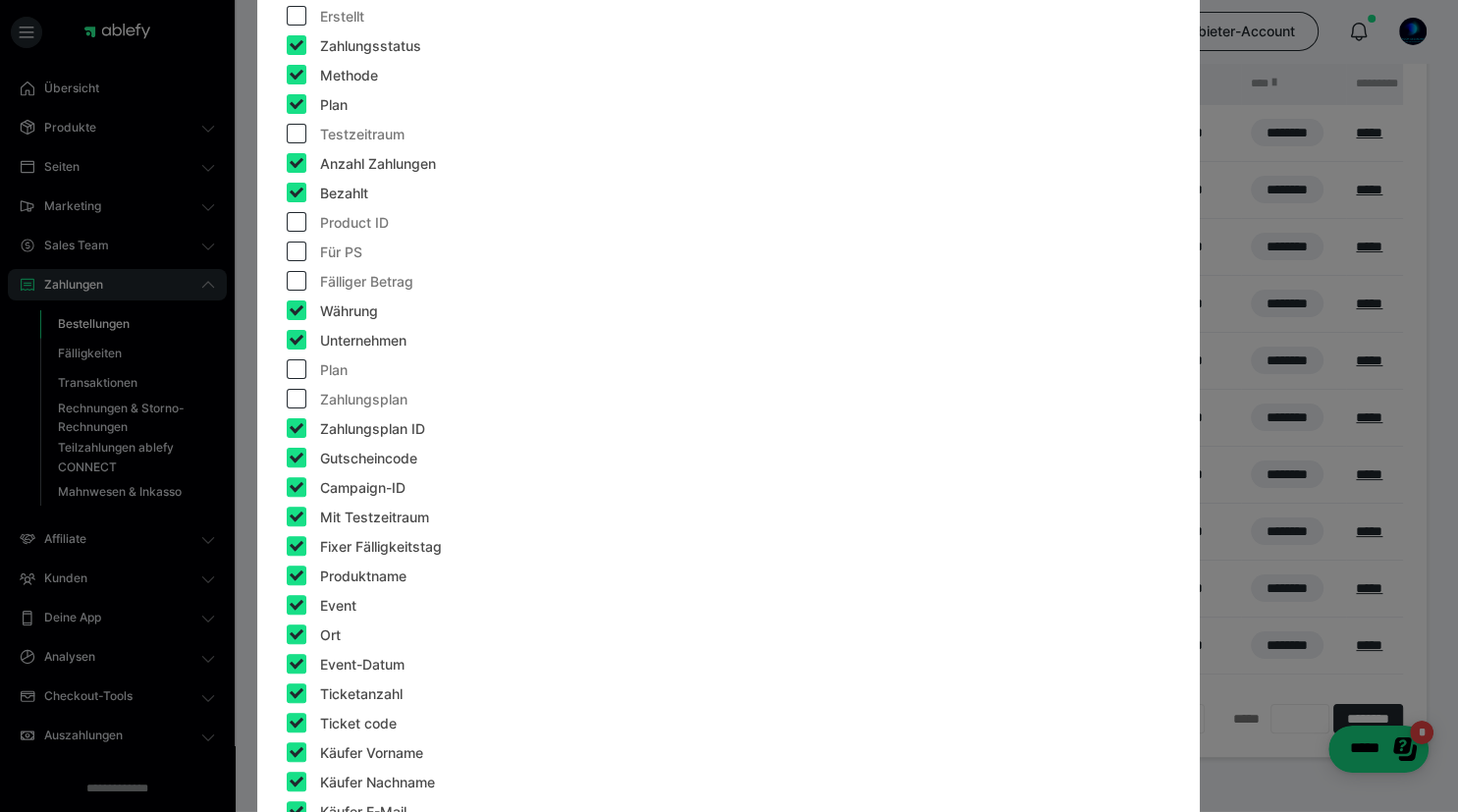 click at bounding box center [297, 428] 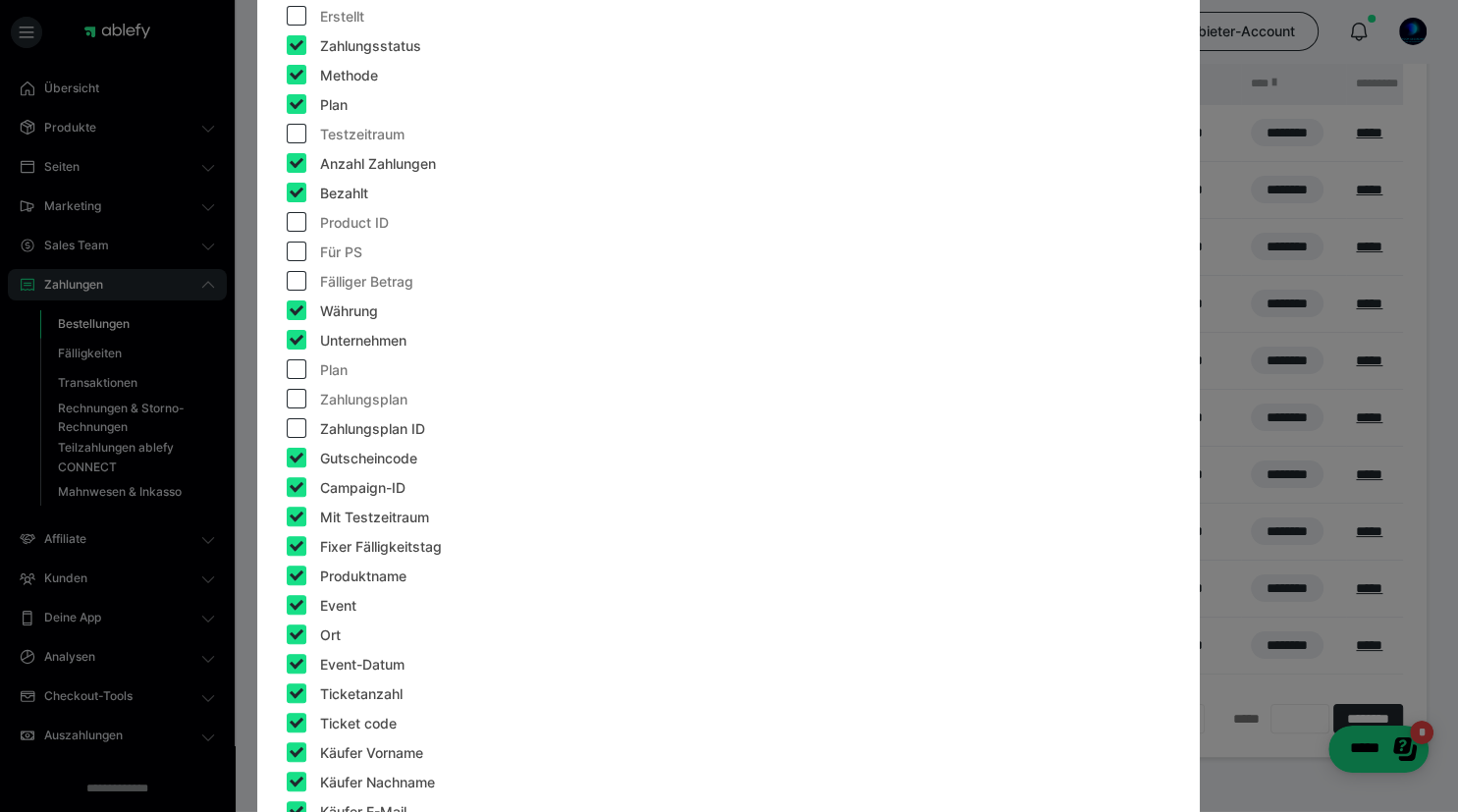 checkbox on "false" 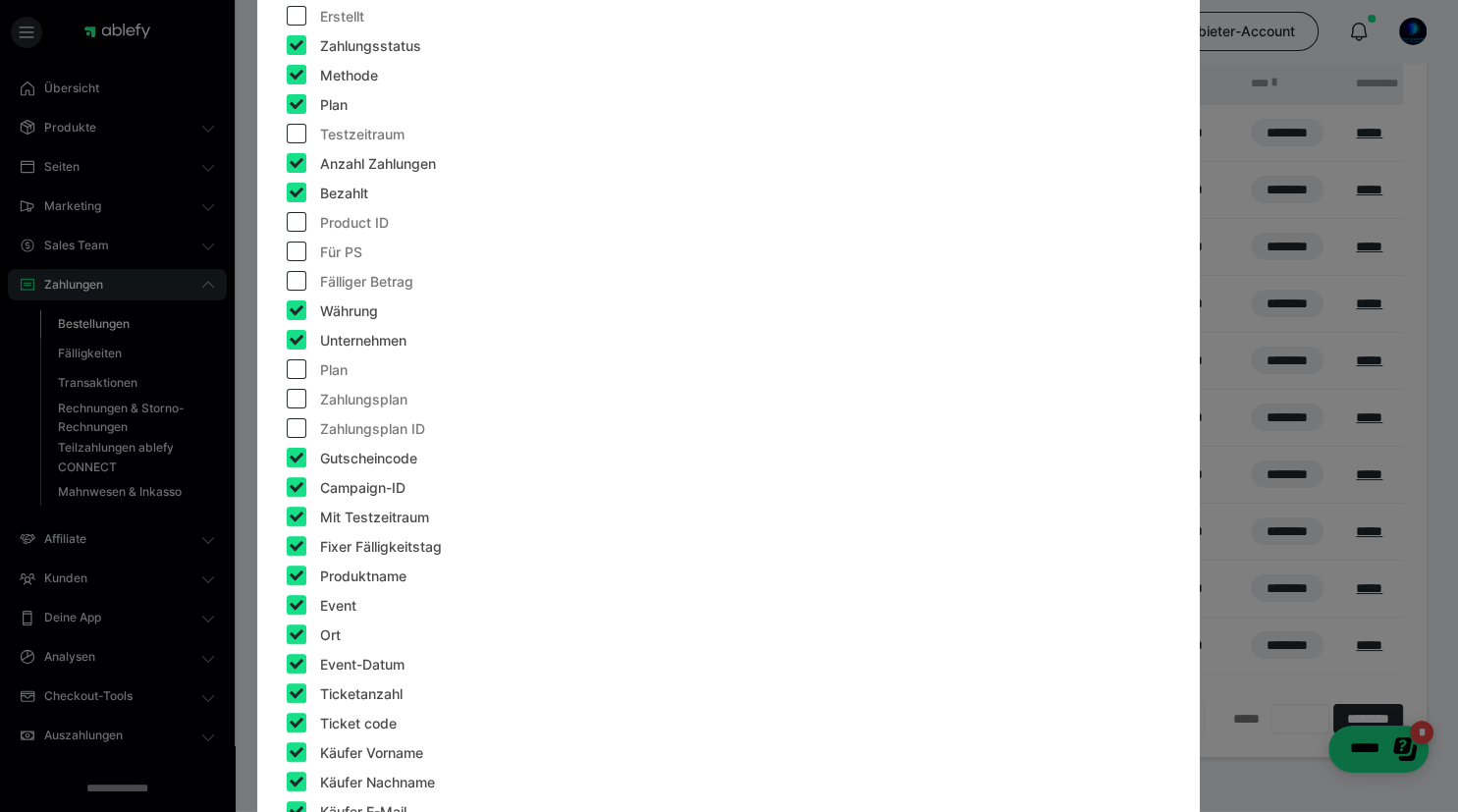 click at bounding box center [297, 458] 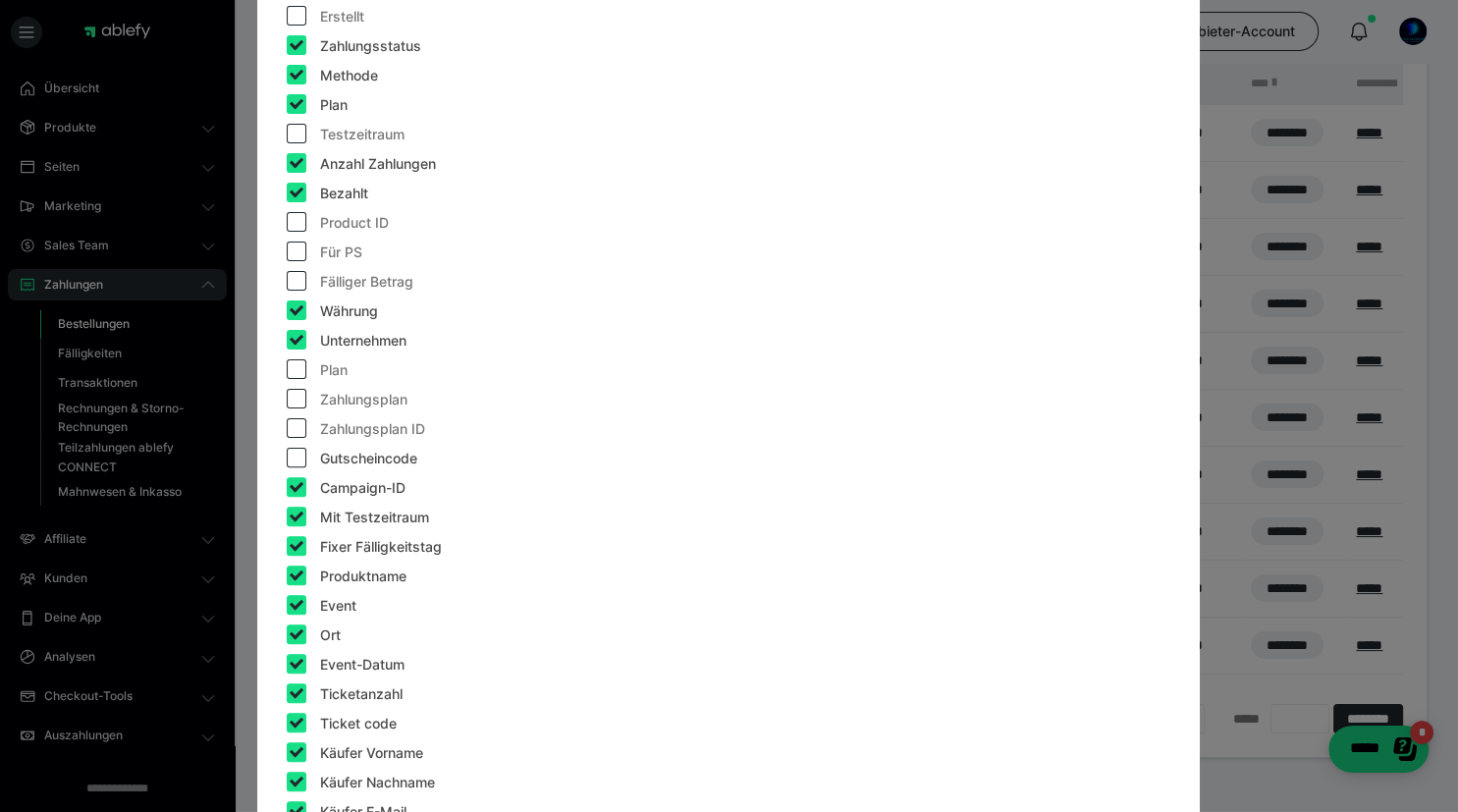 checkbox on "false" 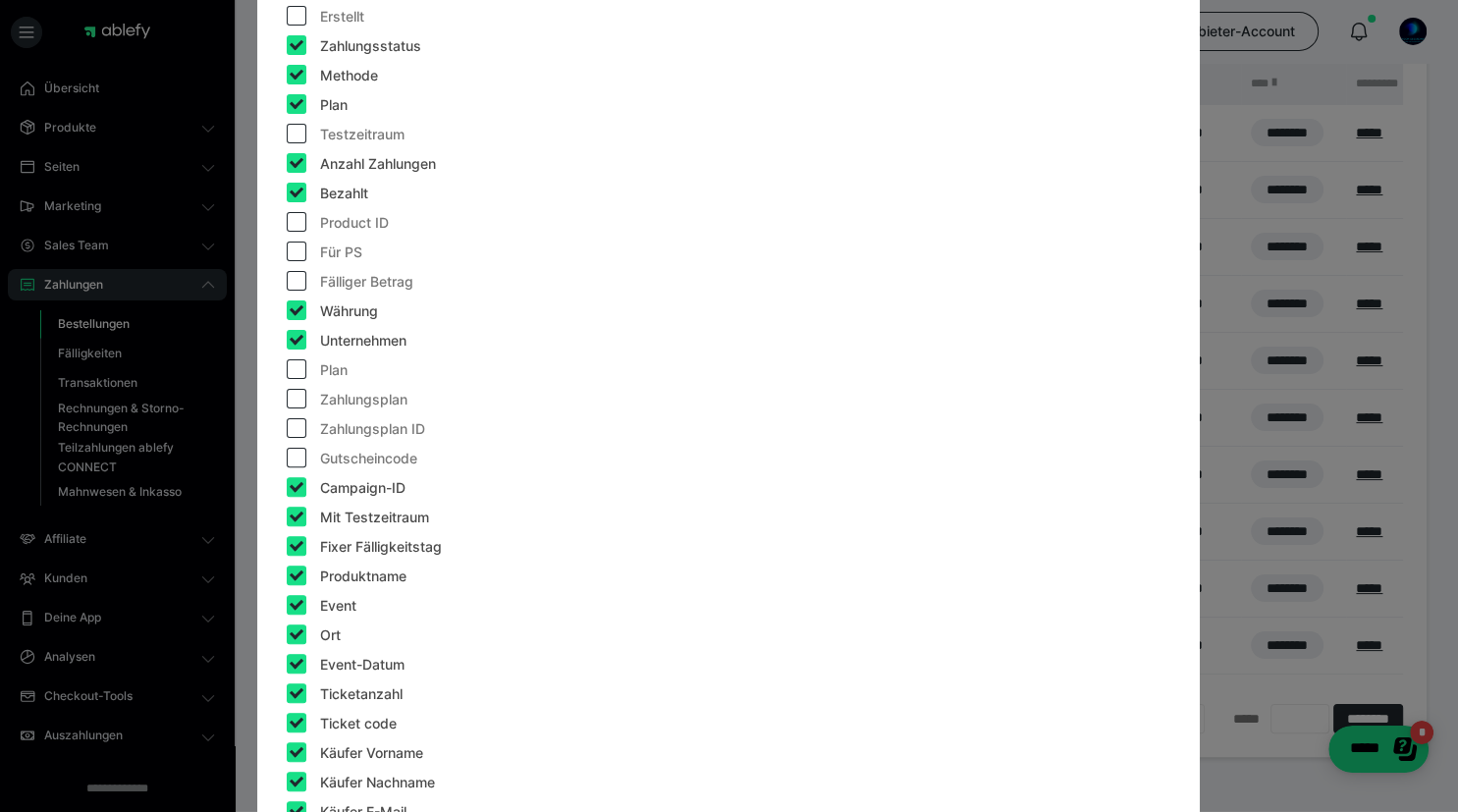 click at bounding box center (297, 487) 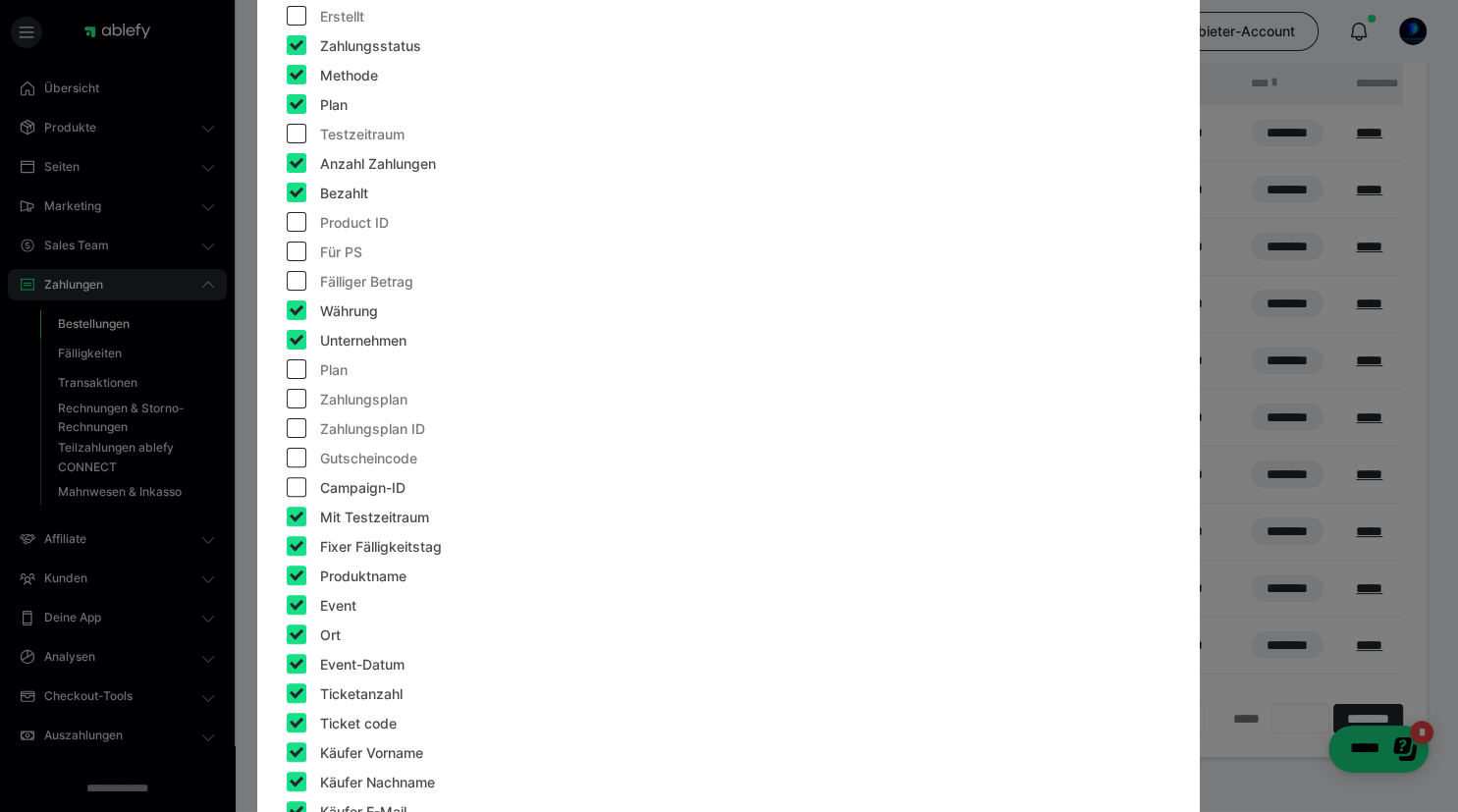 checkbox on "false" 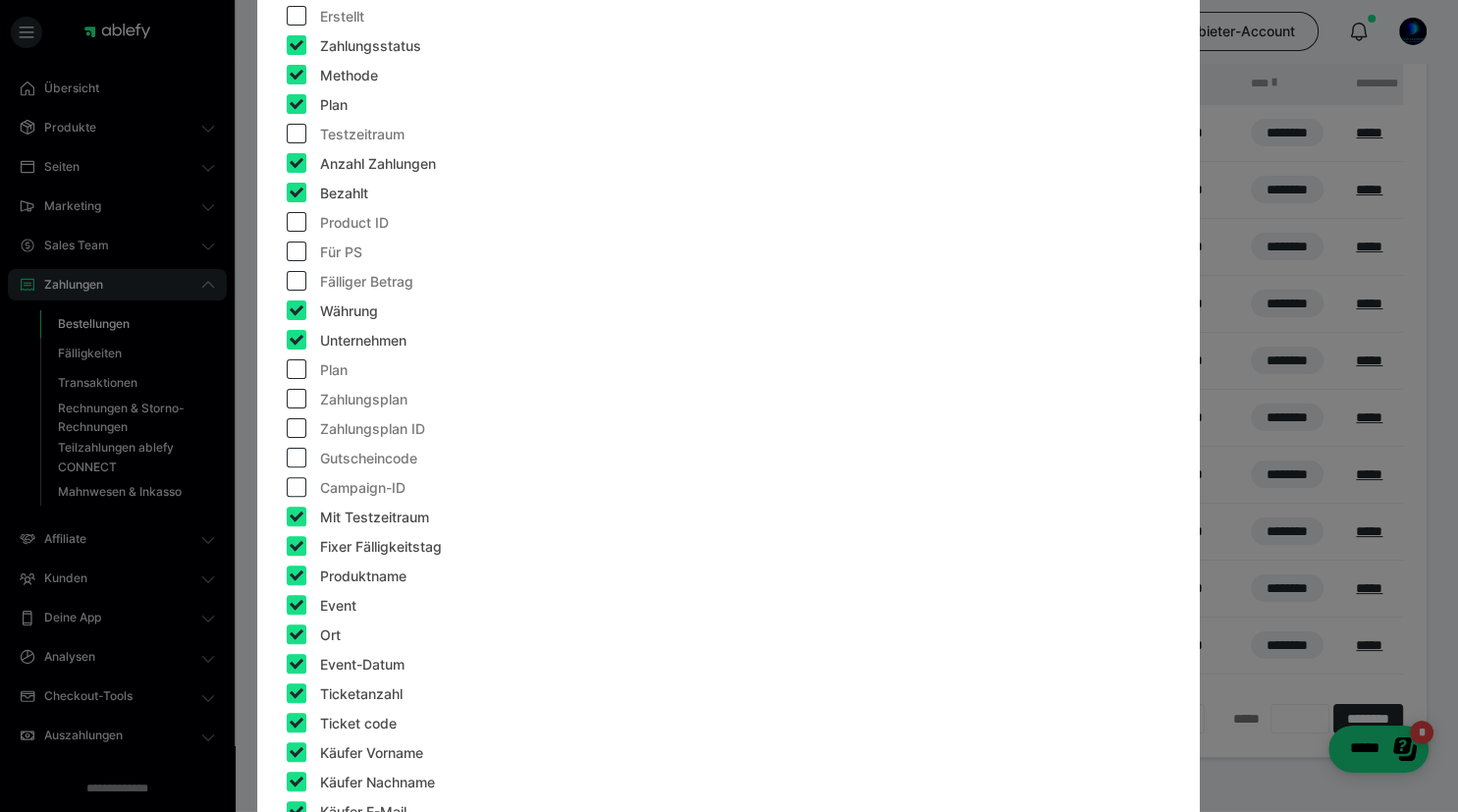 click at bounding box center [297, 516] 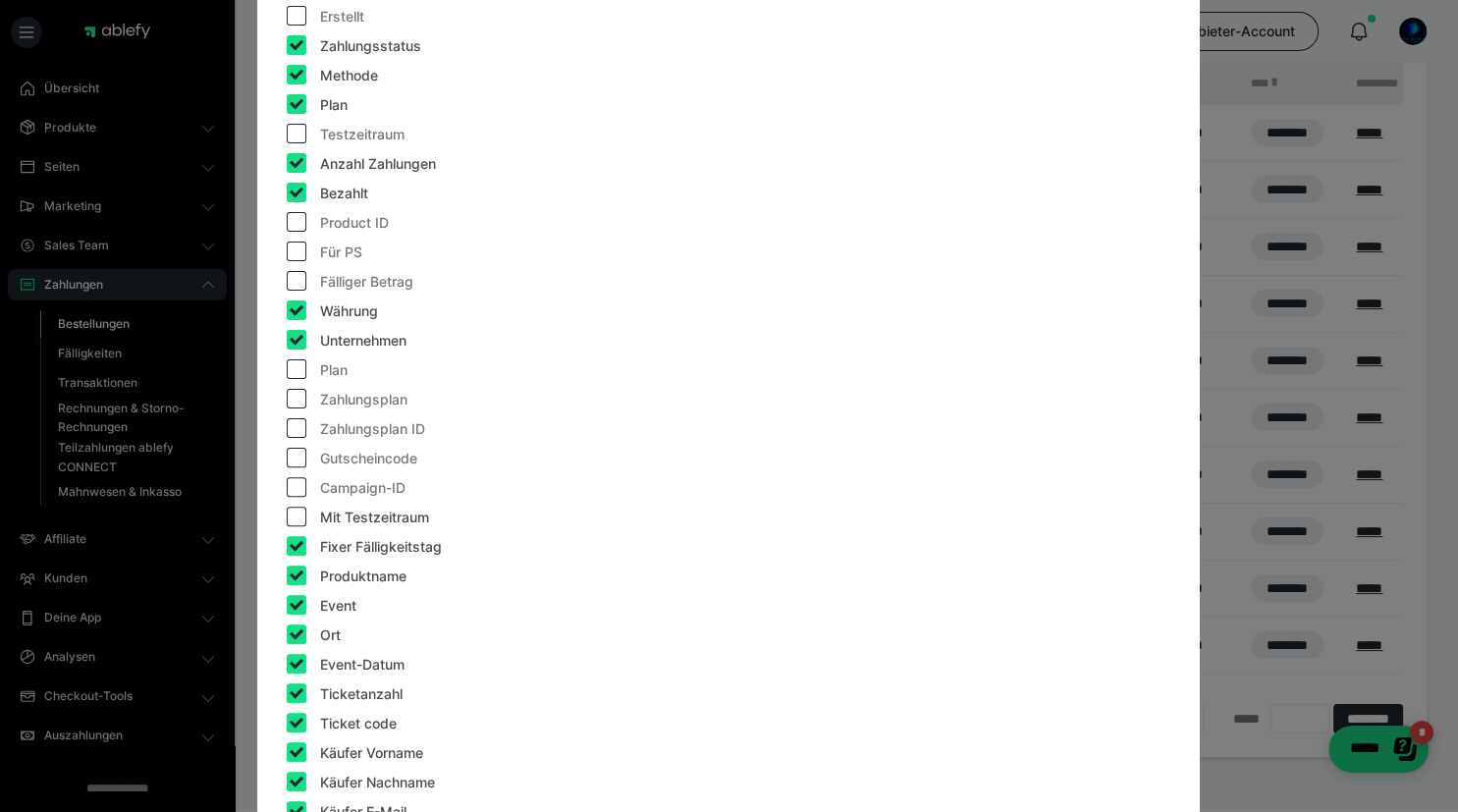 checkbox on "false" 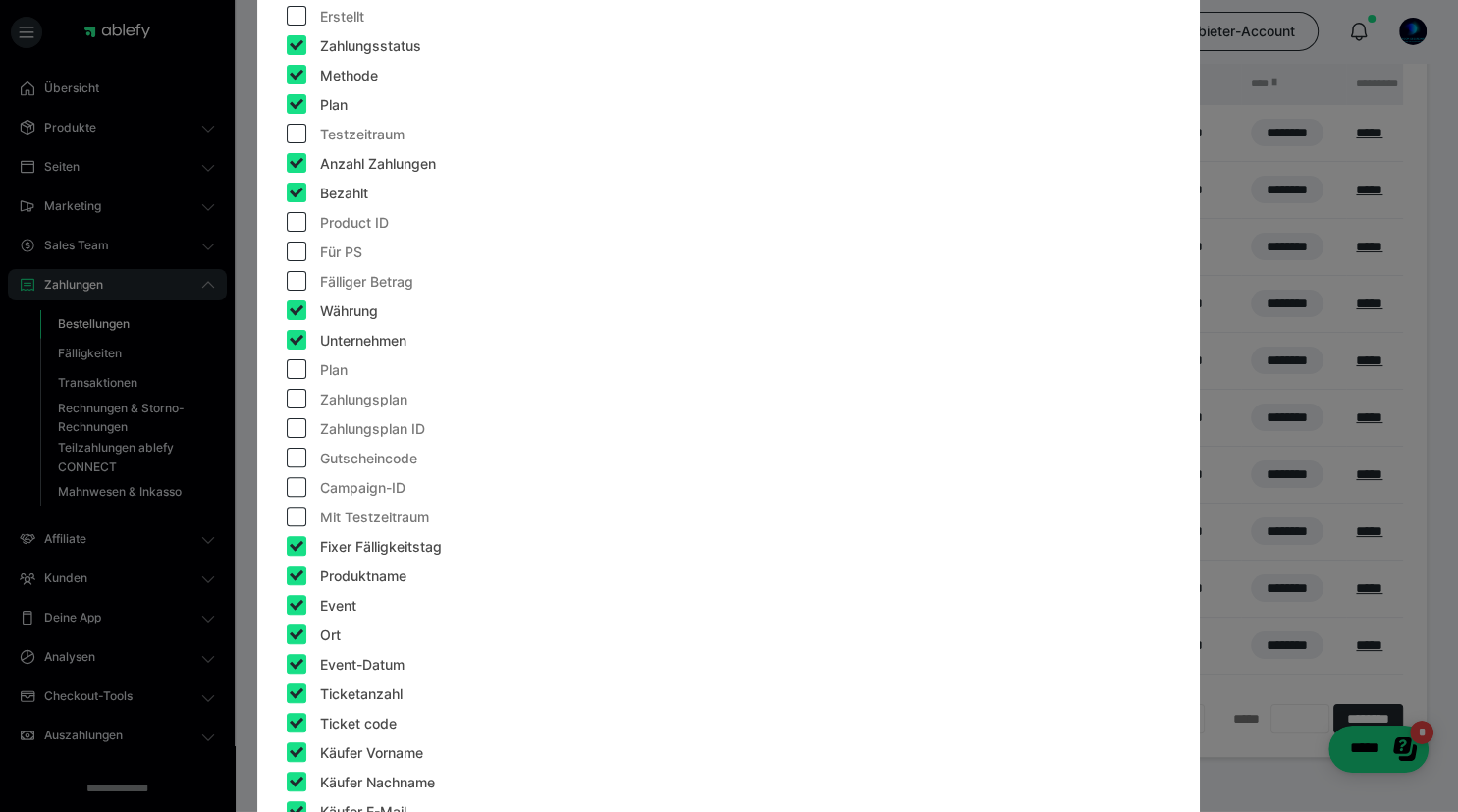 click at bounding box center (297, 546) 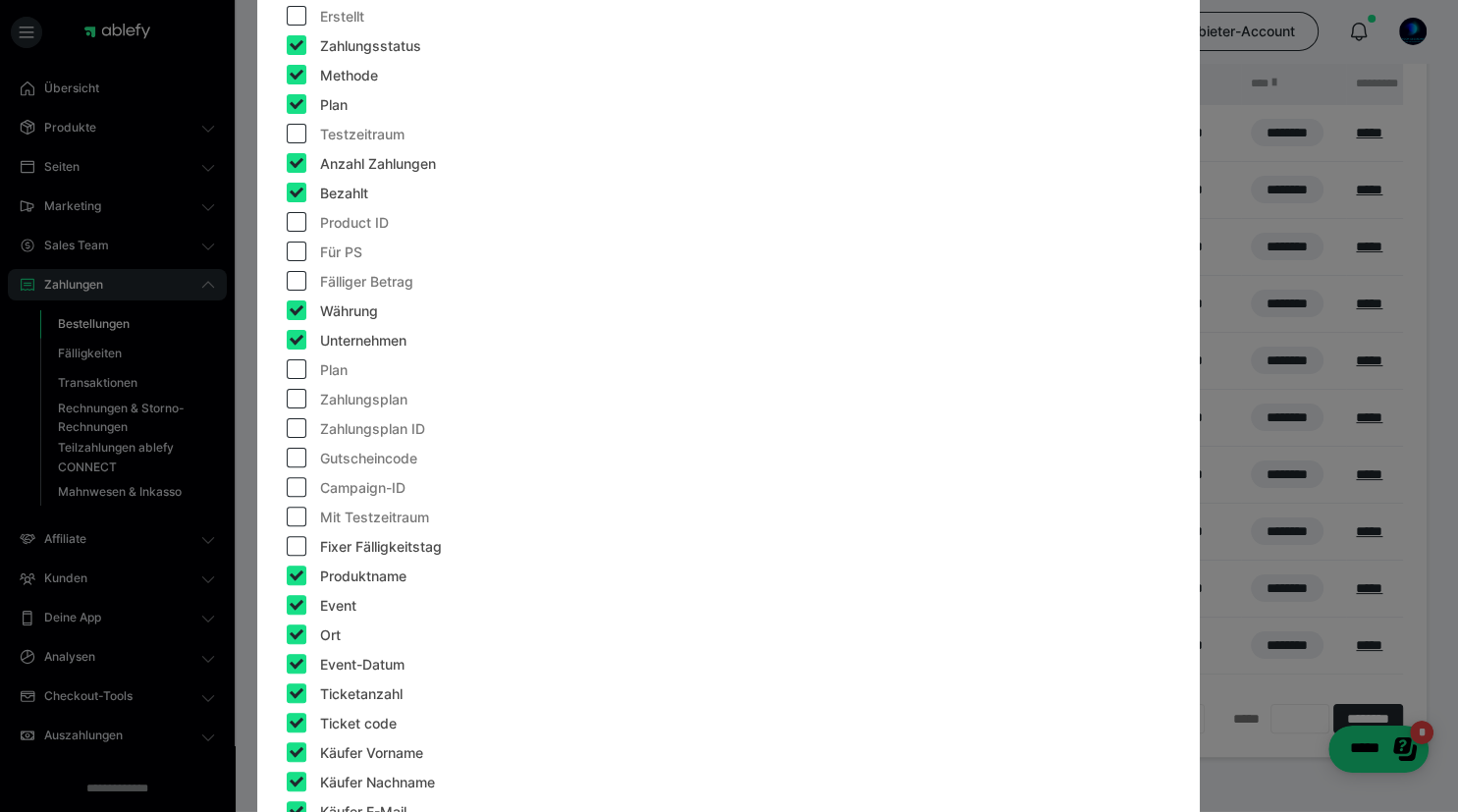 checkbox on "false" 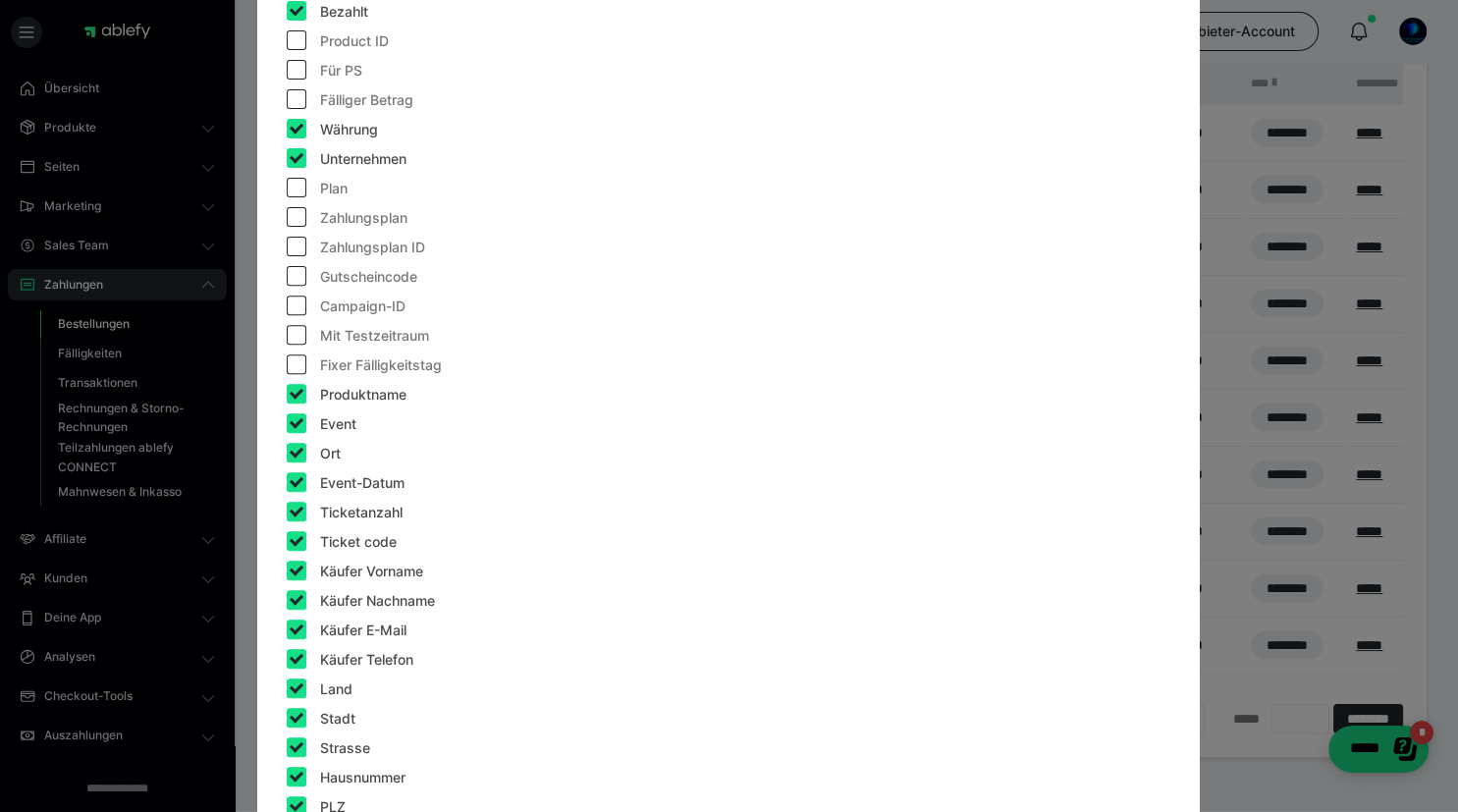 scroll, scrollTop: 678, scrollLeft: 0, axis: vertical 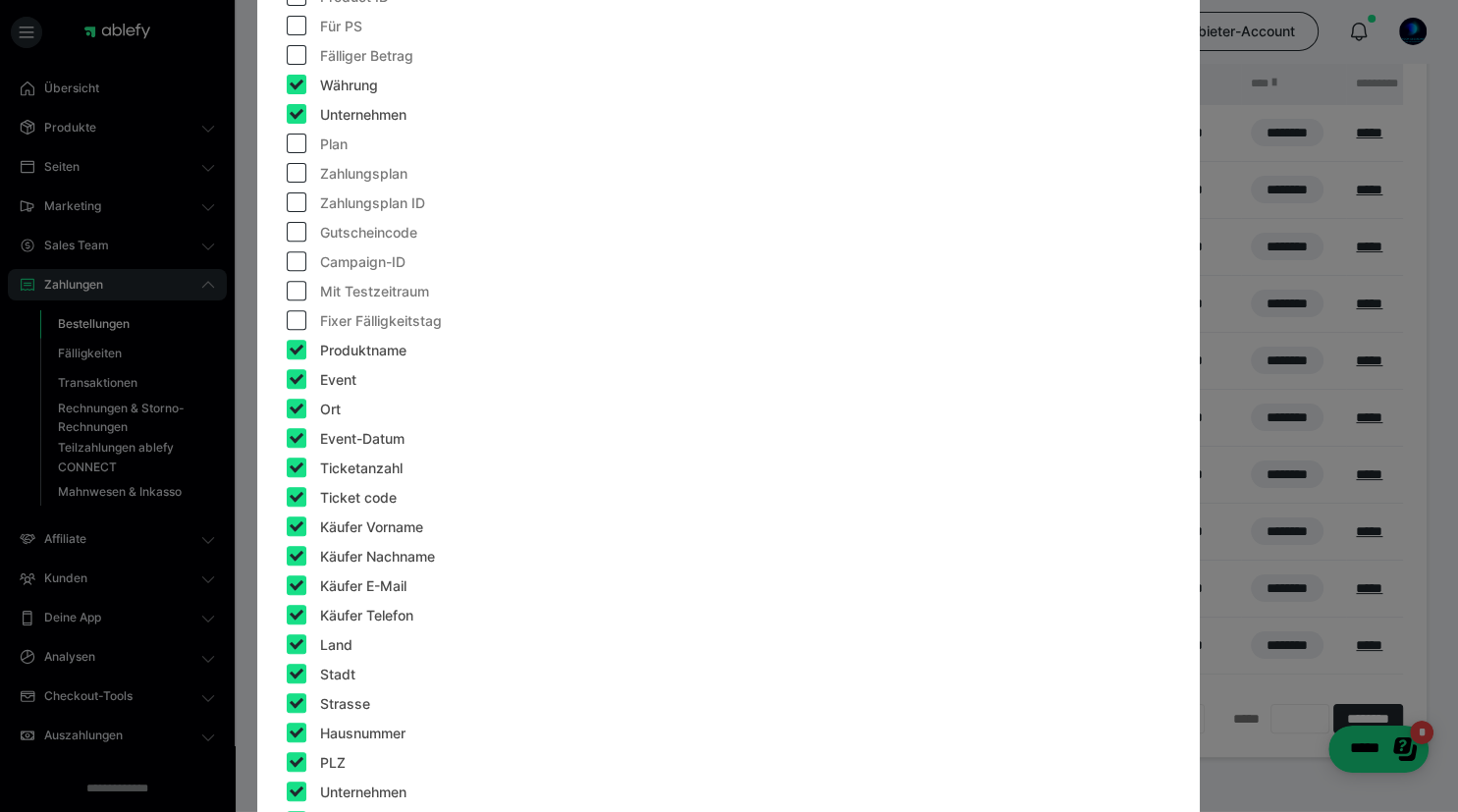 click at bounding box center [297, 497] 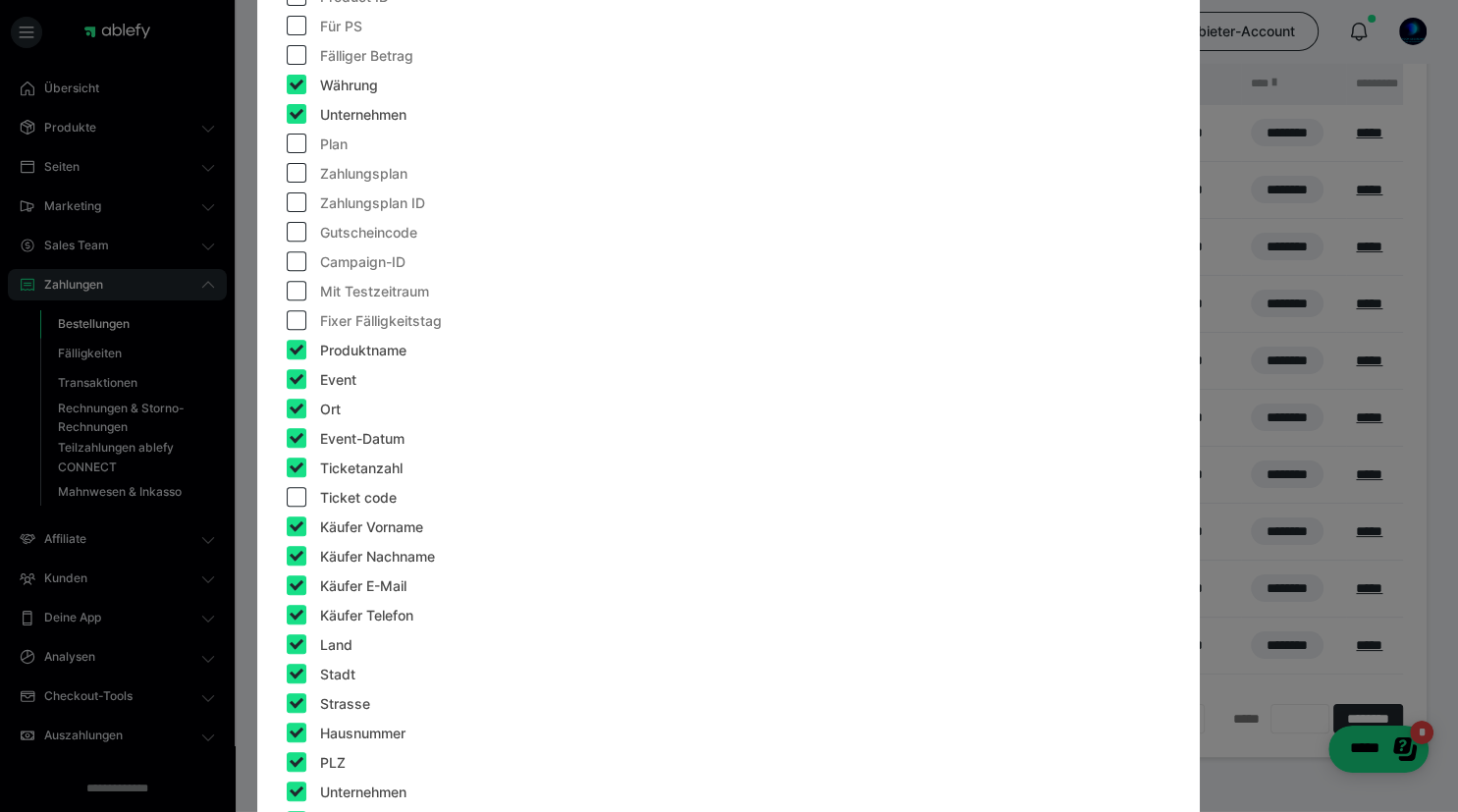 checkbox on "false" 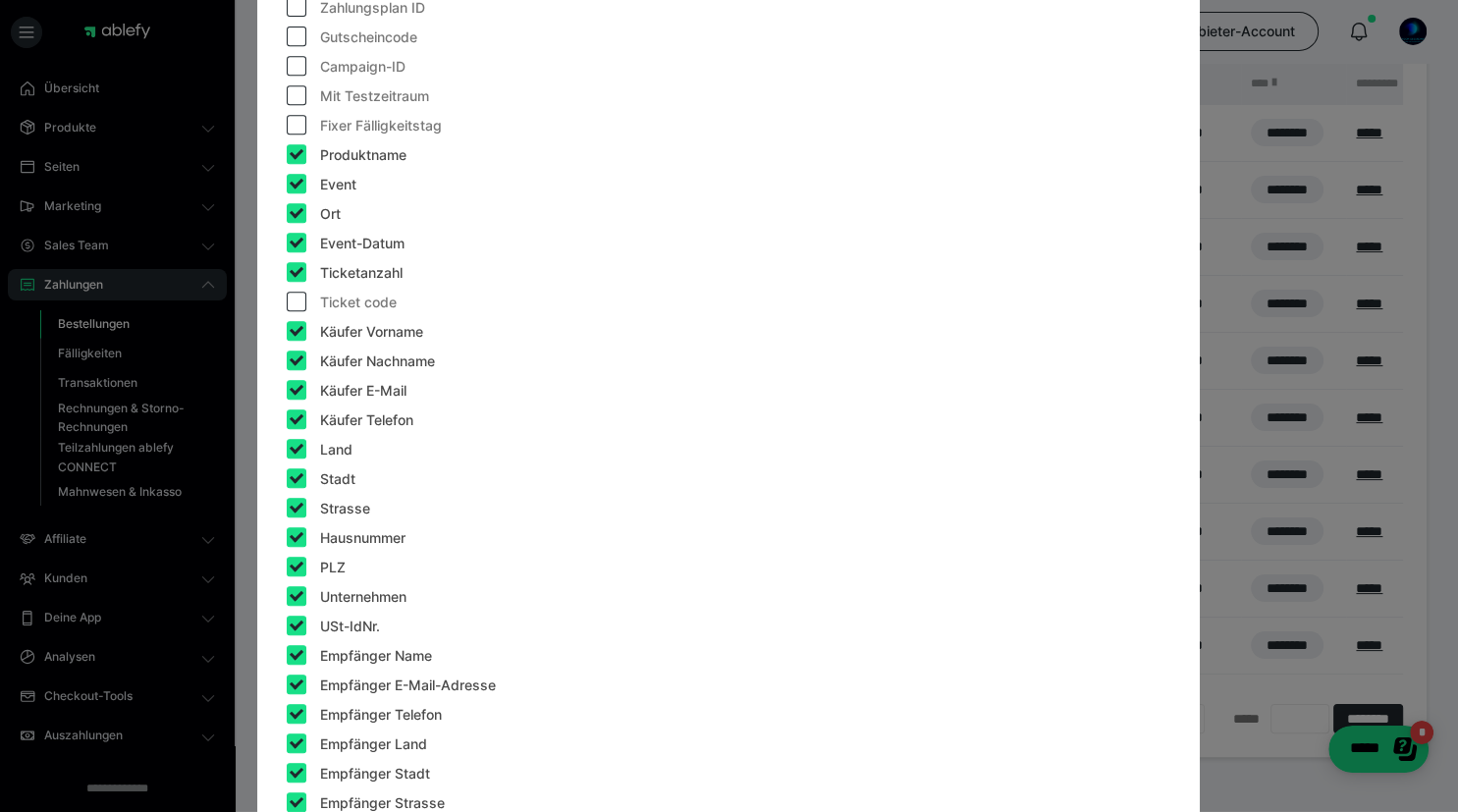 scroll, scrollTop: 905, scrollLeft: 0, axis: vertical 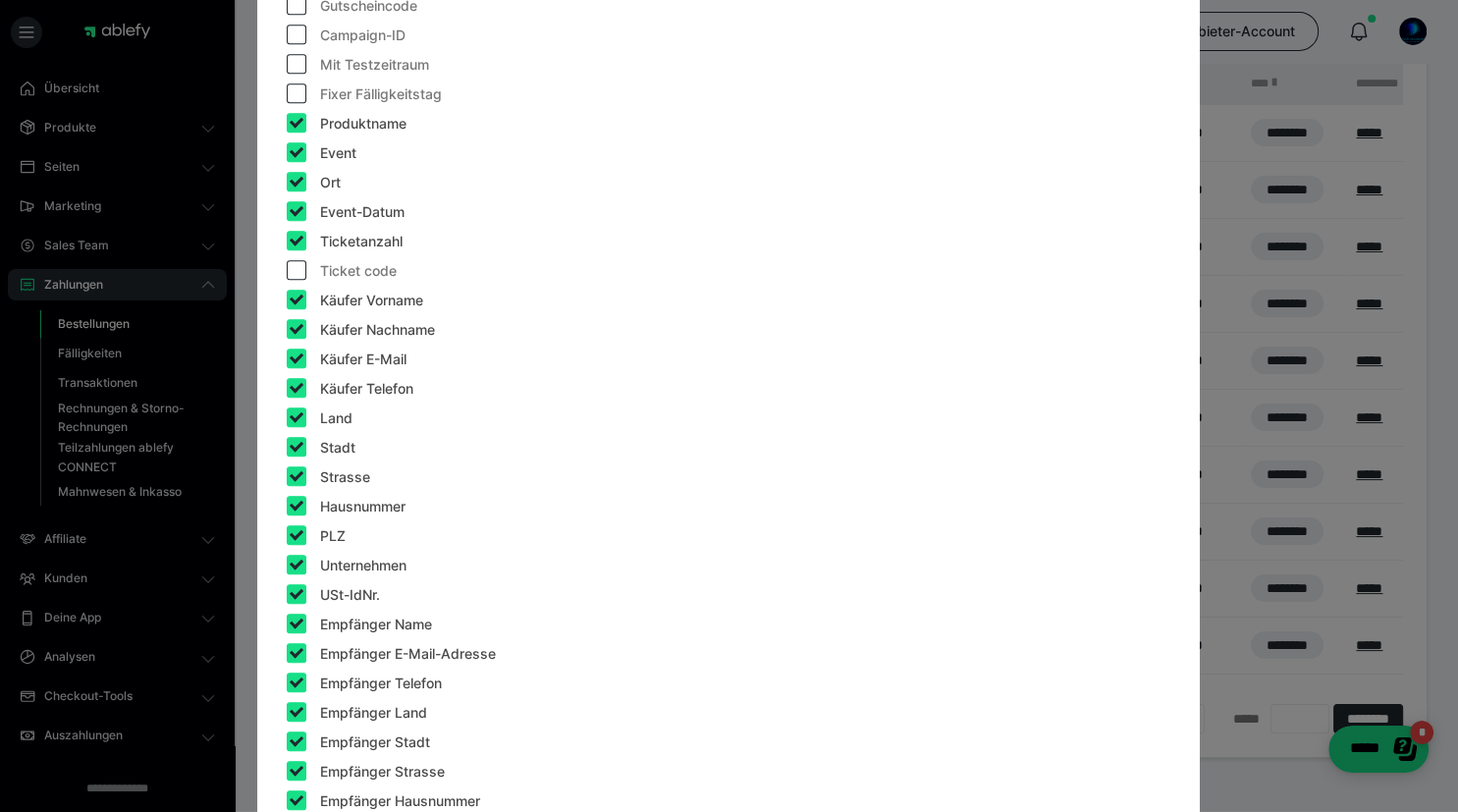 click at bounding box center [297, 358] 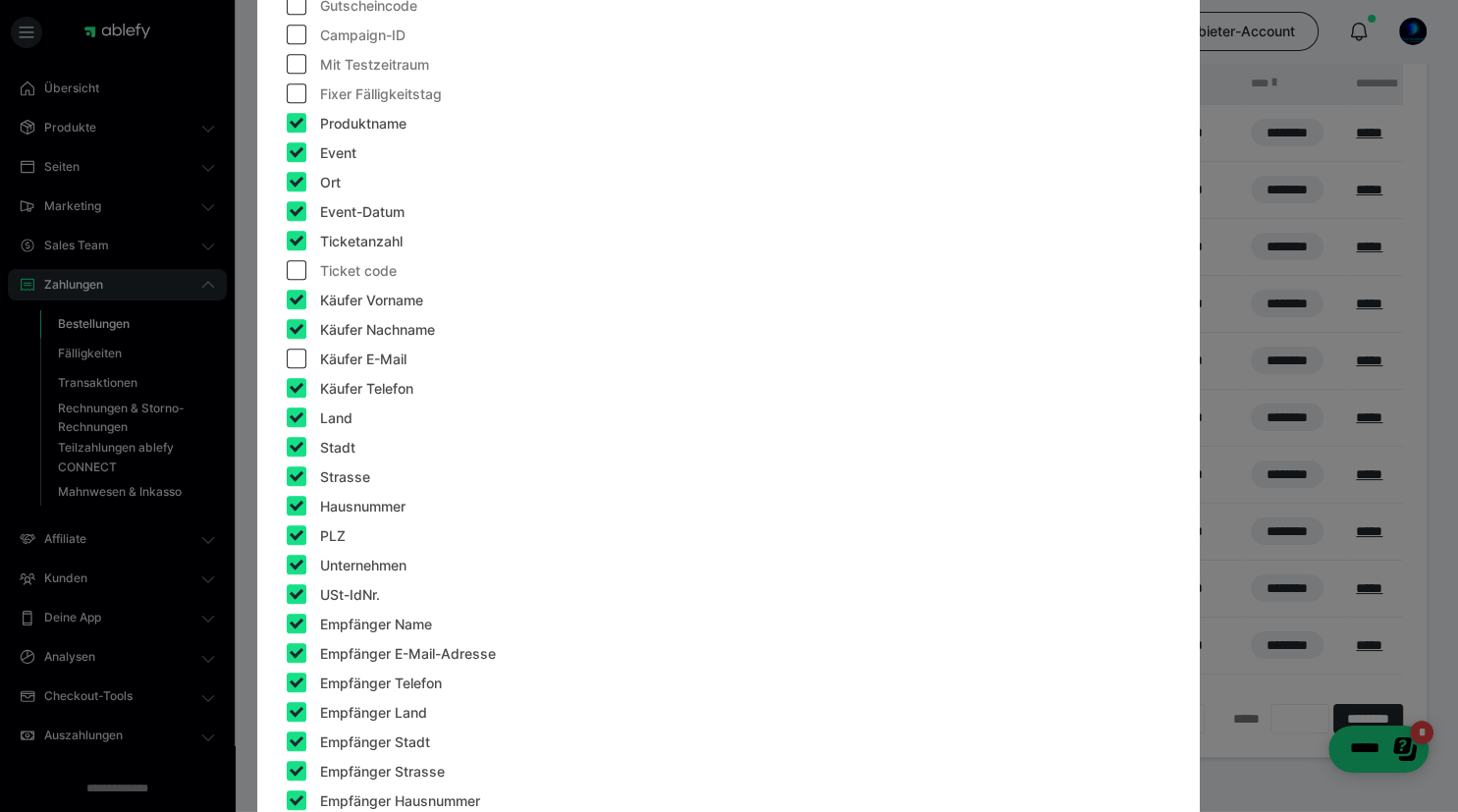 checkbox on "false" 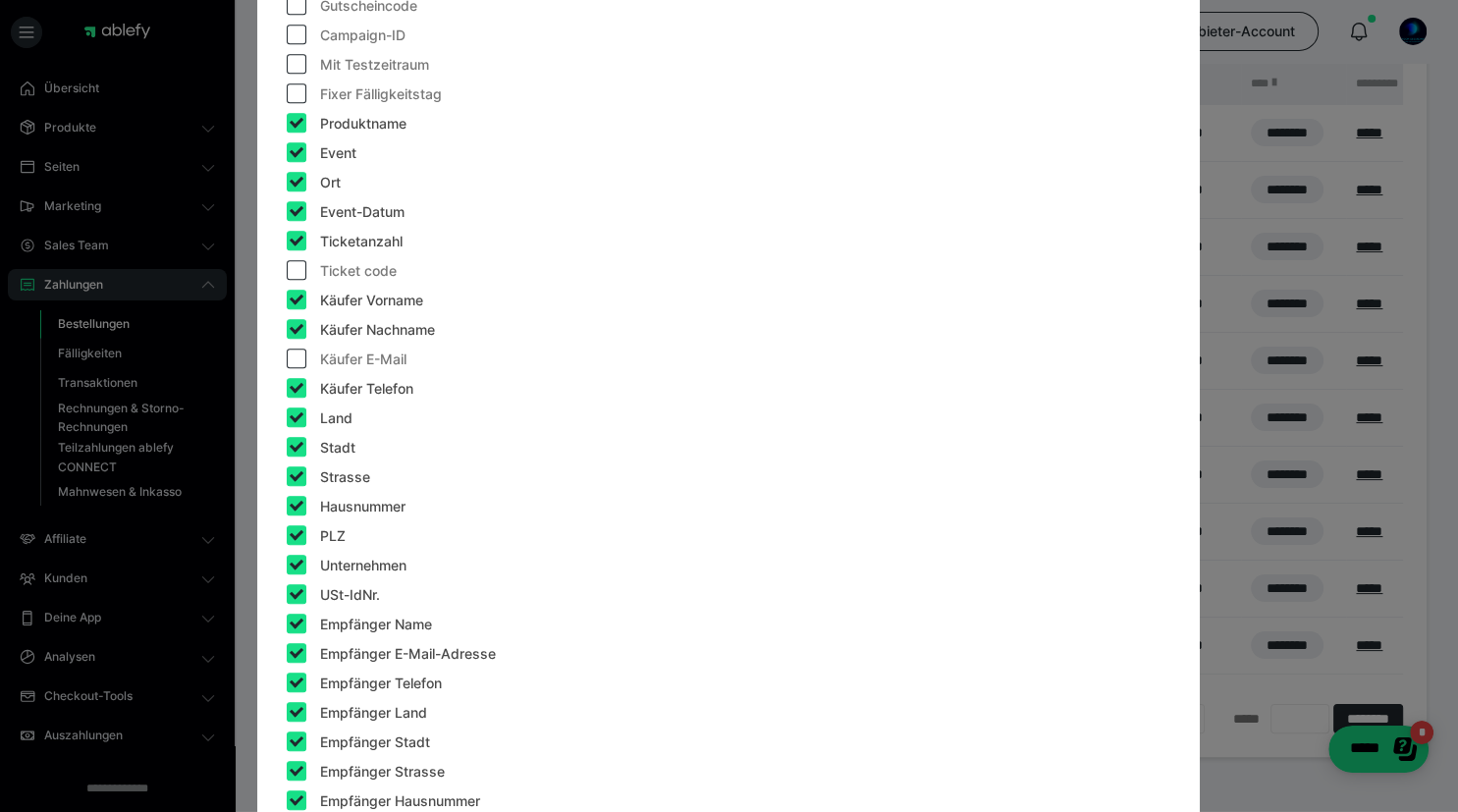 click at bounding box center [297, 388] 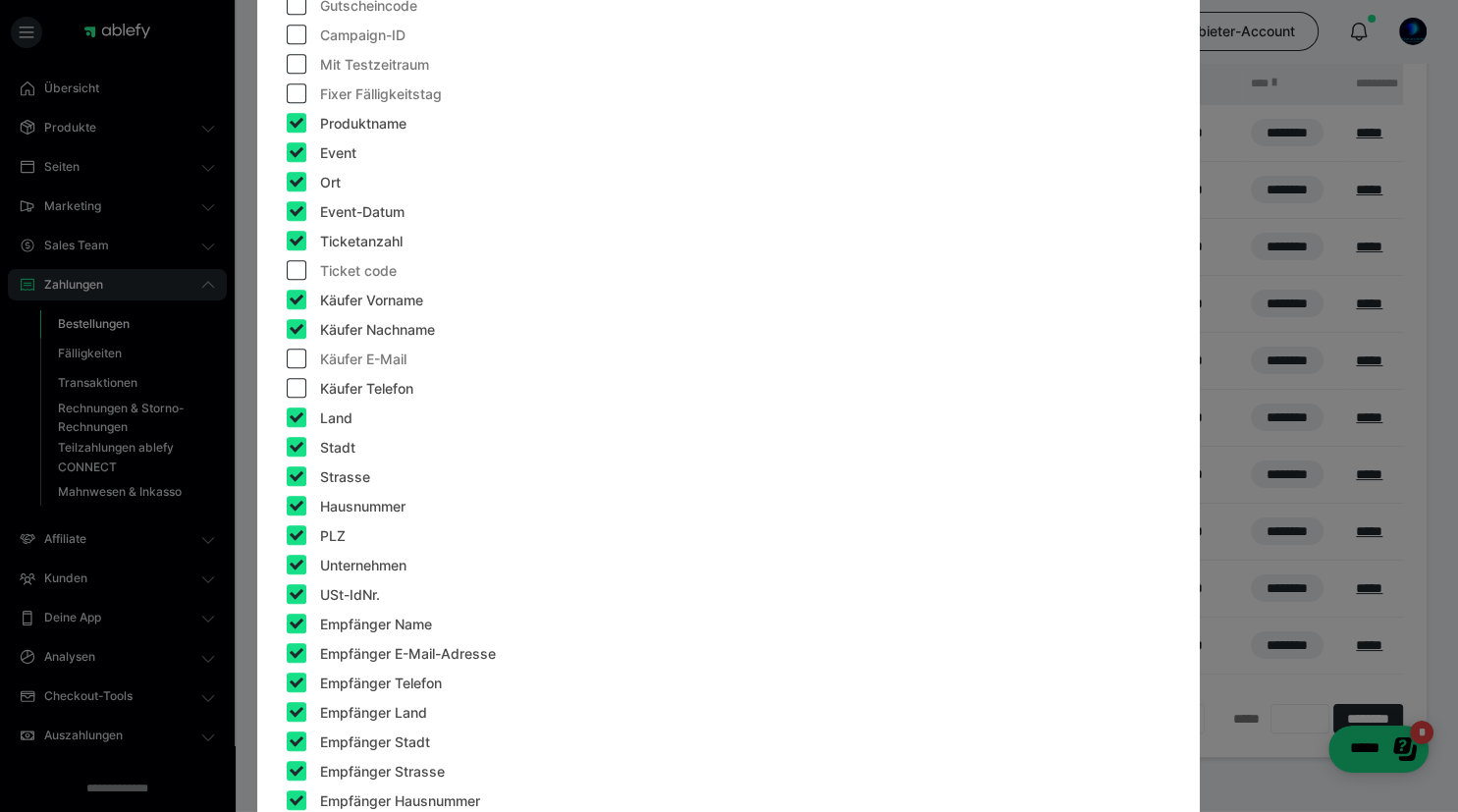 checkbox on "false" 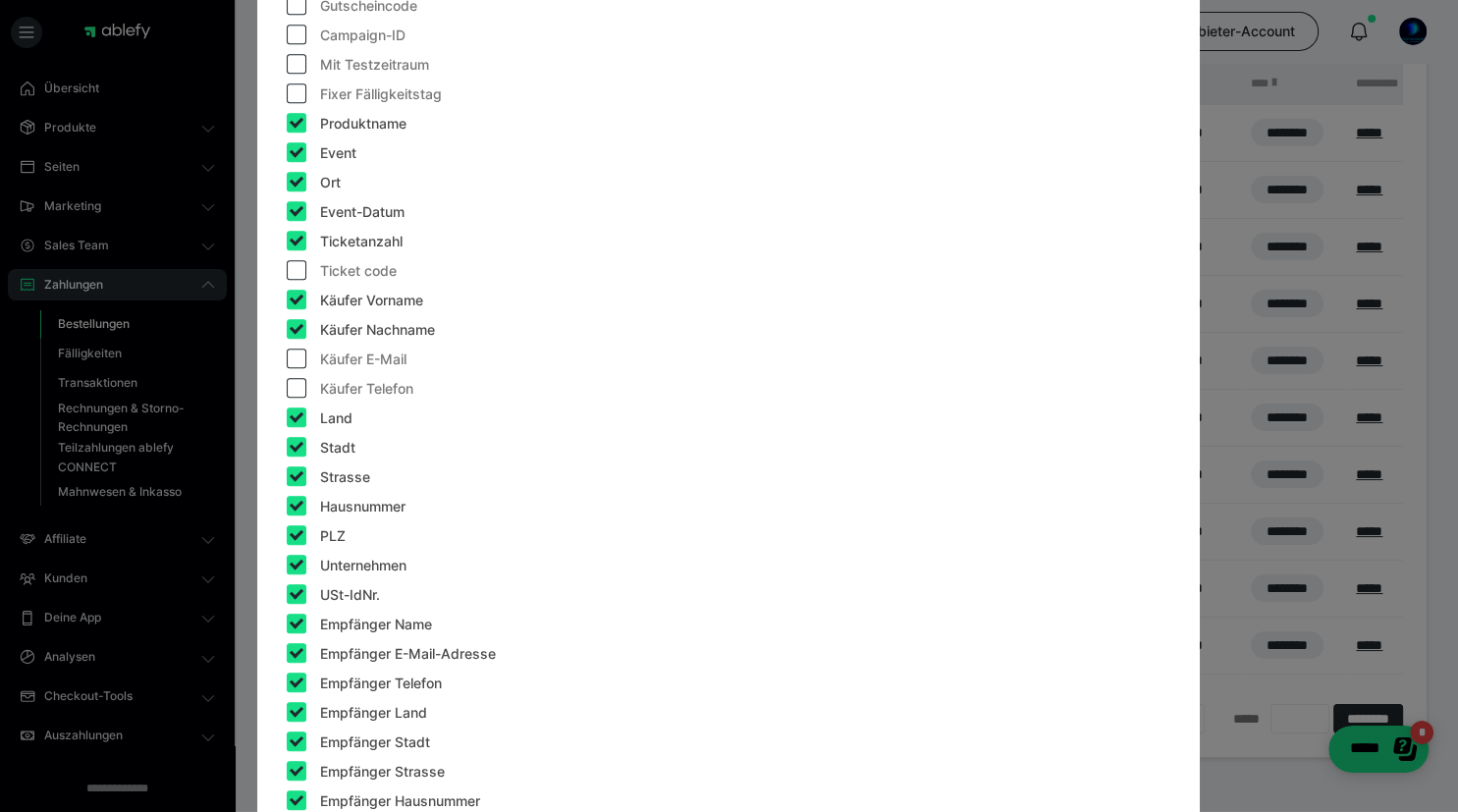 click at bounding box center (297, 476) 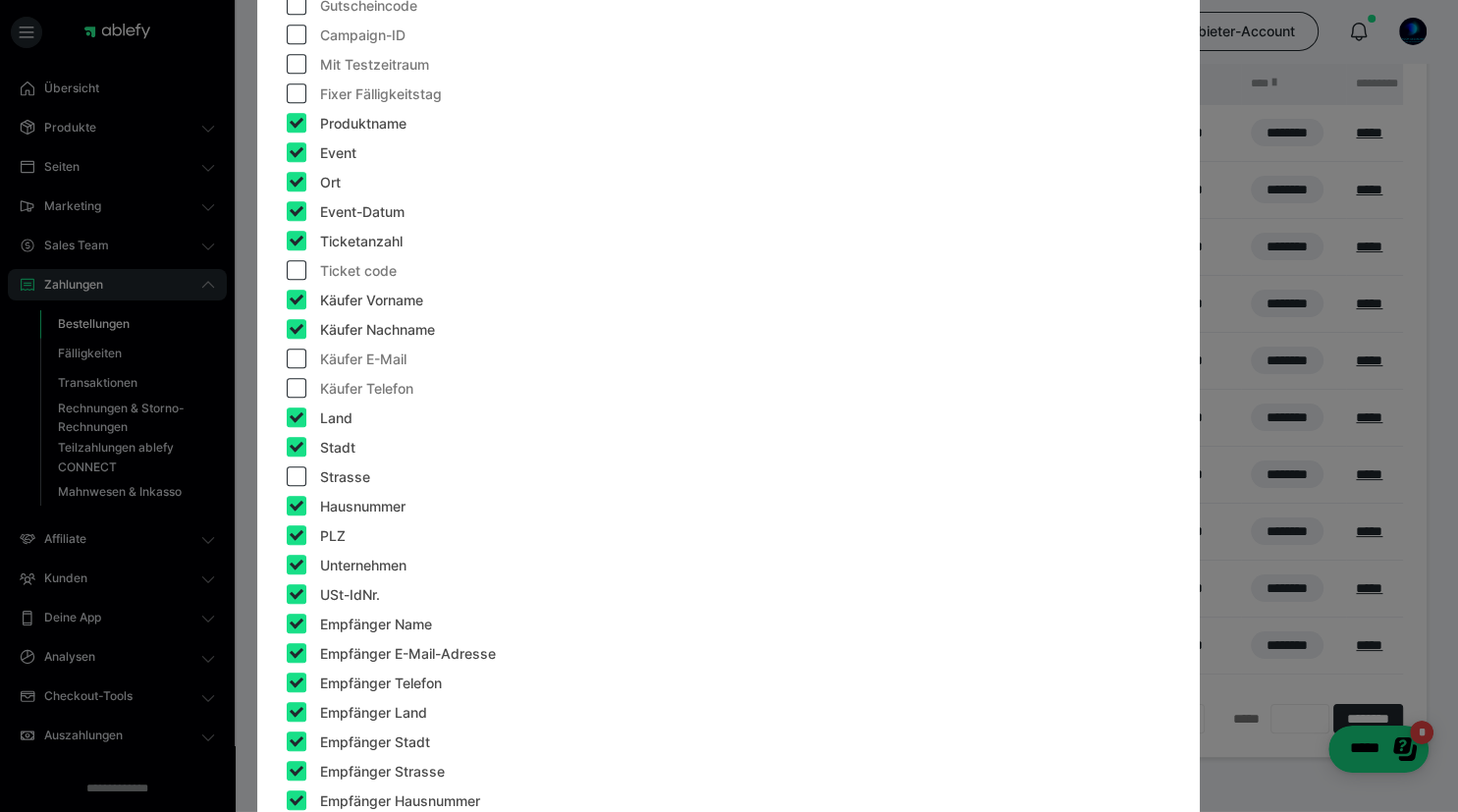 checkbox on "false" 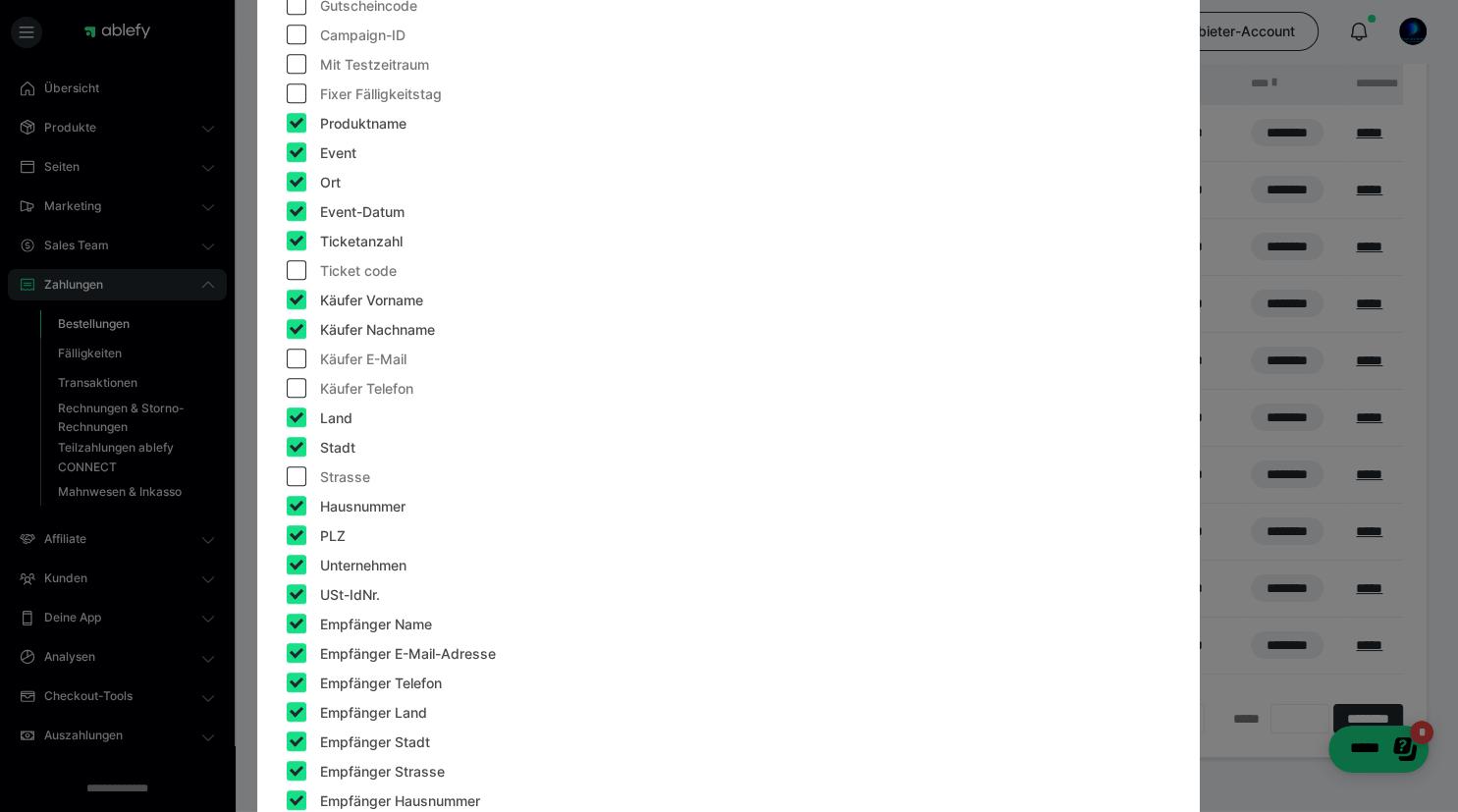 click at bounding box center [297, 506] 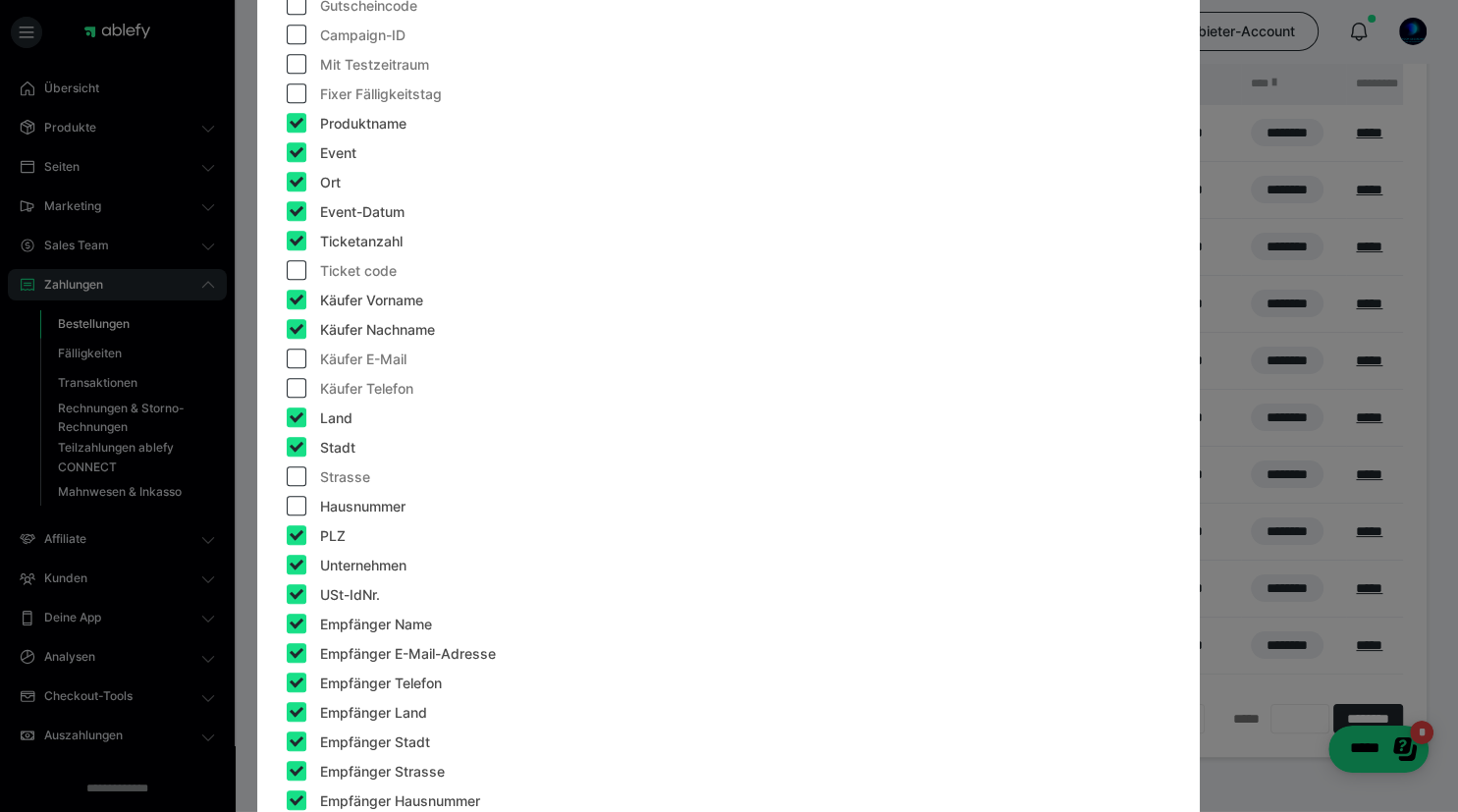 checkbox on "false" 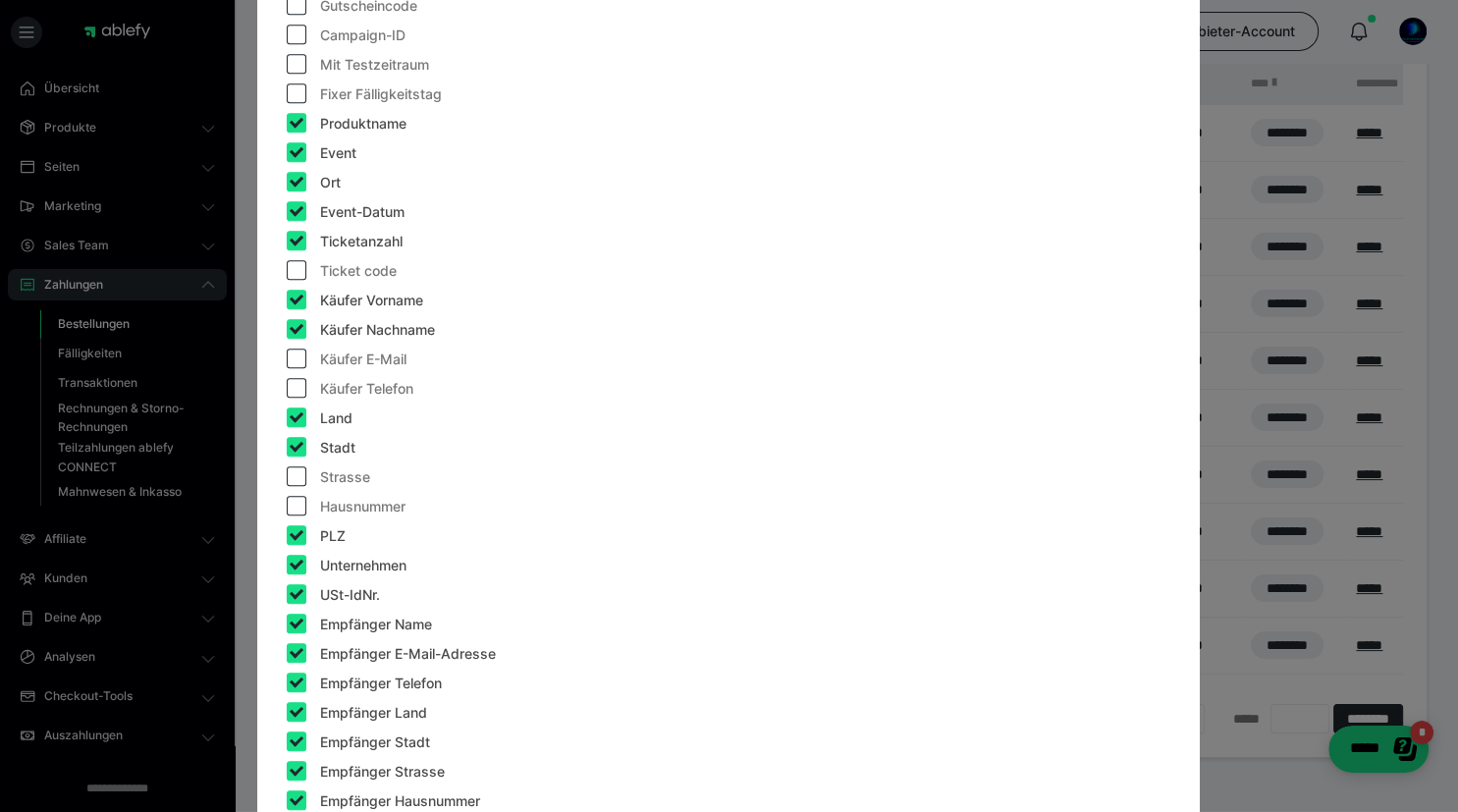 click at bounding box center [297, 535] 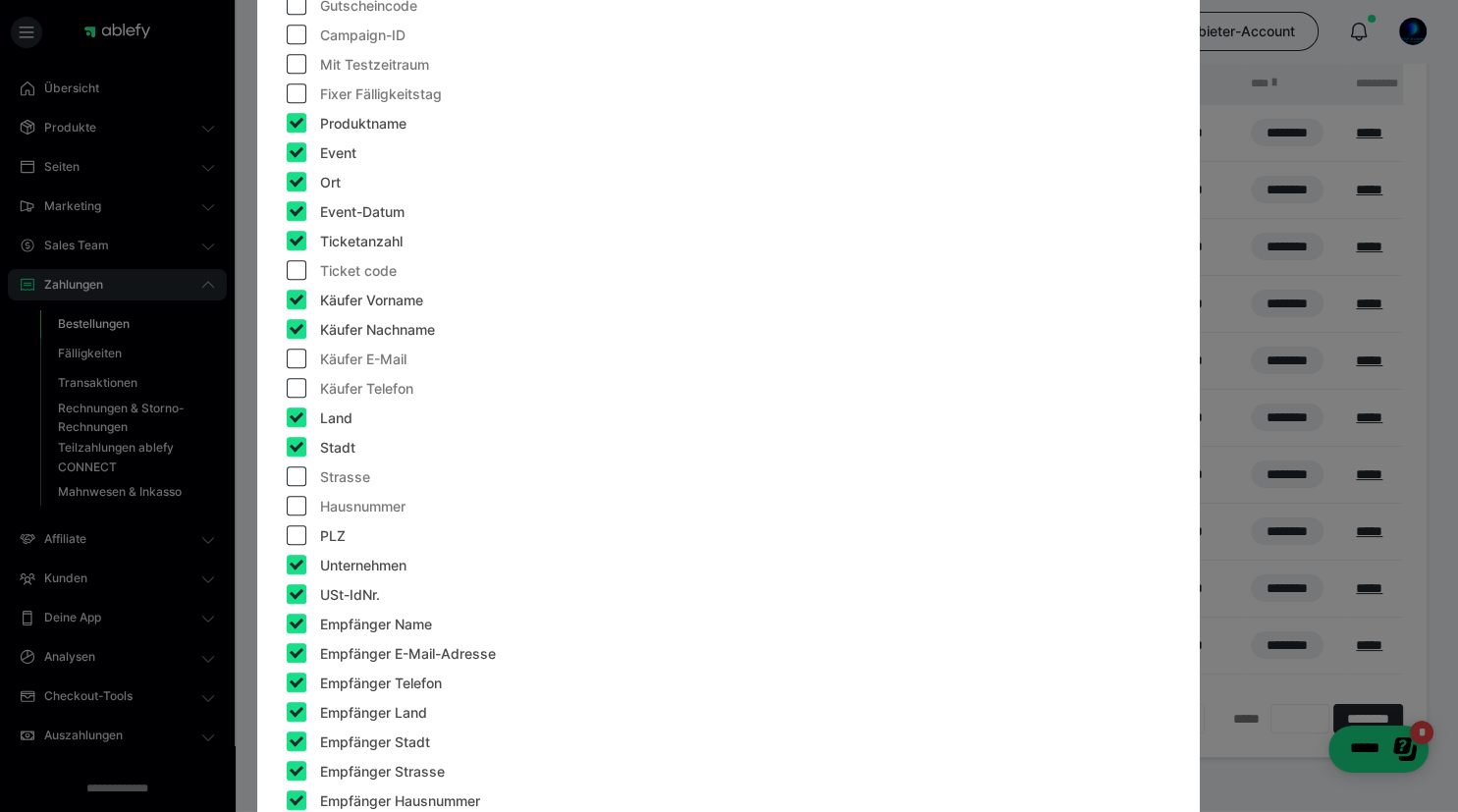 checkbox on "false" 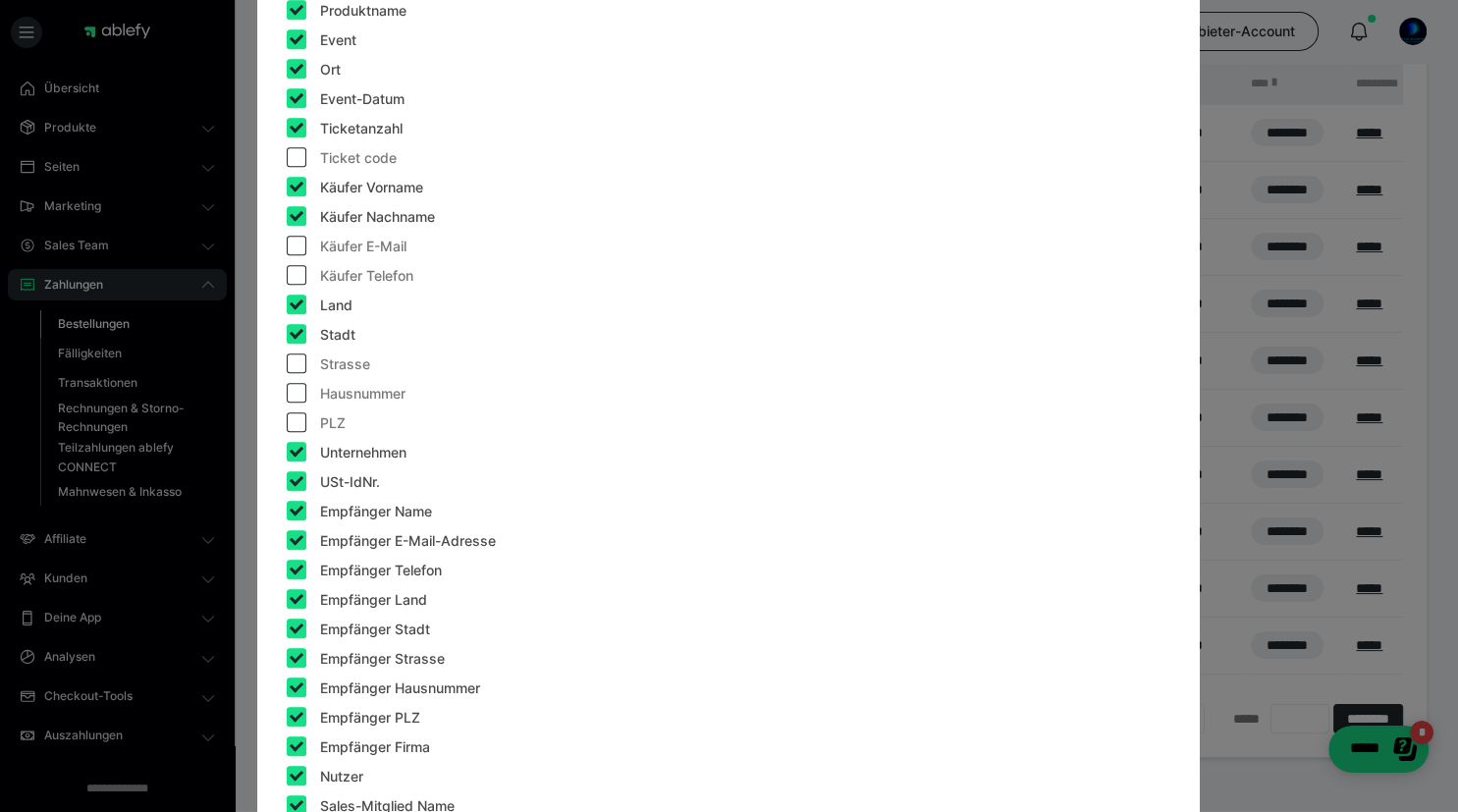scroll, scrollTop: 1131, scrollLeft: 0, axis: vertical 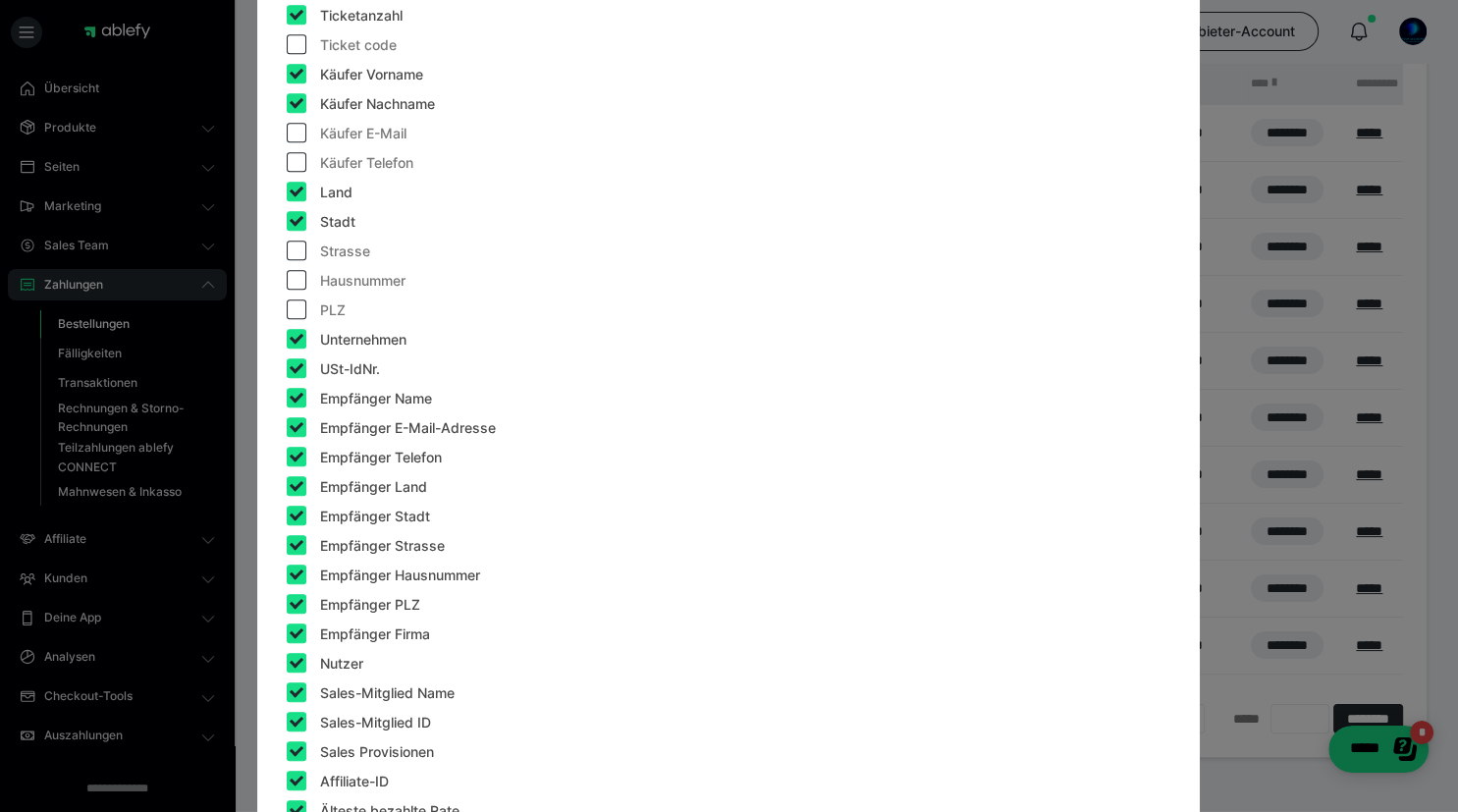click at bounding box center (297, 398) 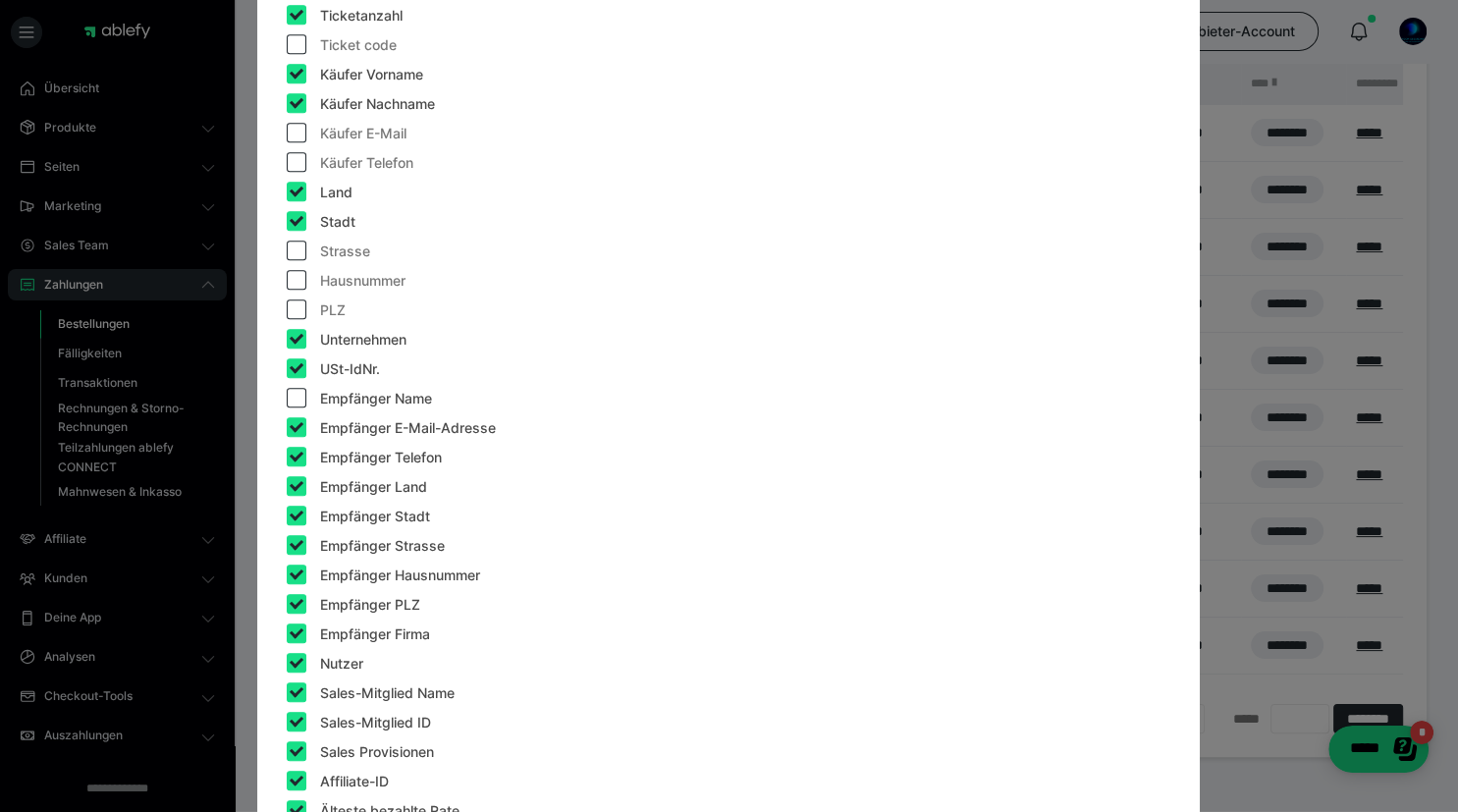 checkbox on "false" 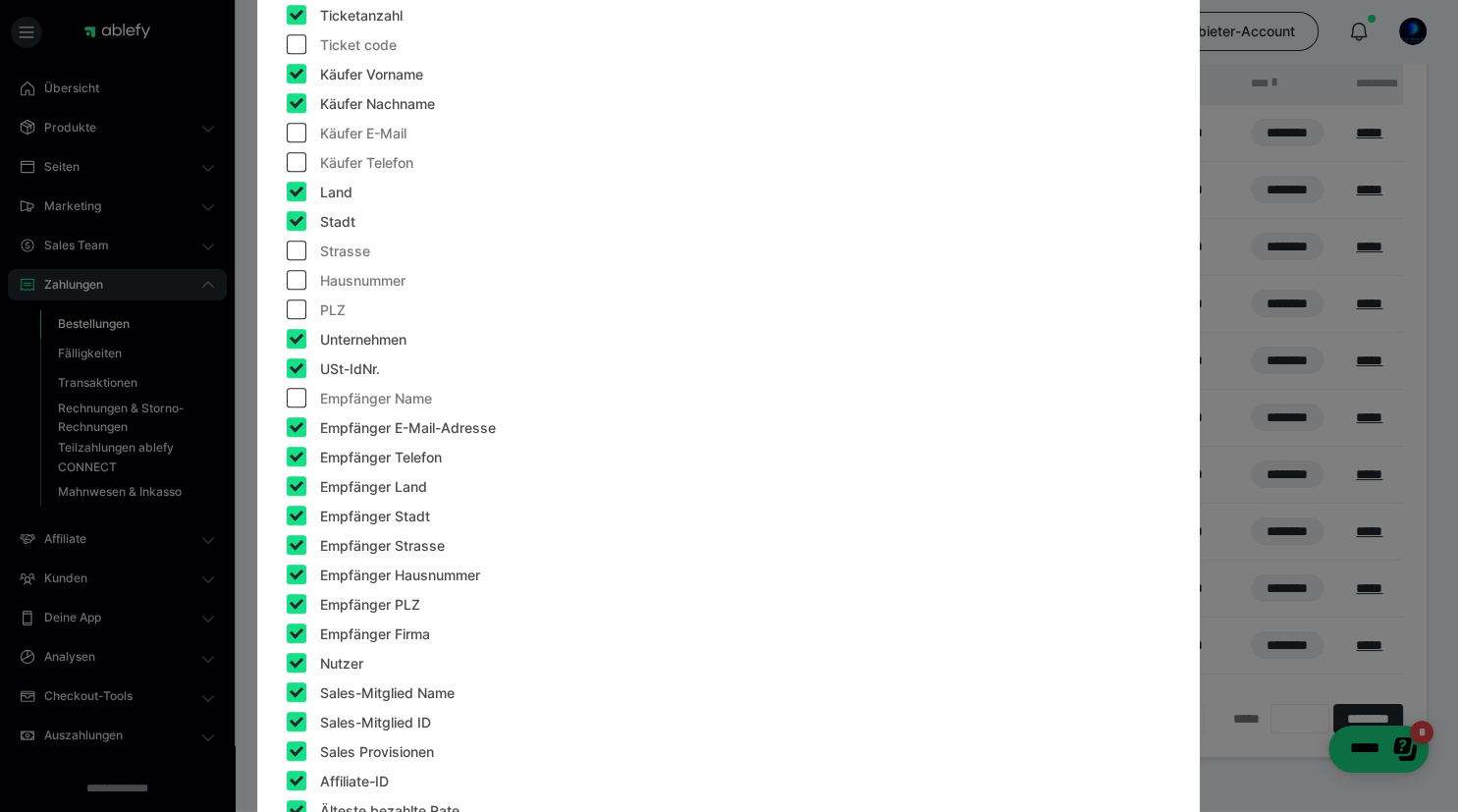 click at bounding box center [297, 427] 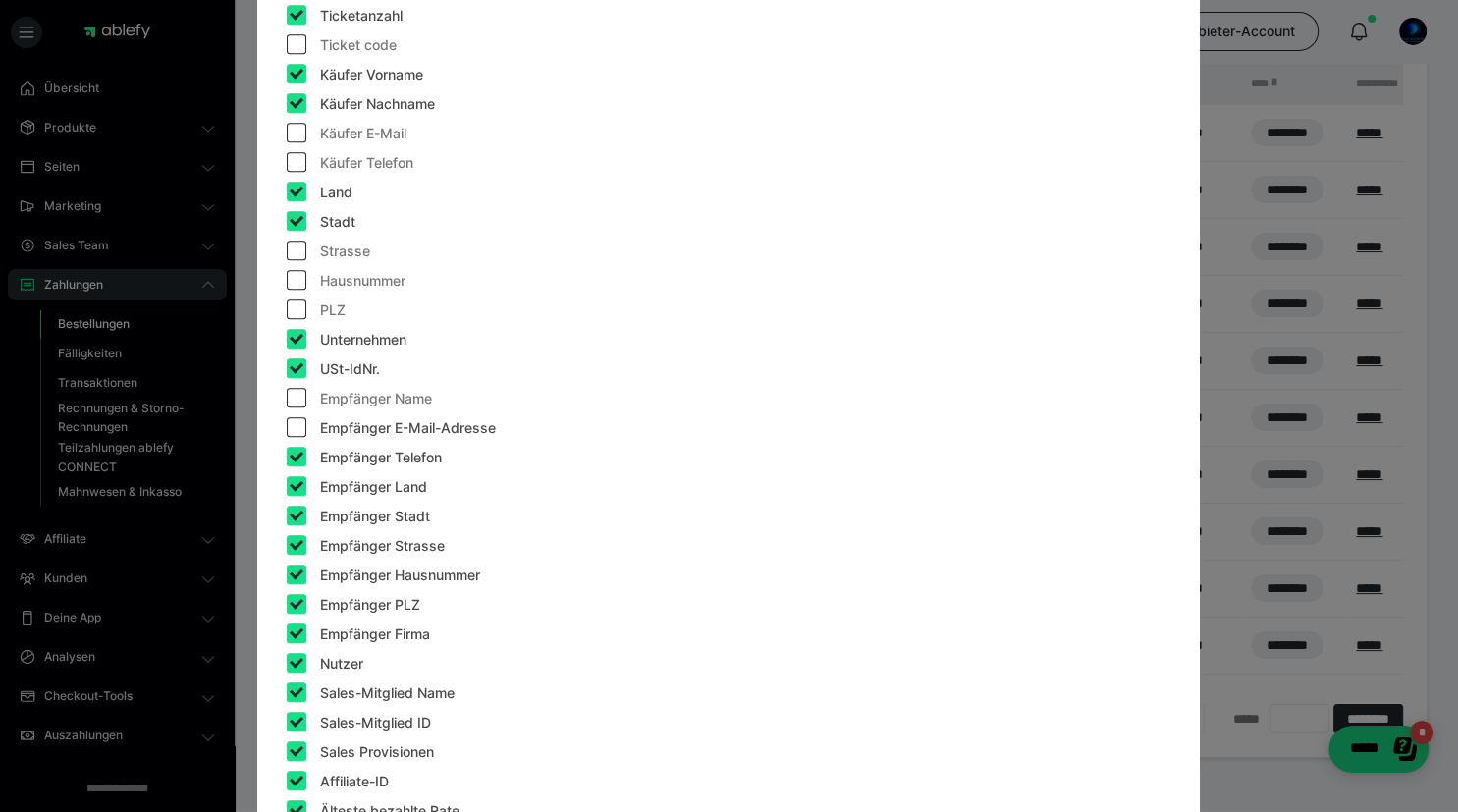 checkbox on "false" 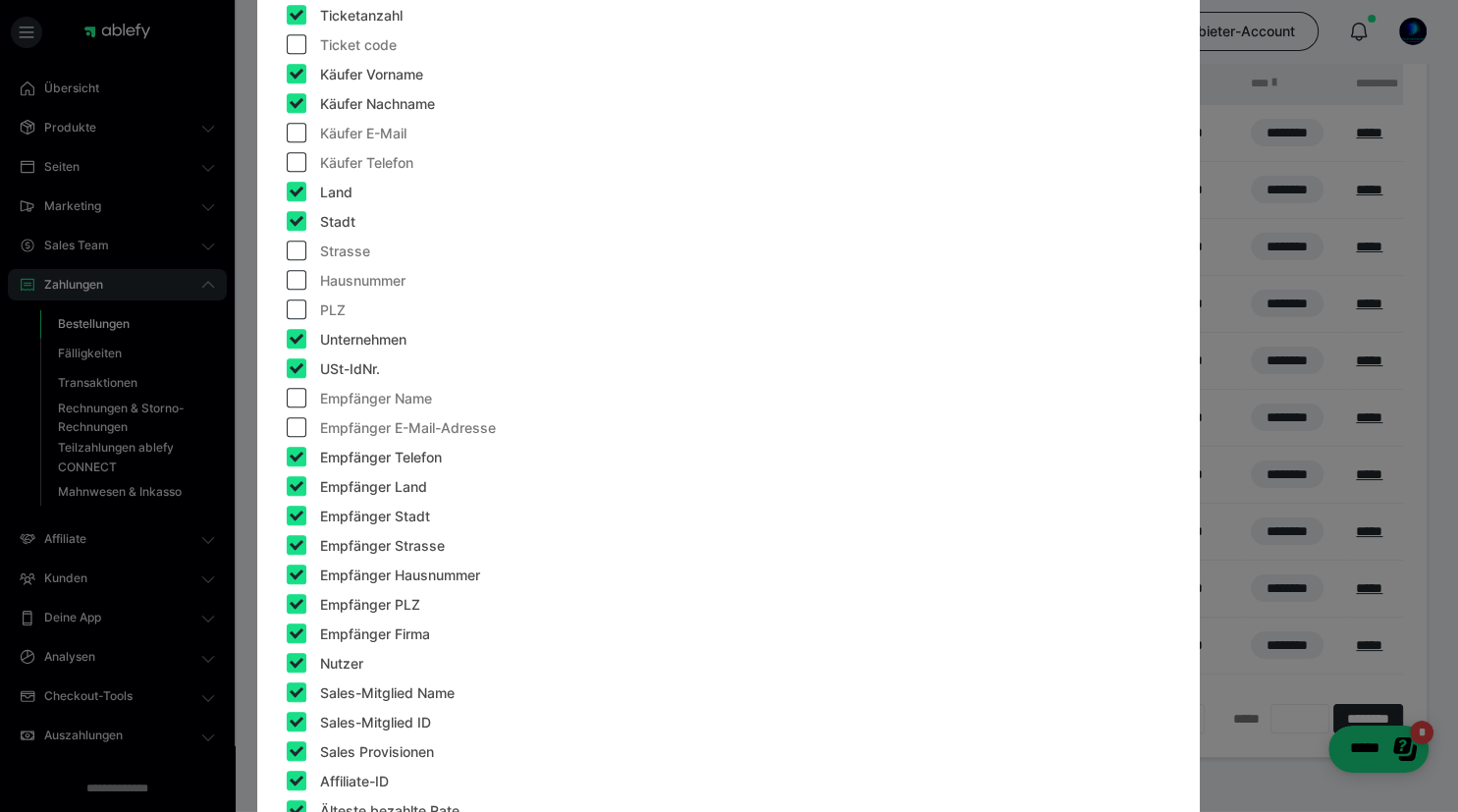click at bounding box center (297, 457) 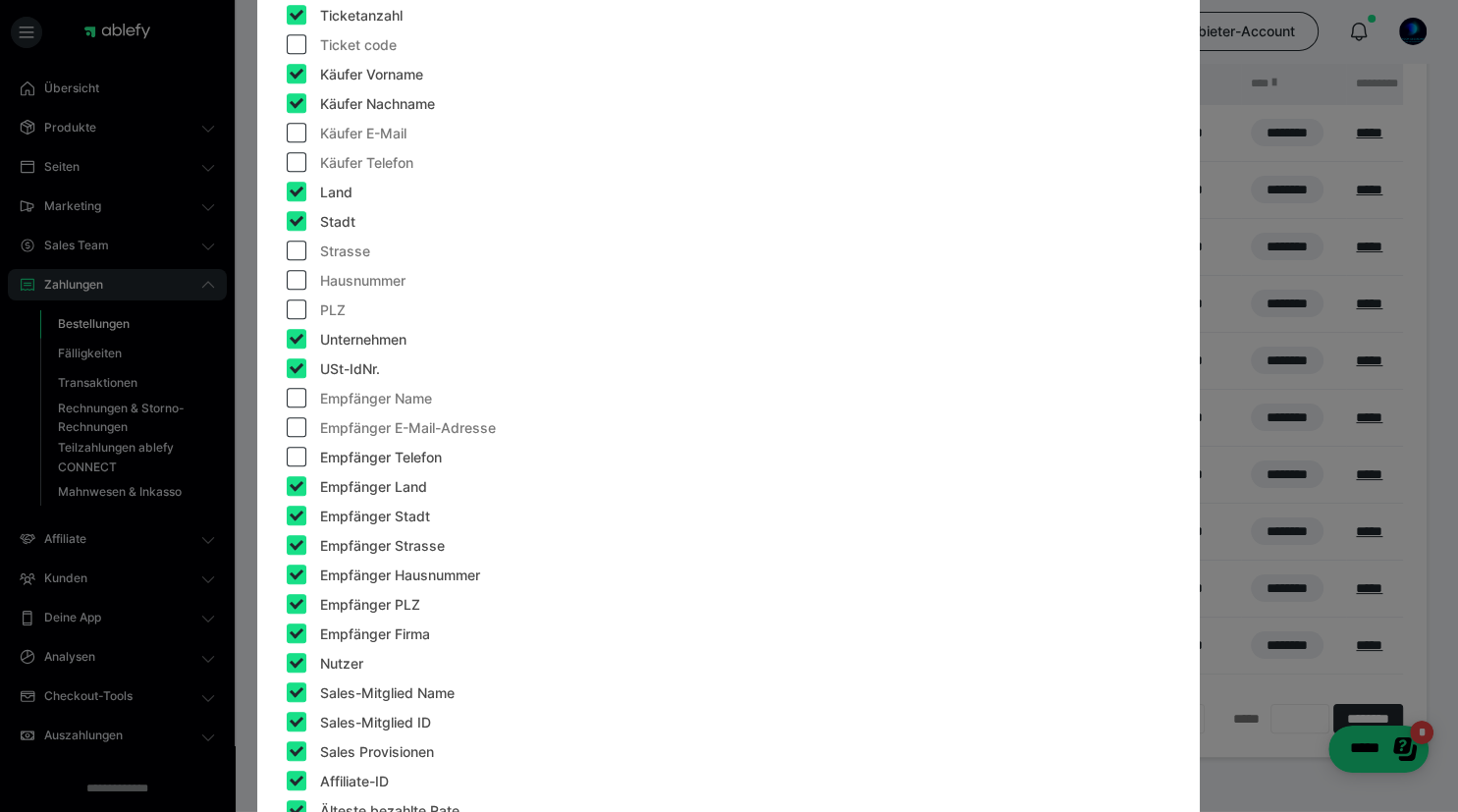 checkbox on "false" 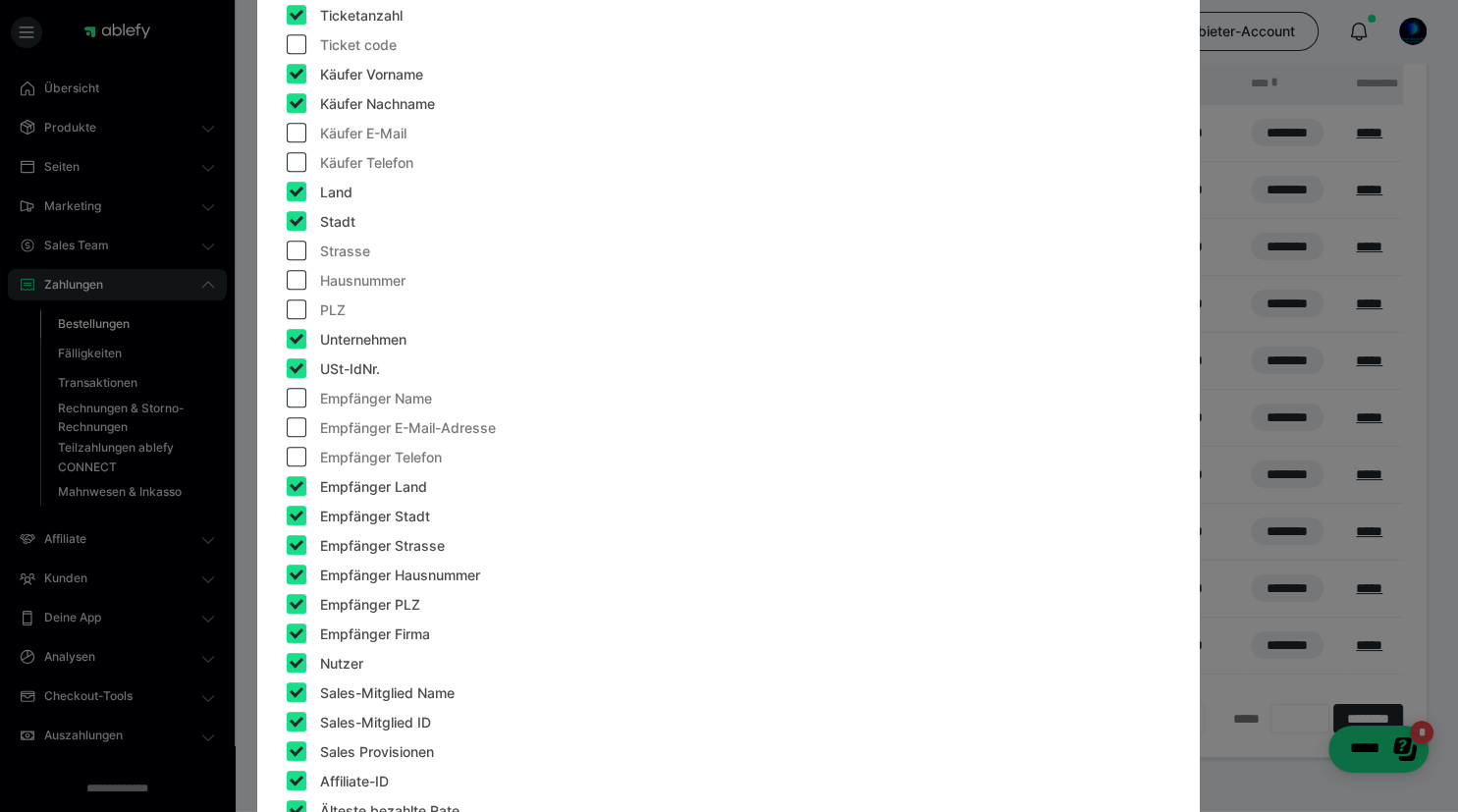 click at bounding box center (297, 486) 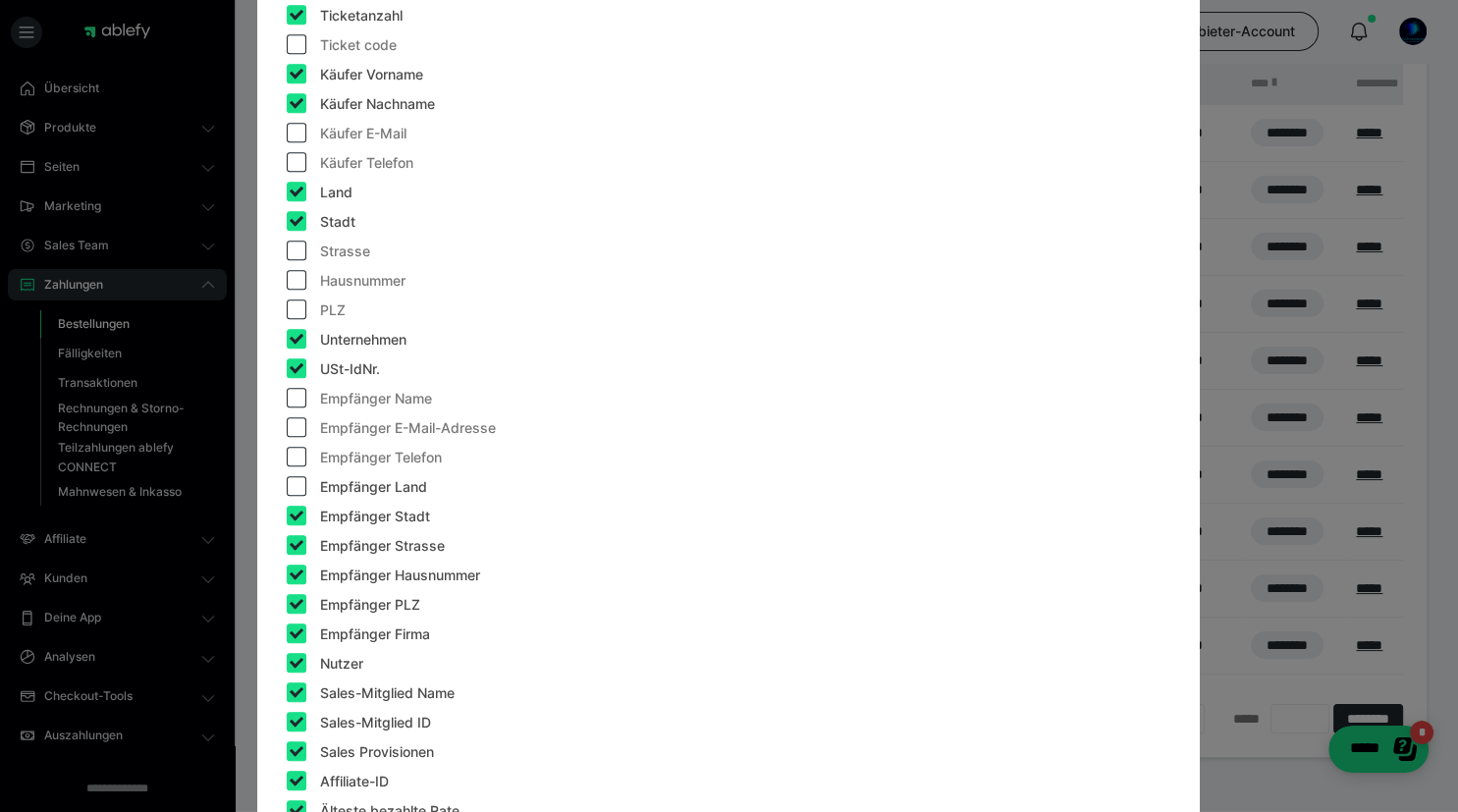 checkbox on "false" 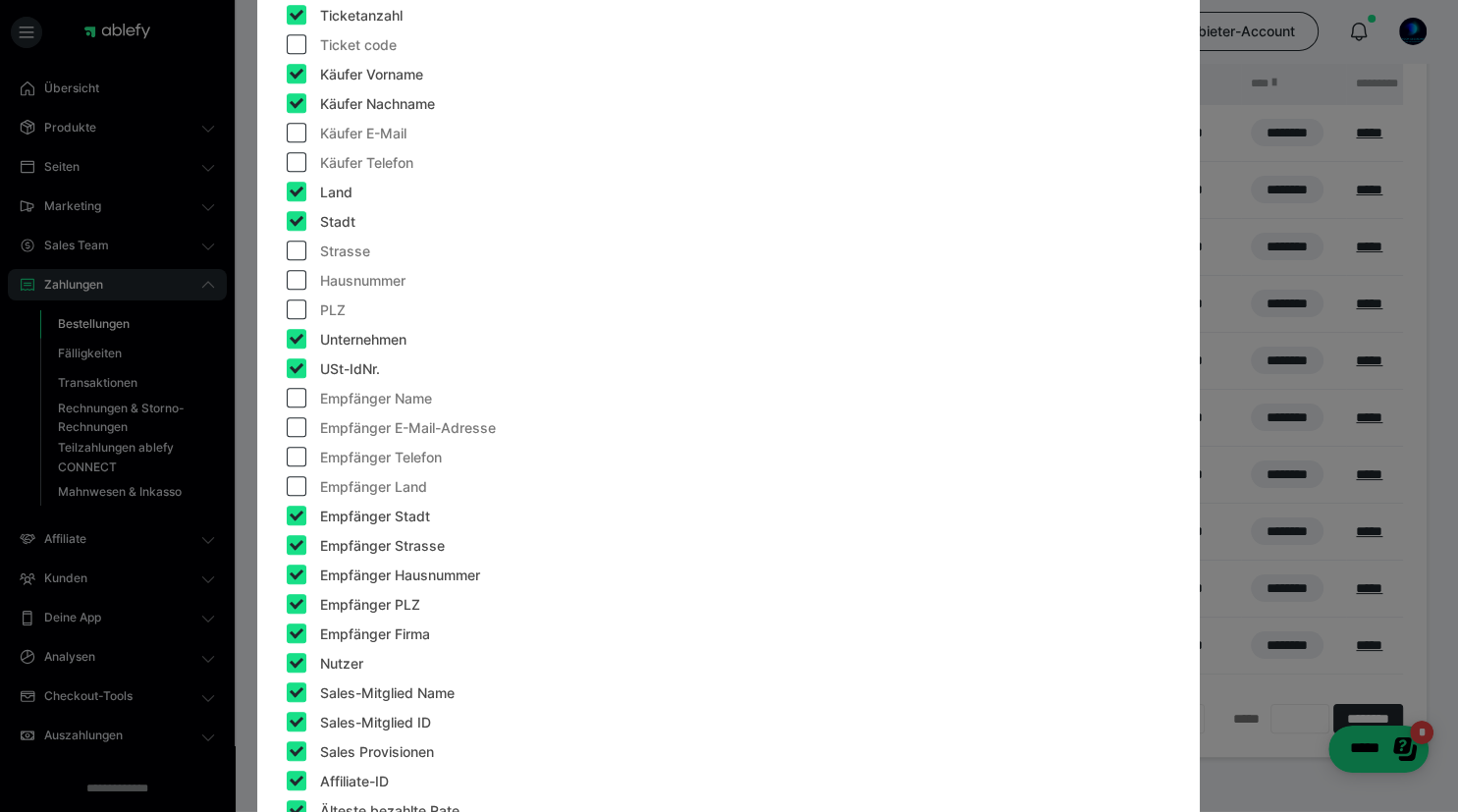 click at bounding box center (297, 515) 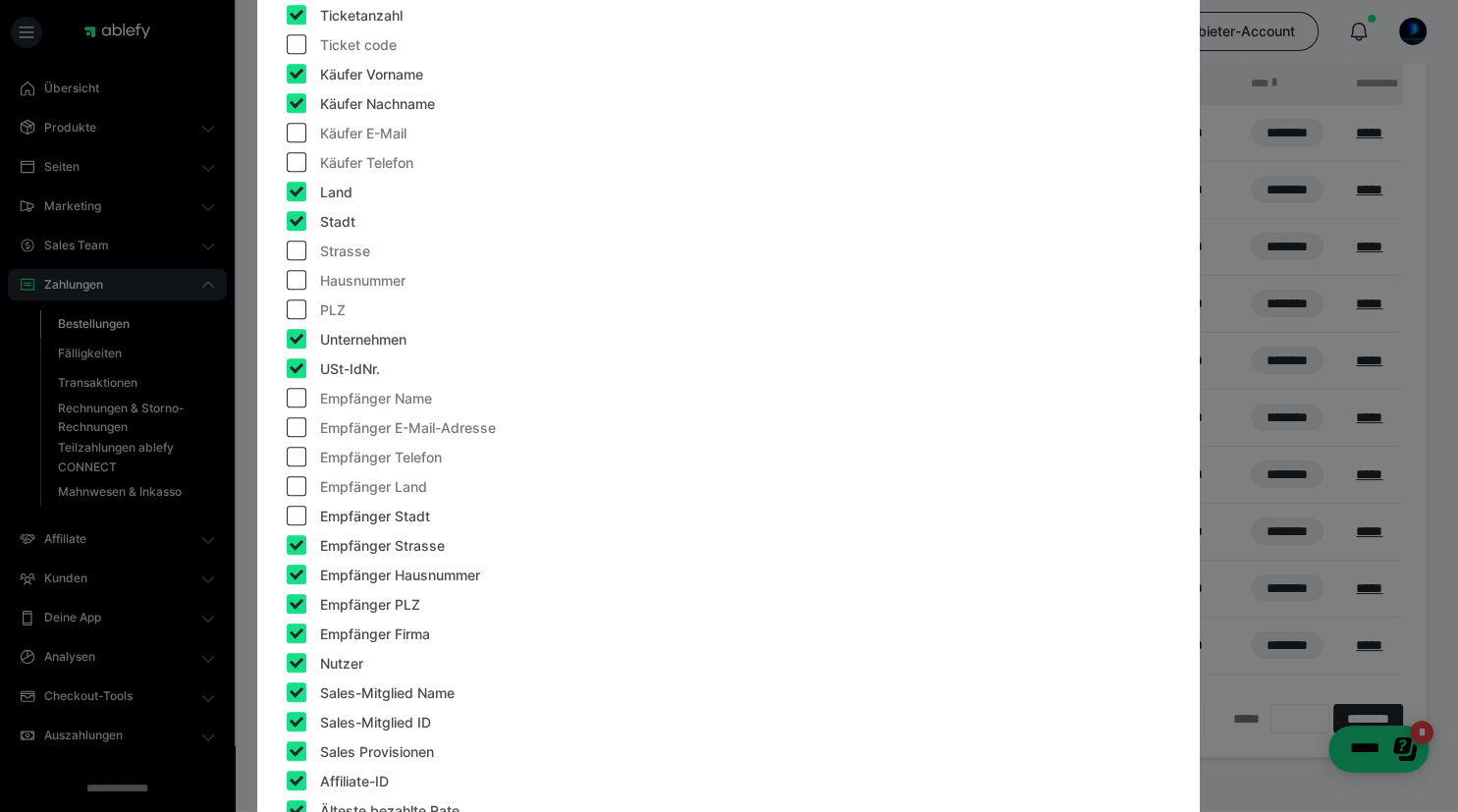checkbox on "false" 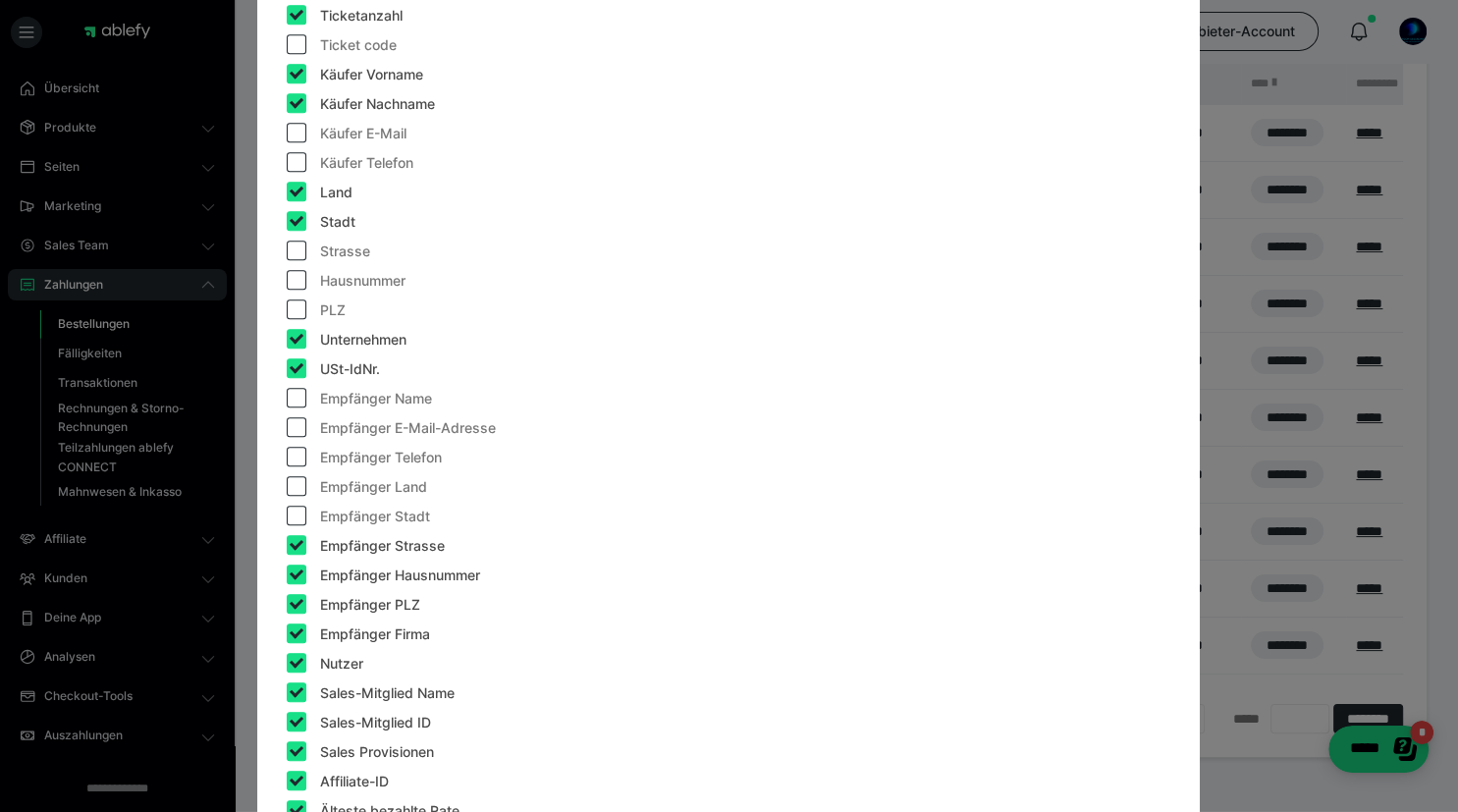 click at bounding box center [297, 545] 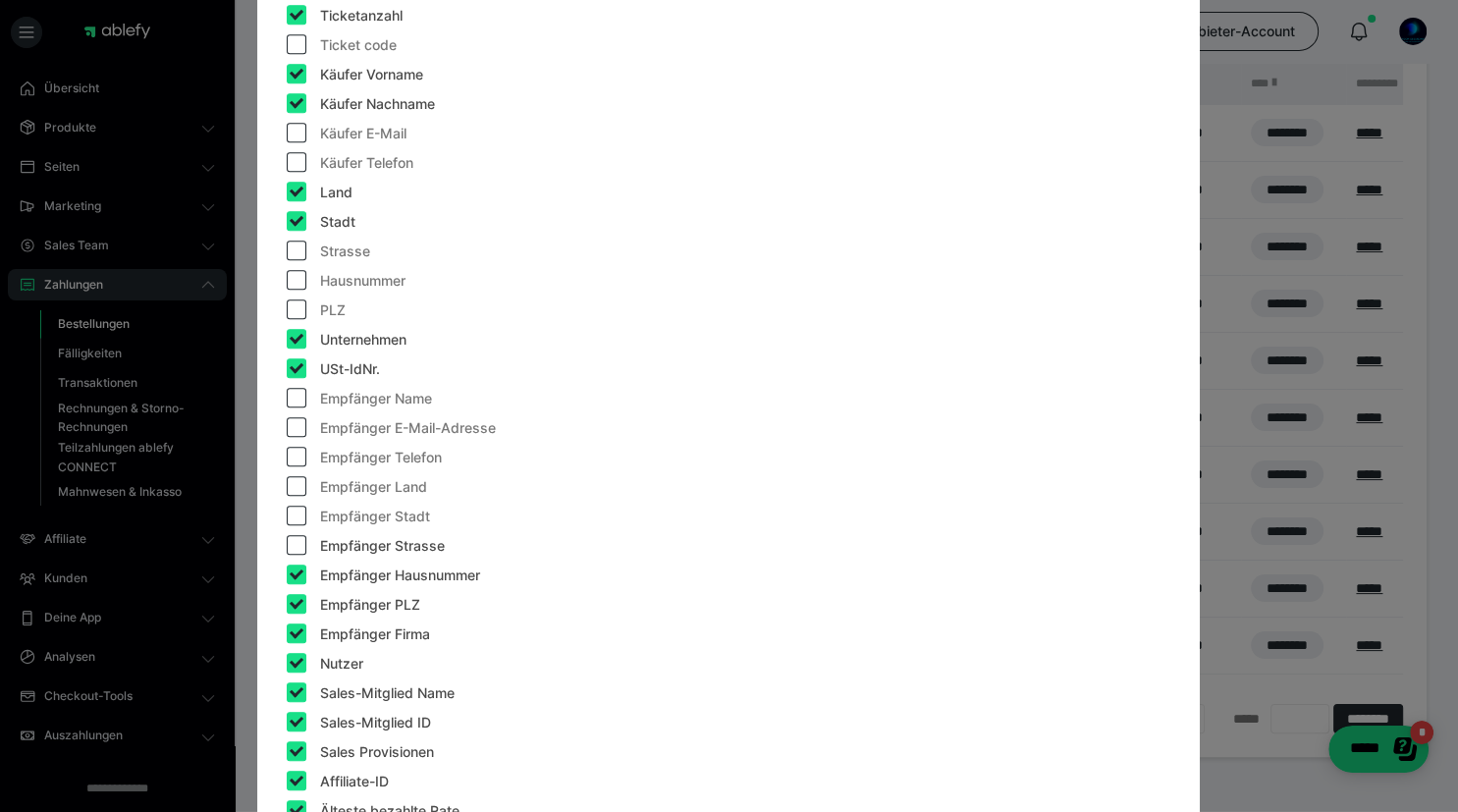 checkbox on "false" 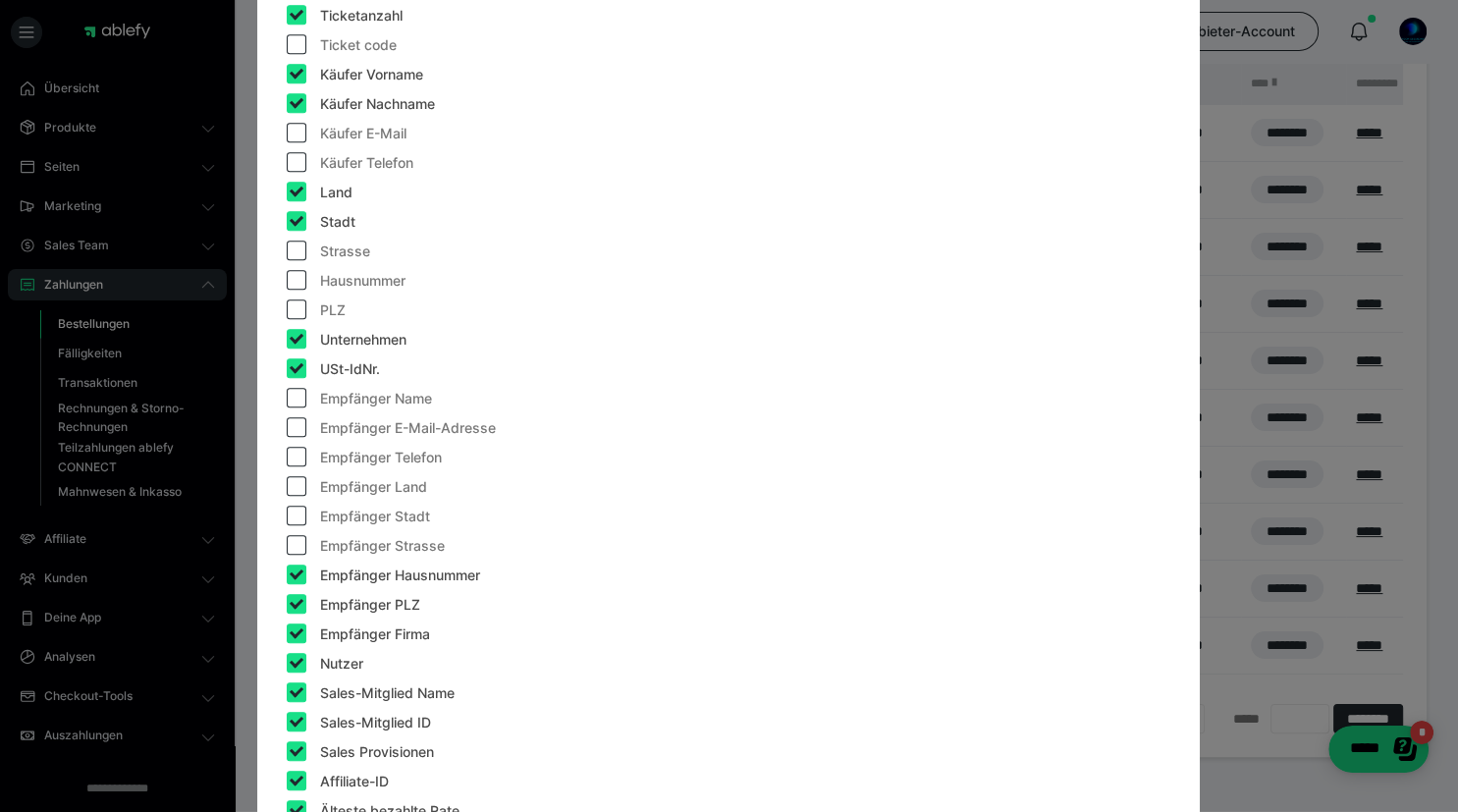 click at bounding box center (297, 574) 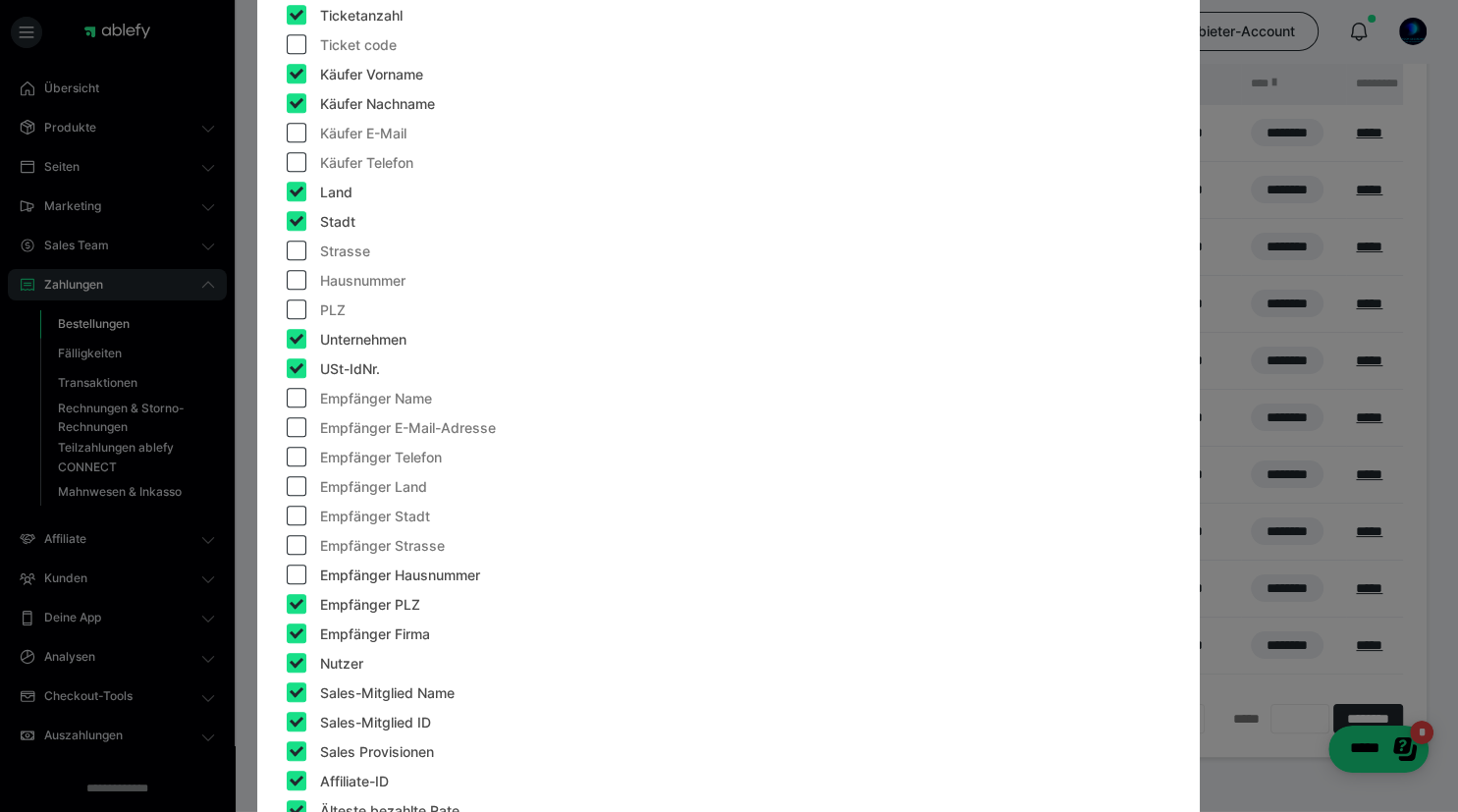 checkbox on "false" 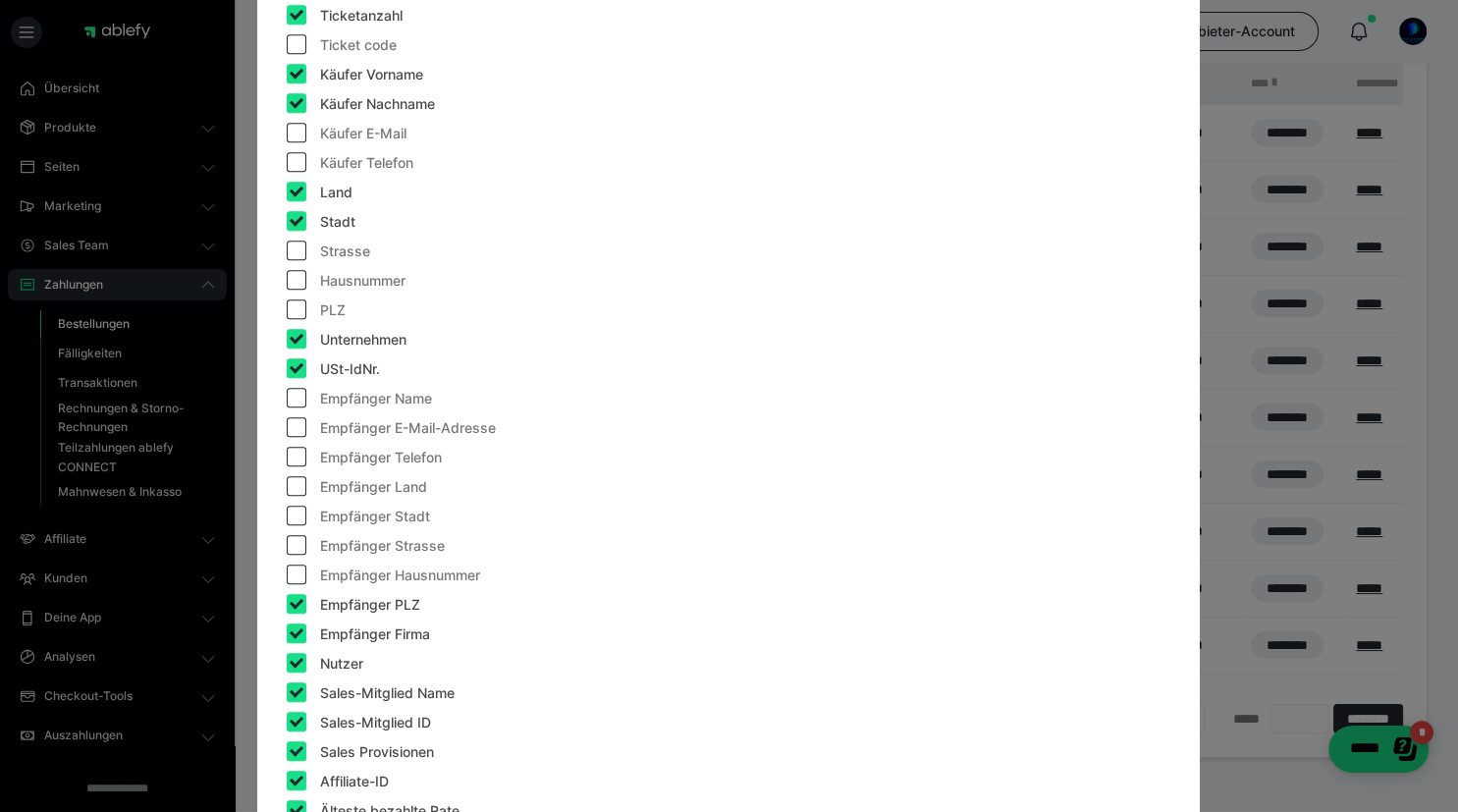 click at bounding box center (297, 604) 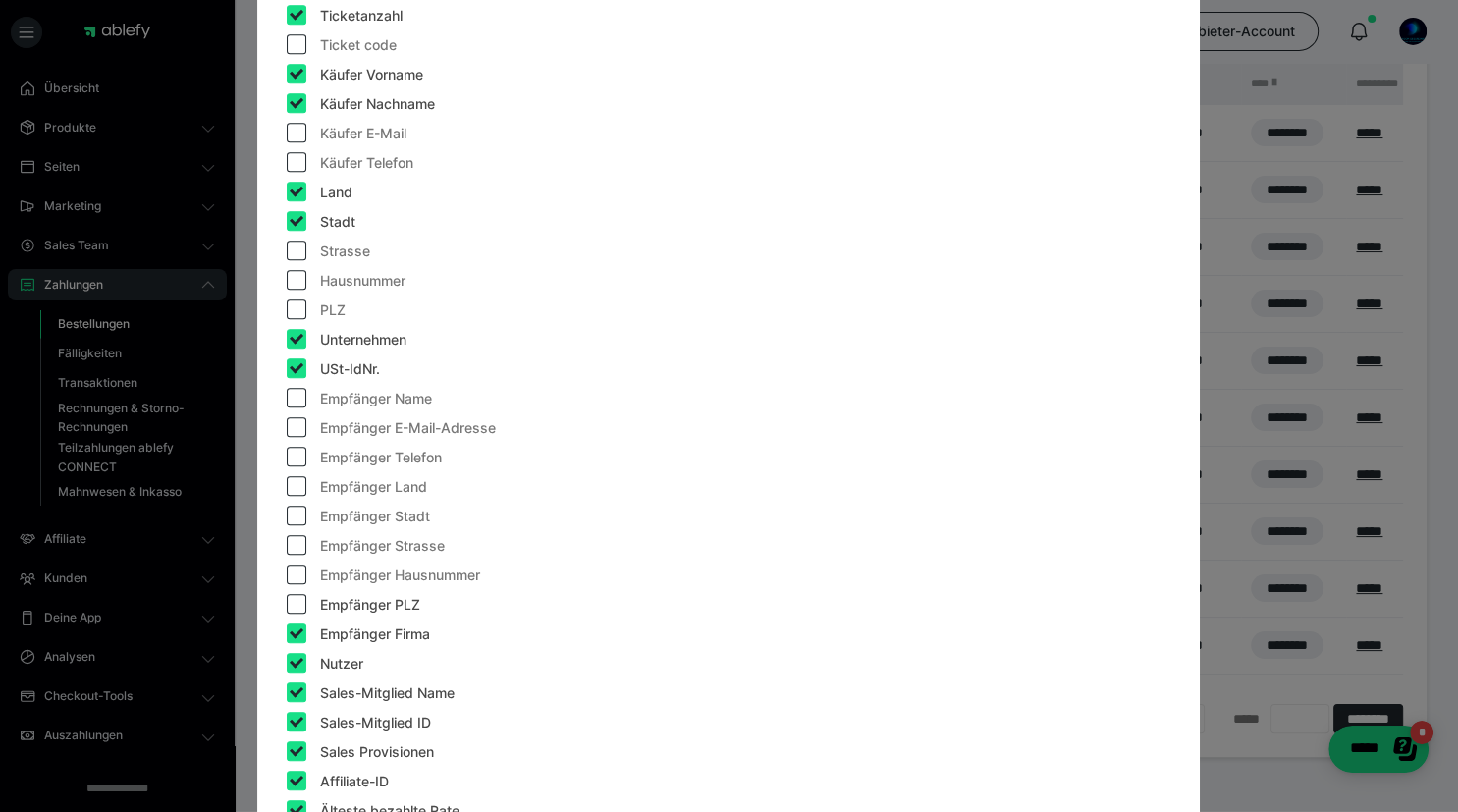 checkbox on "false" 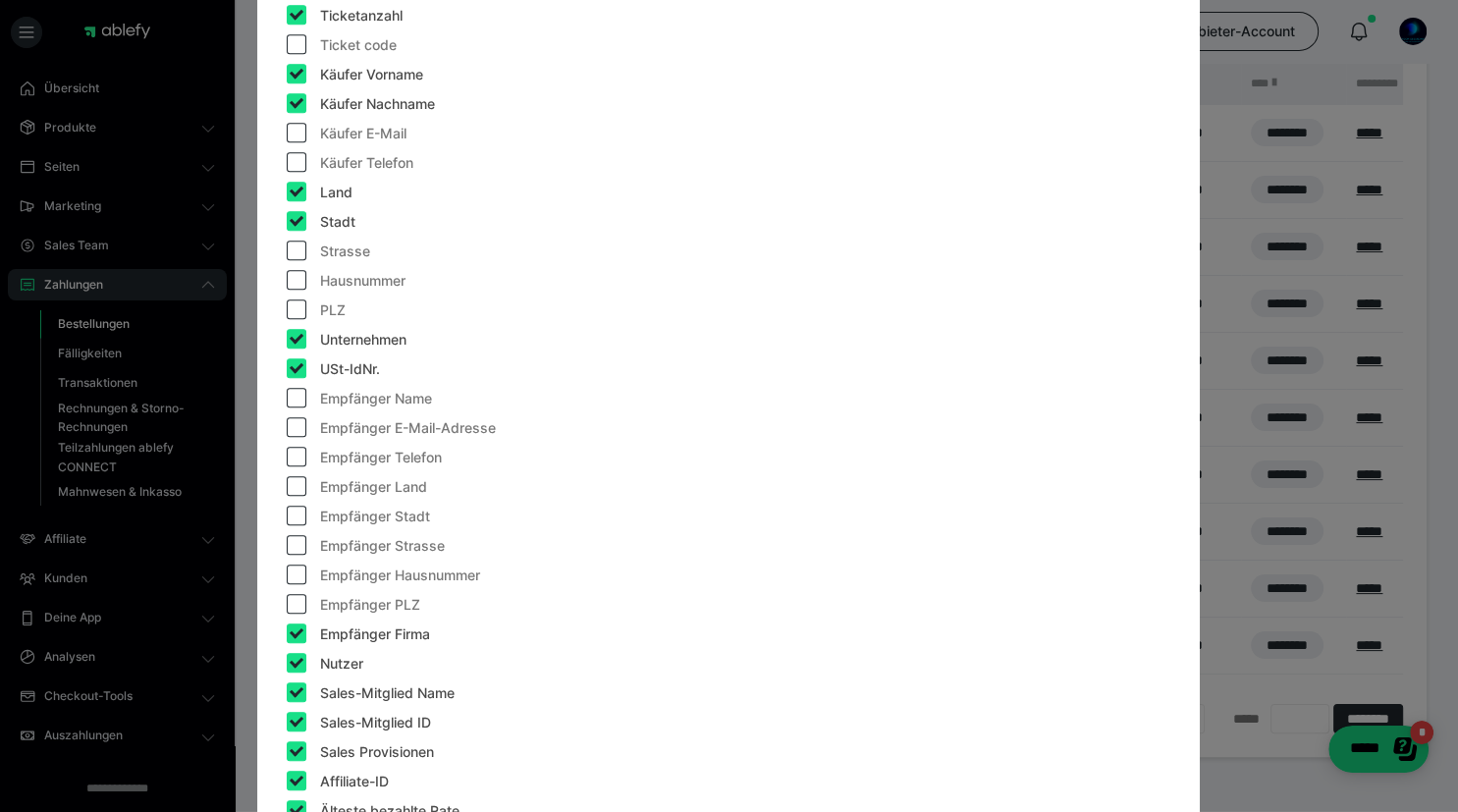 click at bounding box center [297, 633] 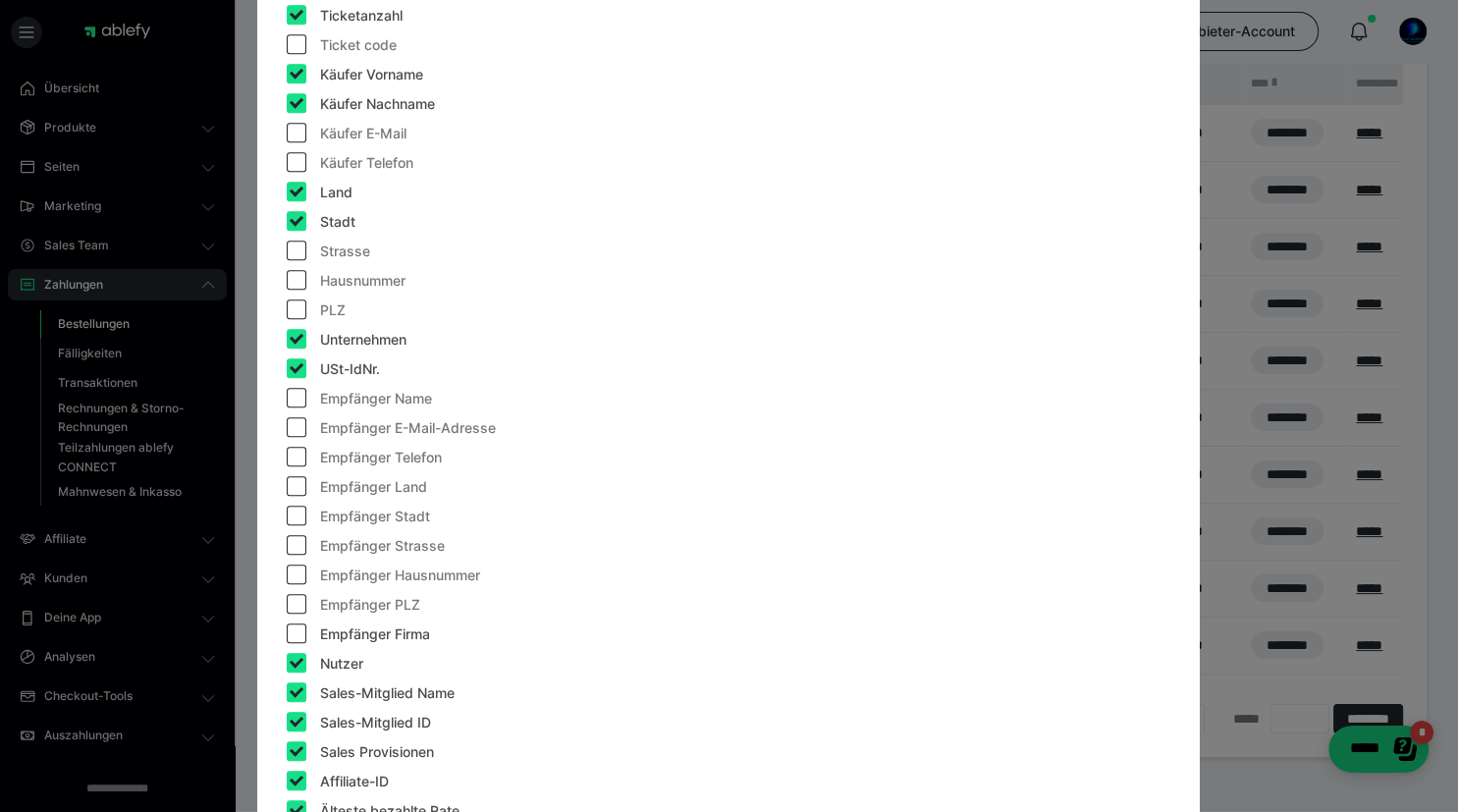 checkbox on "false" 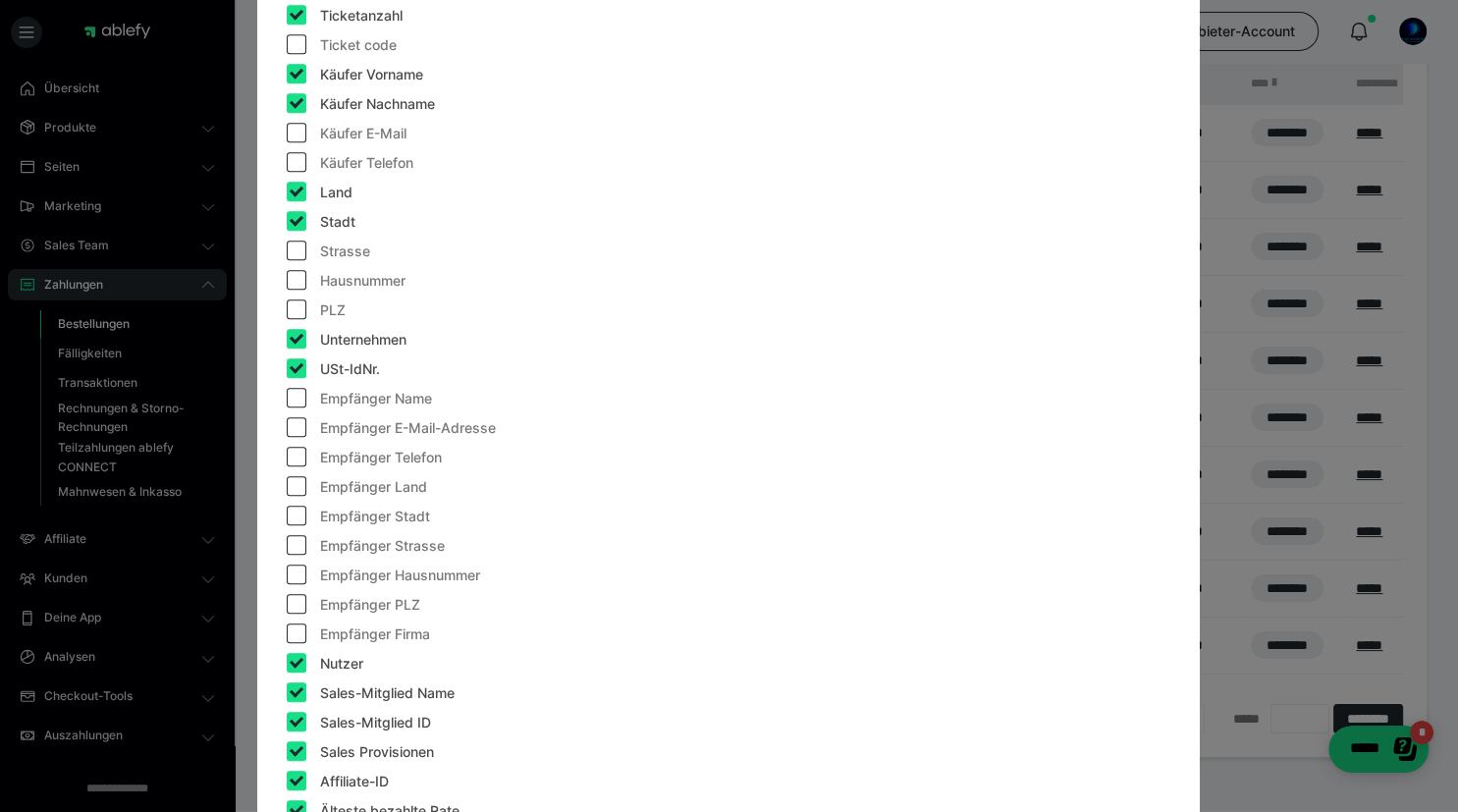 click at bounding box center (297, 663) 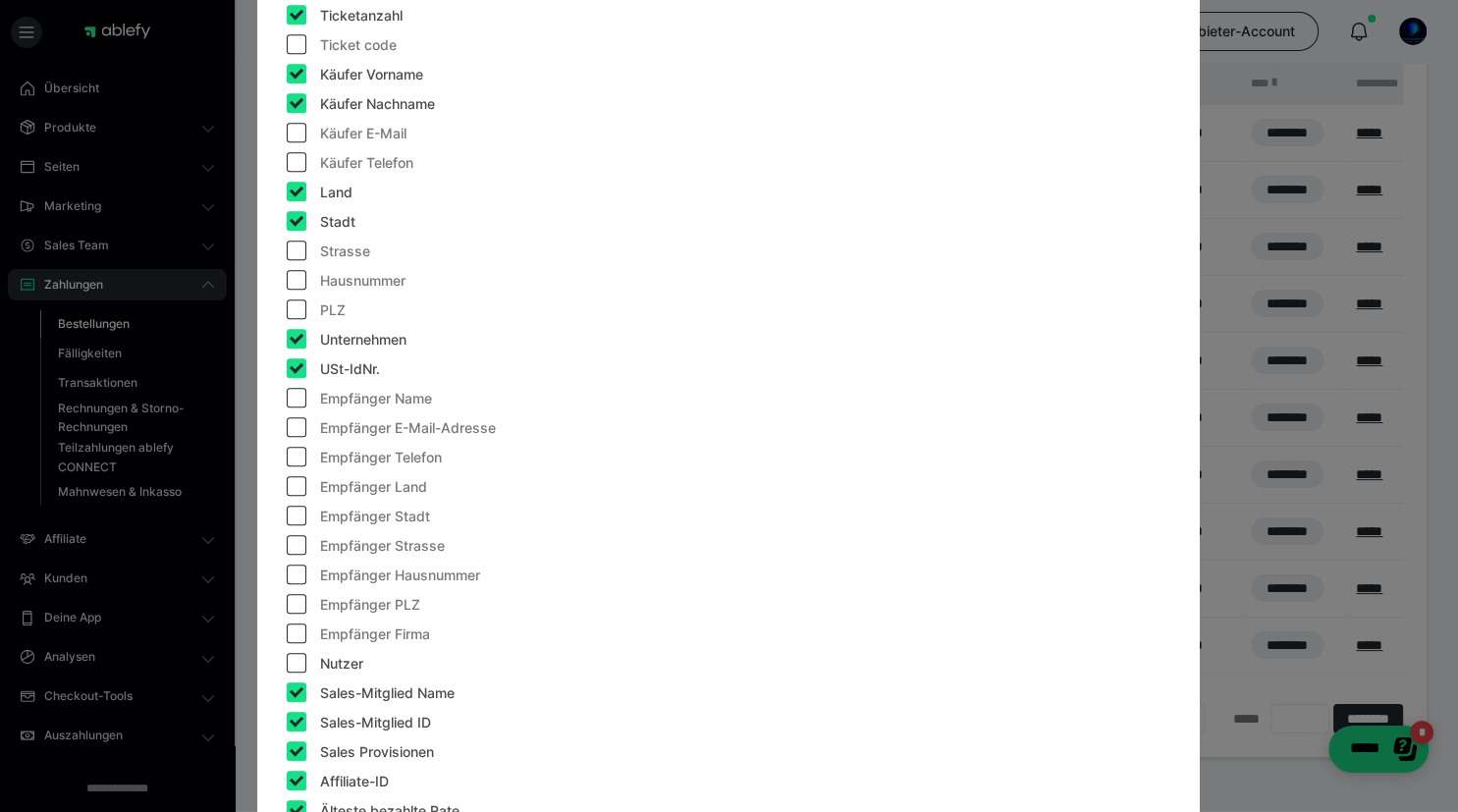 checkbox on "false" 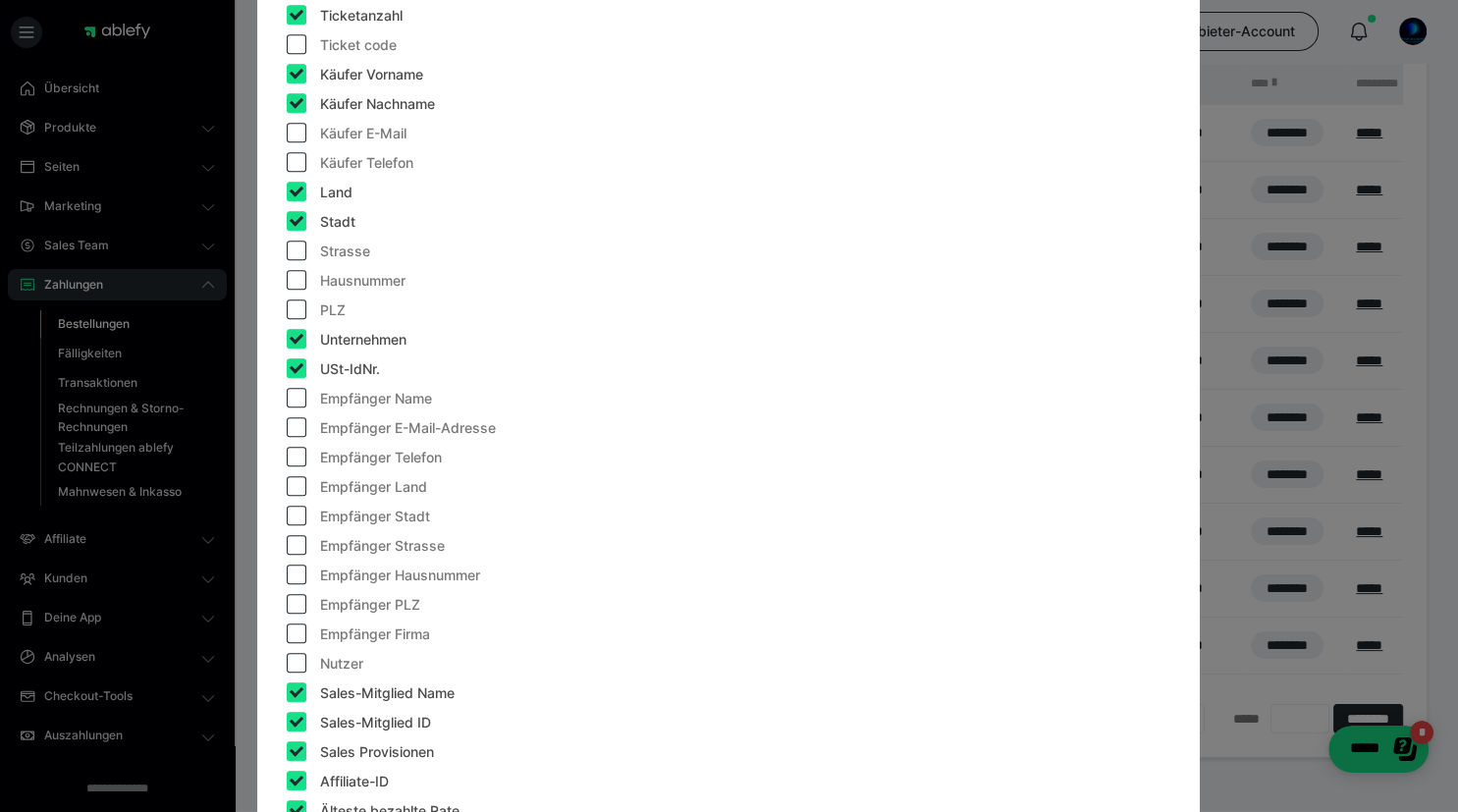 scroll, scrollTop: 1584, scrollLeft: 0, axis: vertical 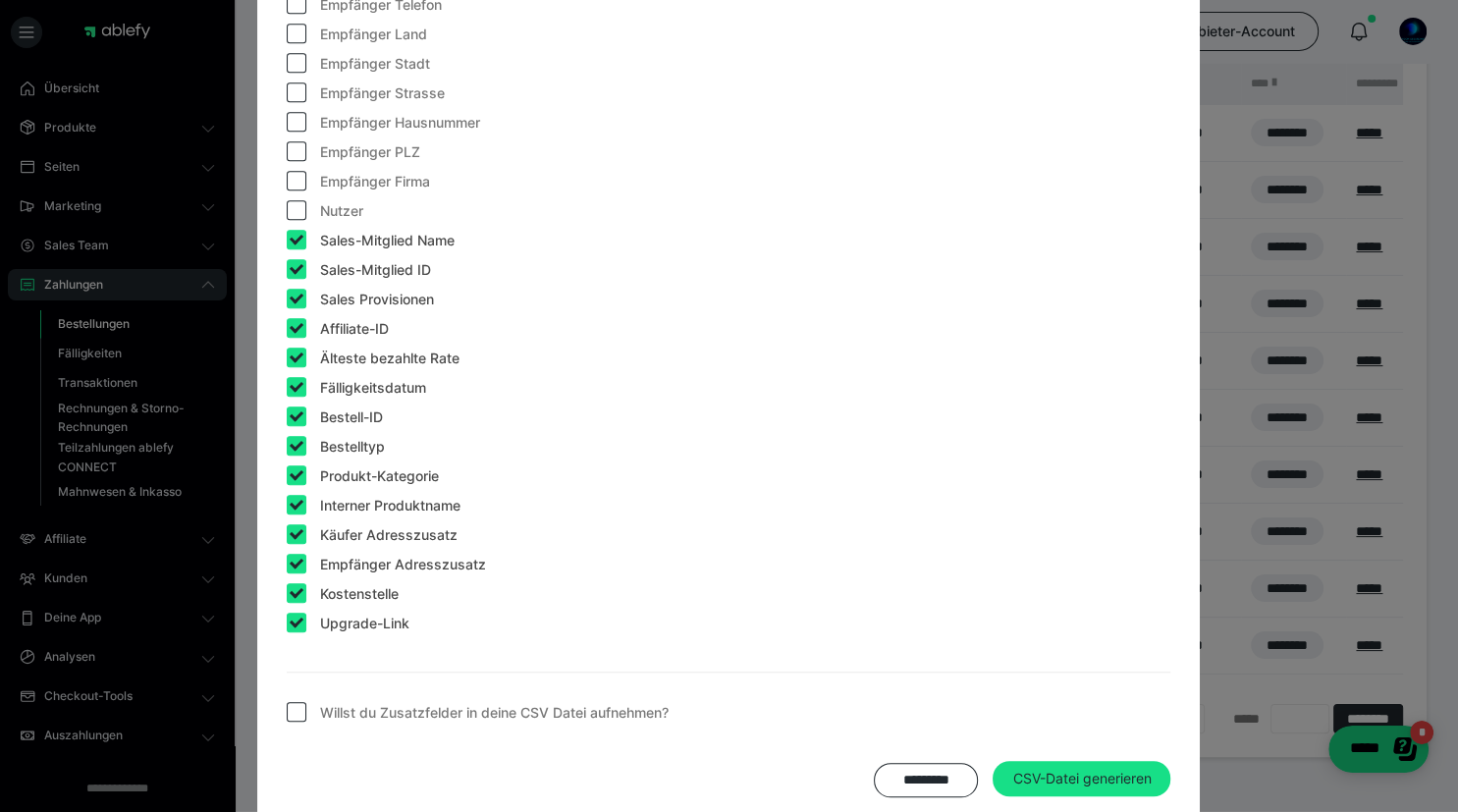click at bounding box center [297, 623] 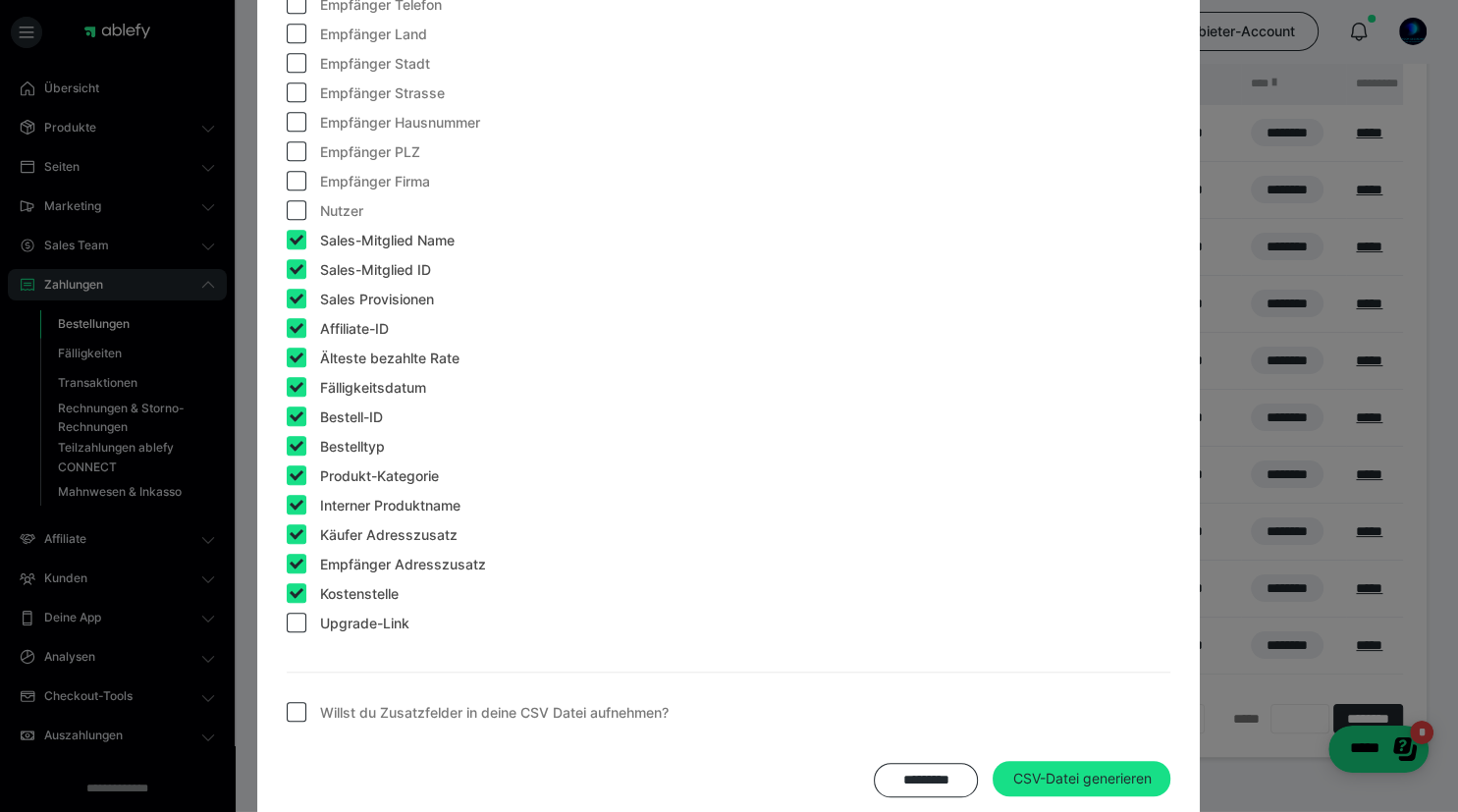 checkbox on "false" 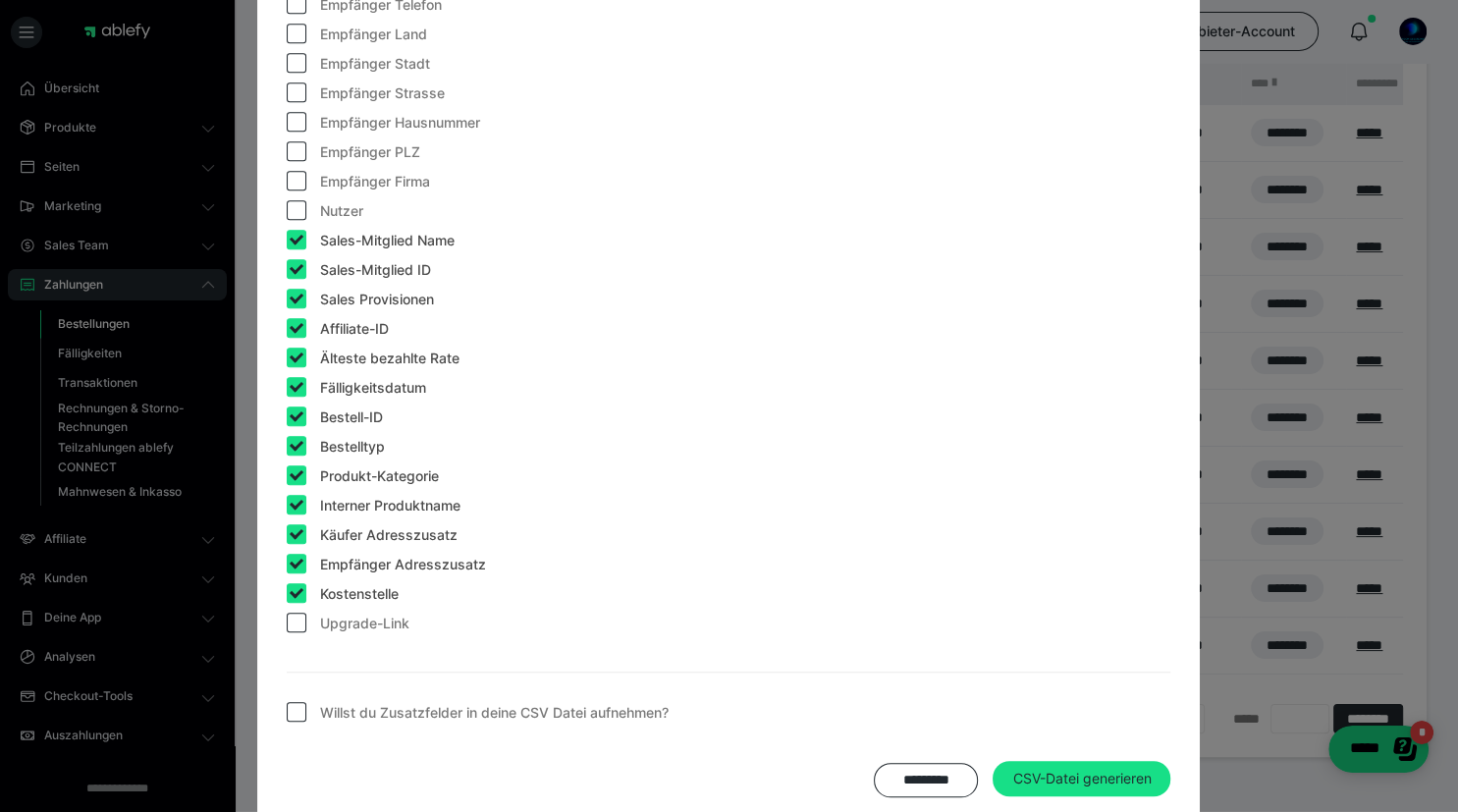 click at bounding box center [297, 593] 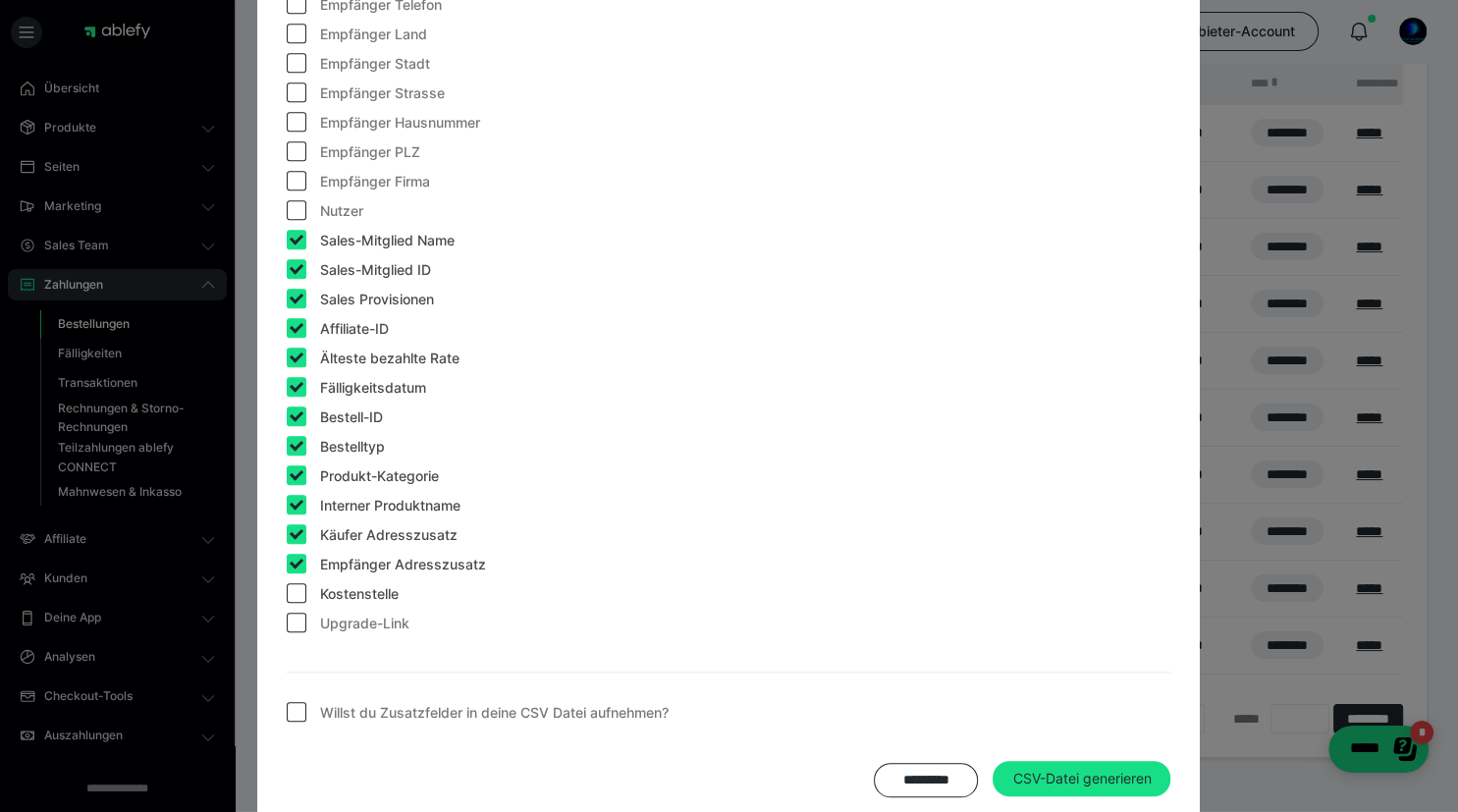 checkbox on "false" 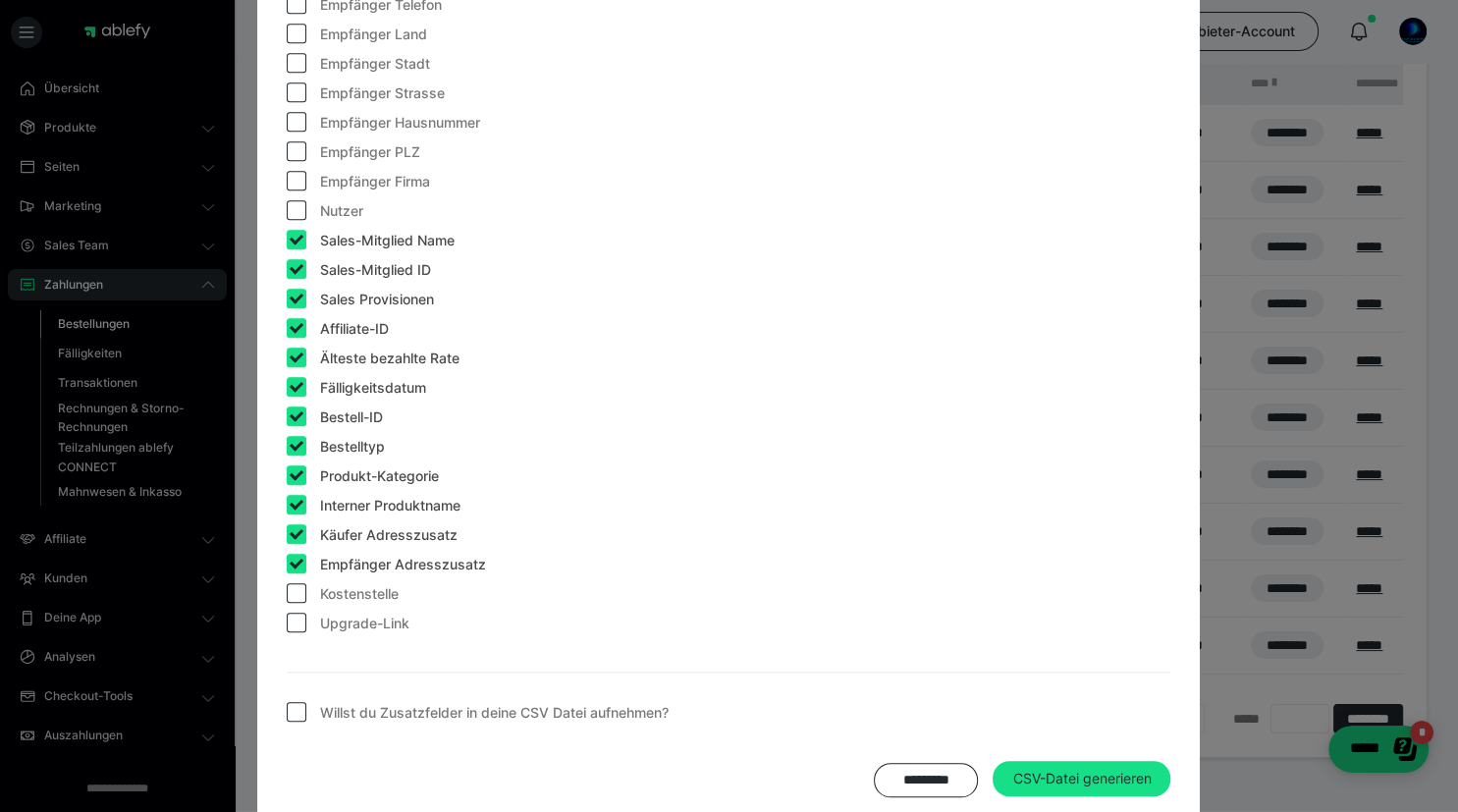 click at bounding box center (297, 564) 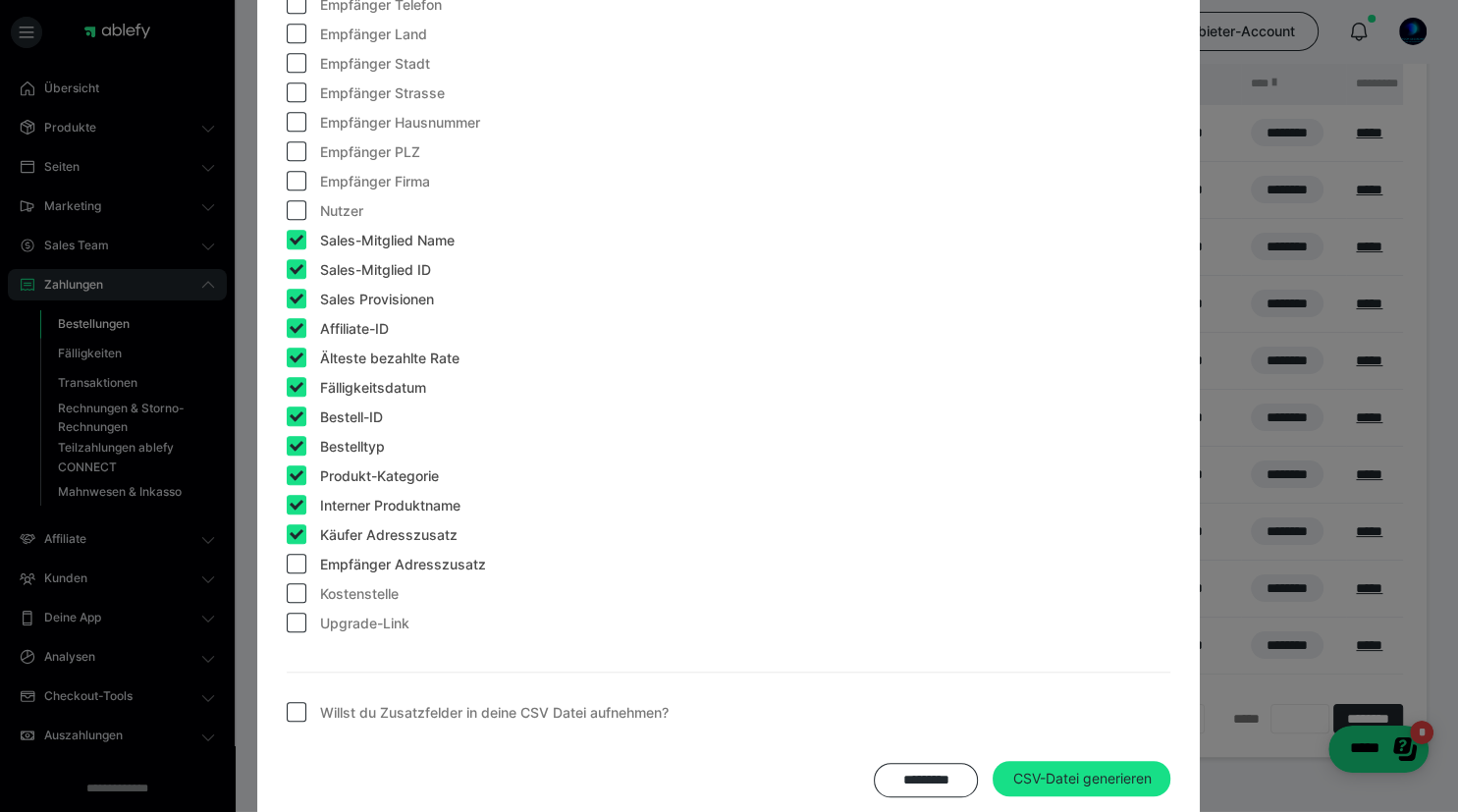 checkbox on "false" 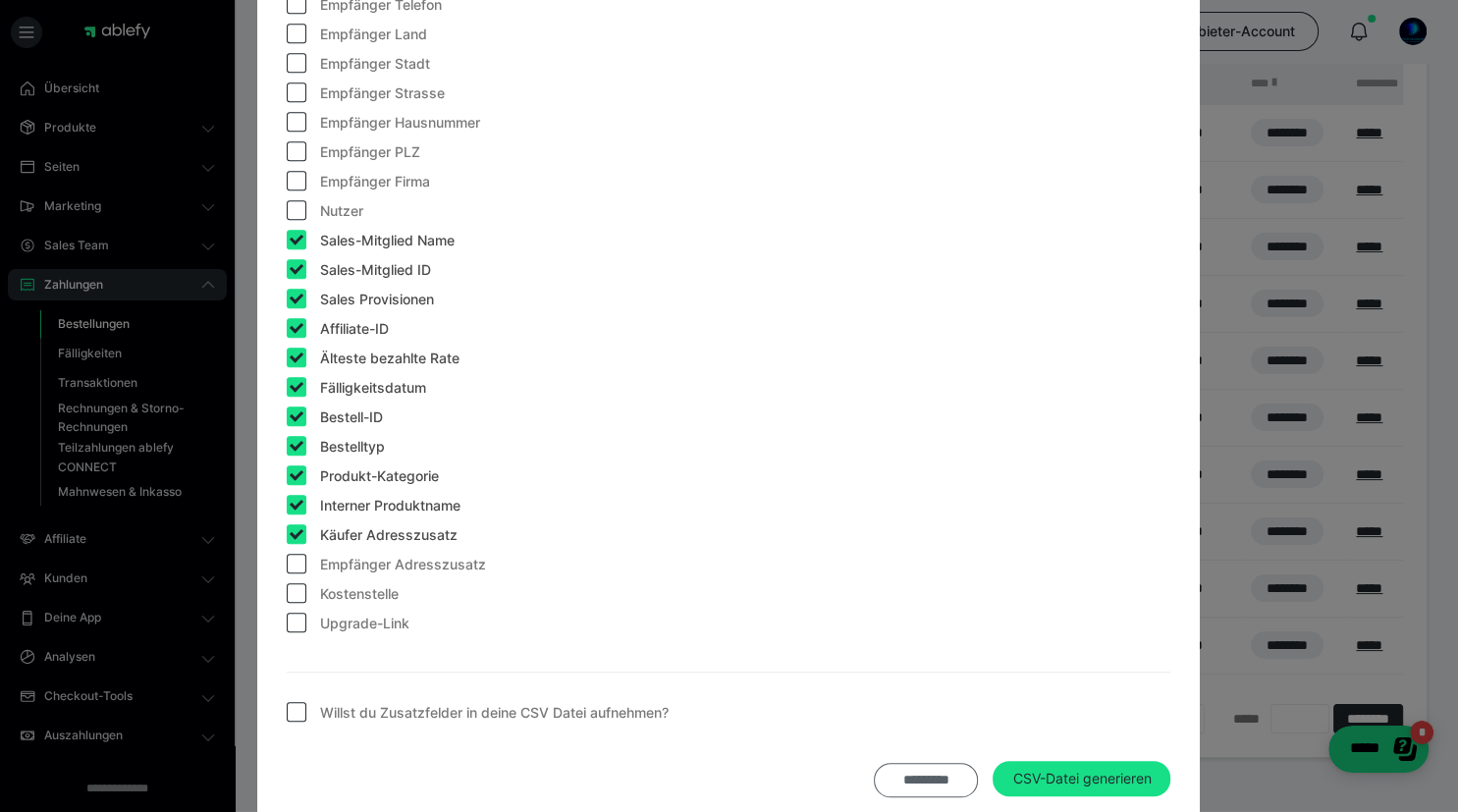 click on "*********" at bounding box center (926, 780) 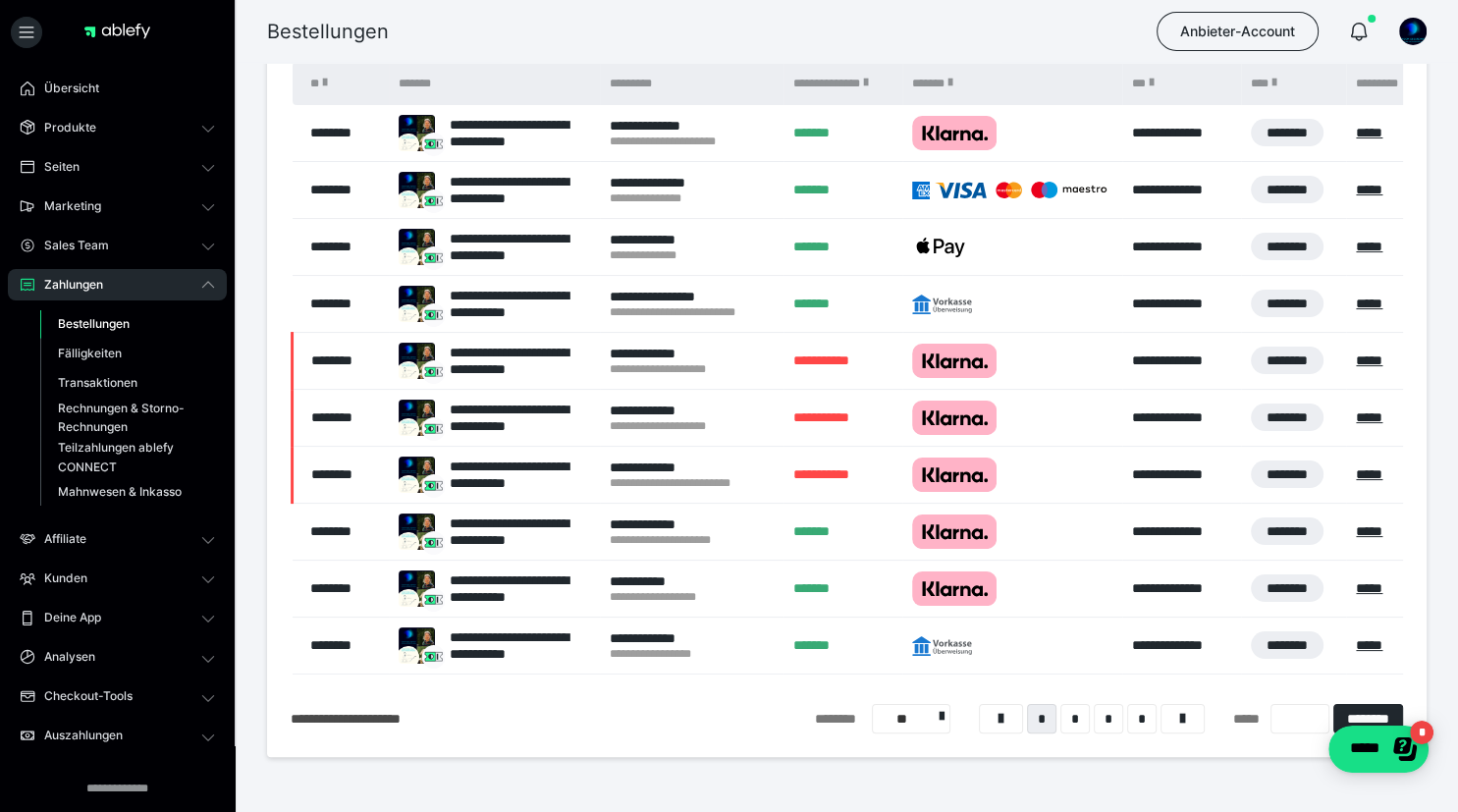 radio on "****" 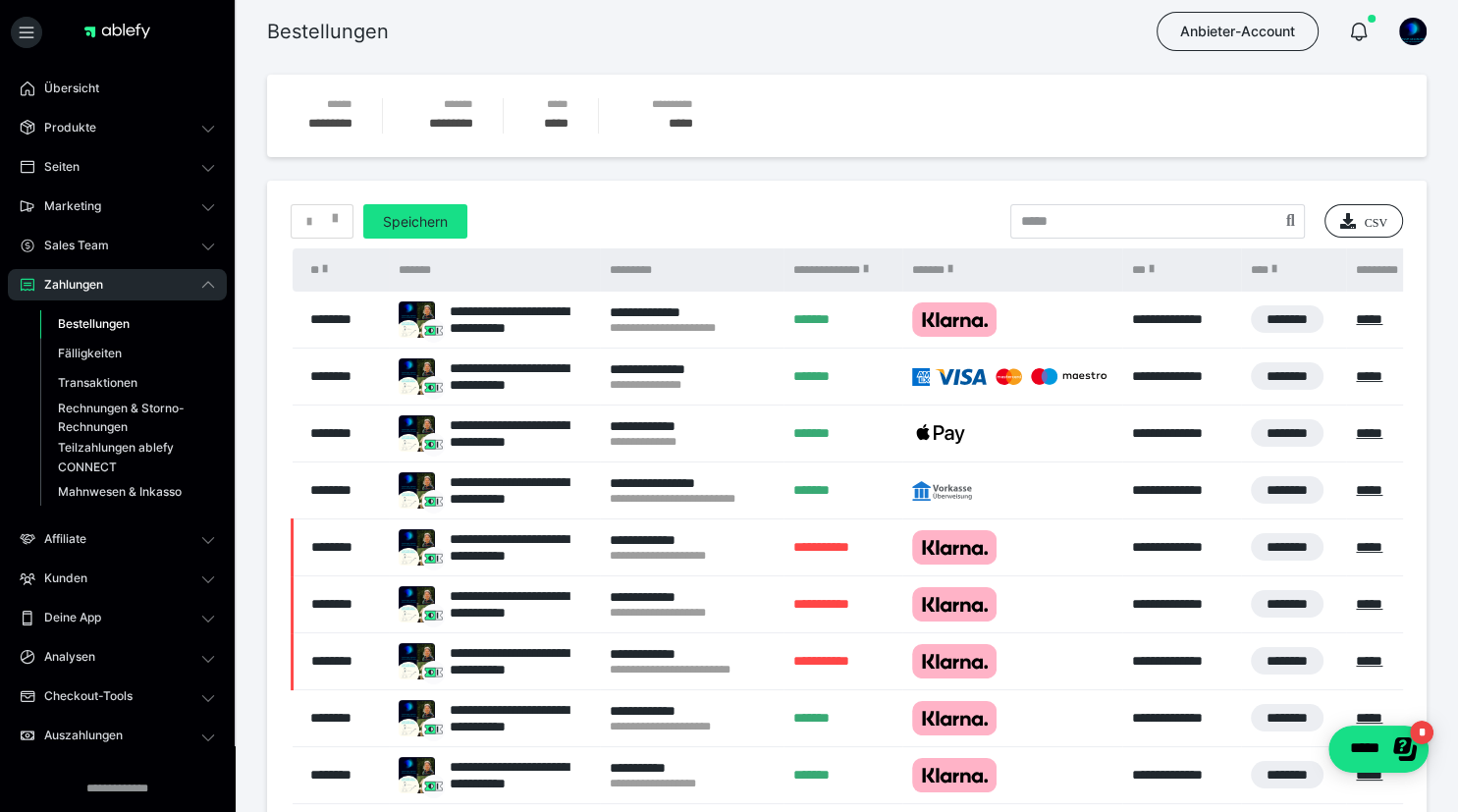 scroll, scrollTop: 329, scrollLeft: 0, axis: vertical 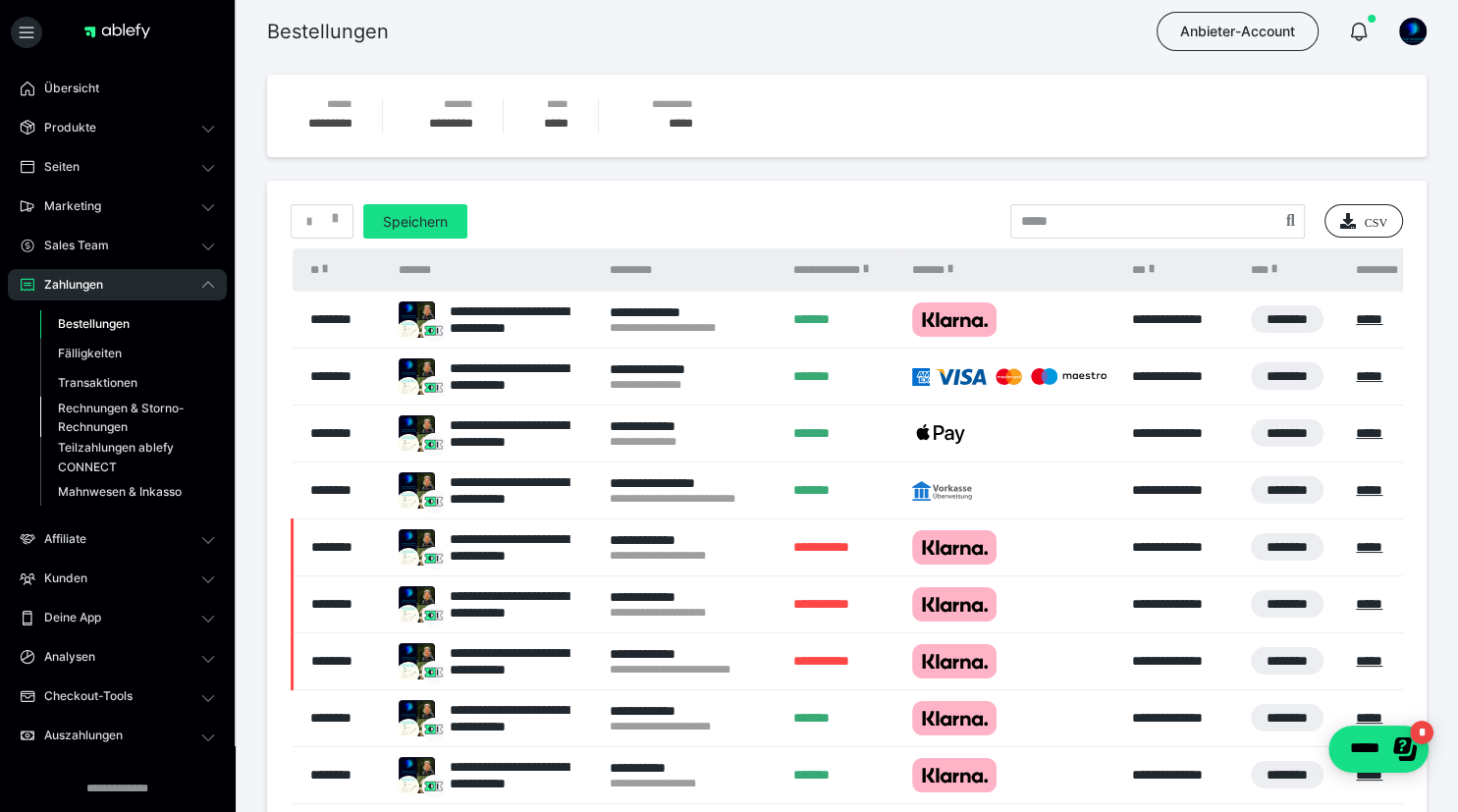 click on "Rechnungen & Storno-Rechnungen" at bounding box center (124, 417) 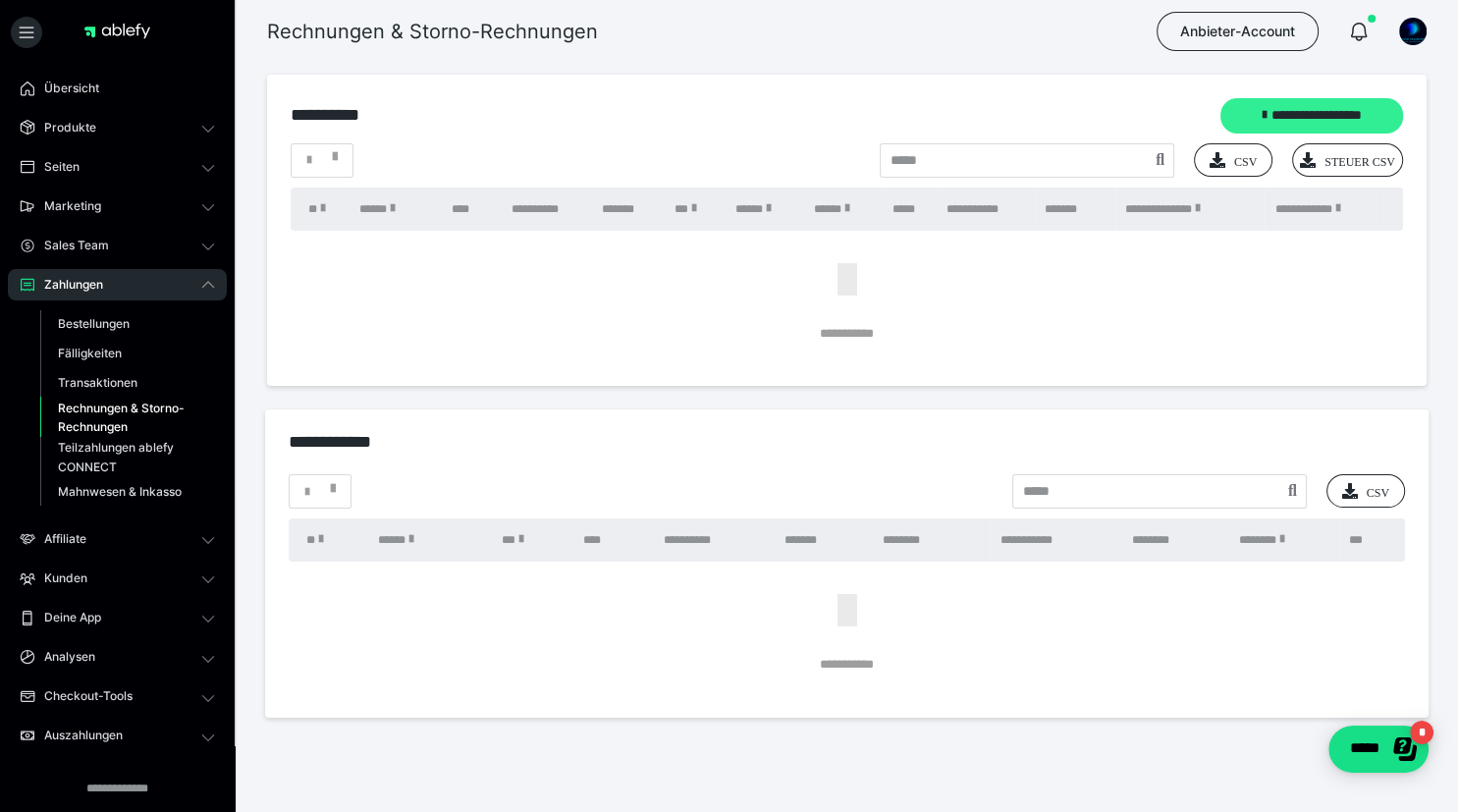 click on "**********" at bounding box center (1312, 116) 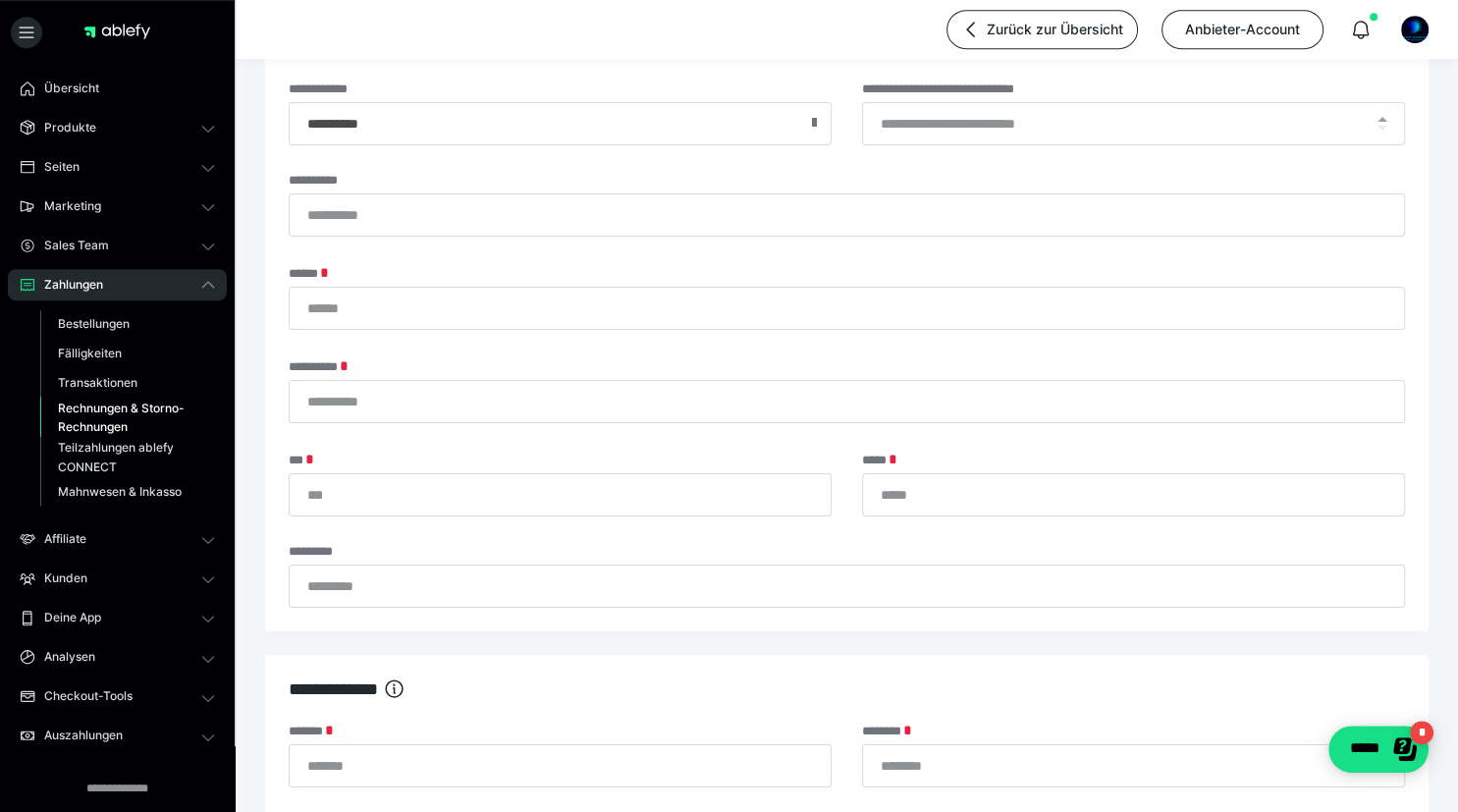 scroll, scrollTop: 103, scrollLeft: 0, axis: vertical 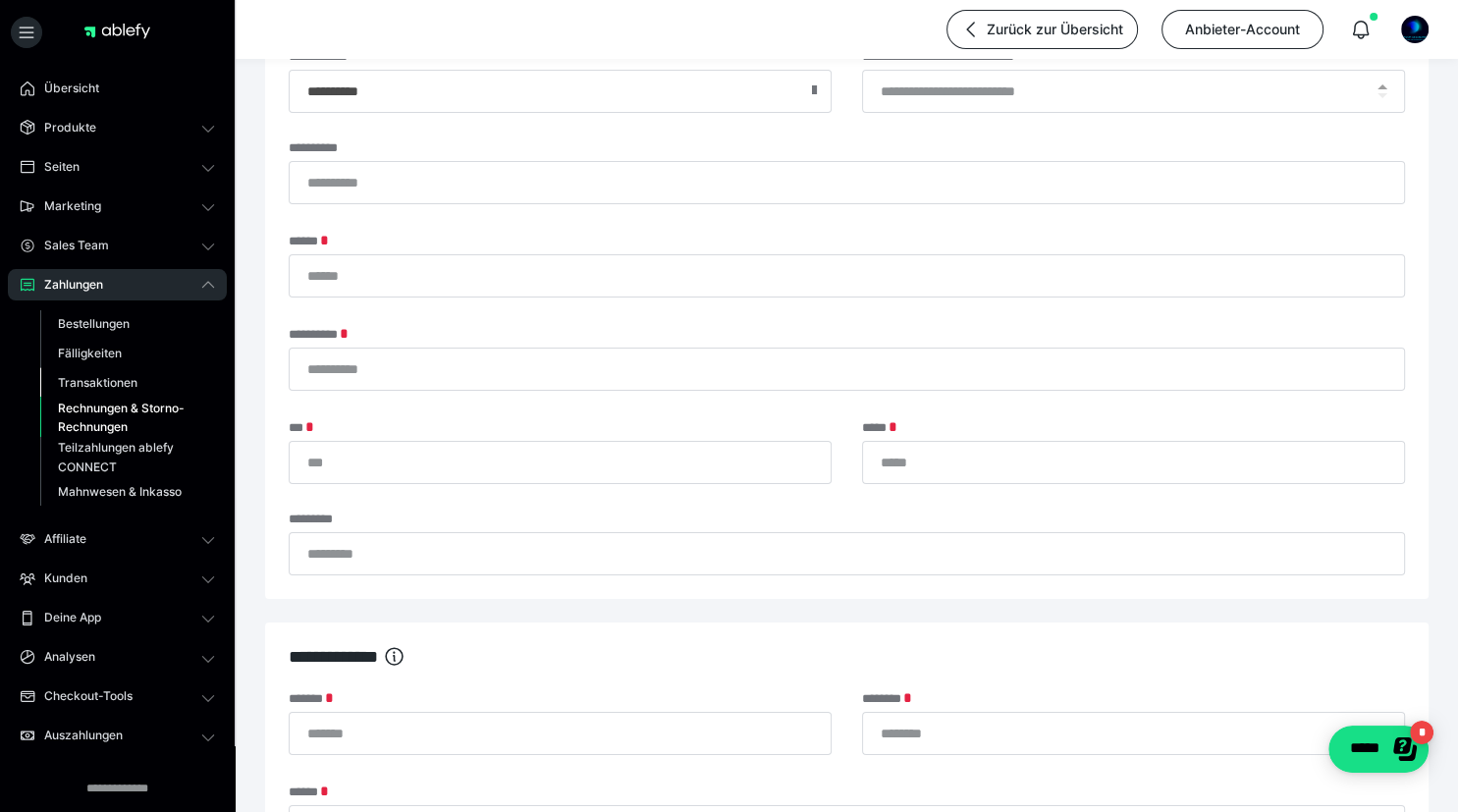 click on "Transaktionen" at bounding box center (97, 382) 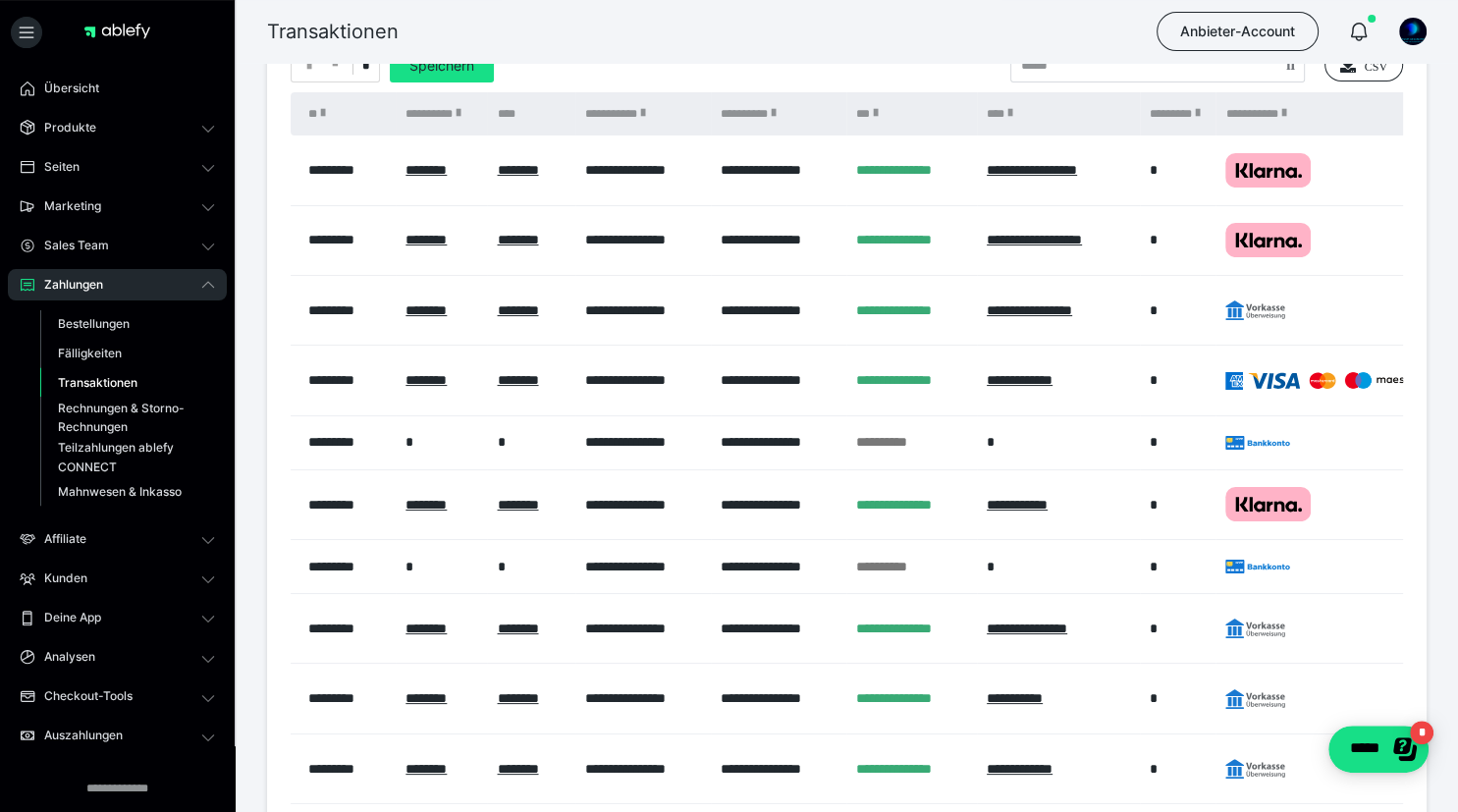 scroll, scrollTop: 207, scrollLeft: 0, axis: vertical 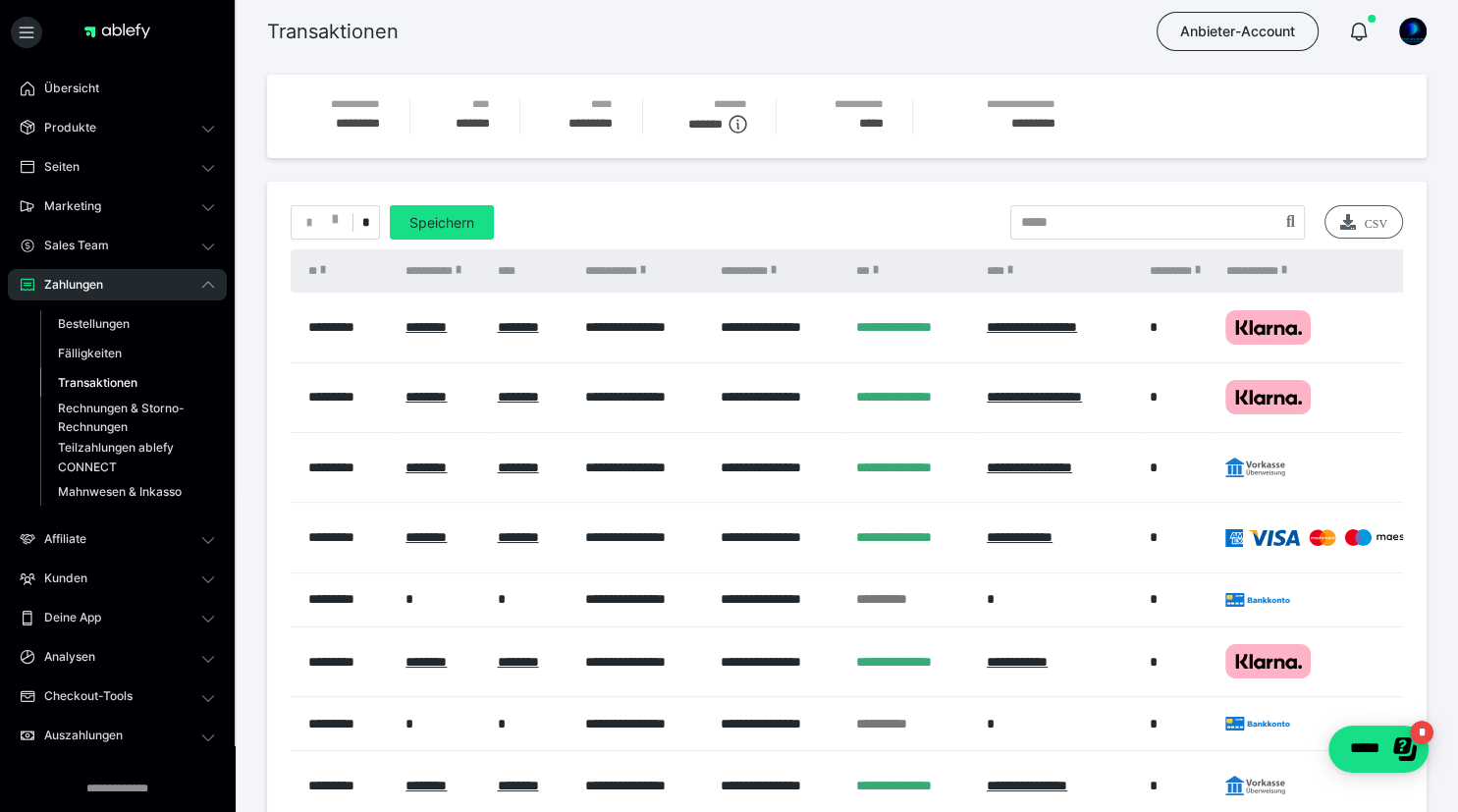 click on "CSV" at bounding box center (1364, 222) 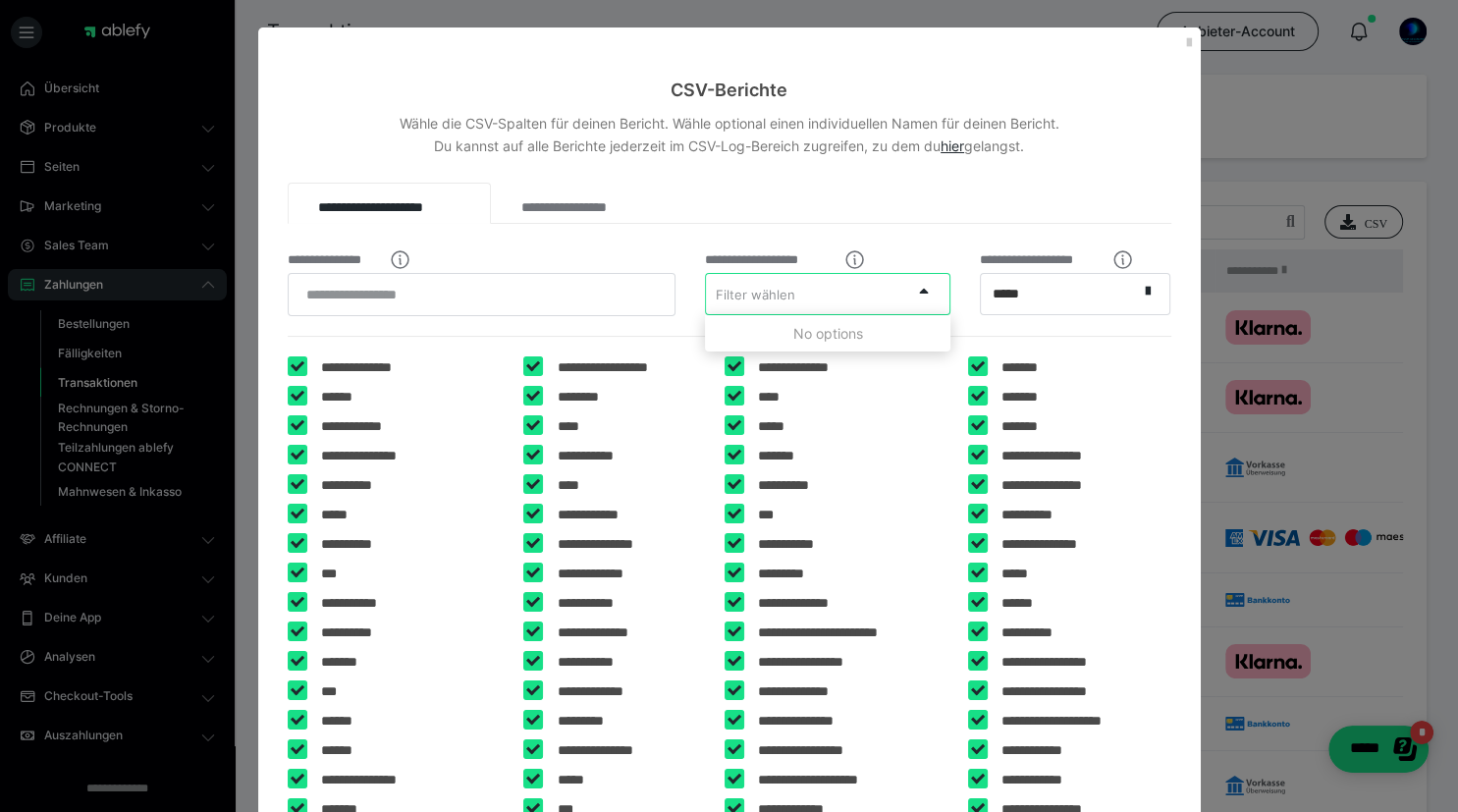 click at bounding box center [930, 294] 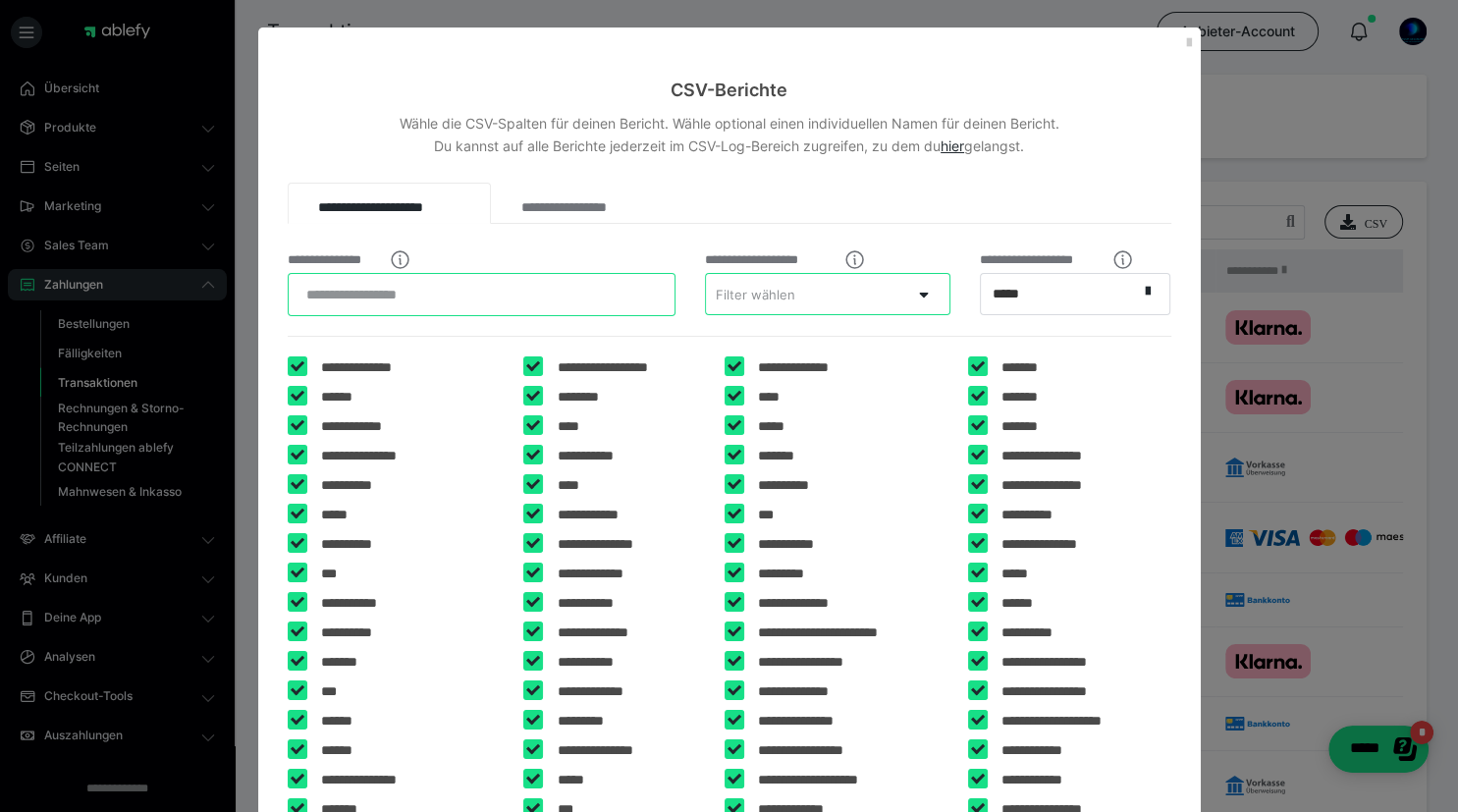 click on "**********" at bounding box center [482, 295] 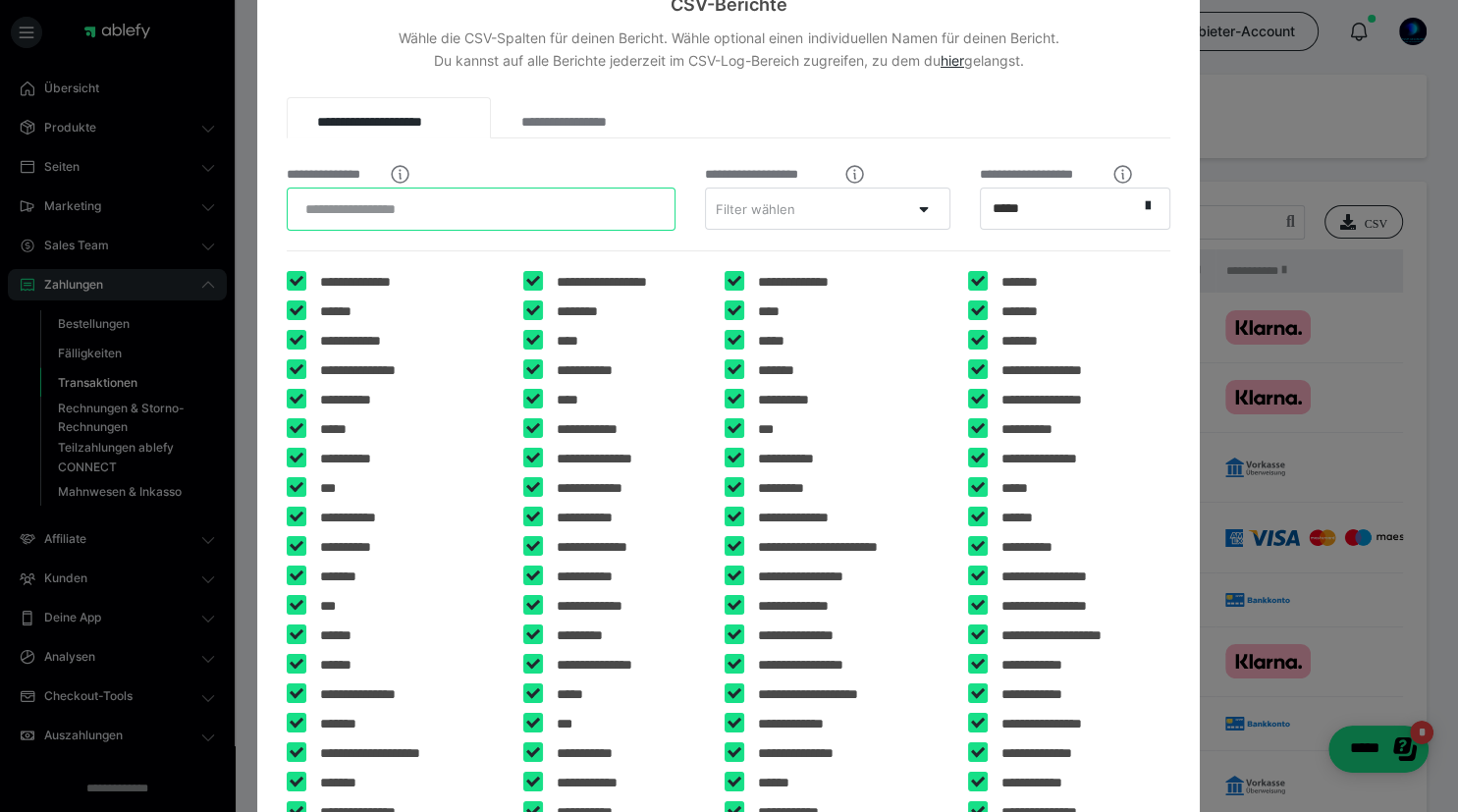 scroll, scrollTop: 0, scrollLeft: 0, axis: both 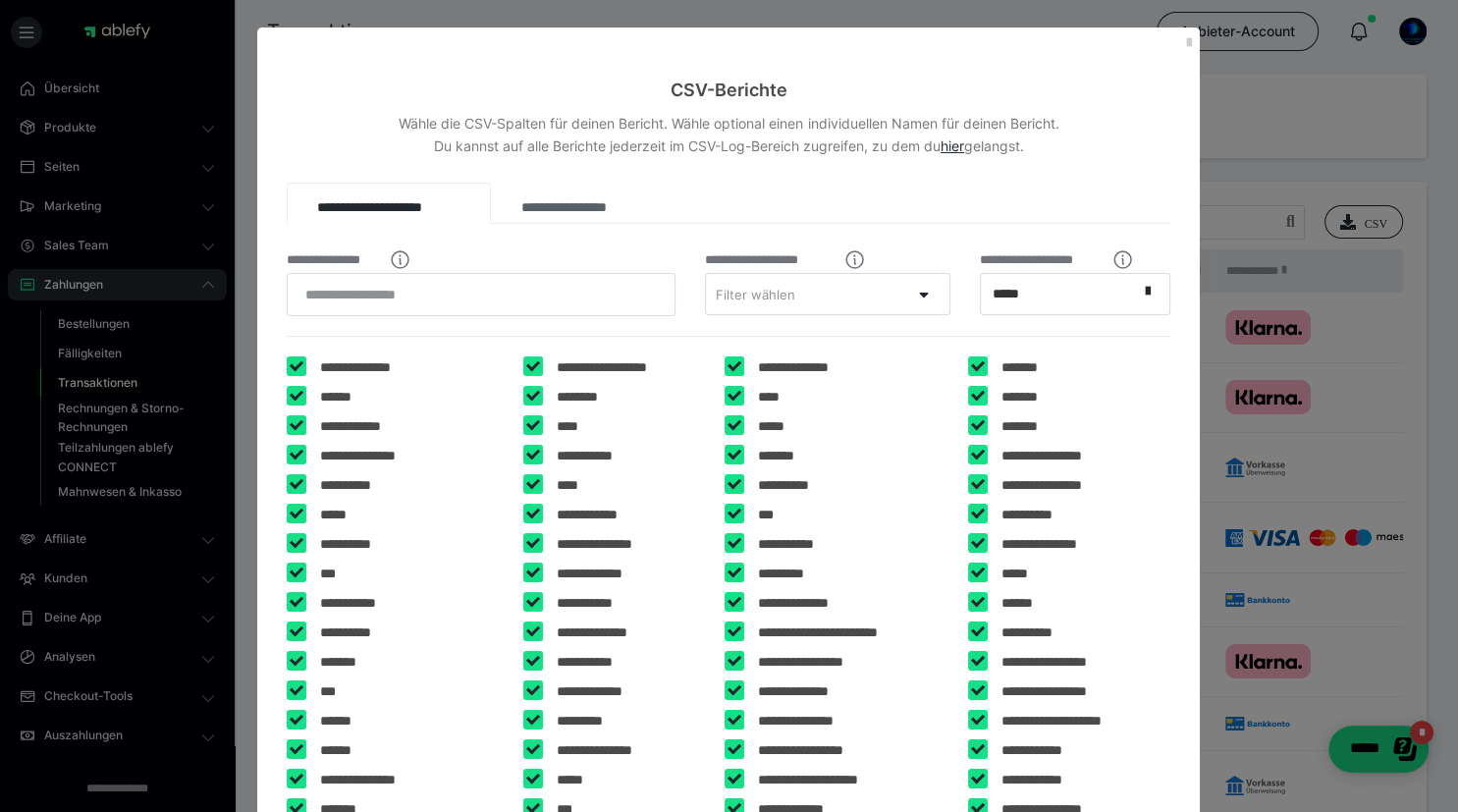 click on "**********" at bounding box center [580, 203] 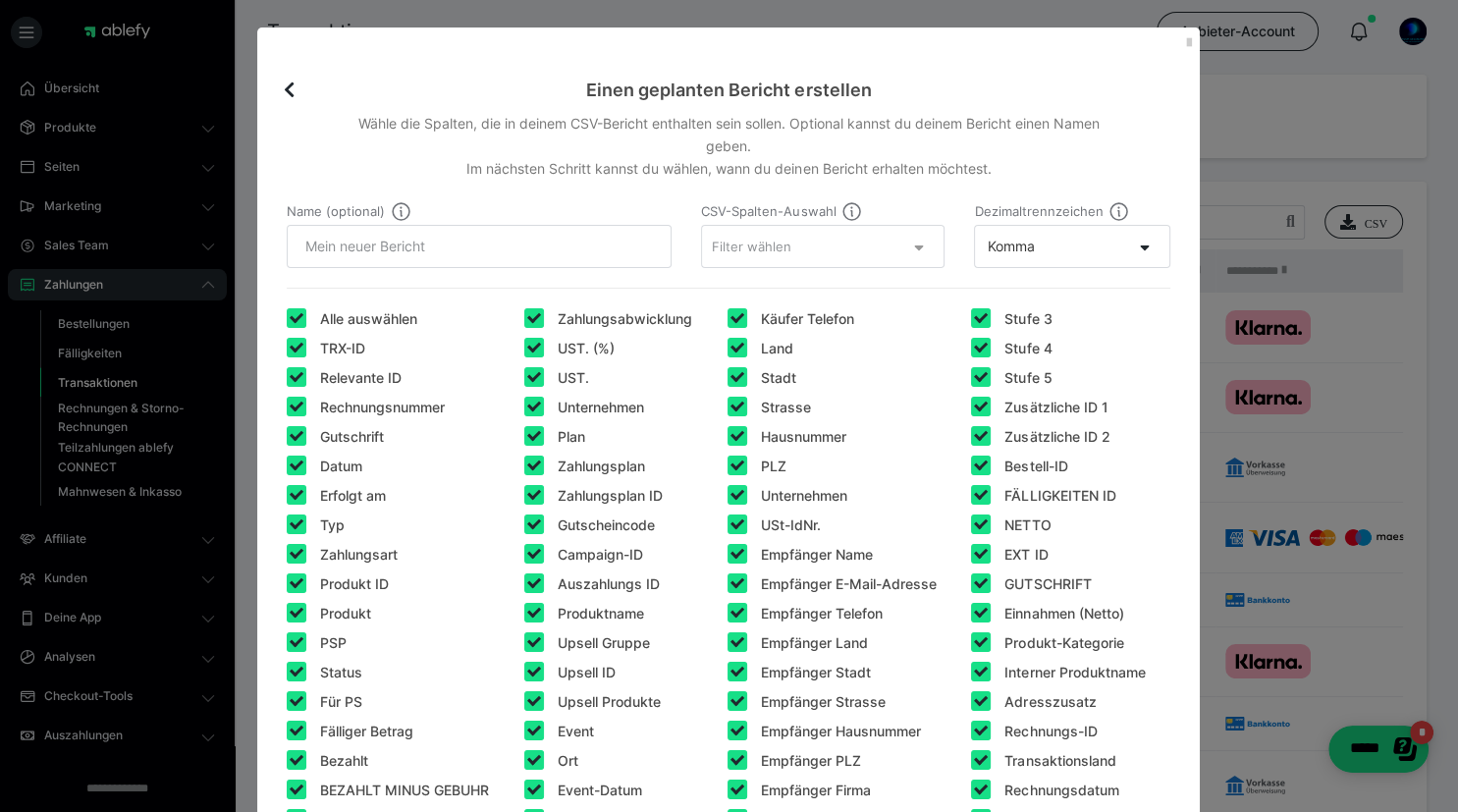 click at bounding box center [918, 244] 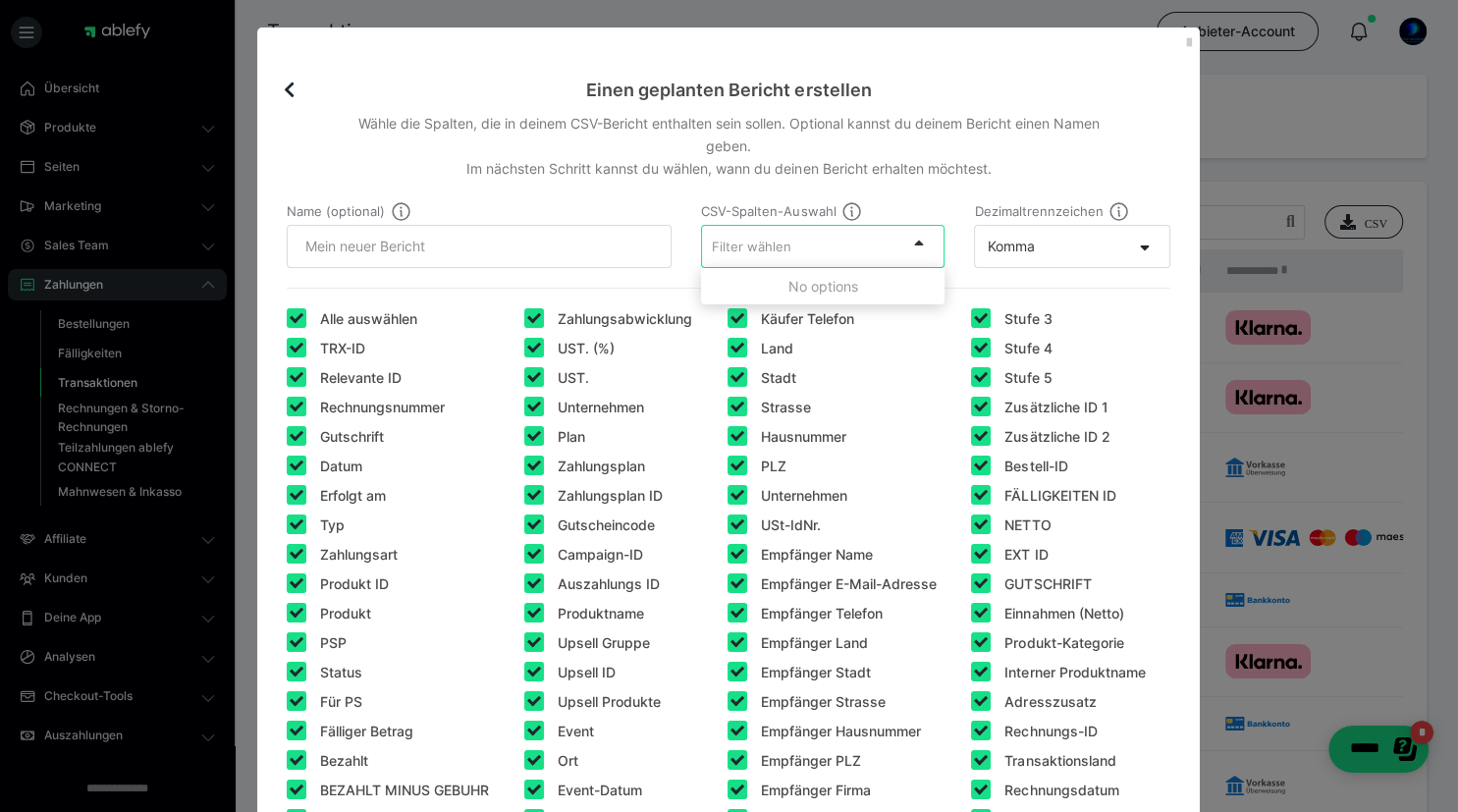 click at bounding box center (918, 243) 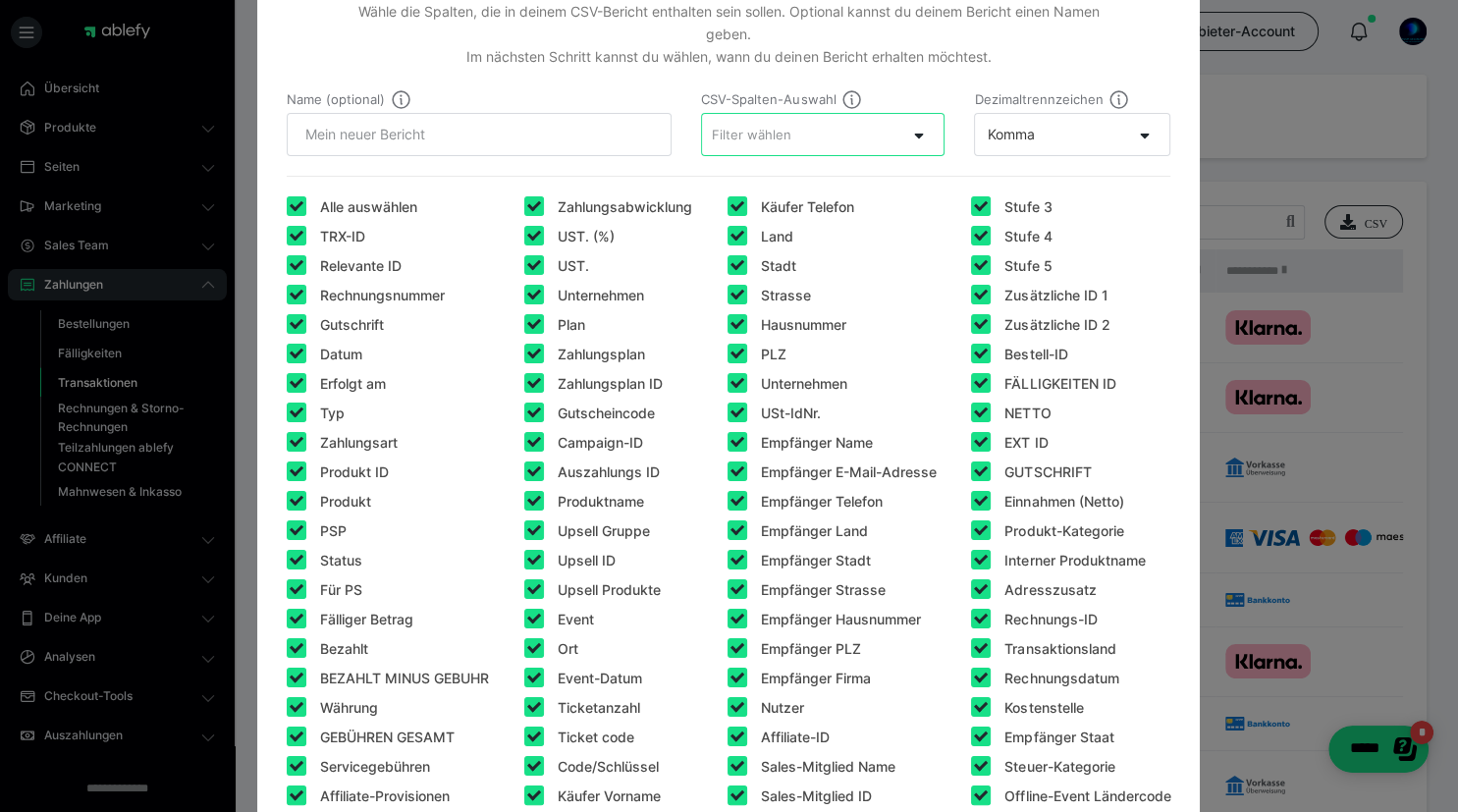 scroll, scrollTop: 113, scrollLeft: 0, axis: vertical 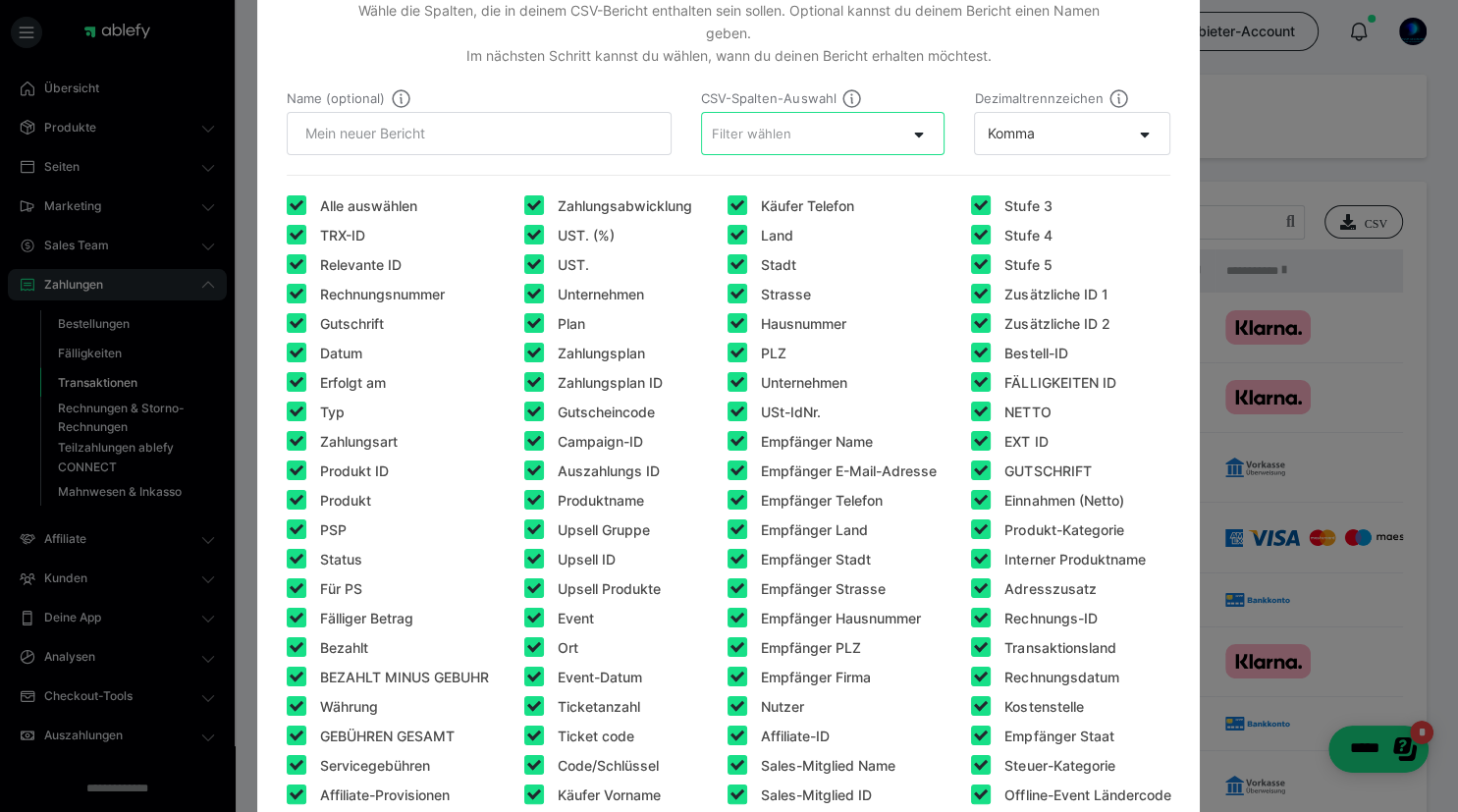 click at bounding box center (297, 235) 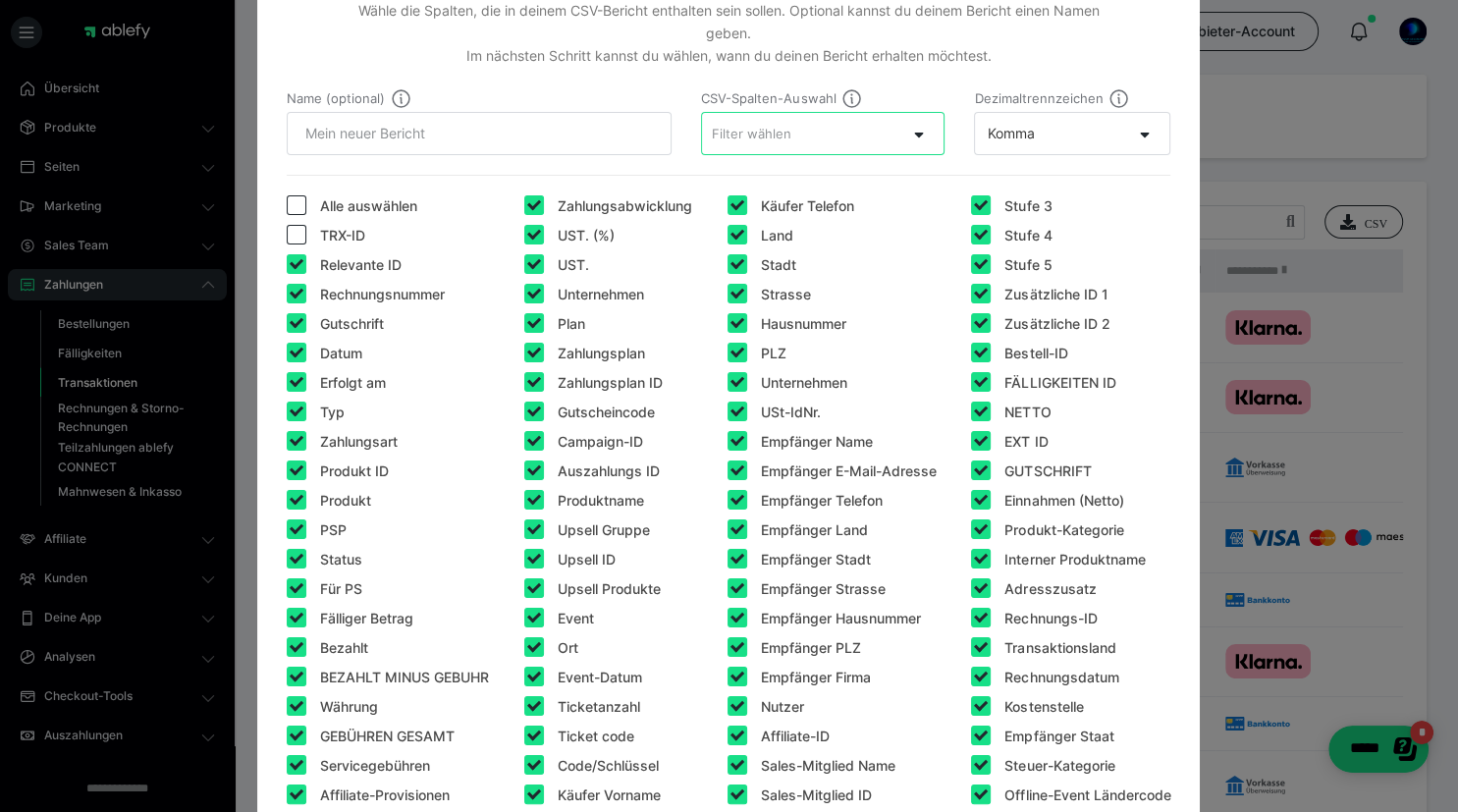 checkbox on "false" 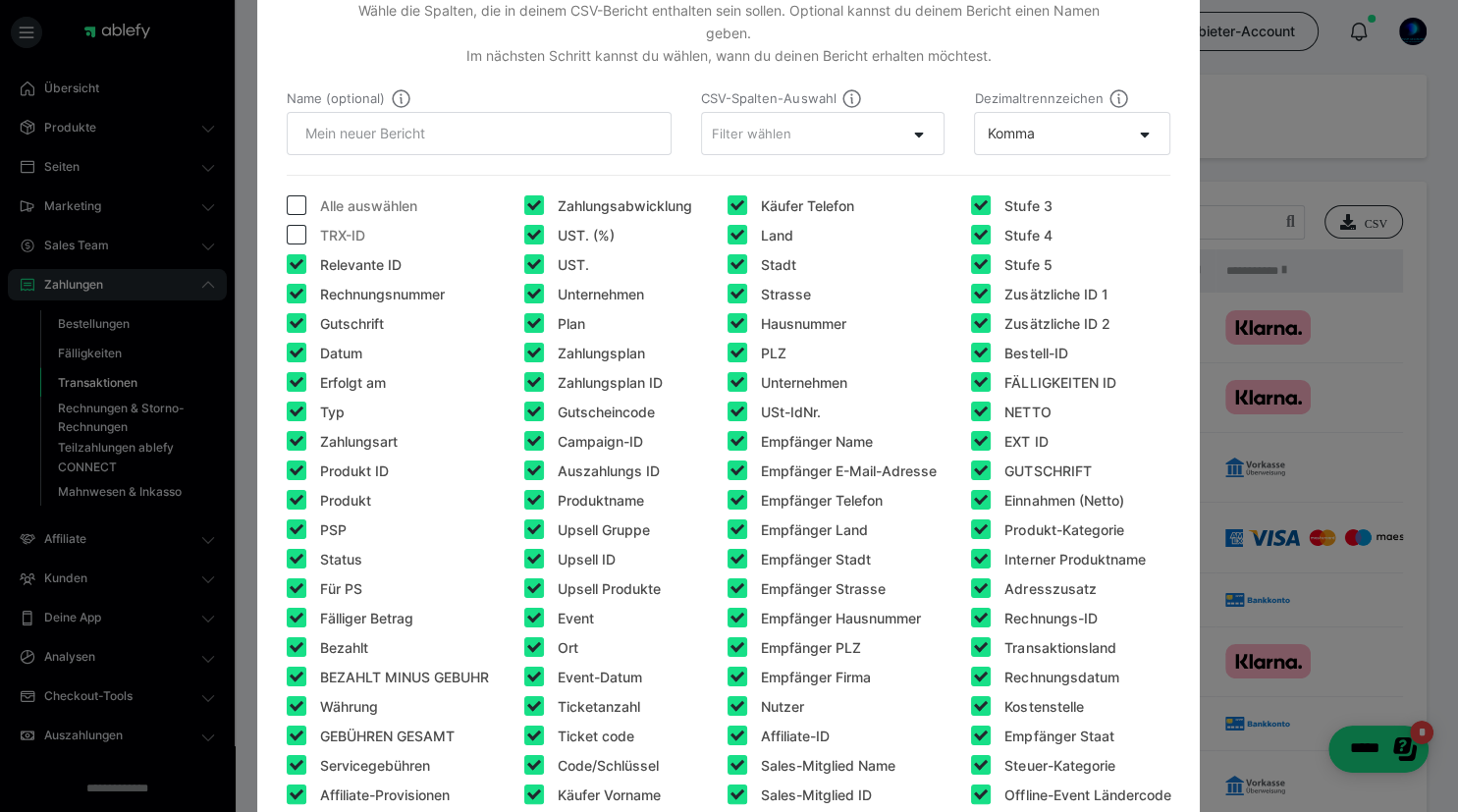 checkbox on "false" 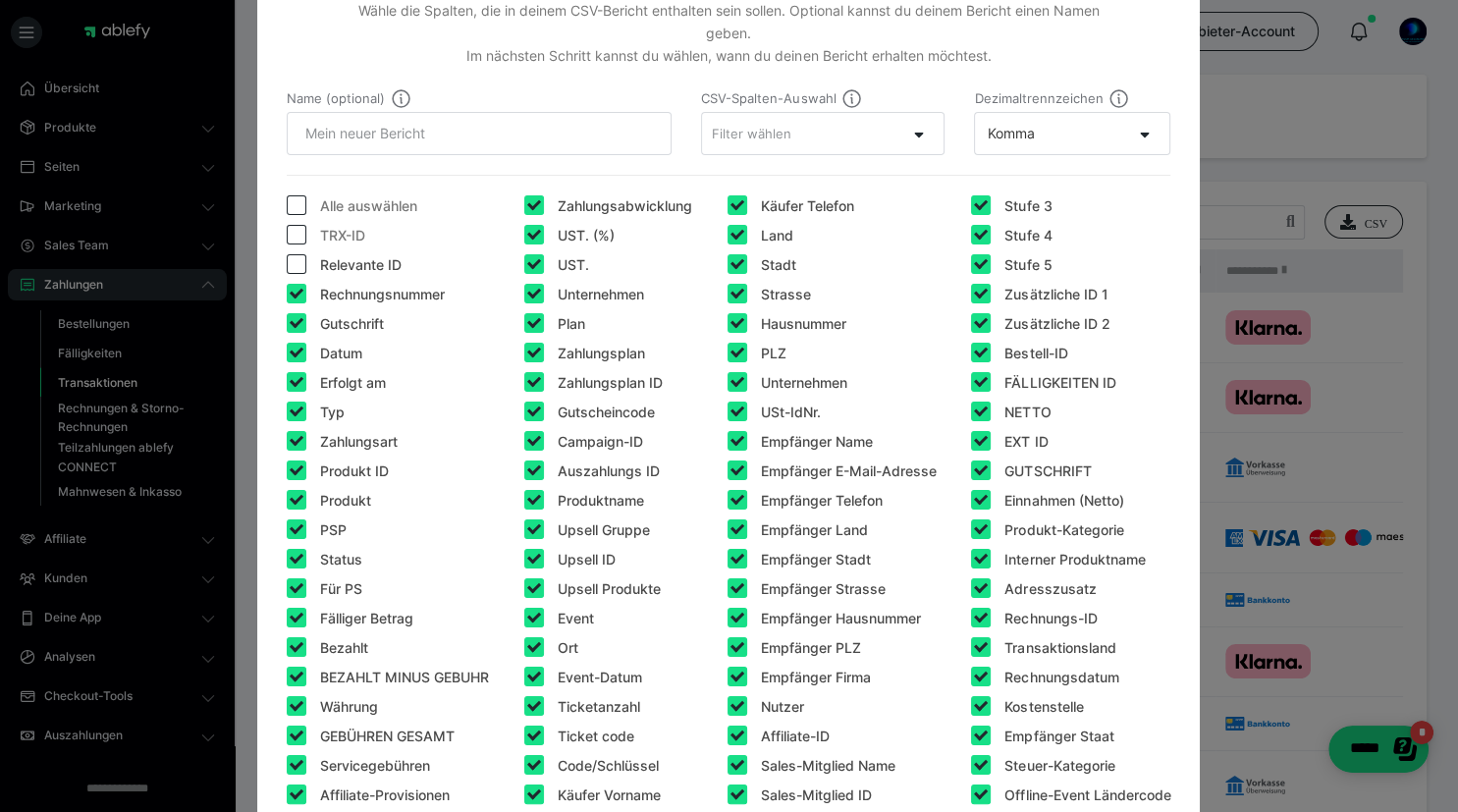 checkbox on "false" 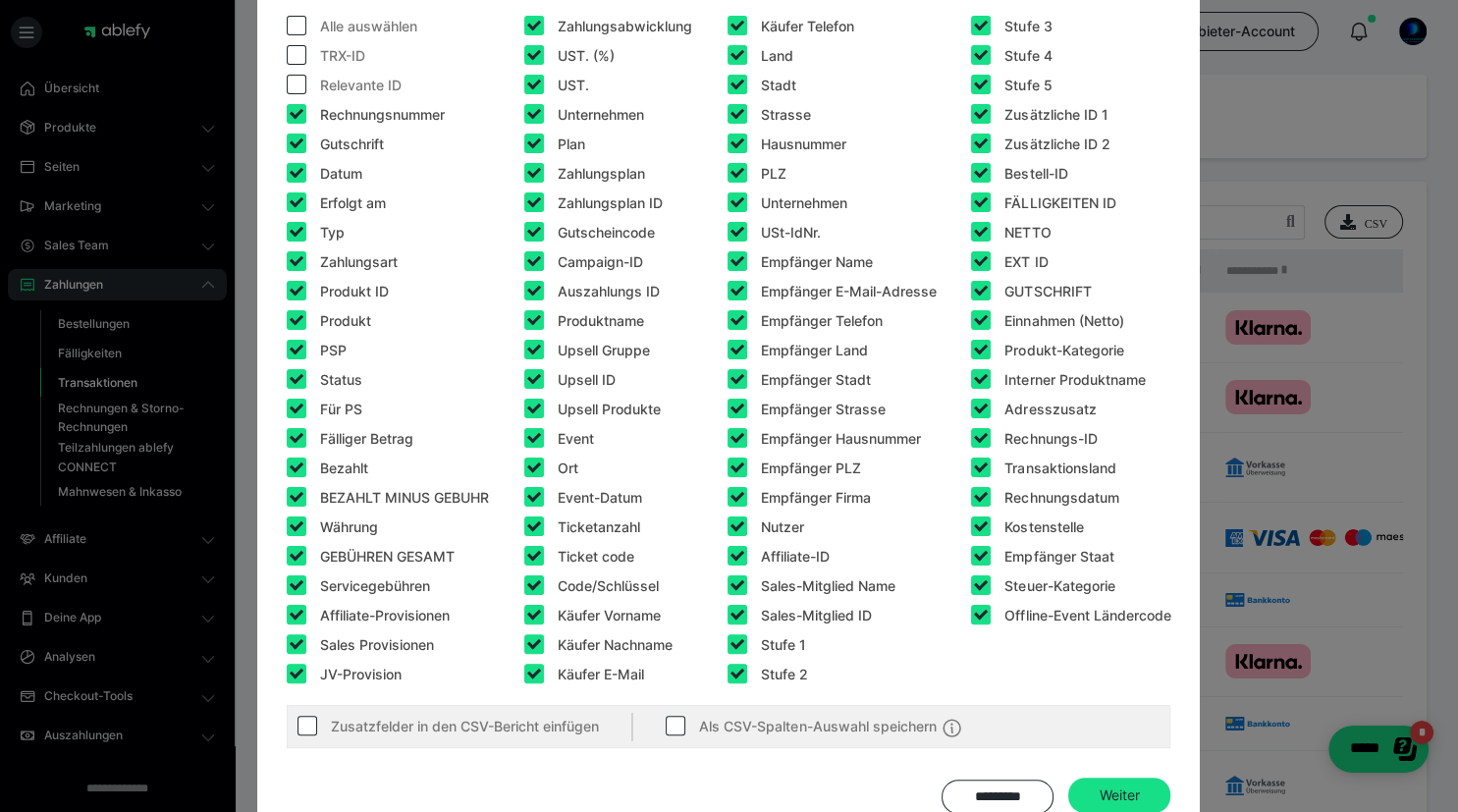 scroll, scrollTop: 340, scrollLeft: 0, axis: vertical 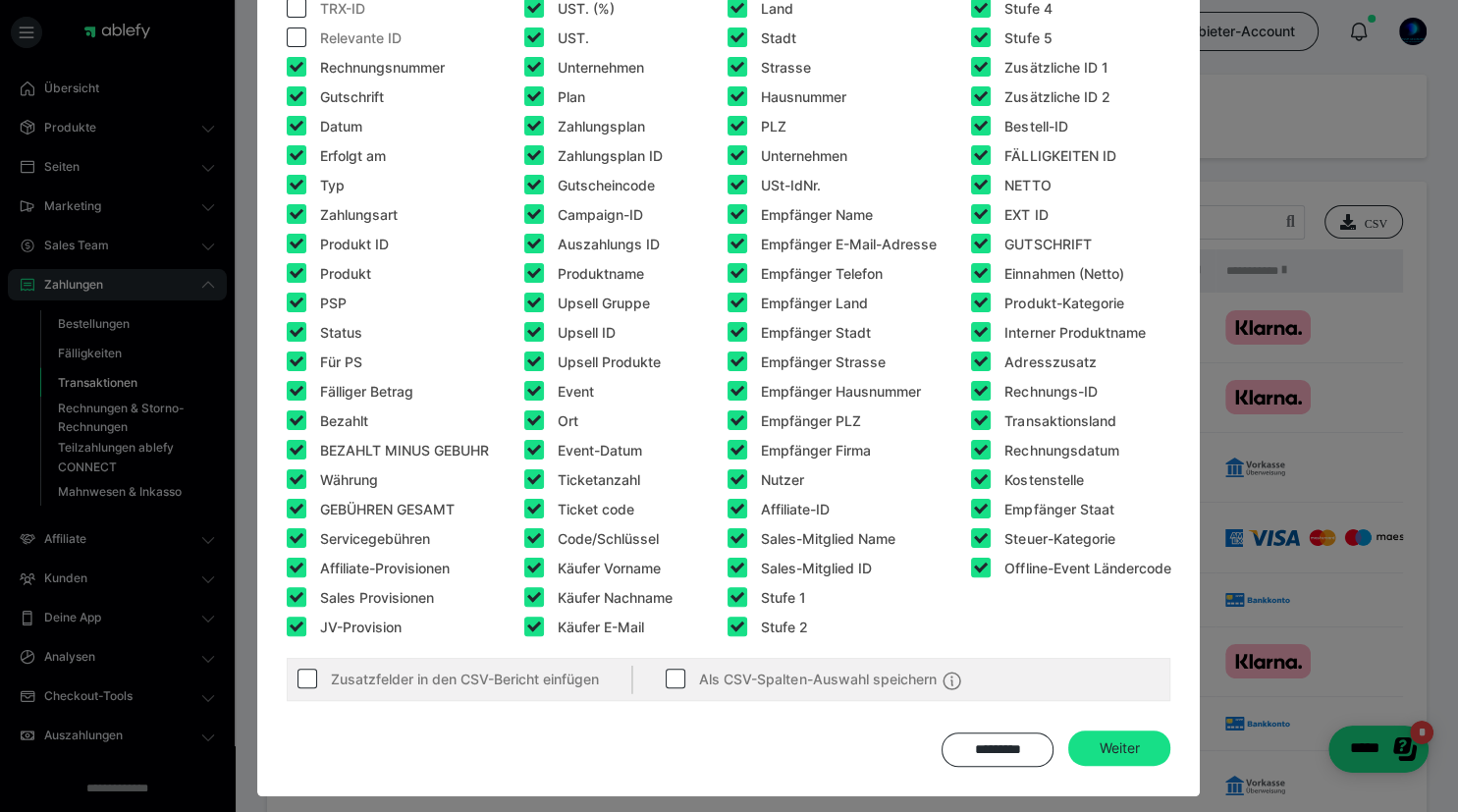 click at bounding box center [297, 302] 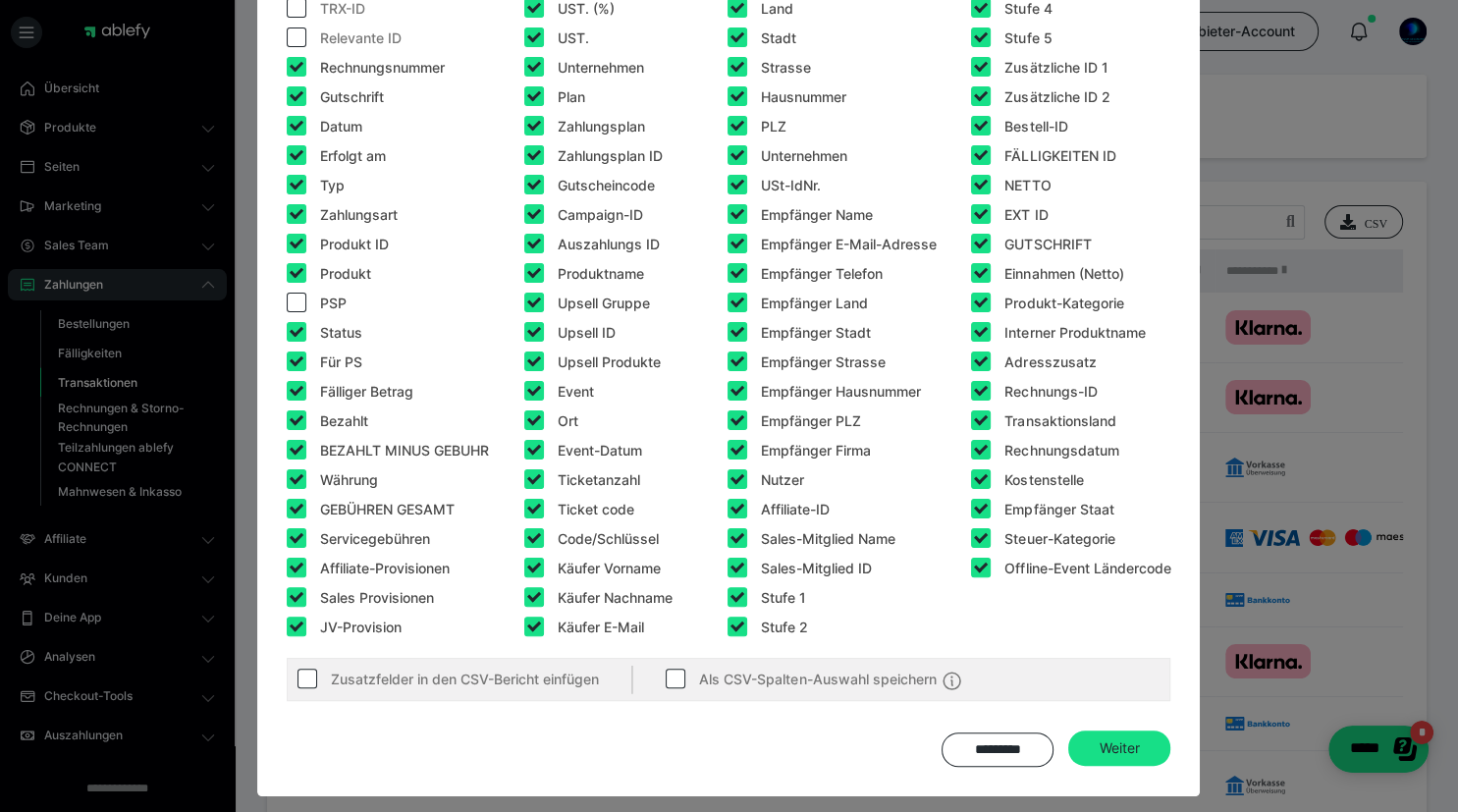 checkbox on "false" 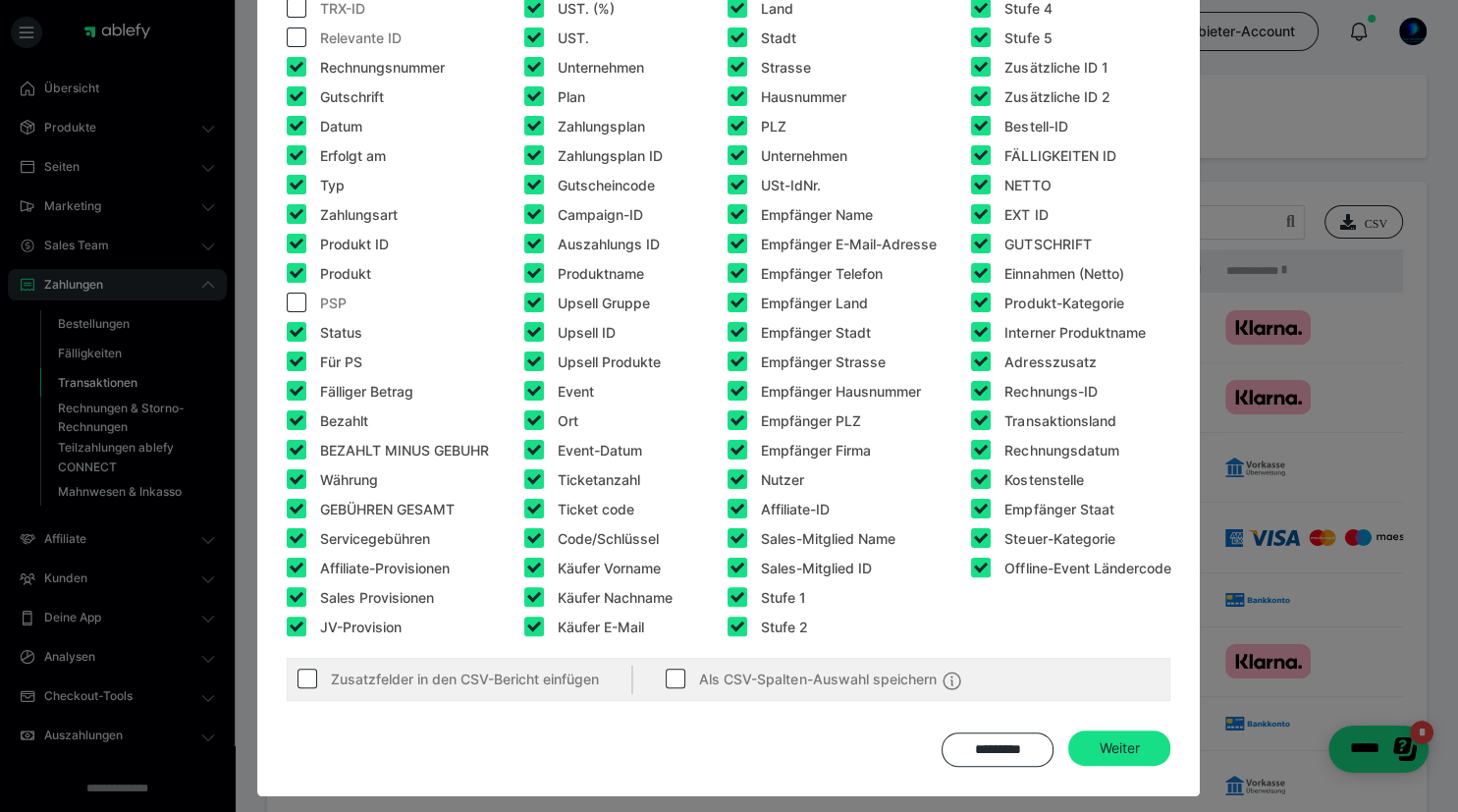 click at bounding box center (297, 332) 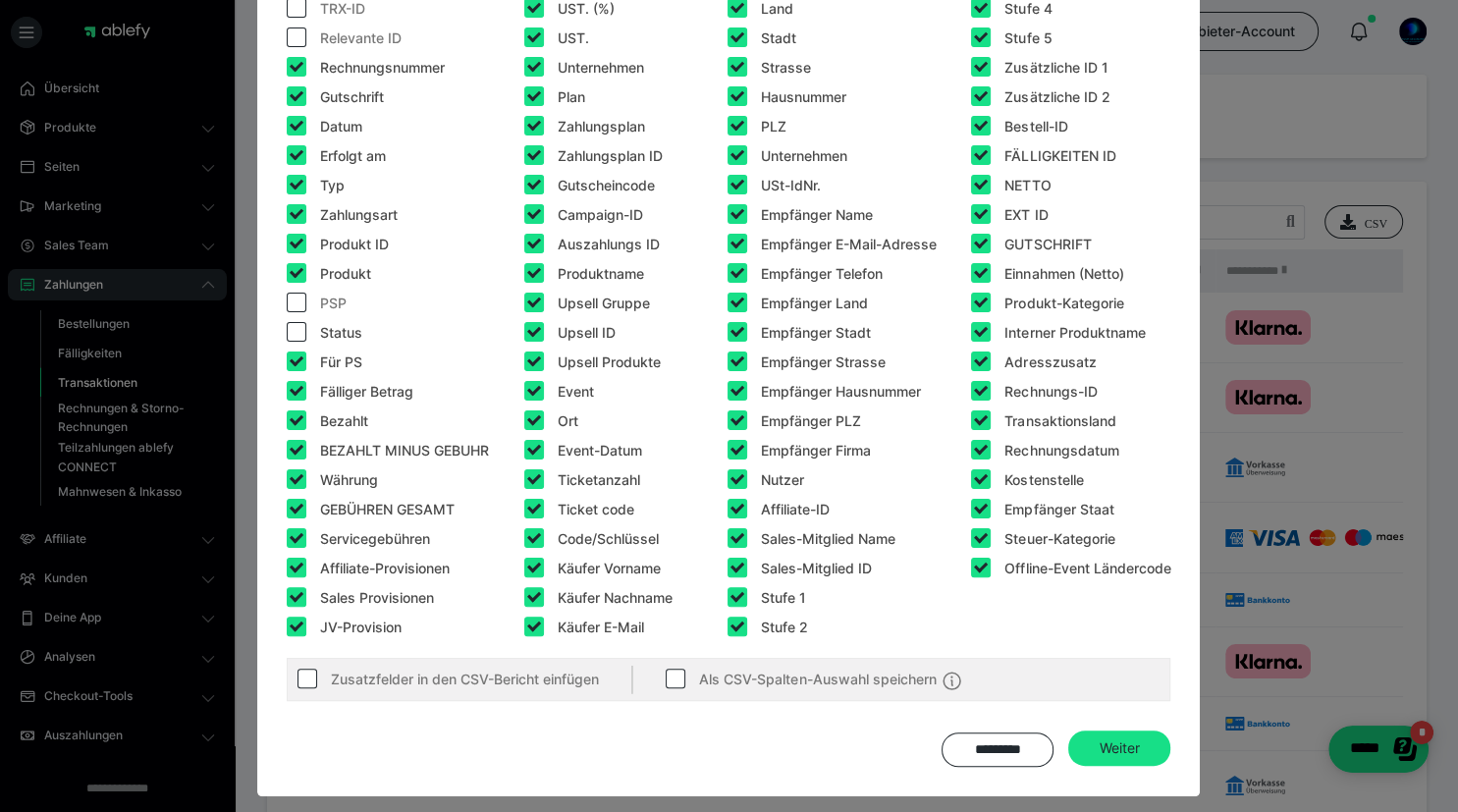 checkbox on "false" 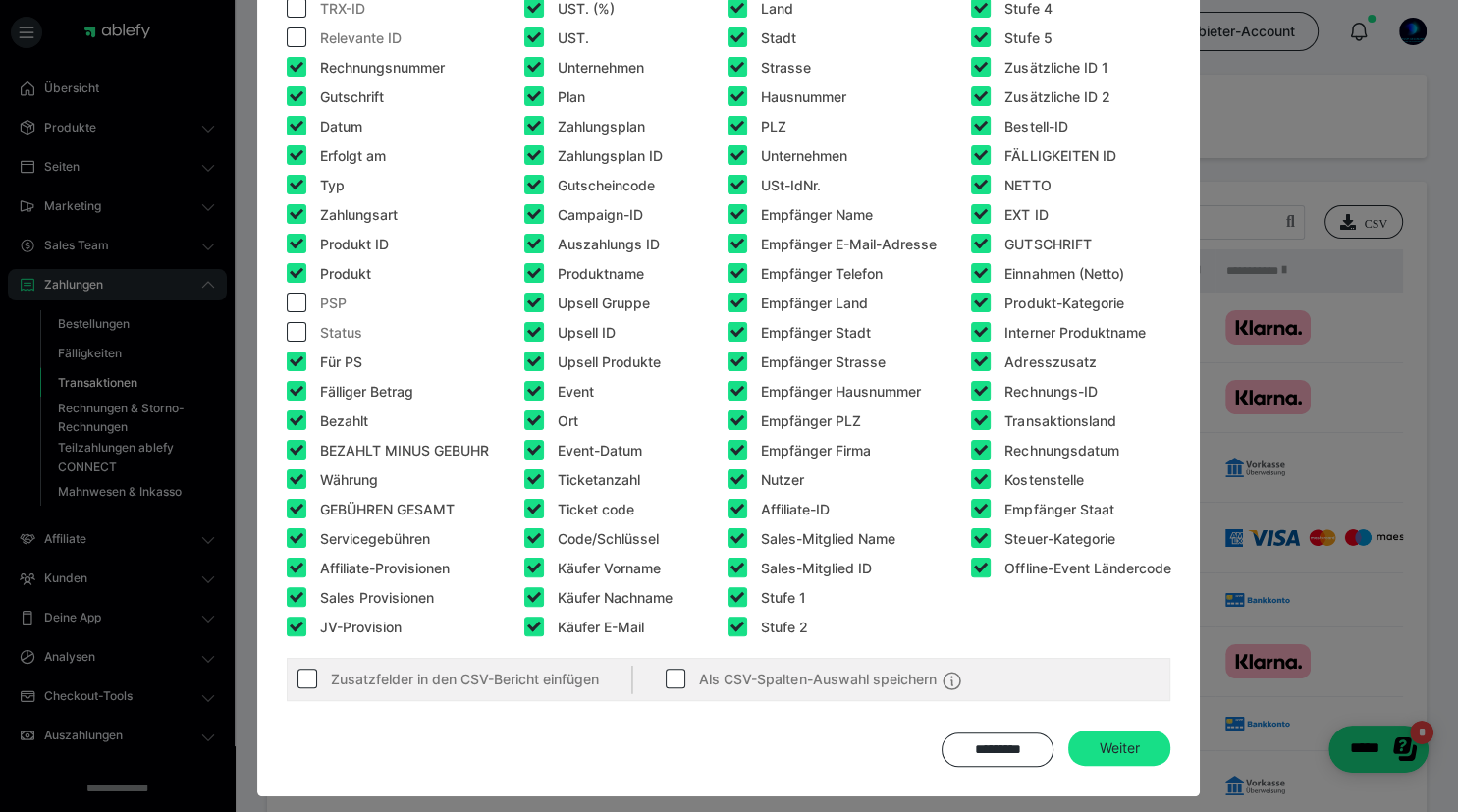 click at bounding box center (297, 361) 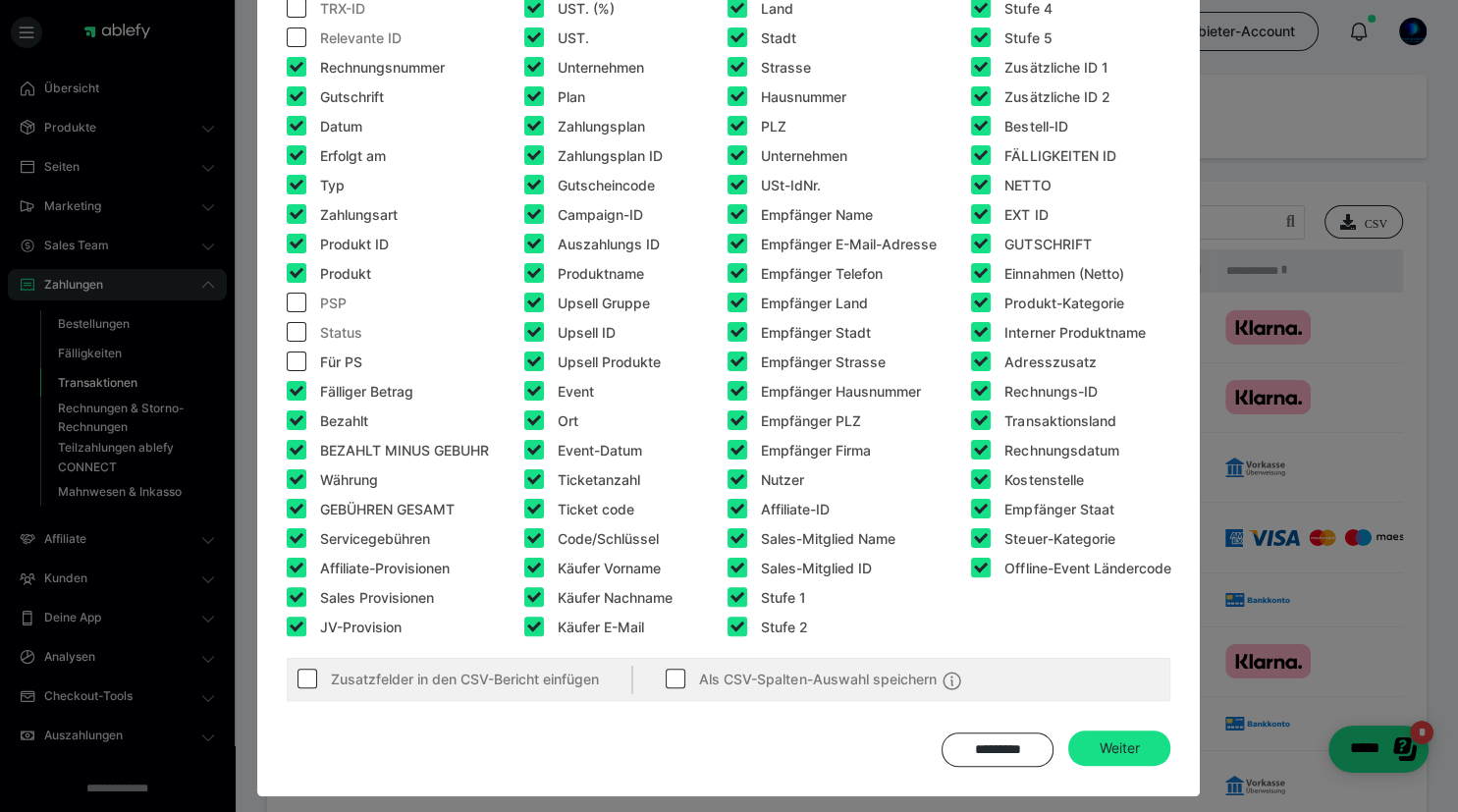 checkbox on "false" 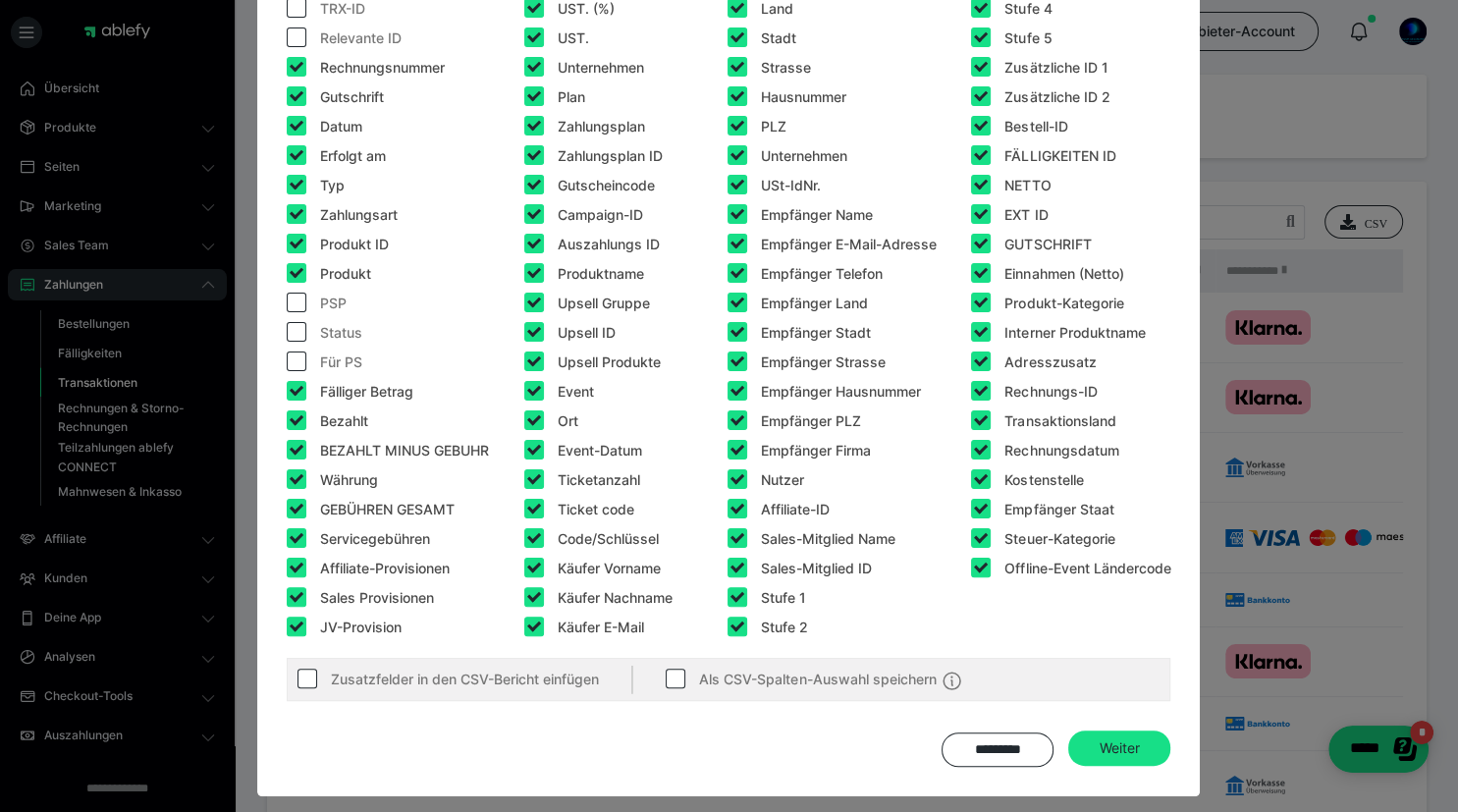 click at bounding box center (297, 538) 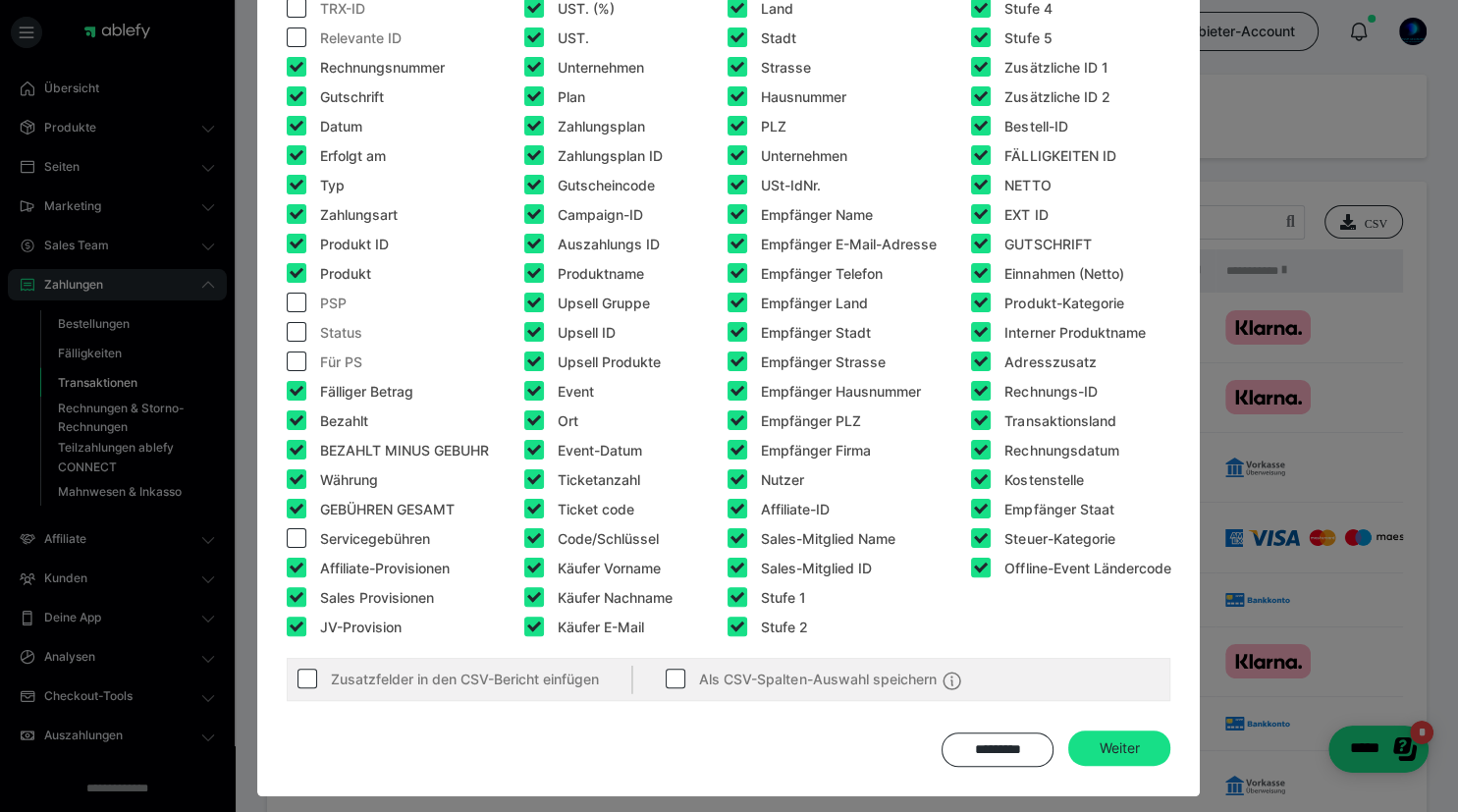 checkbox on "false" 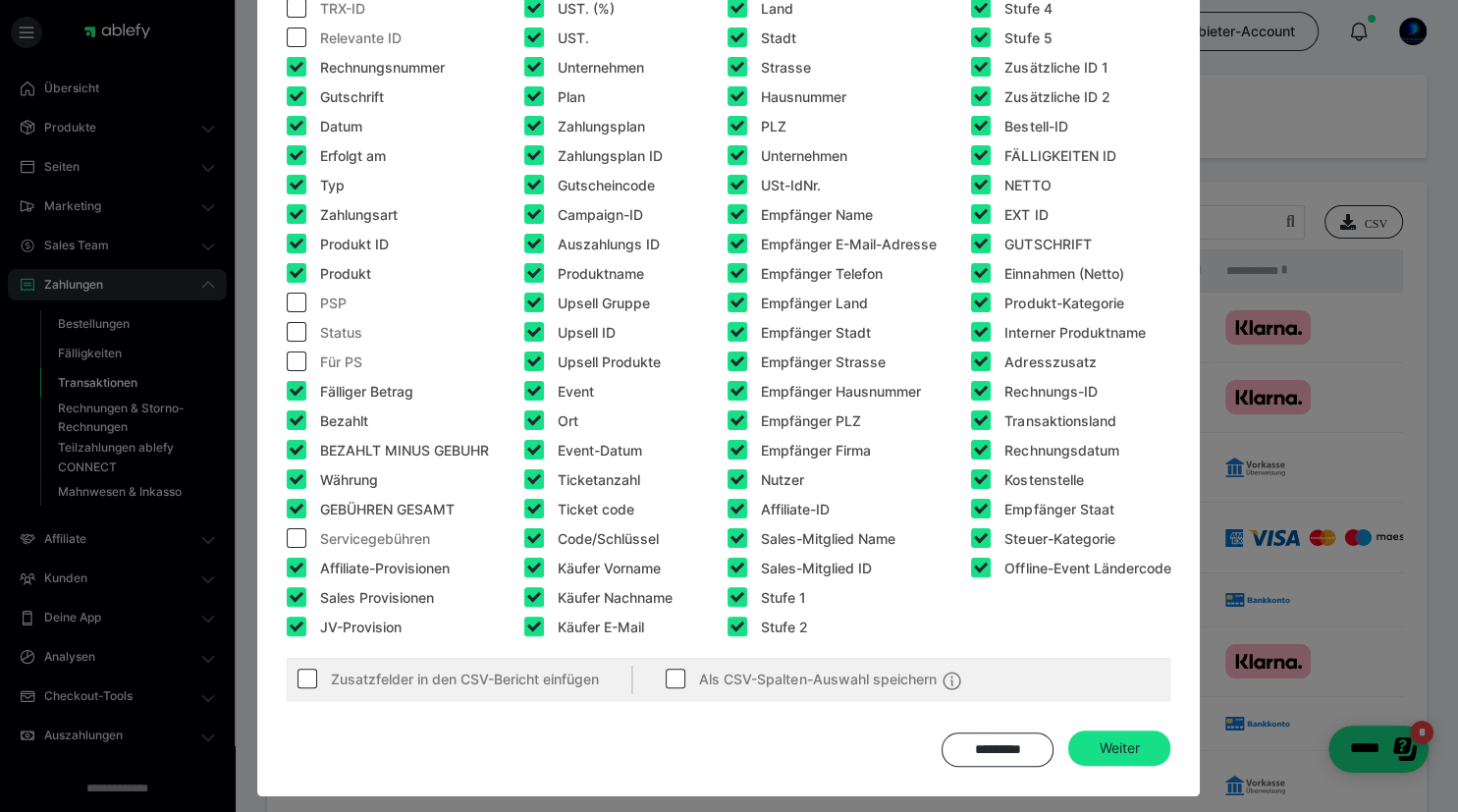 click at bounding box center [297, 568] 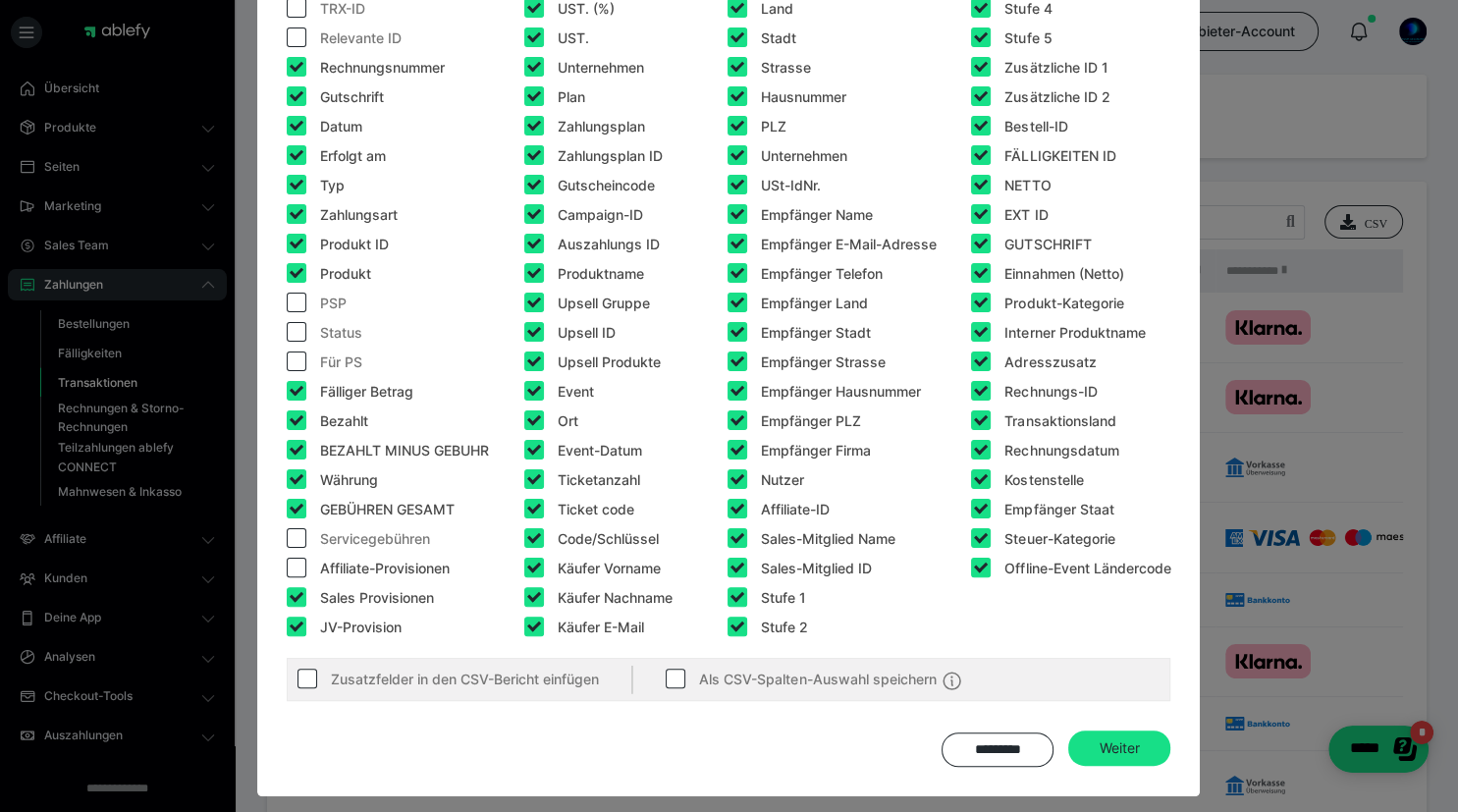checkbox on "false" 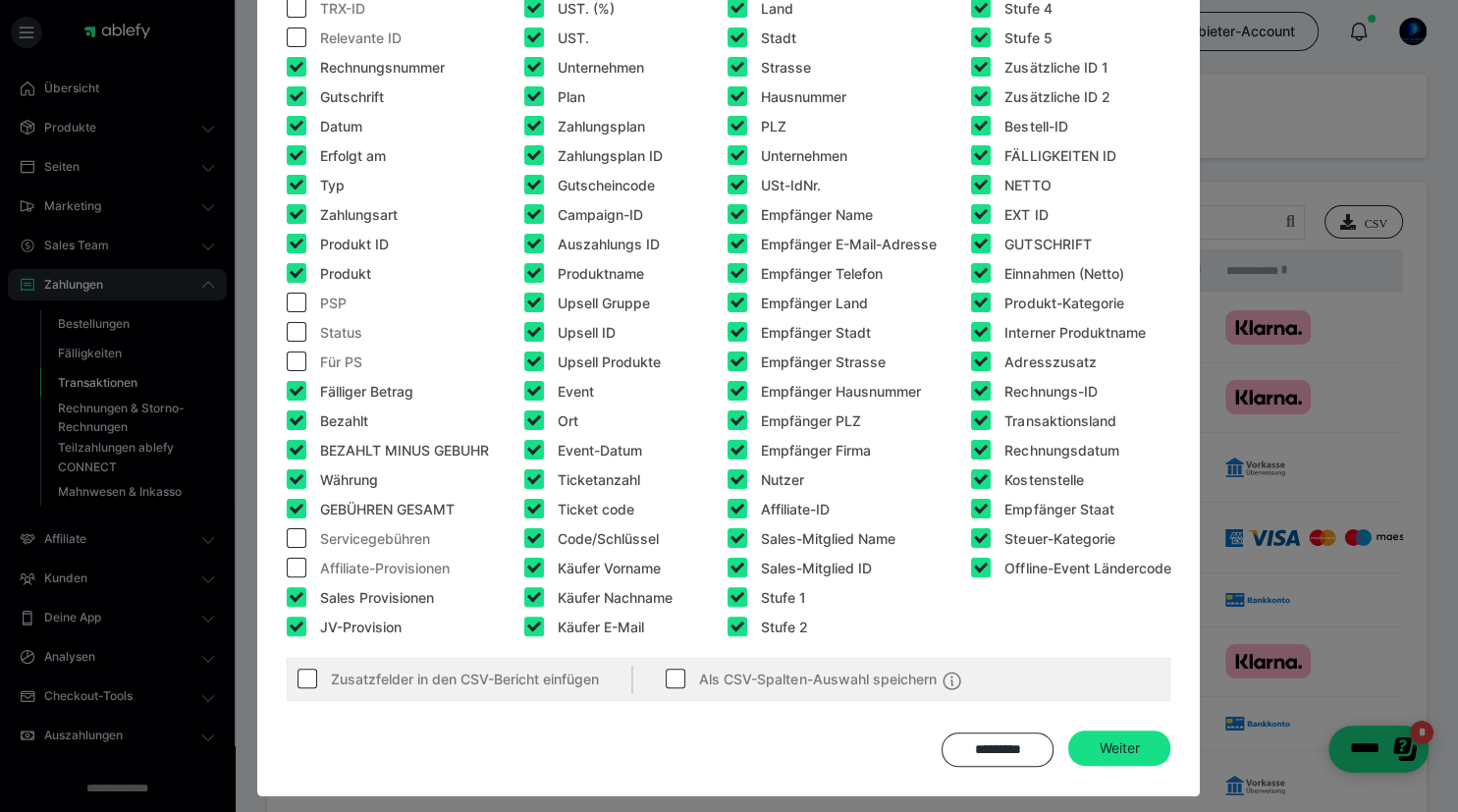 click at bounding box center (297, 597) 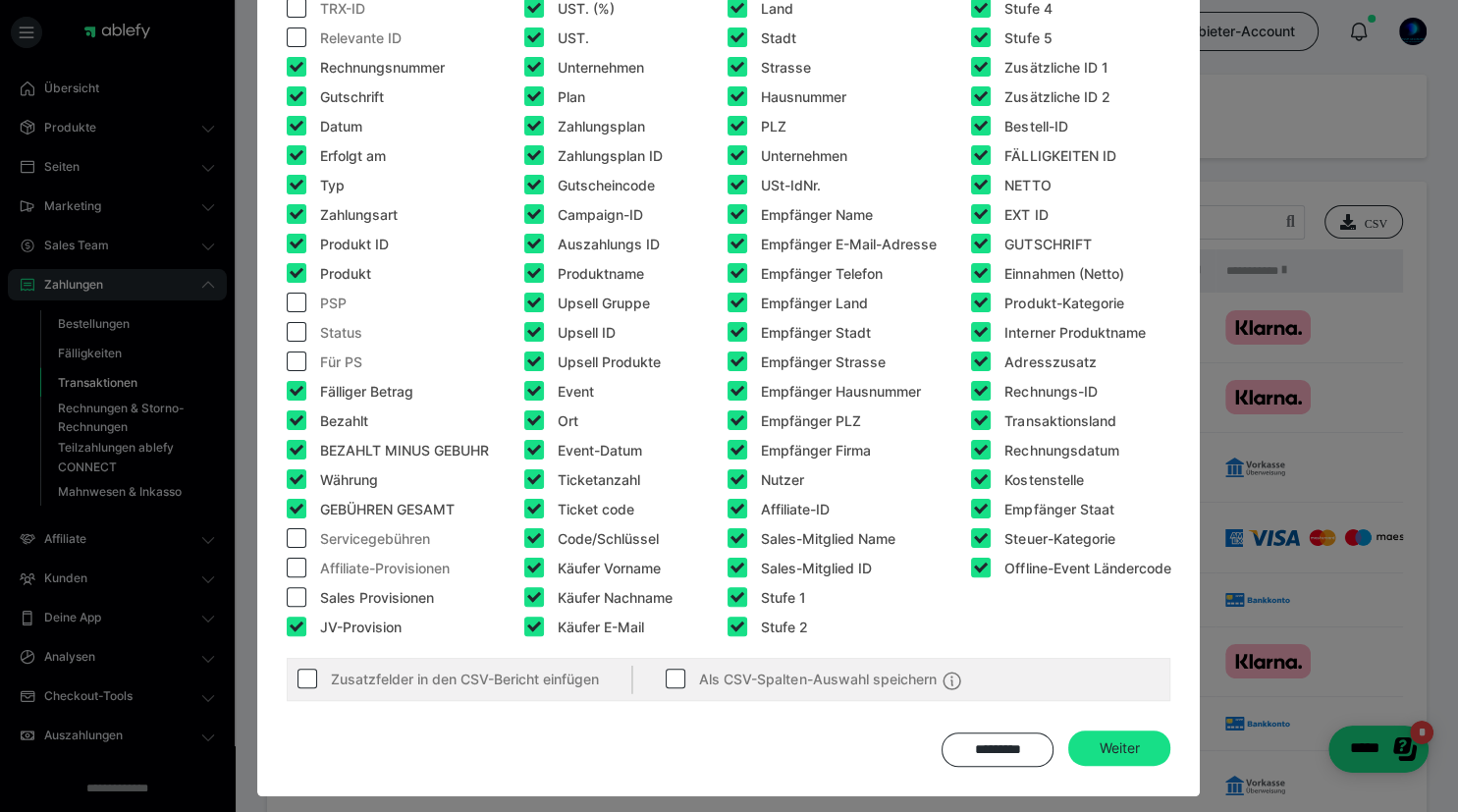 checkbox on "false" 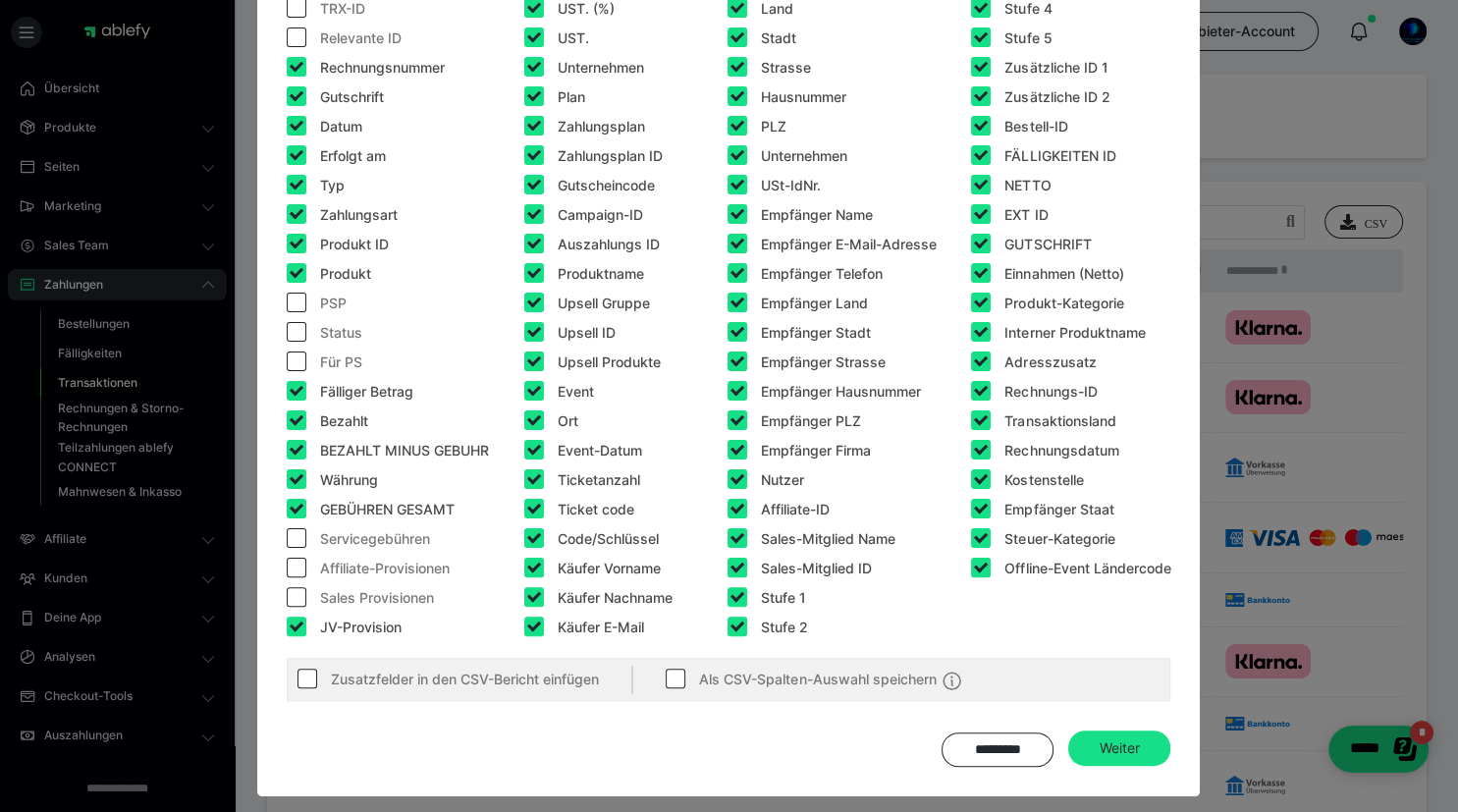 click at bounding box center [297, 626] 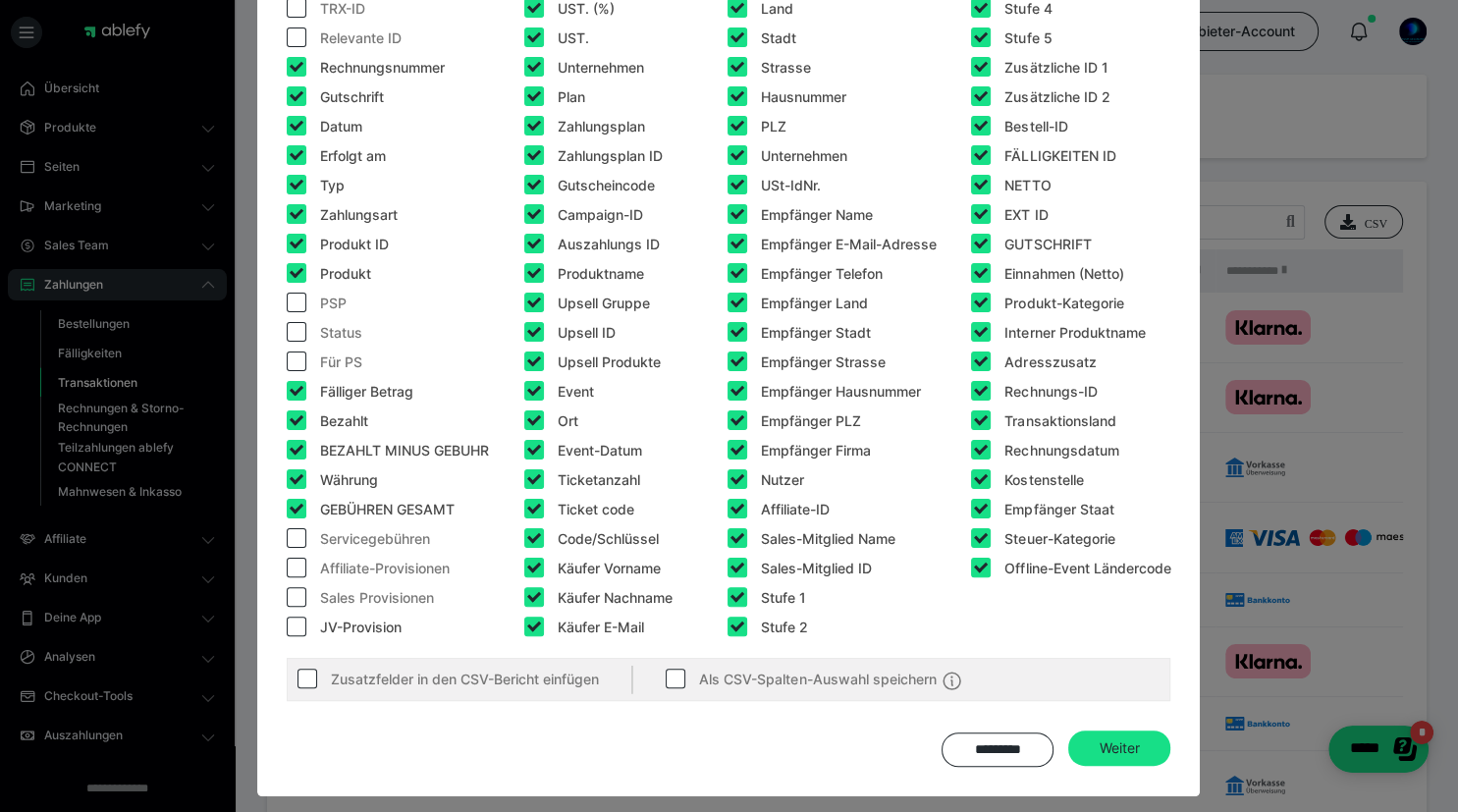 checkbox on "false" 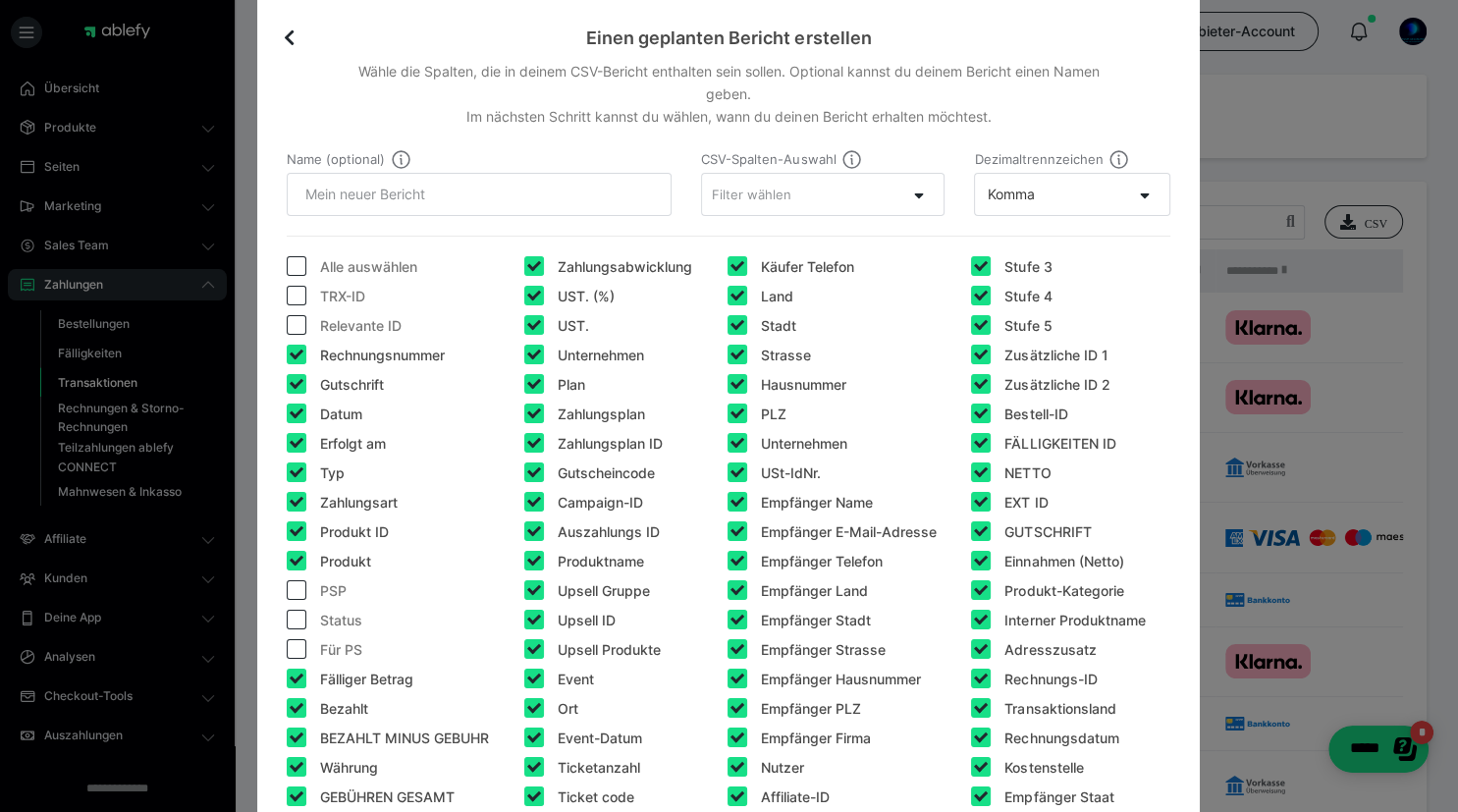 scroll, scrollTop: 113, scrollLeft: 0, axis: vertical 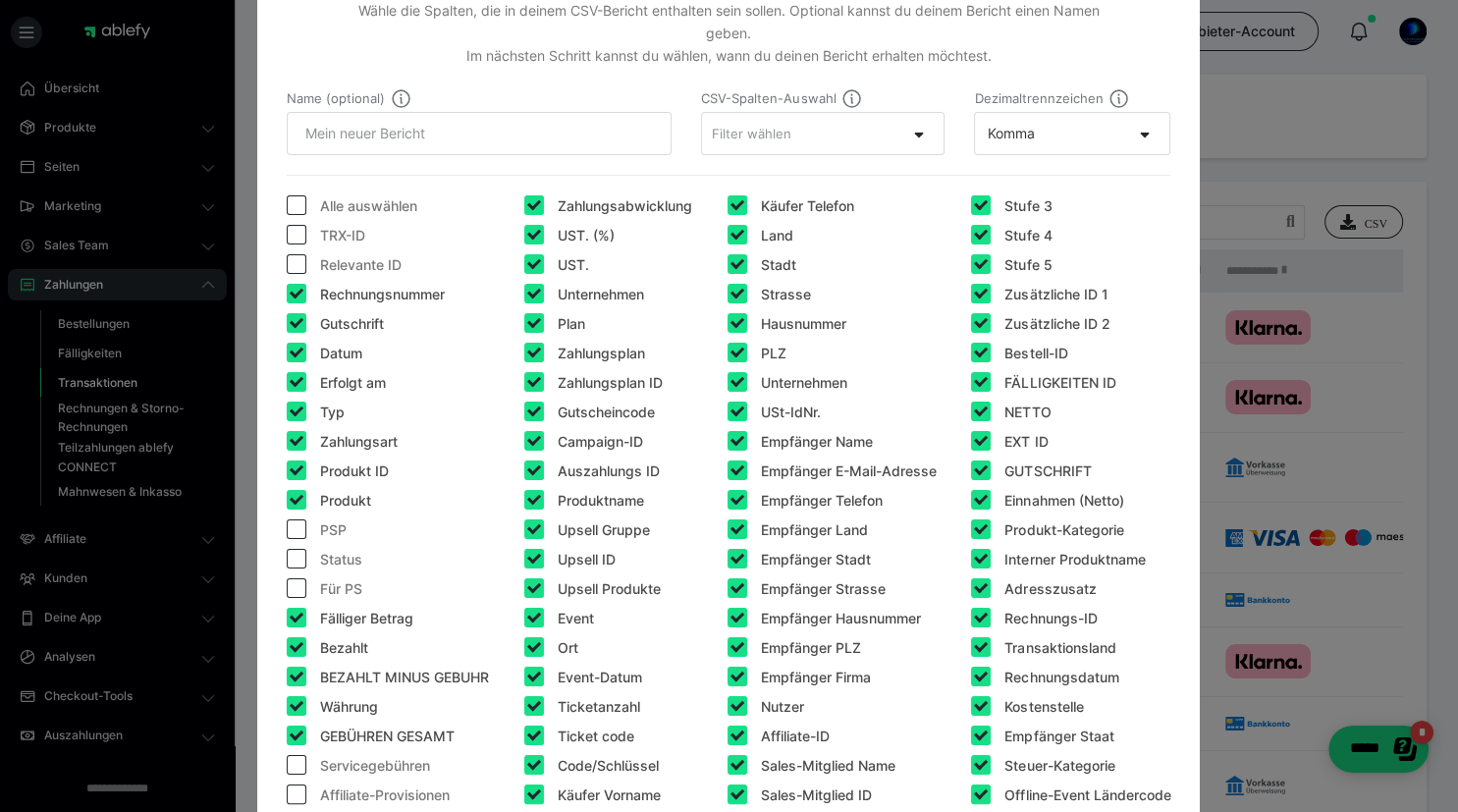 click at bounding box center (534, 323) 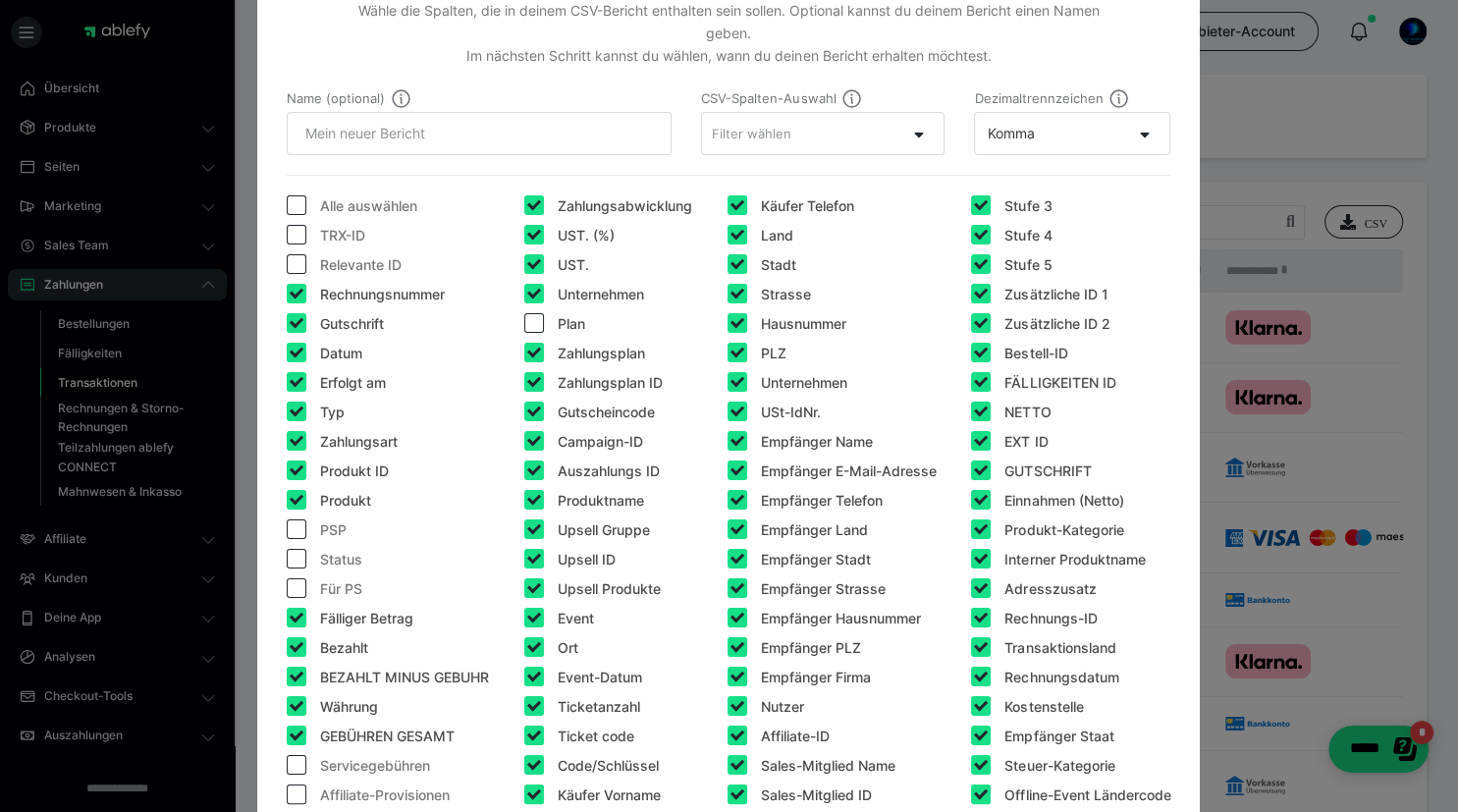 checkbox on "false" 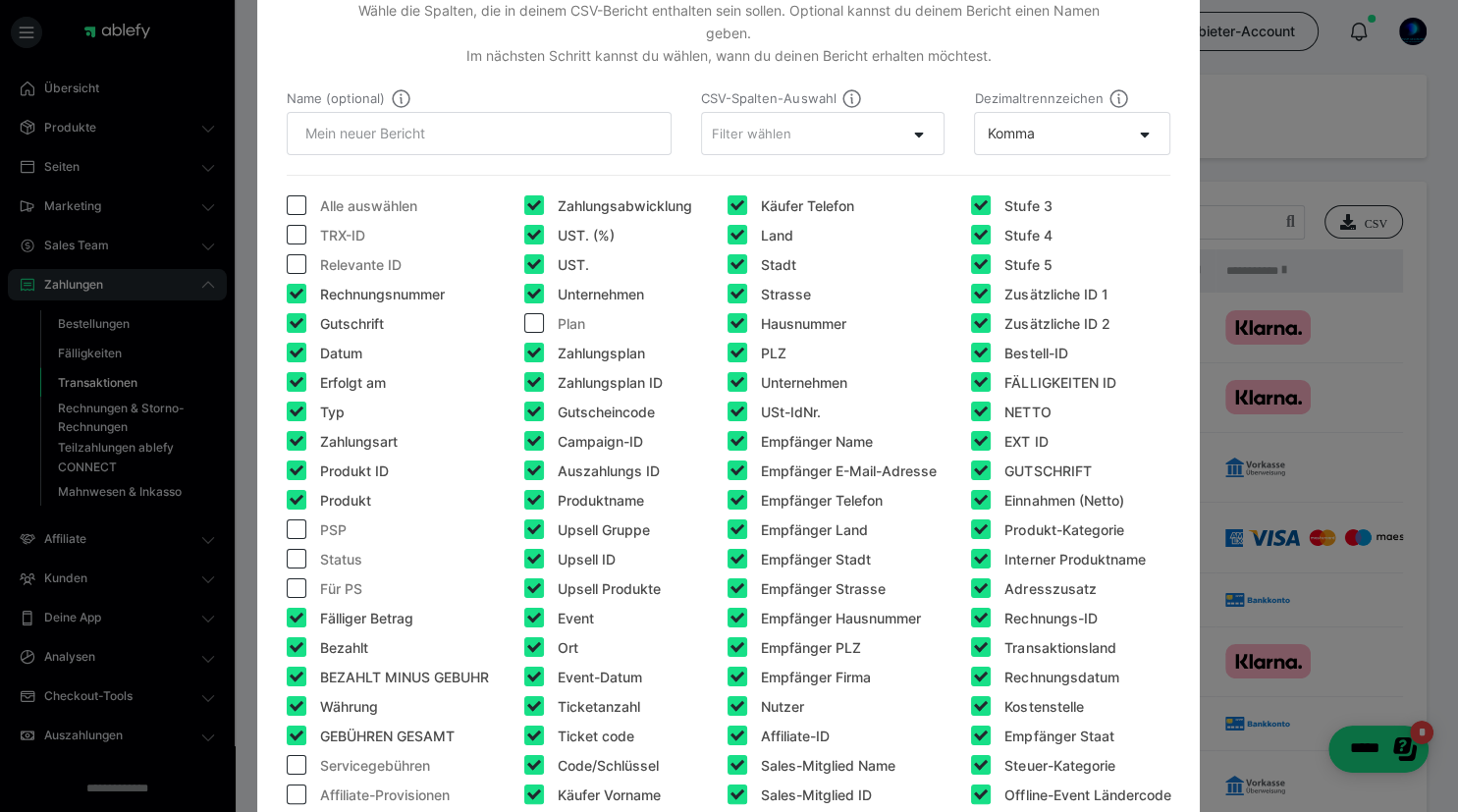 click at bounding box center (534, 352) 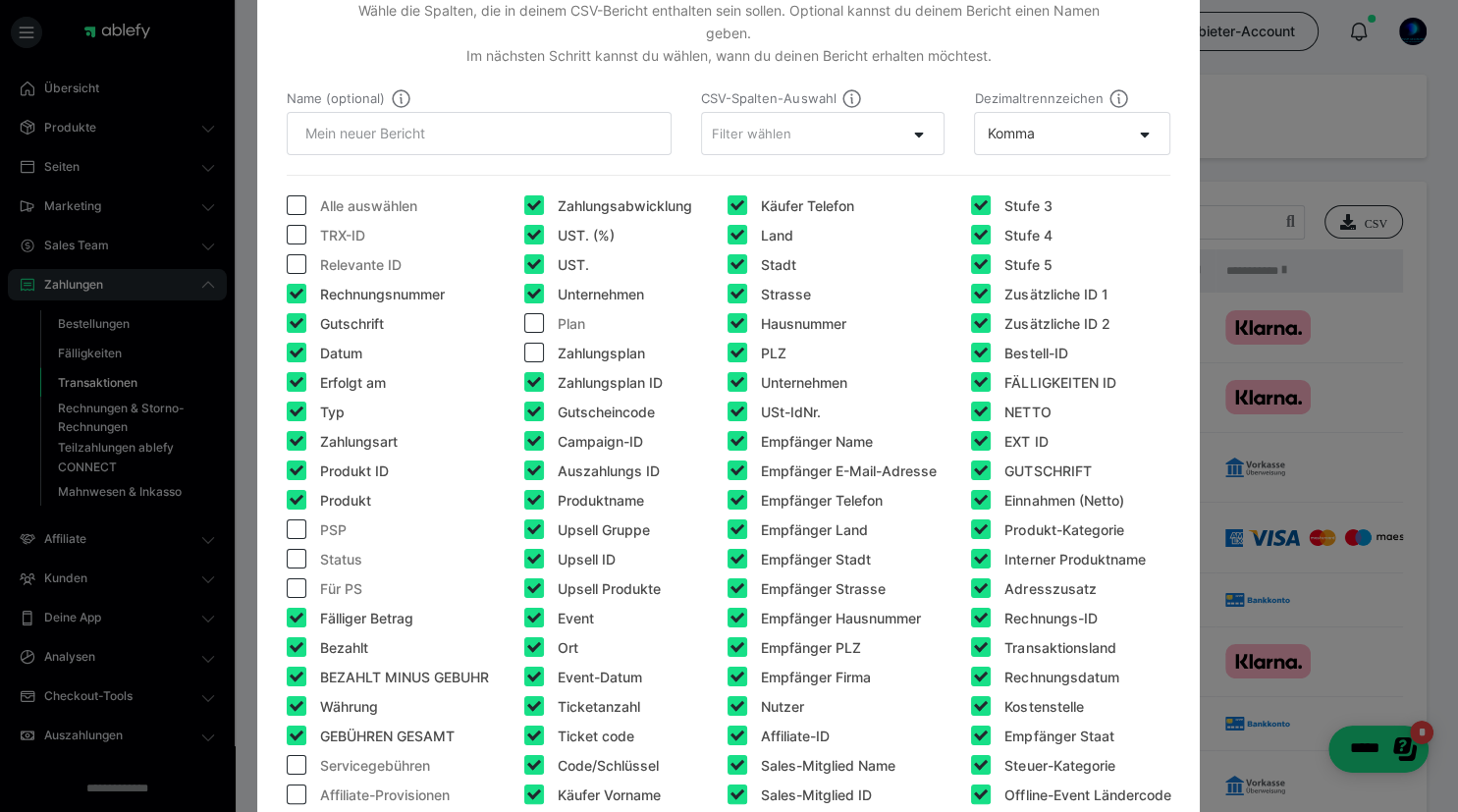 checkbox on "false" 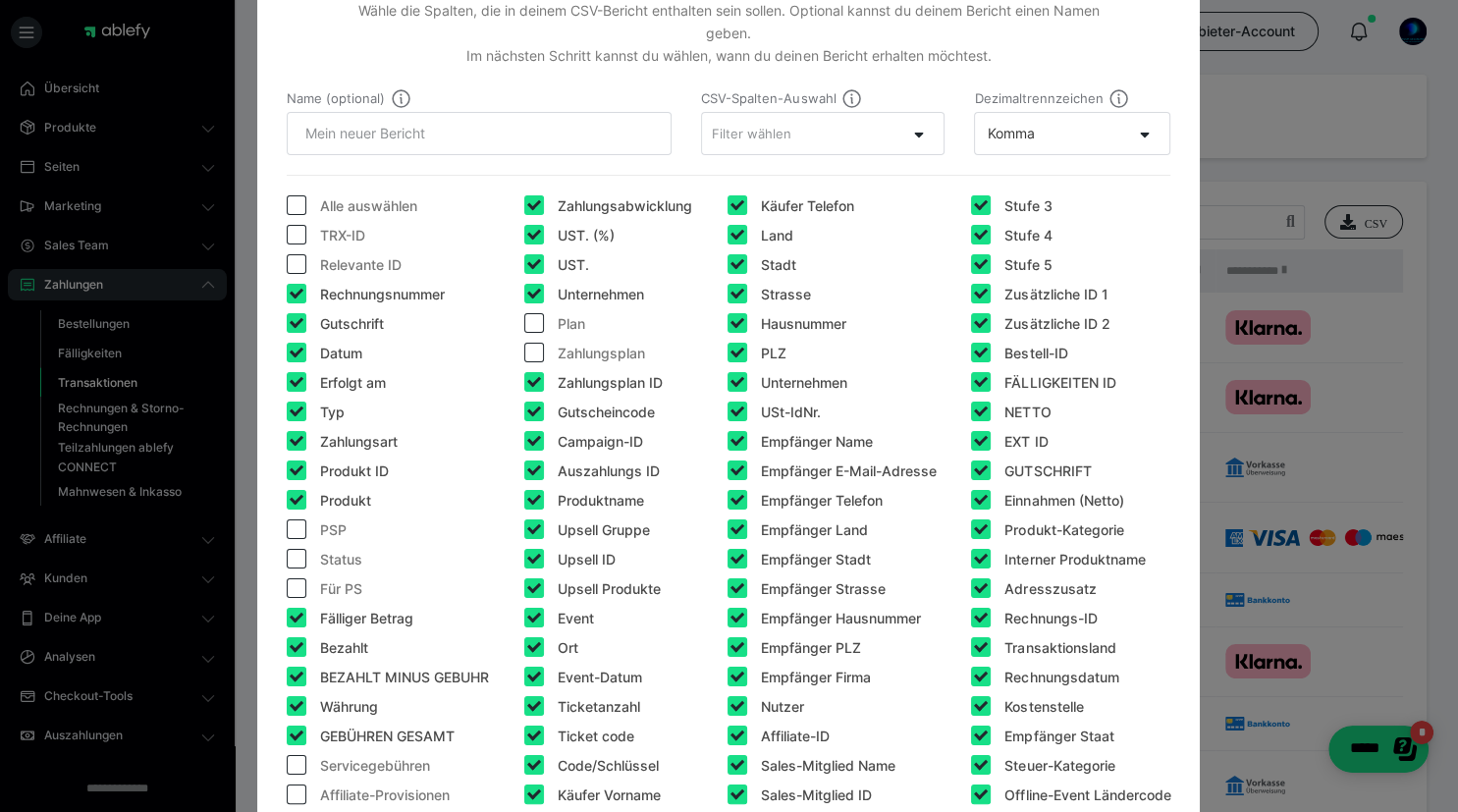 click at bounding box center [534, 382] 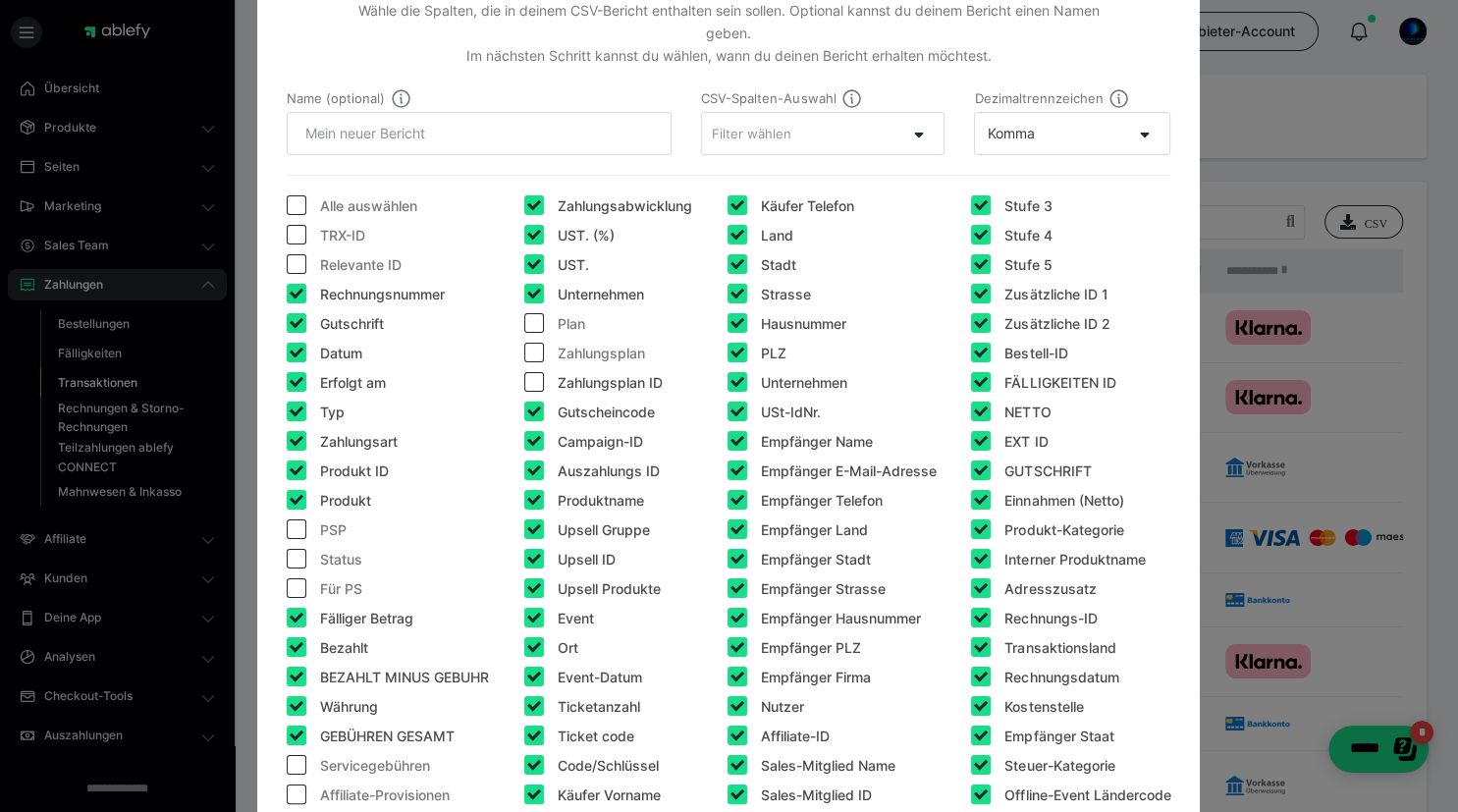 checkbox on "false" 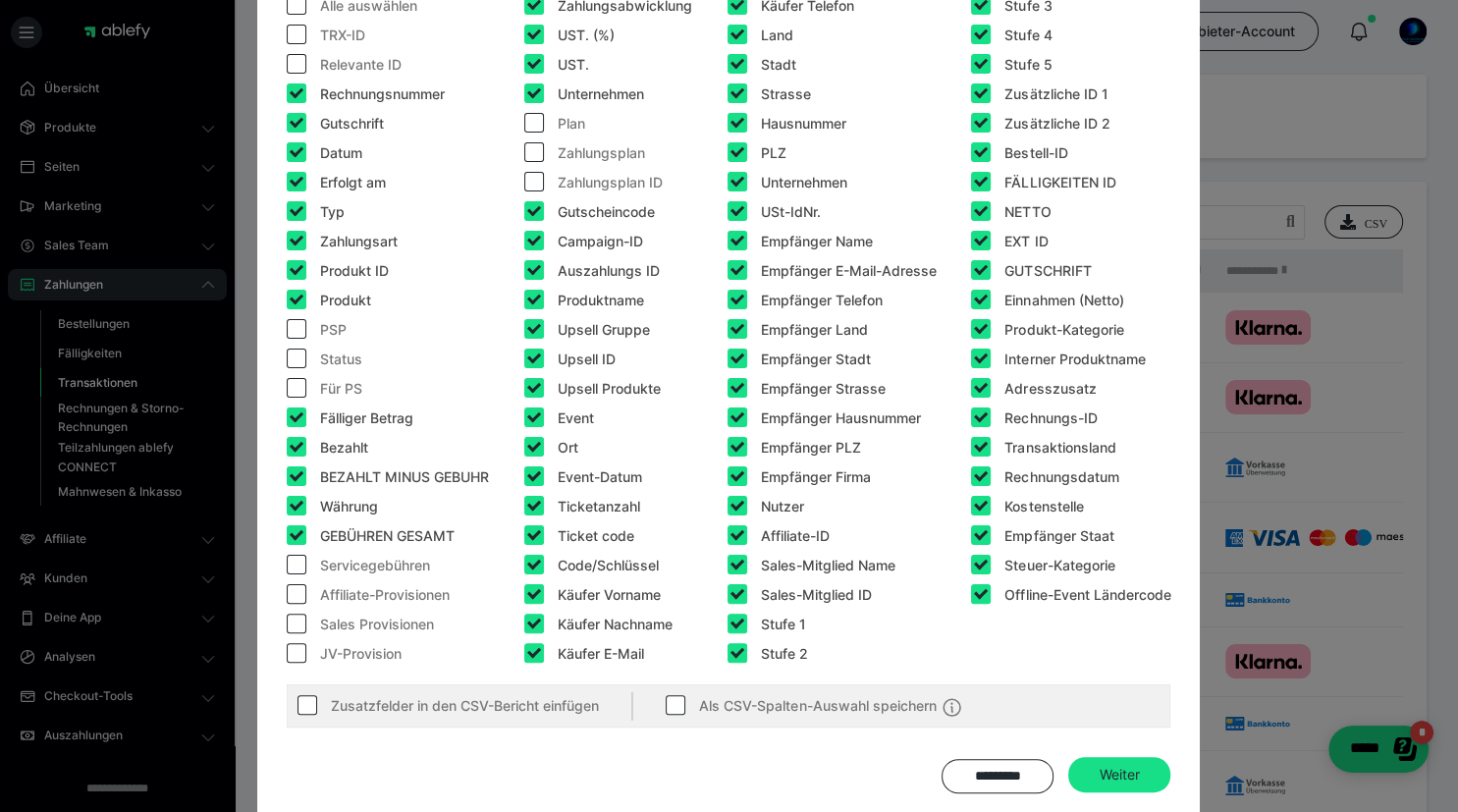scroll, scrollTop: 340, scrollLeft: 0, axis: vertical 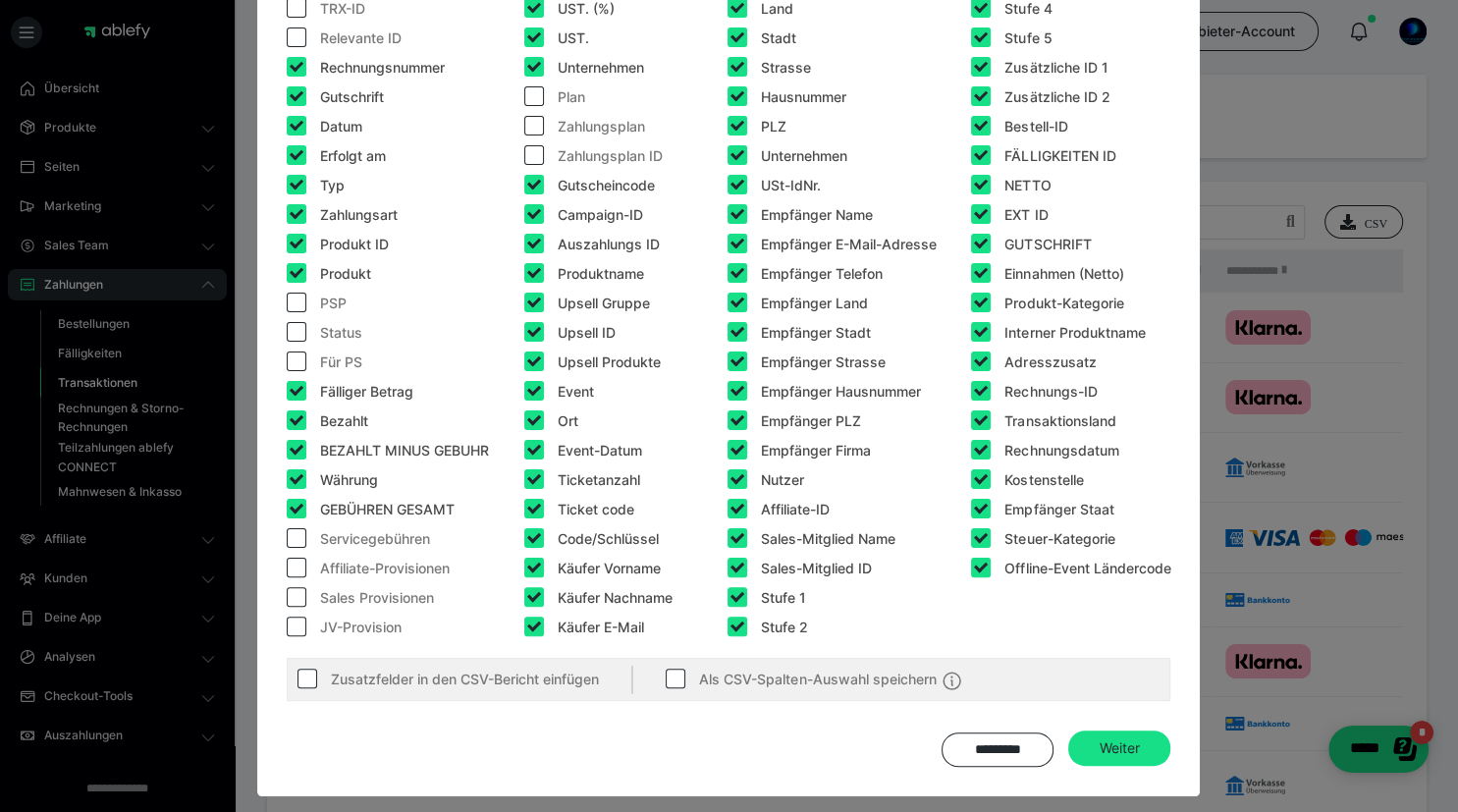 click at bounding box center (534, 302) 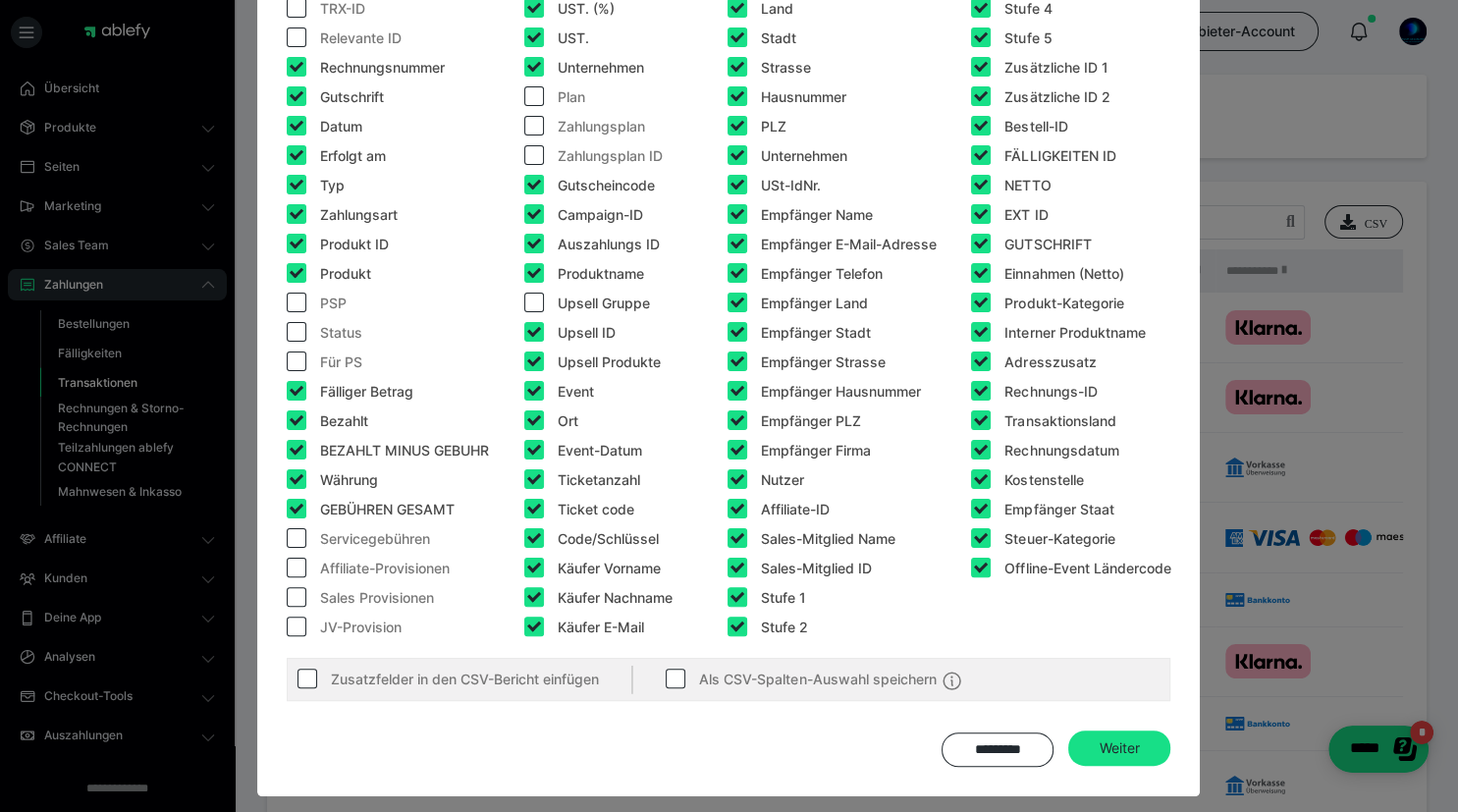 checkbox on "false" 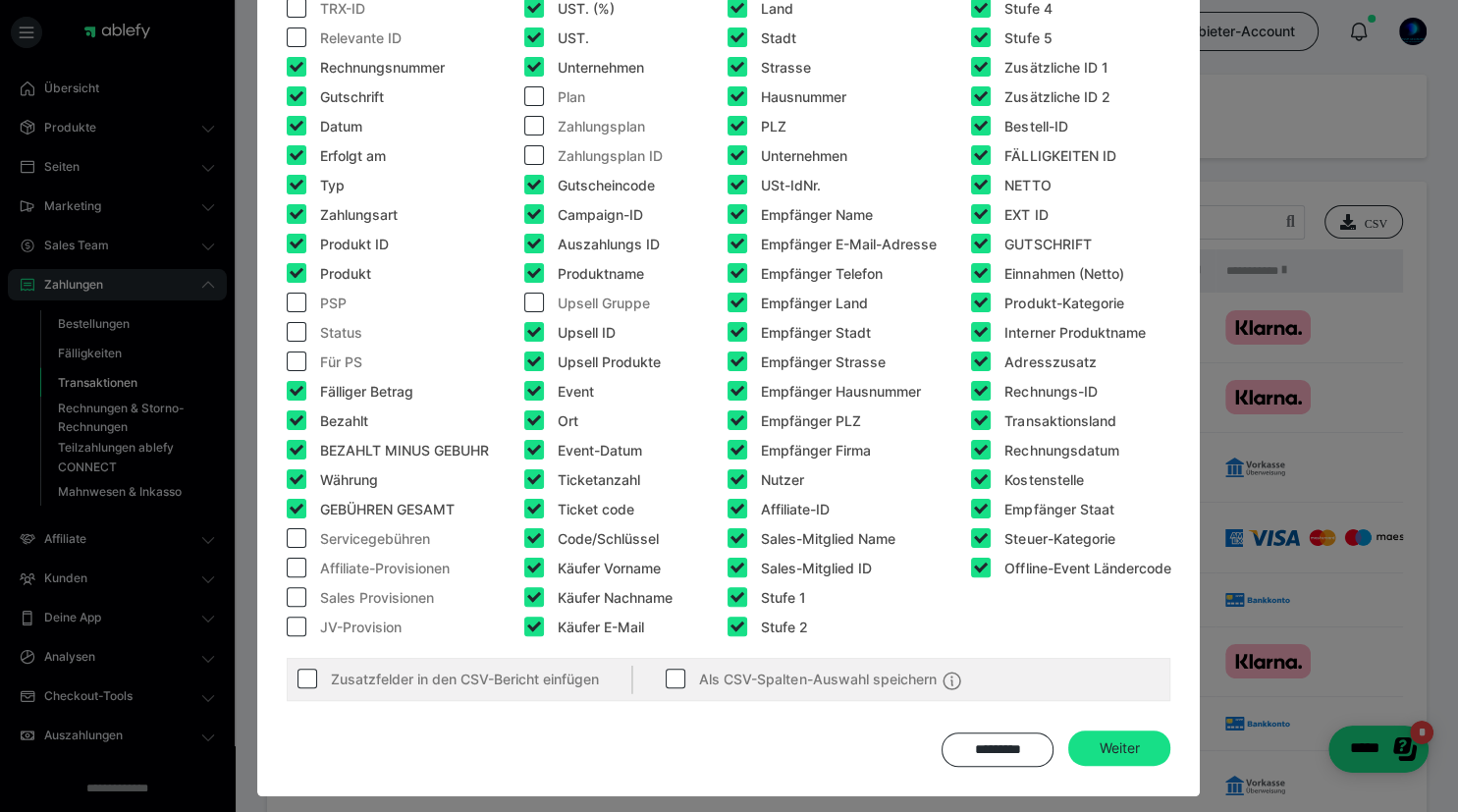 click at bounding box center (534, 332) 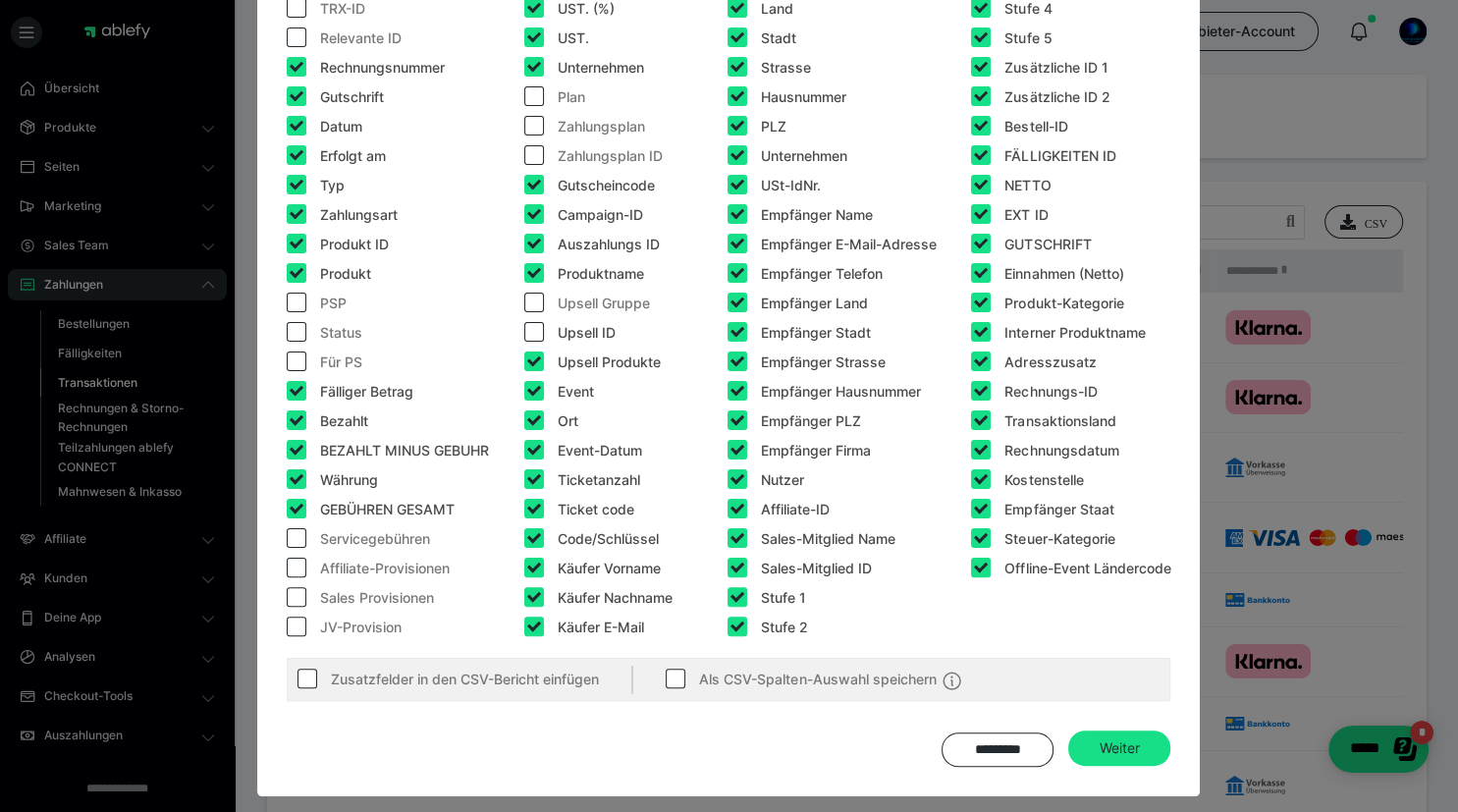 checkbox on "false" 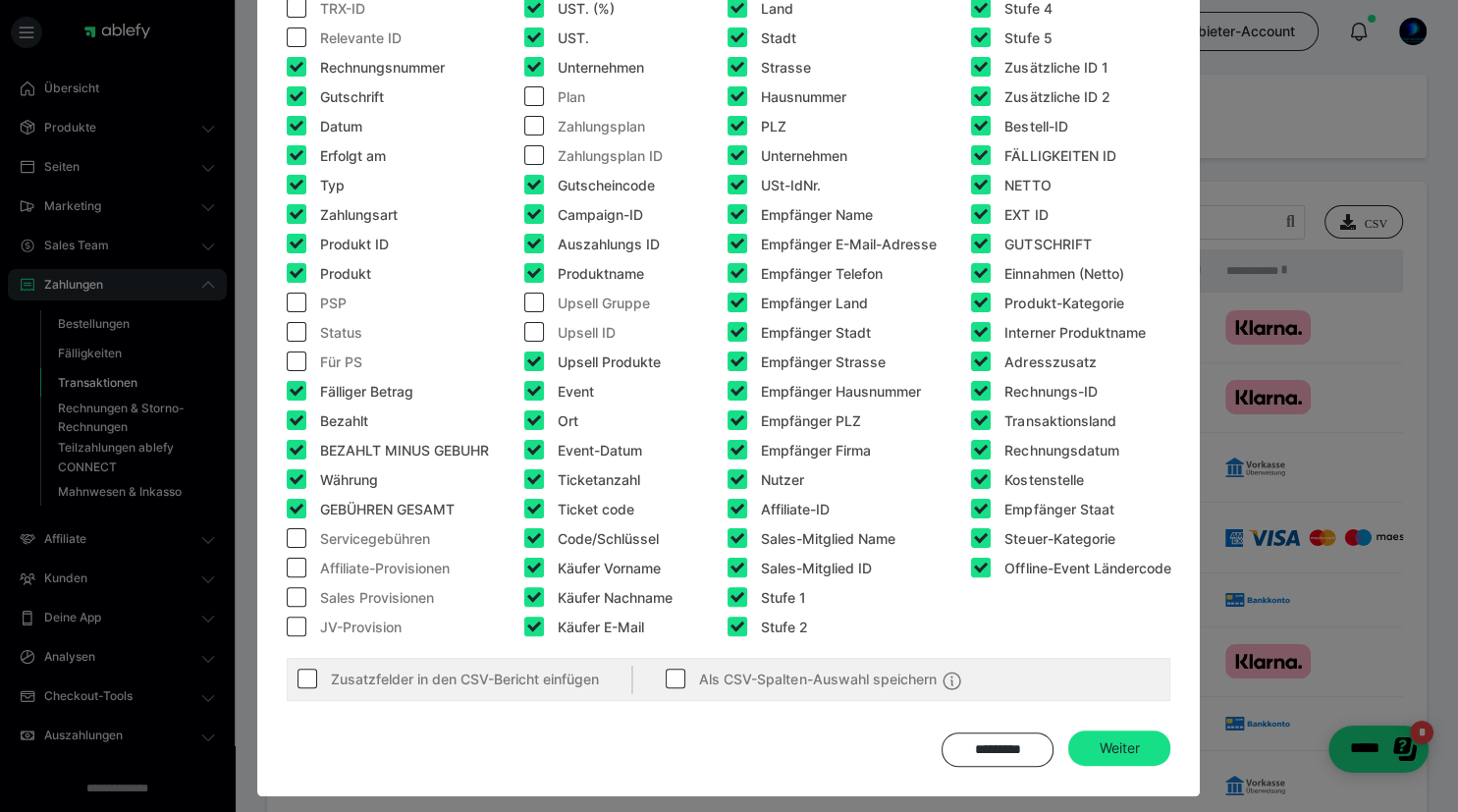click at bounding box center [534, 361] 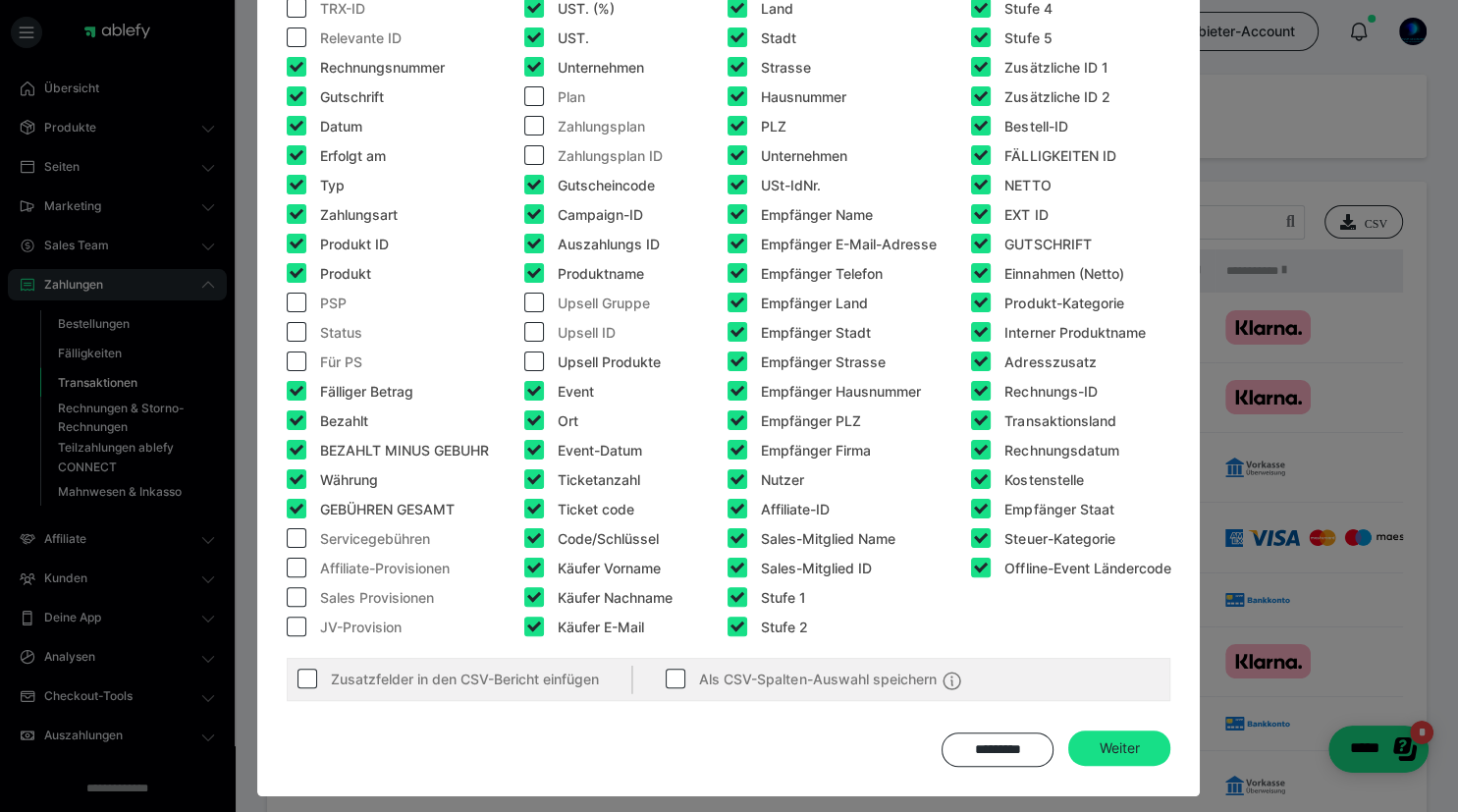 checkbox on "false" 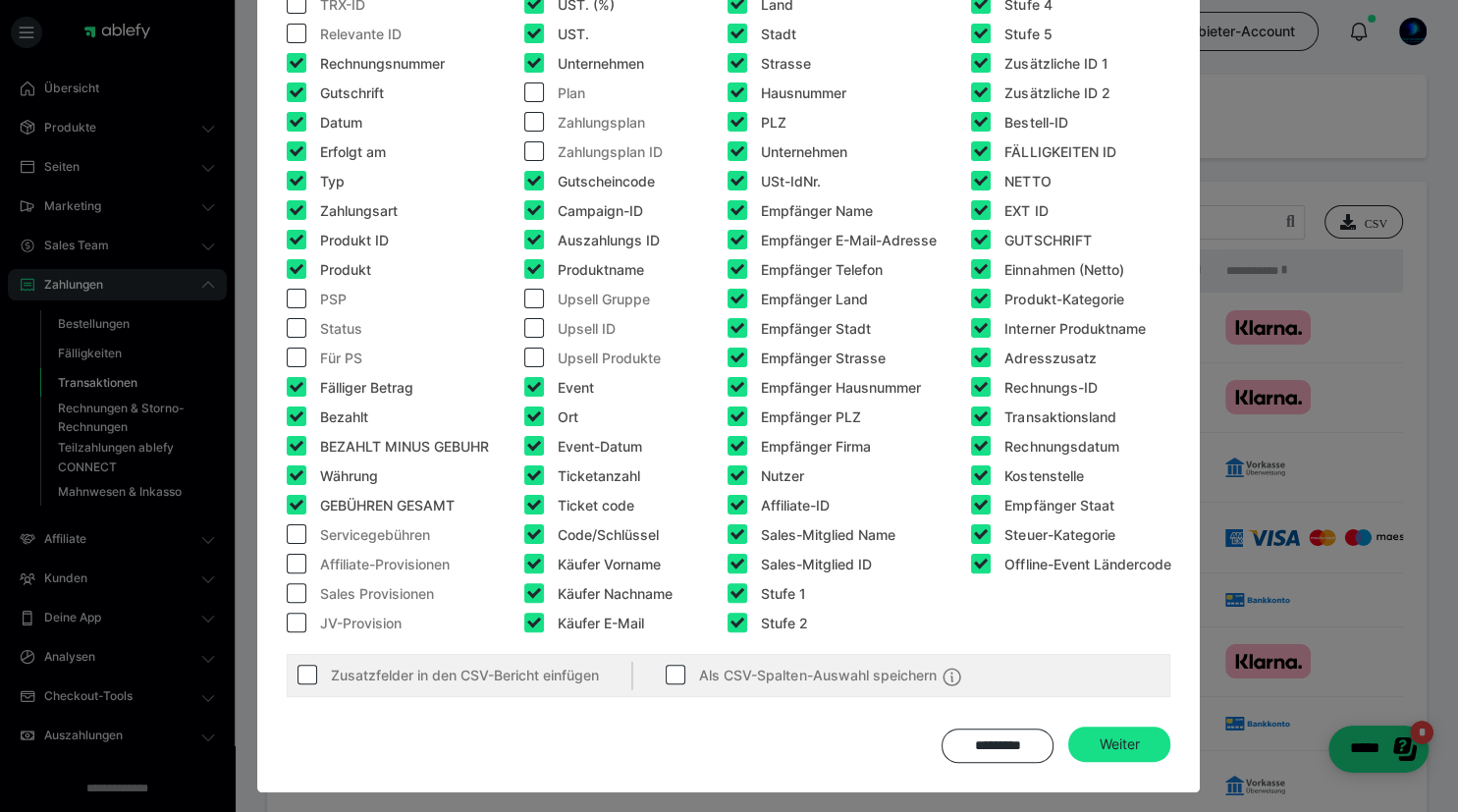 scroll, scrollTop: 344, scrollLeft: 0, axis: vertical 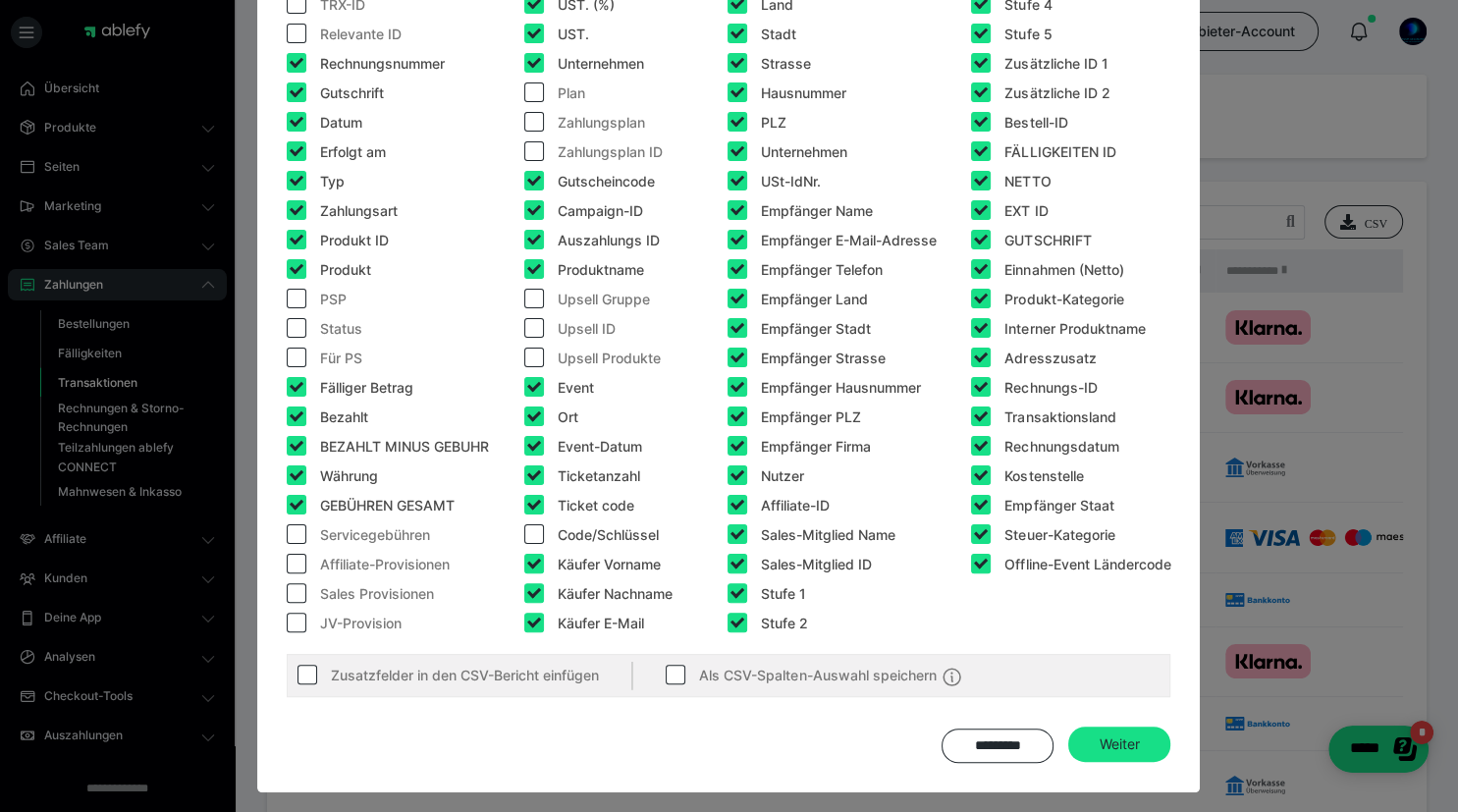 checkbox on "false" 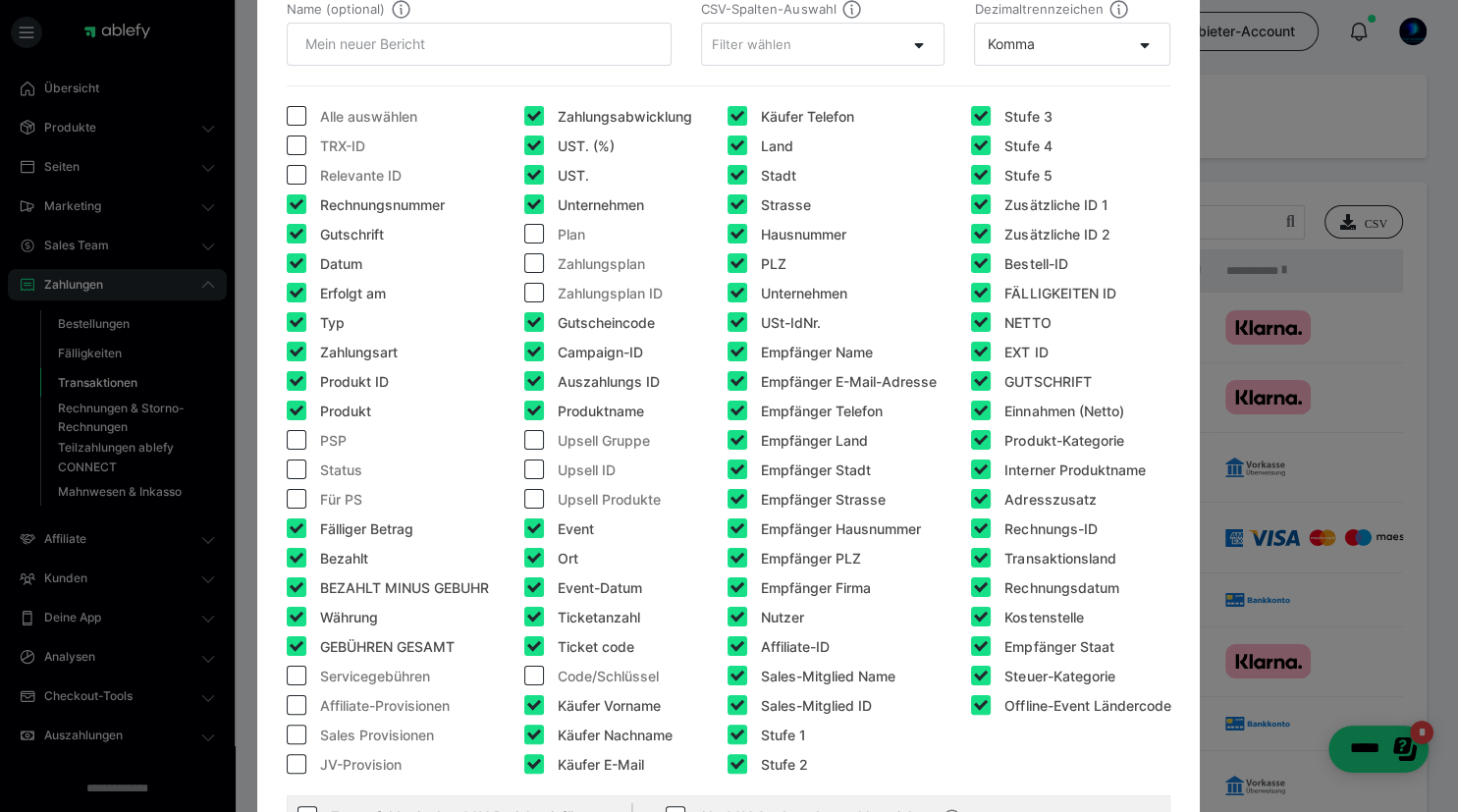 scroll, scrollTop: 226, scrollLeft: 0, axis: vertical 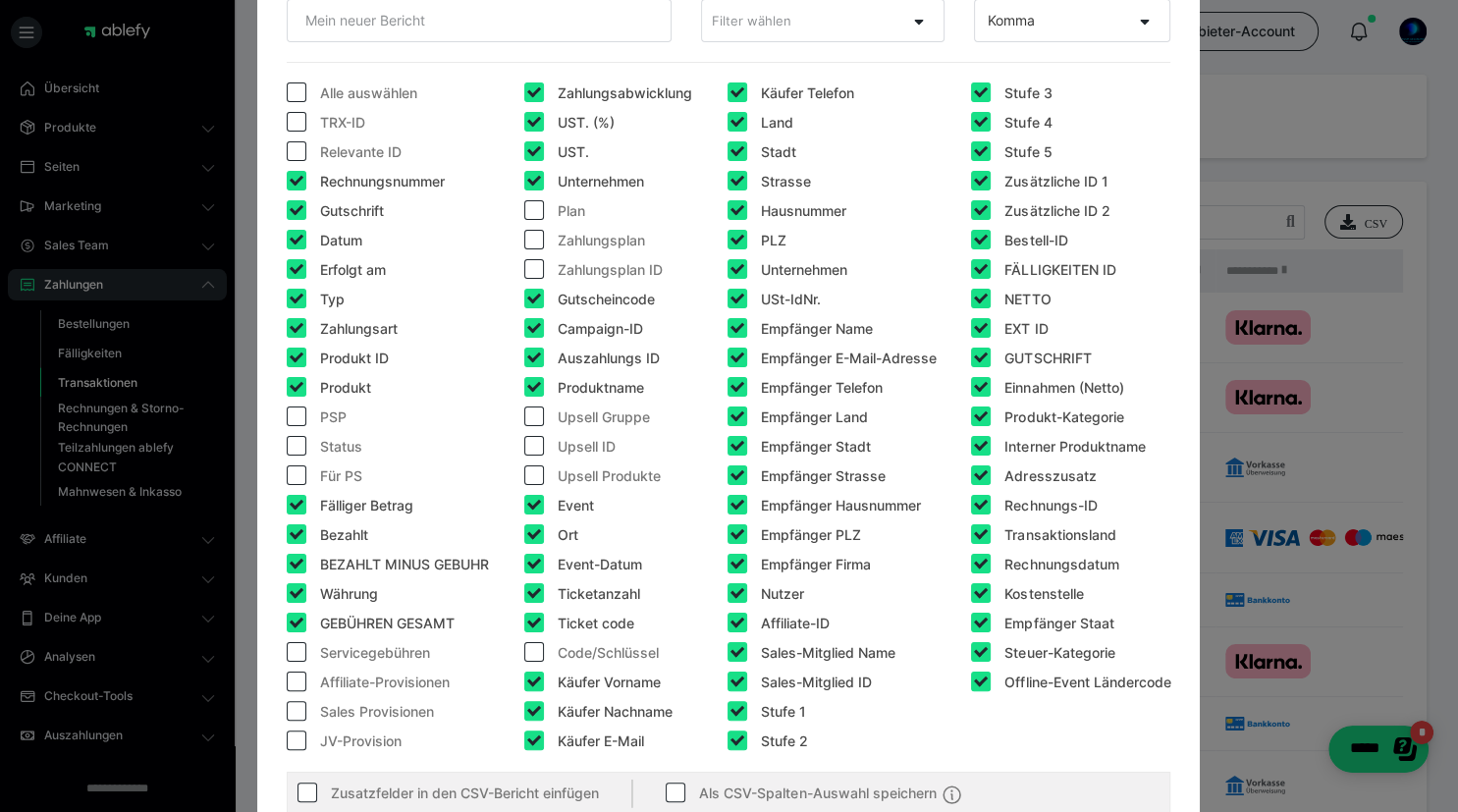 click at bounding box center [737, 92] 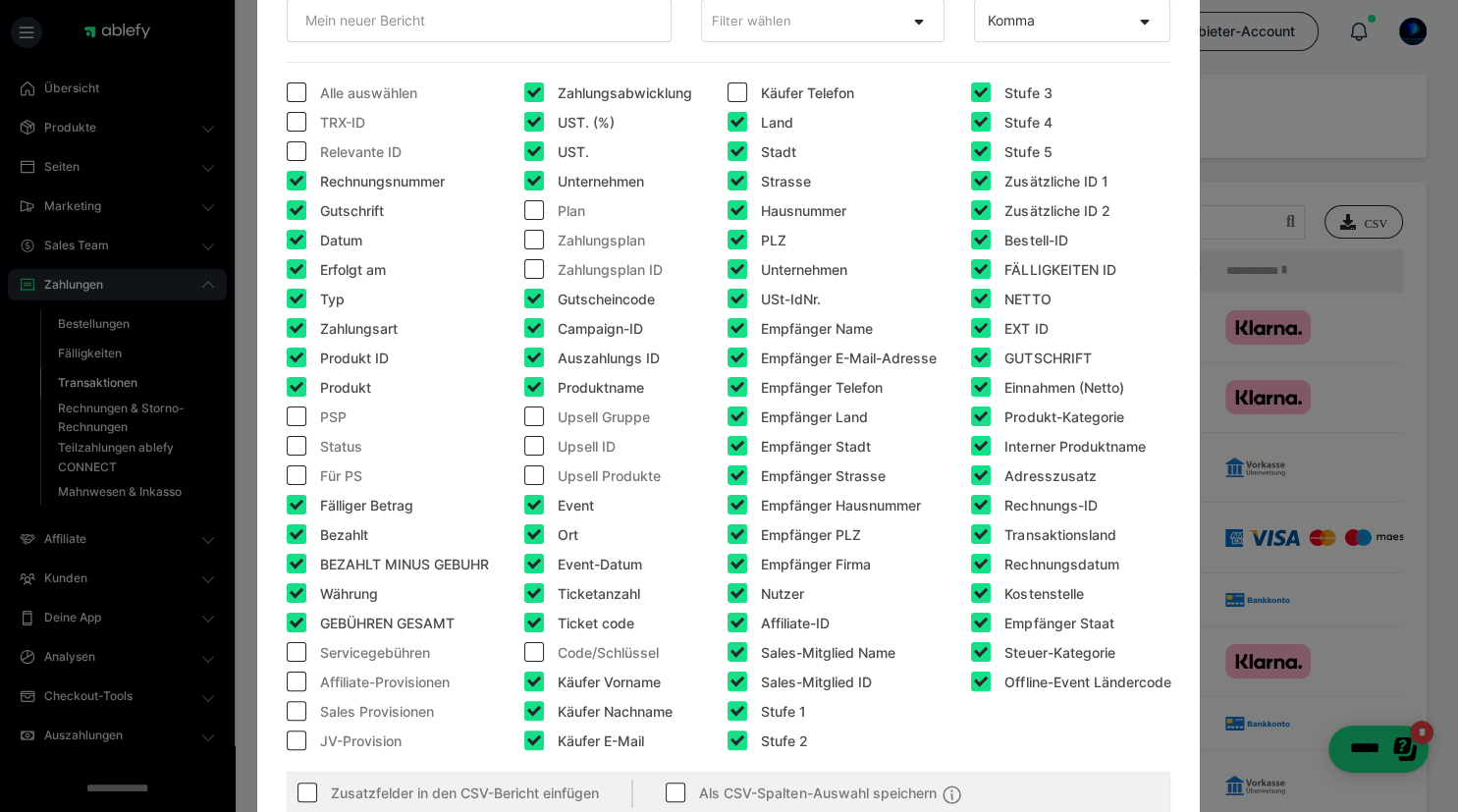 checkbox on "false" 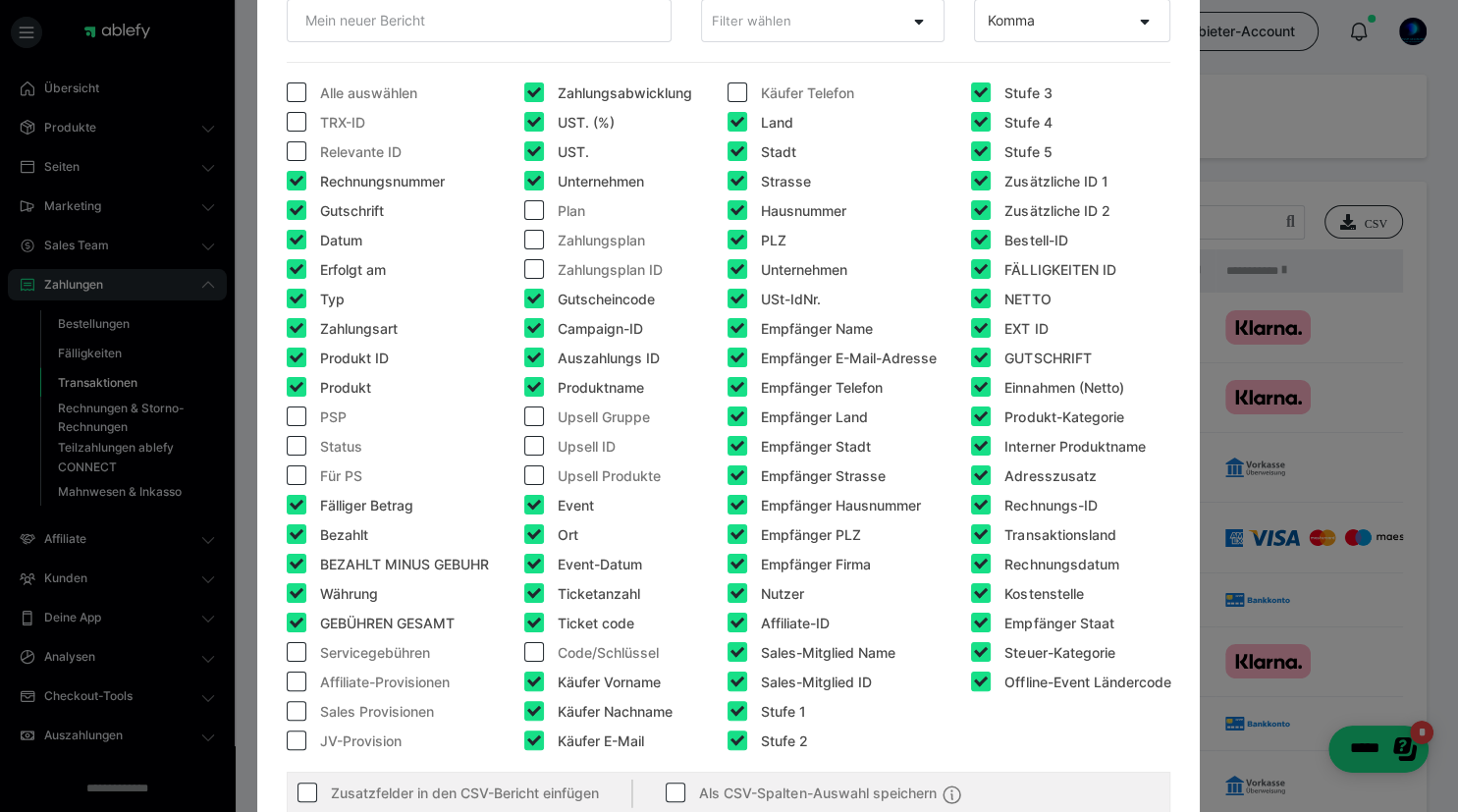 click at bounding box center (737, 122) 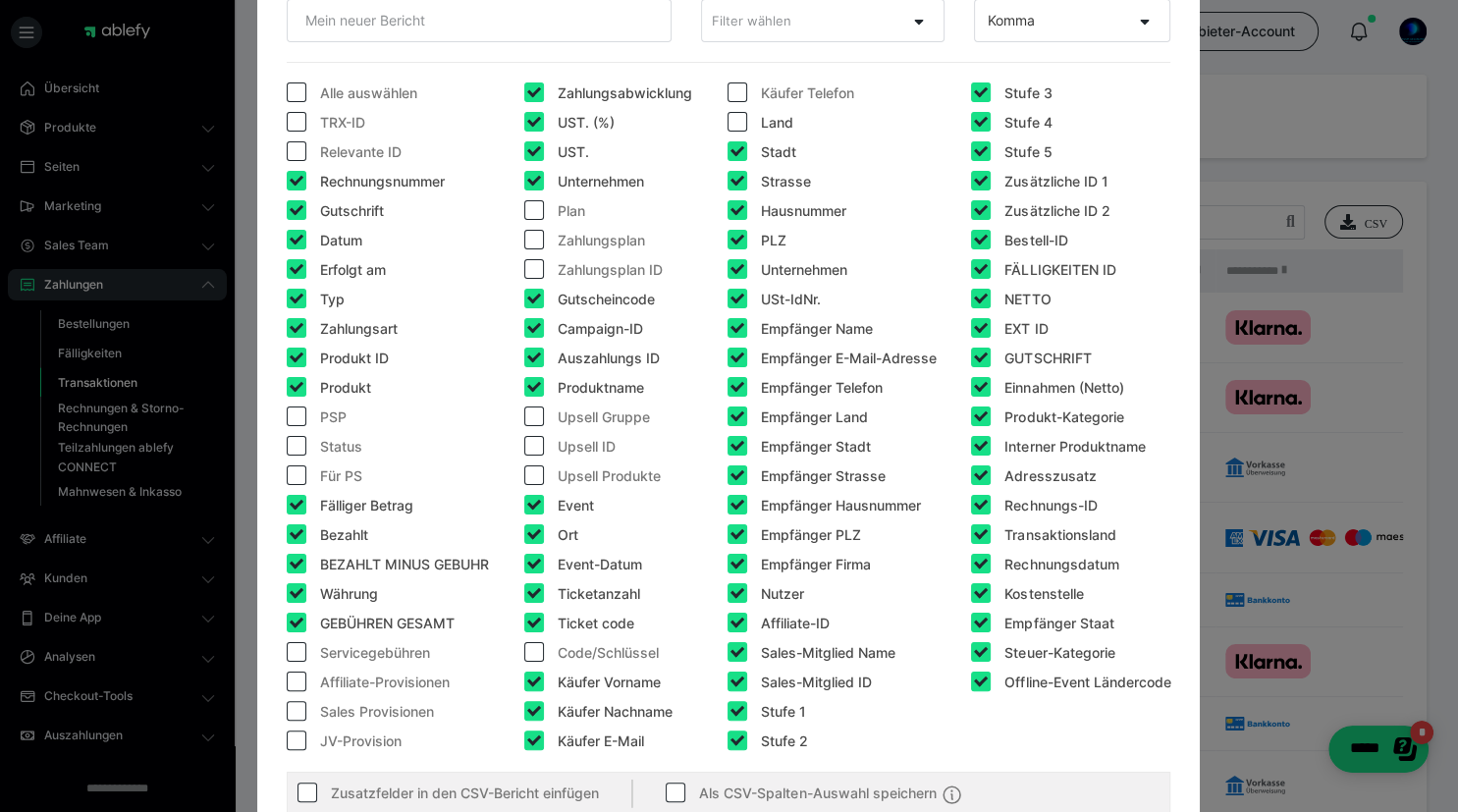 checkbox on "false" 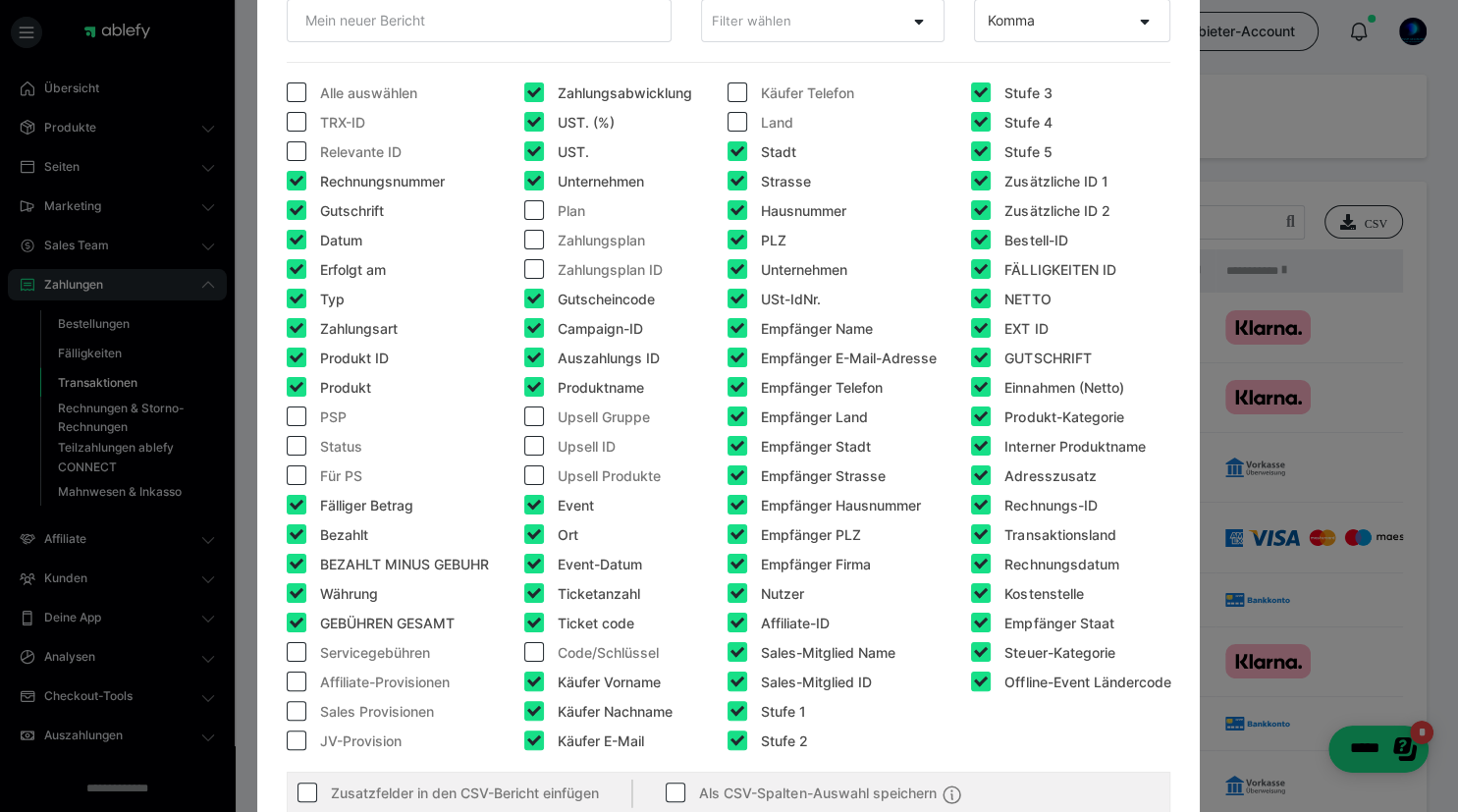 click at bounding box center [737, 151] 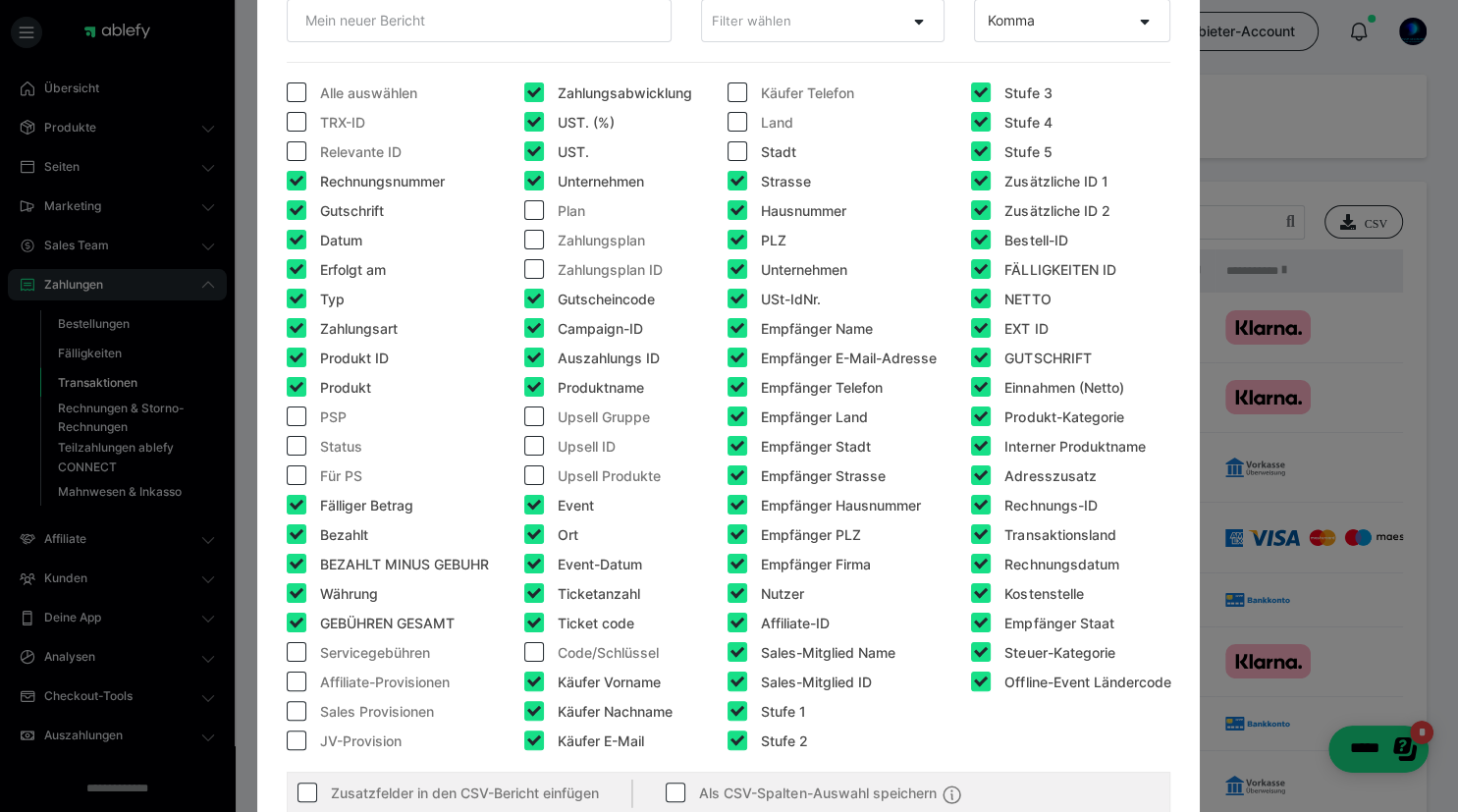 checkbox on "false" 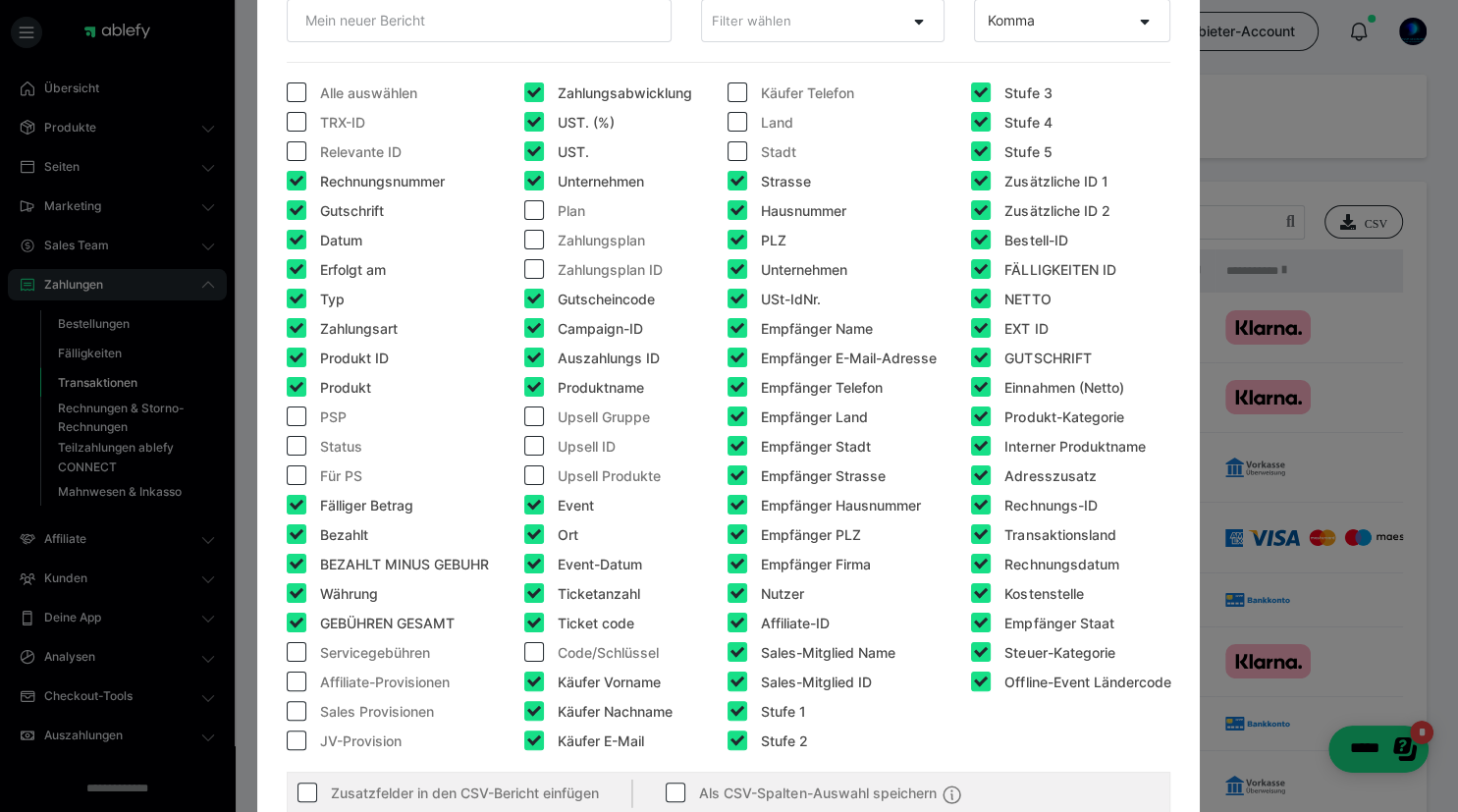 click at bounding box center (737, 181) 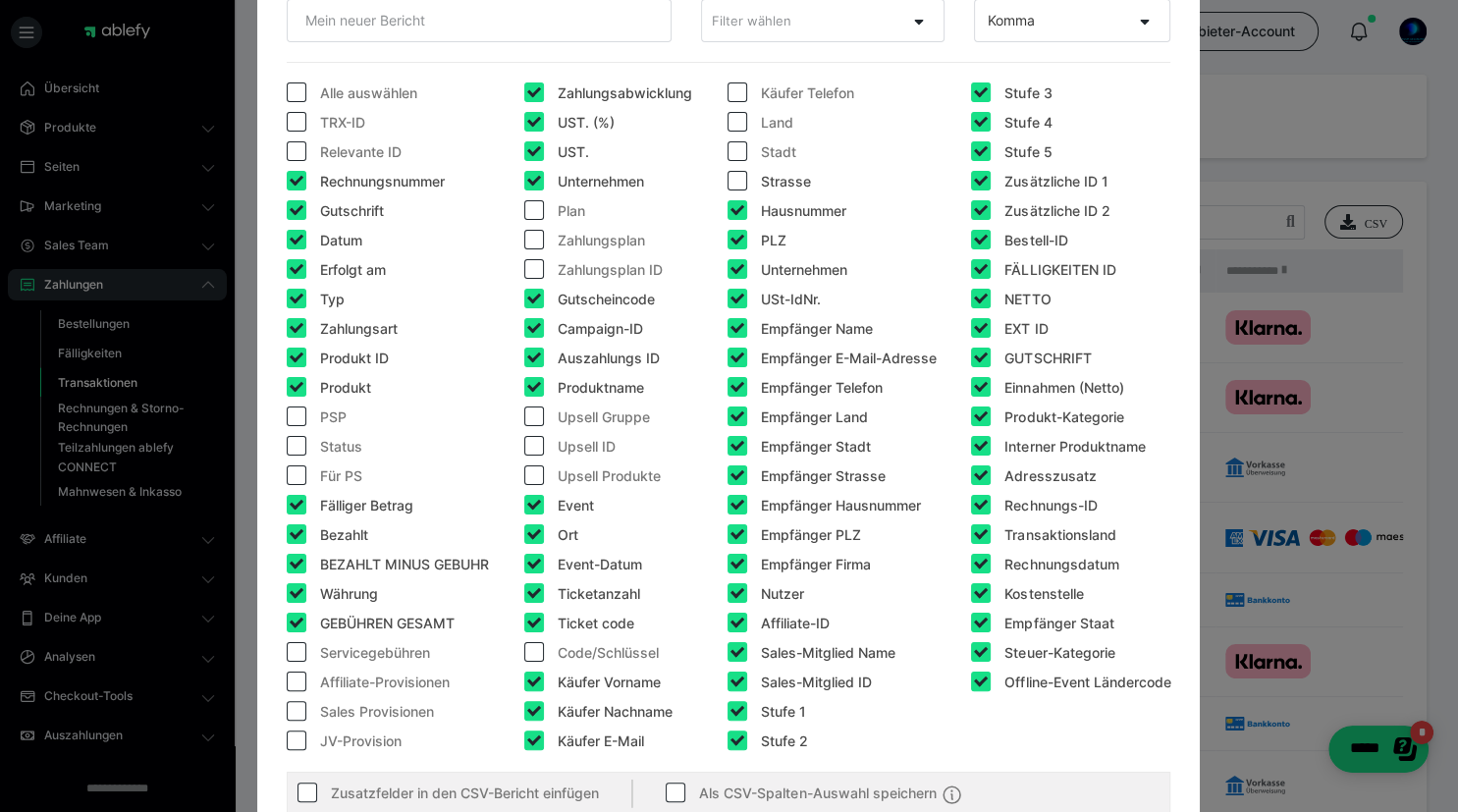 checkbox on "false" 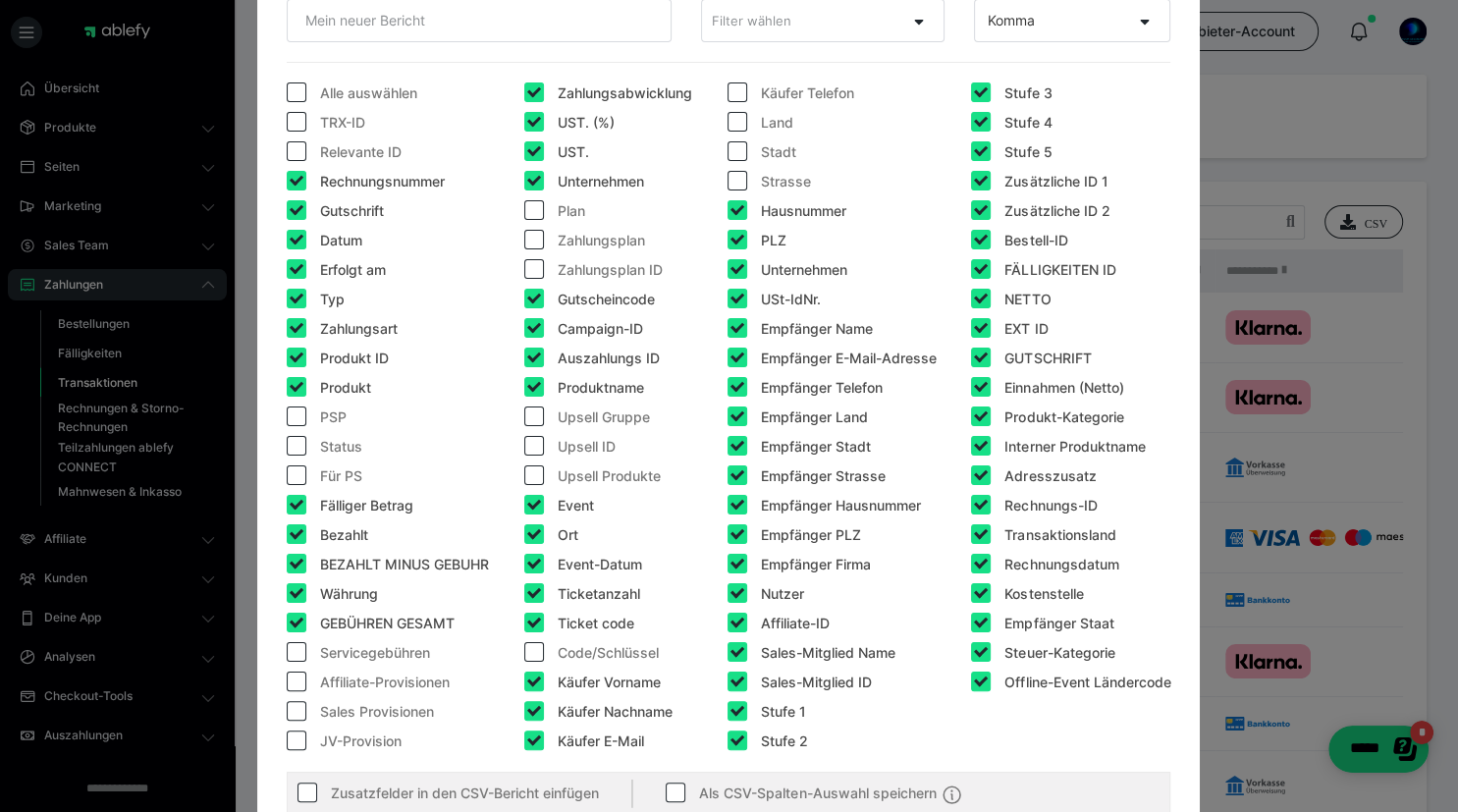 click at bounding box center [737, 210] 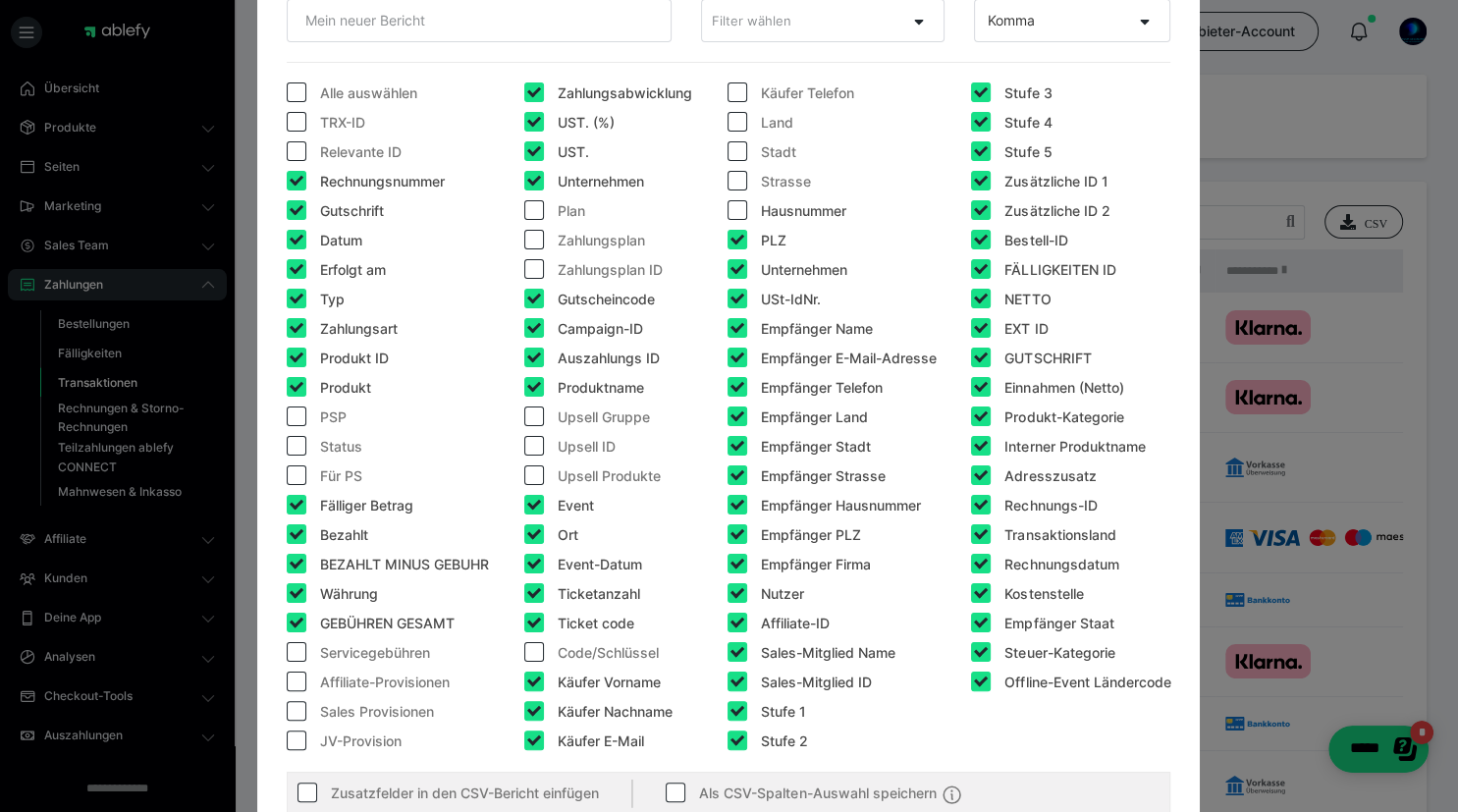checkbox on "false" 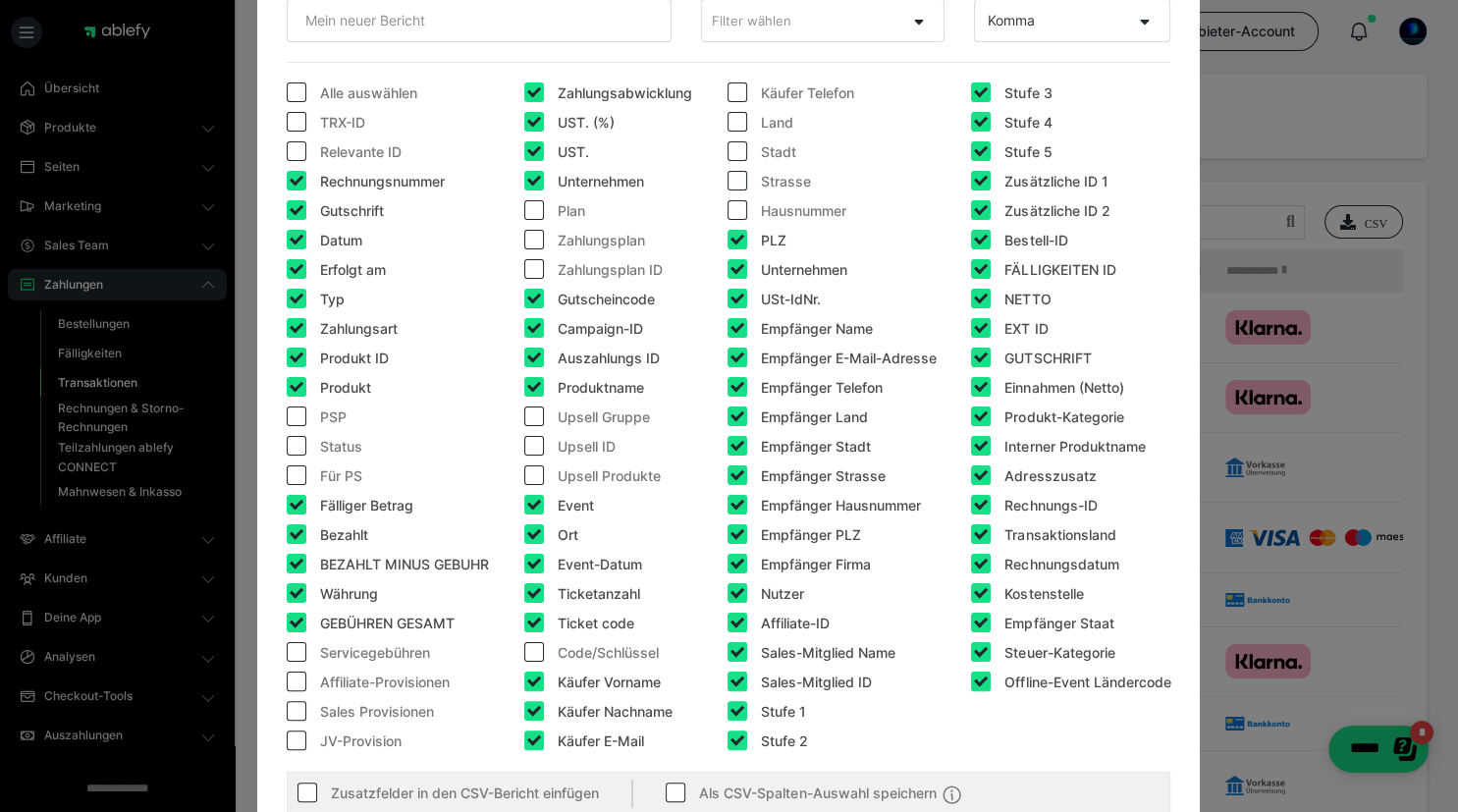 click at bounding box center (737, 240) 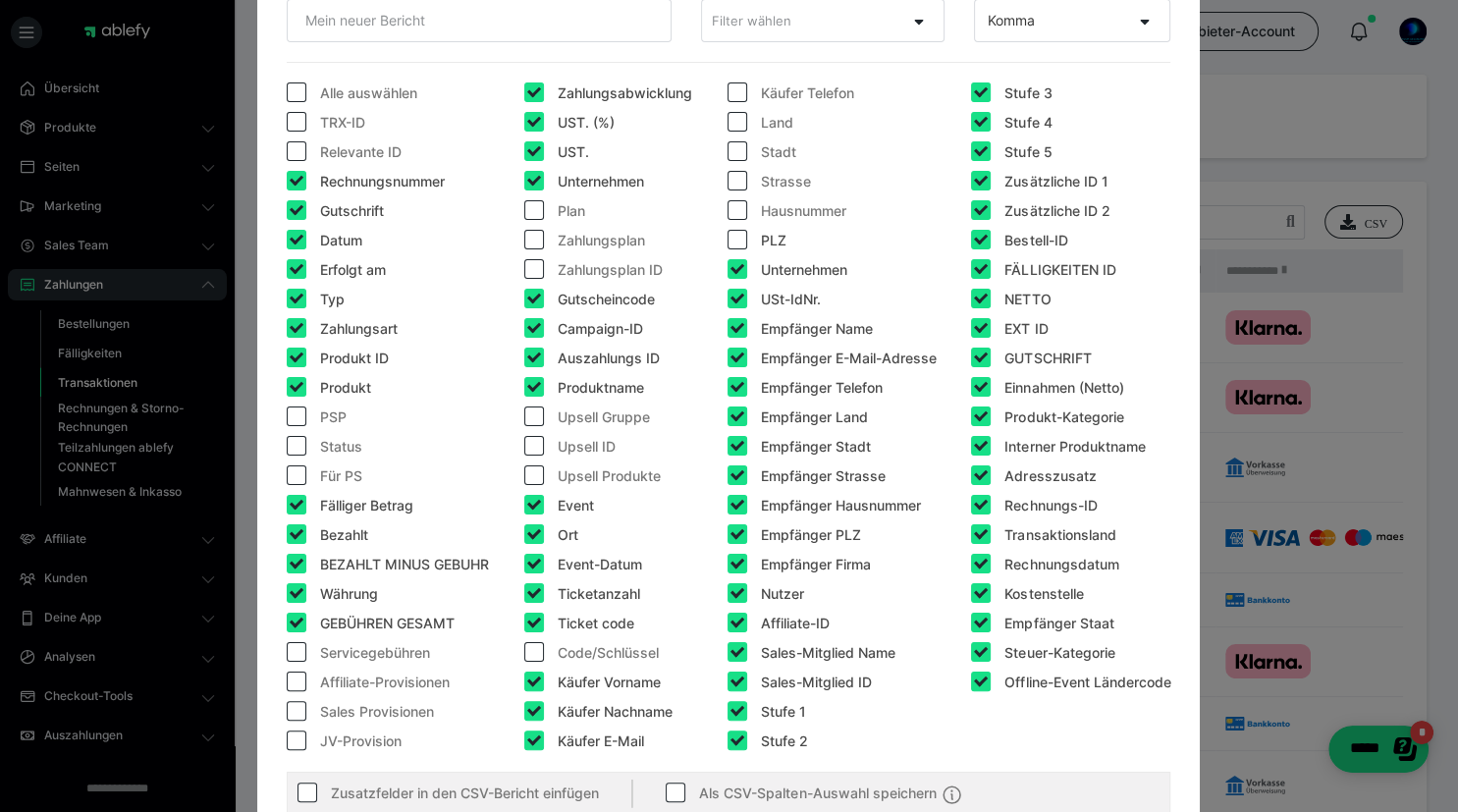 checkbox on "false" 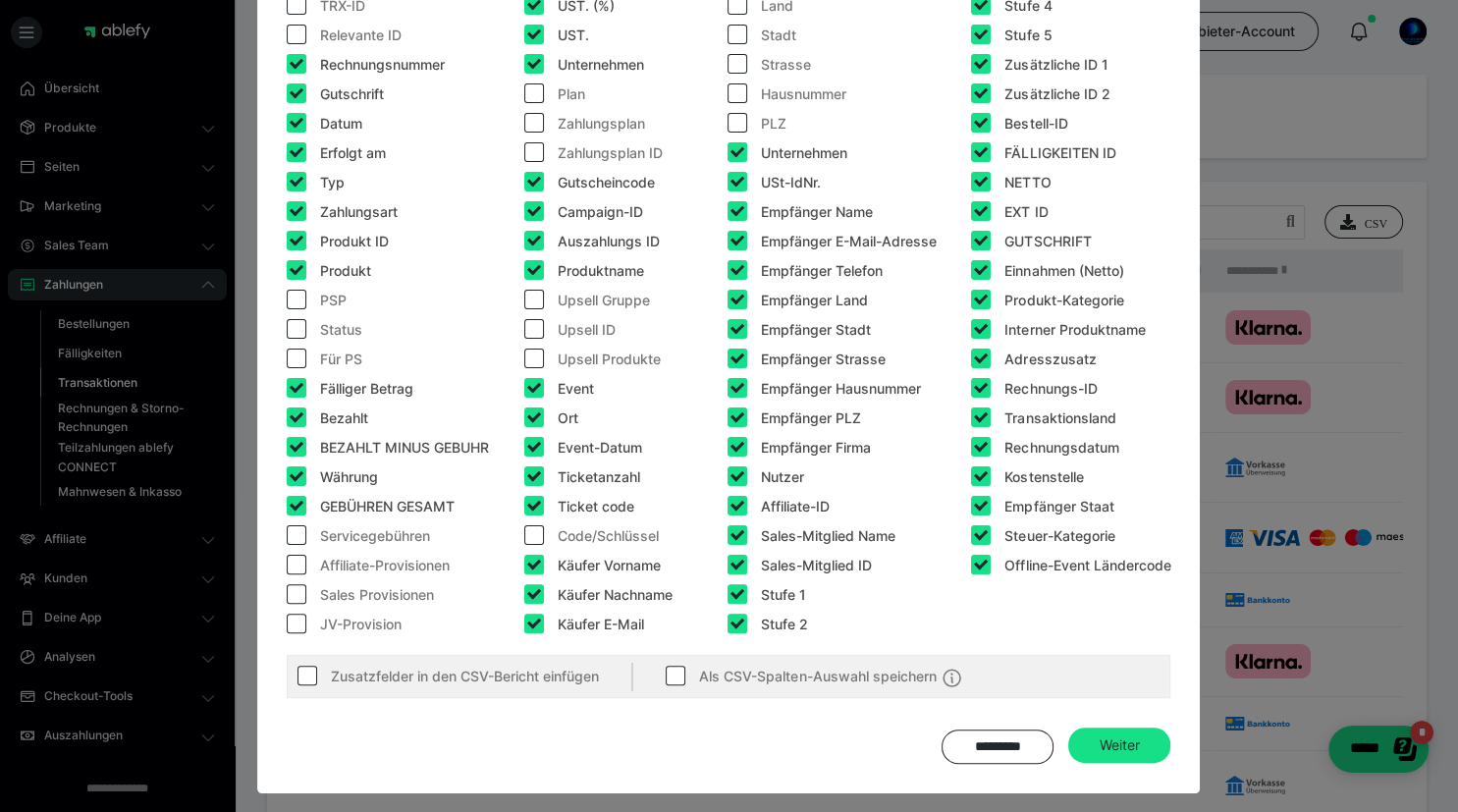 scroll, scrollTop: 344, scrollLeft: 0, axis: vertical 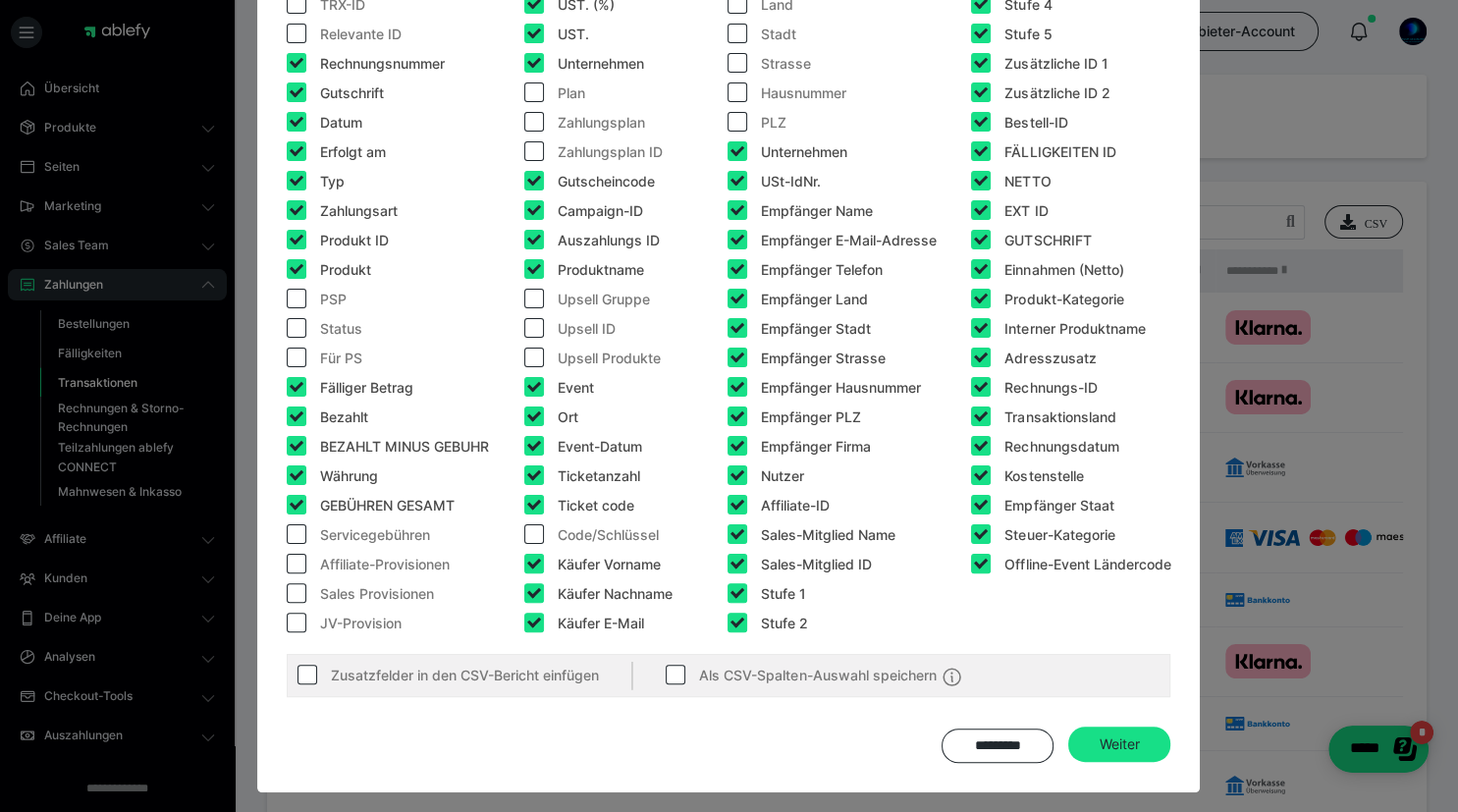 click at bounding box center (737, 505) 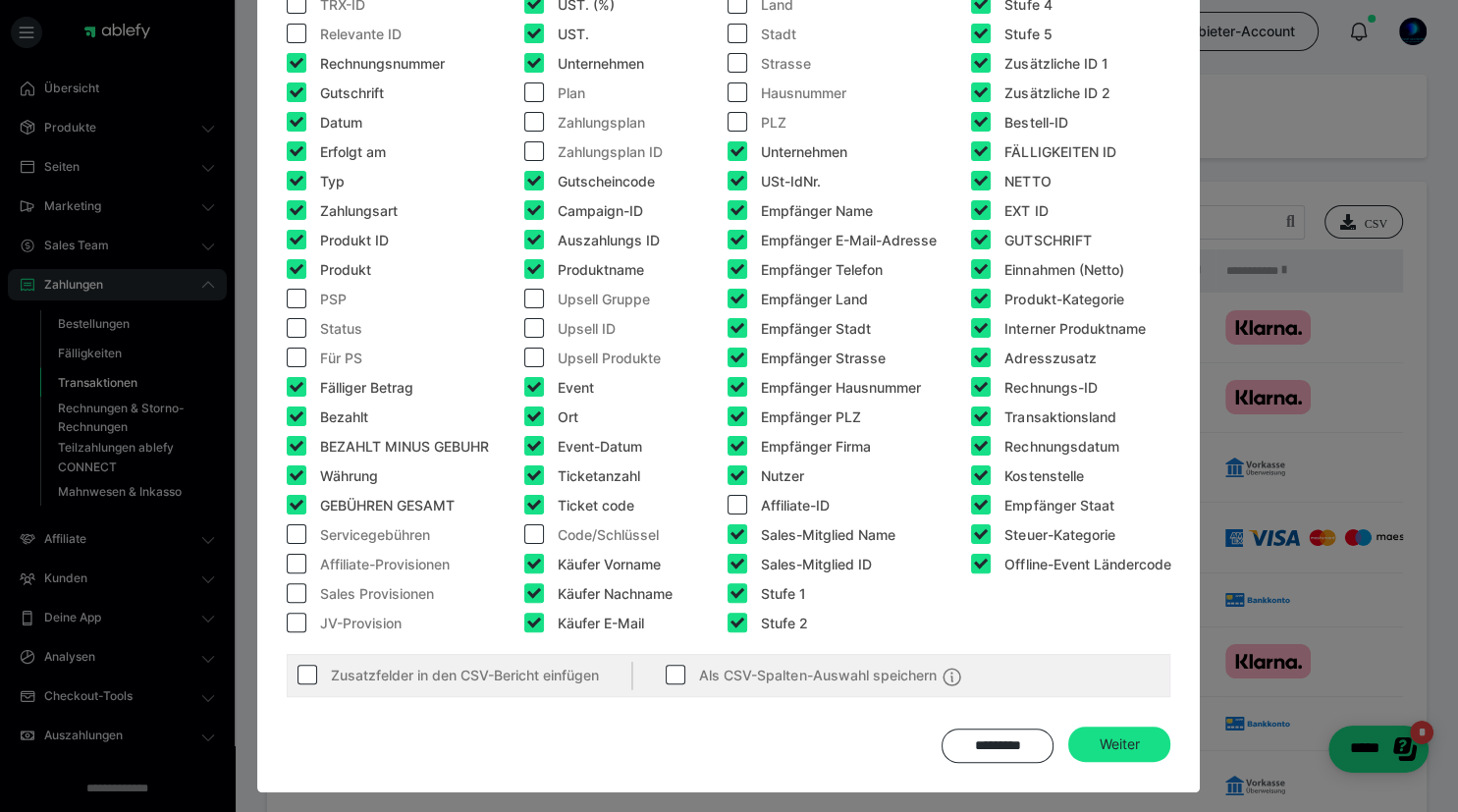checkbox on "false" 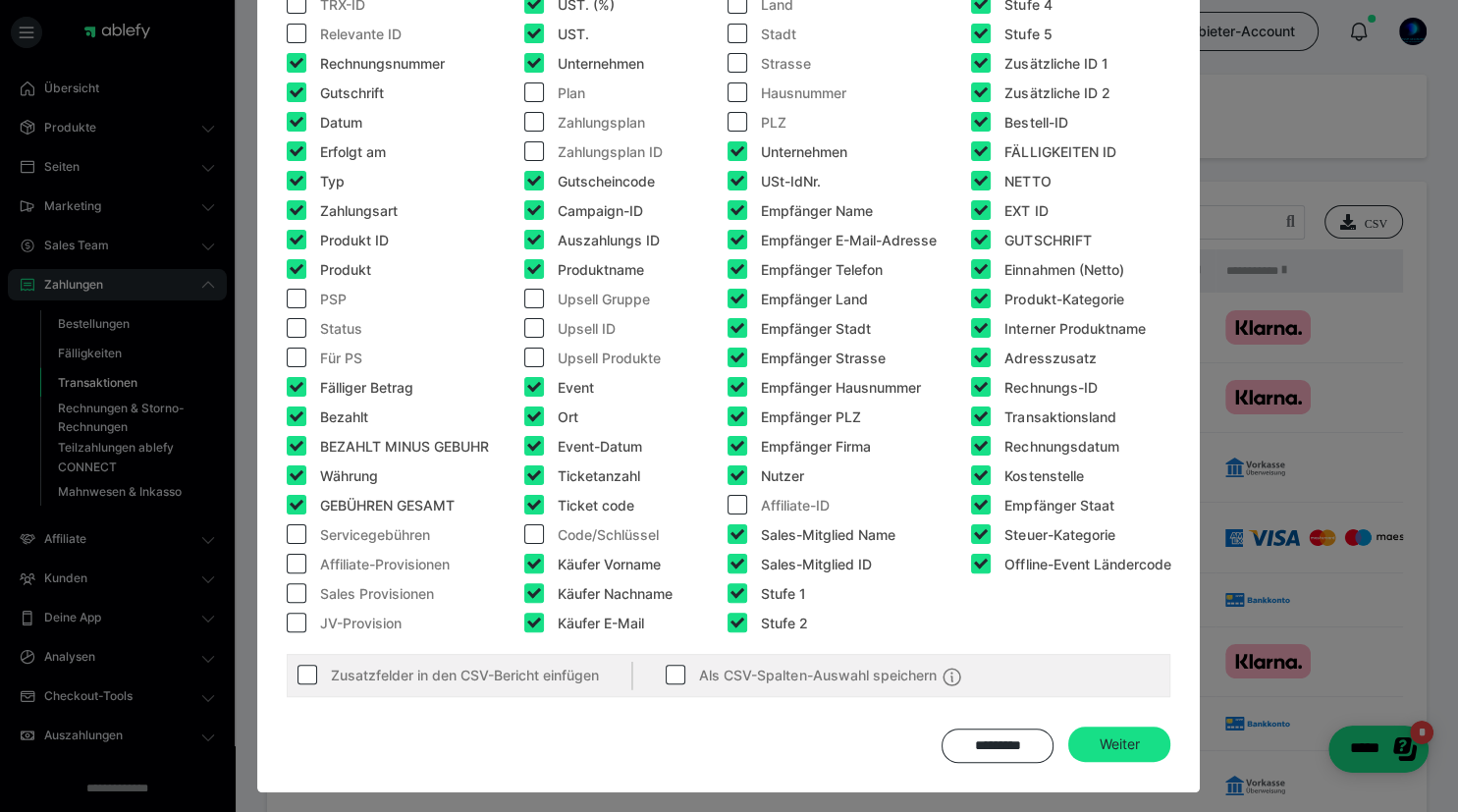 click at bounding box center (737, 534) 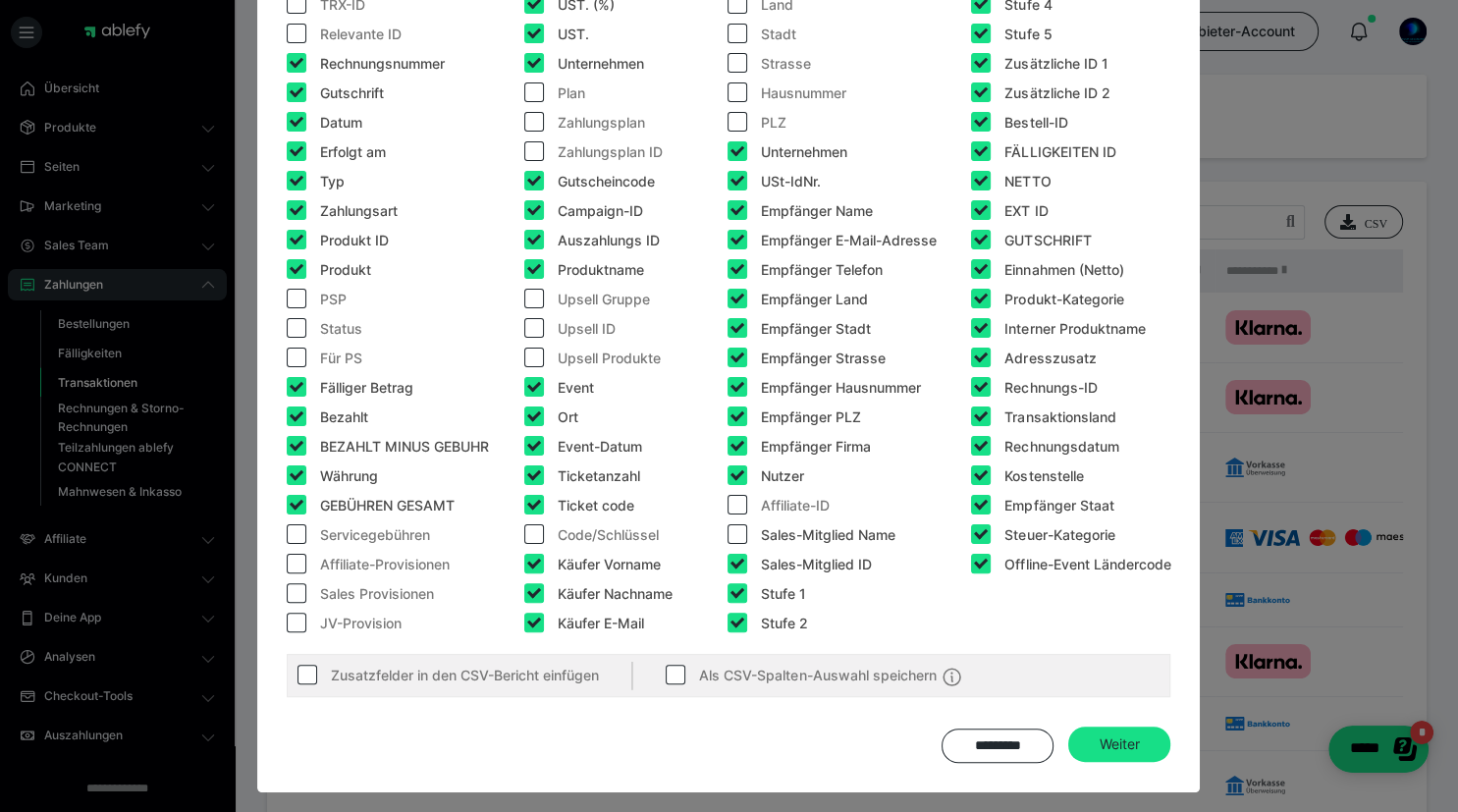 checkbox on "false" 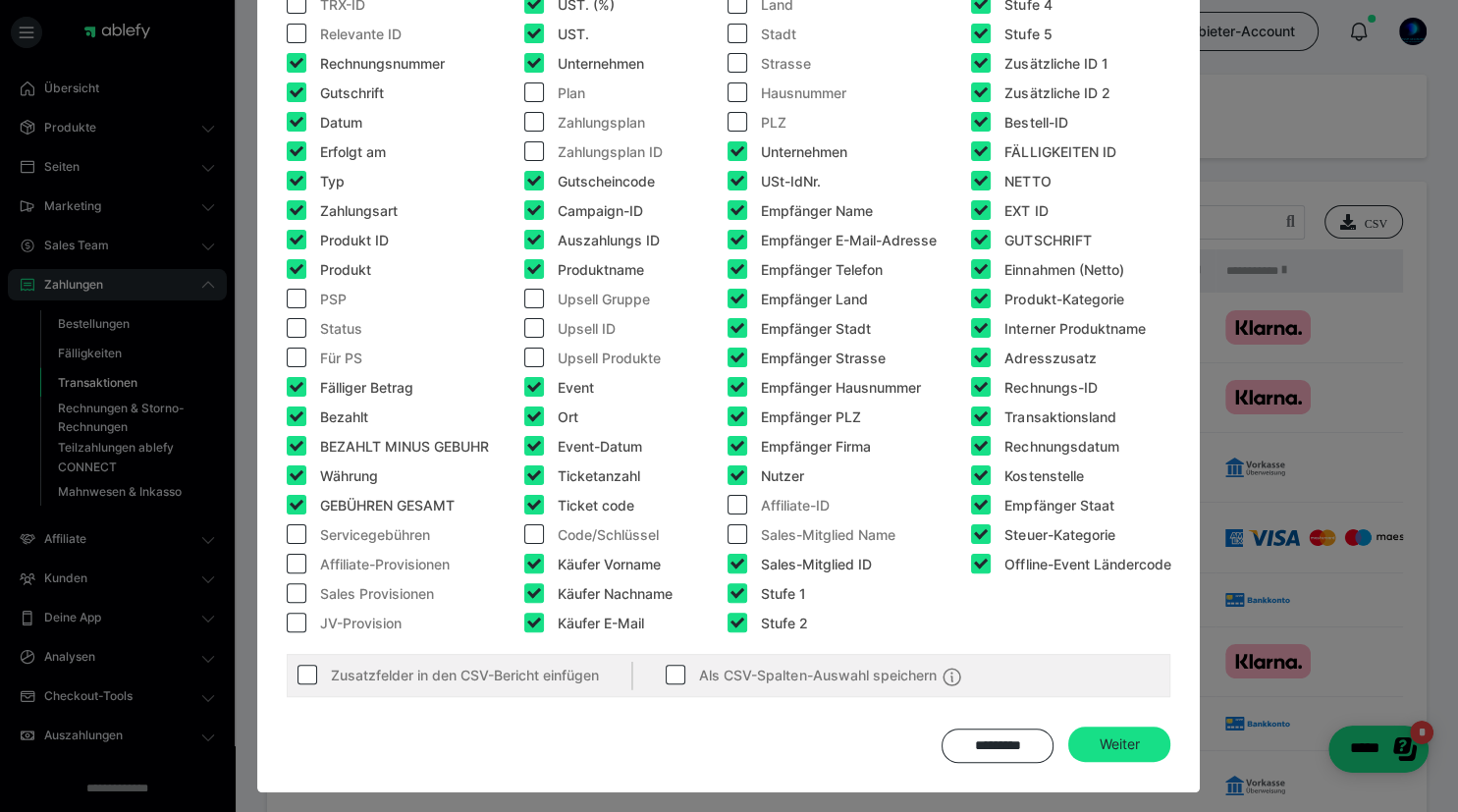 click at bounding box center [737, 564] 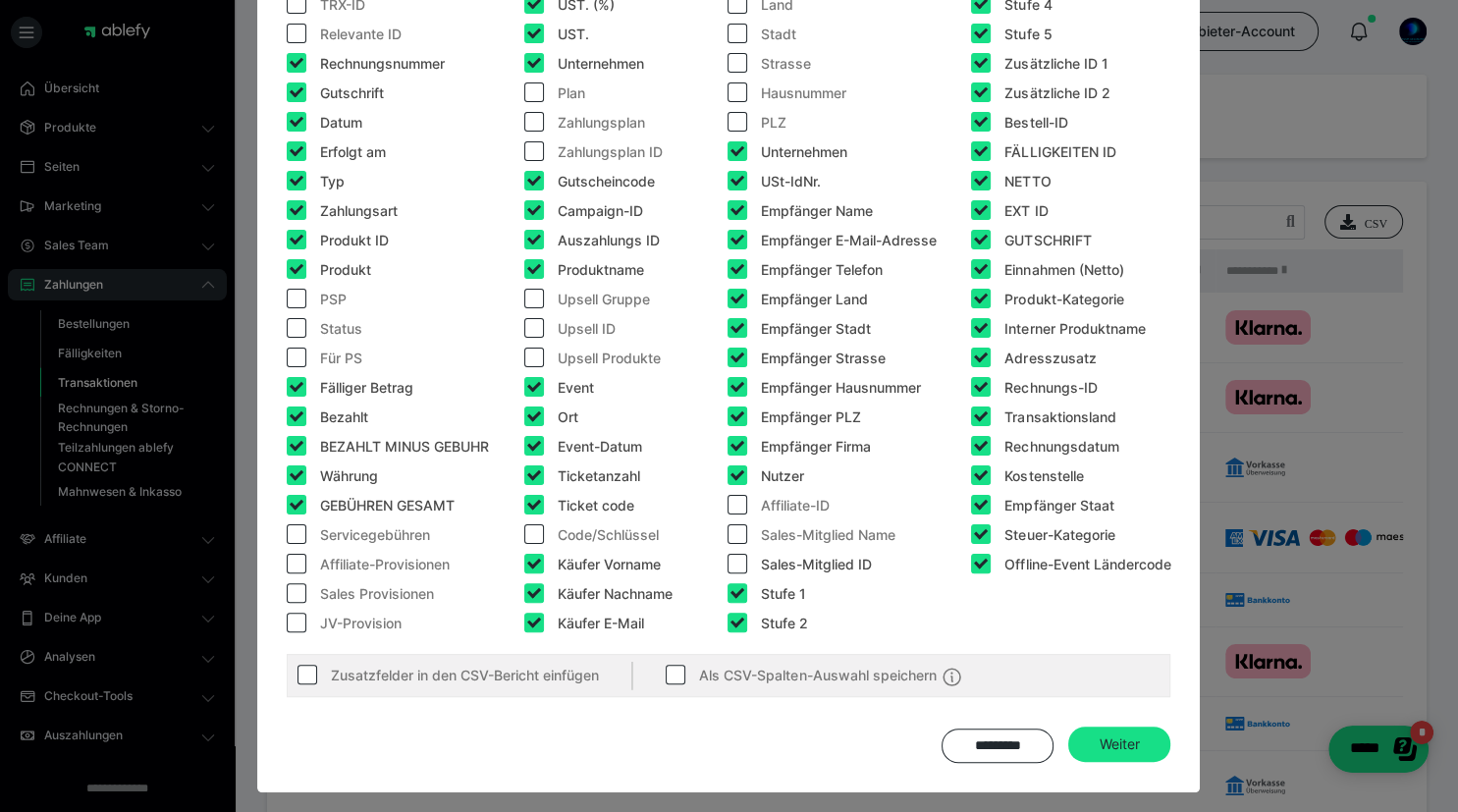 checkbox on "false" 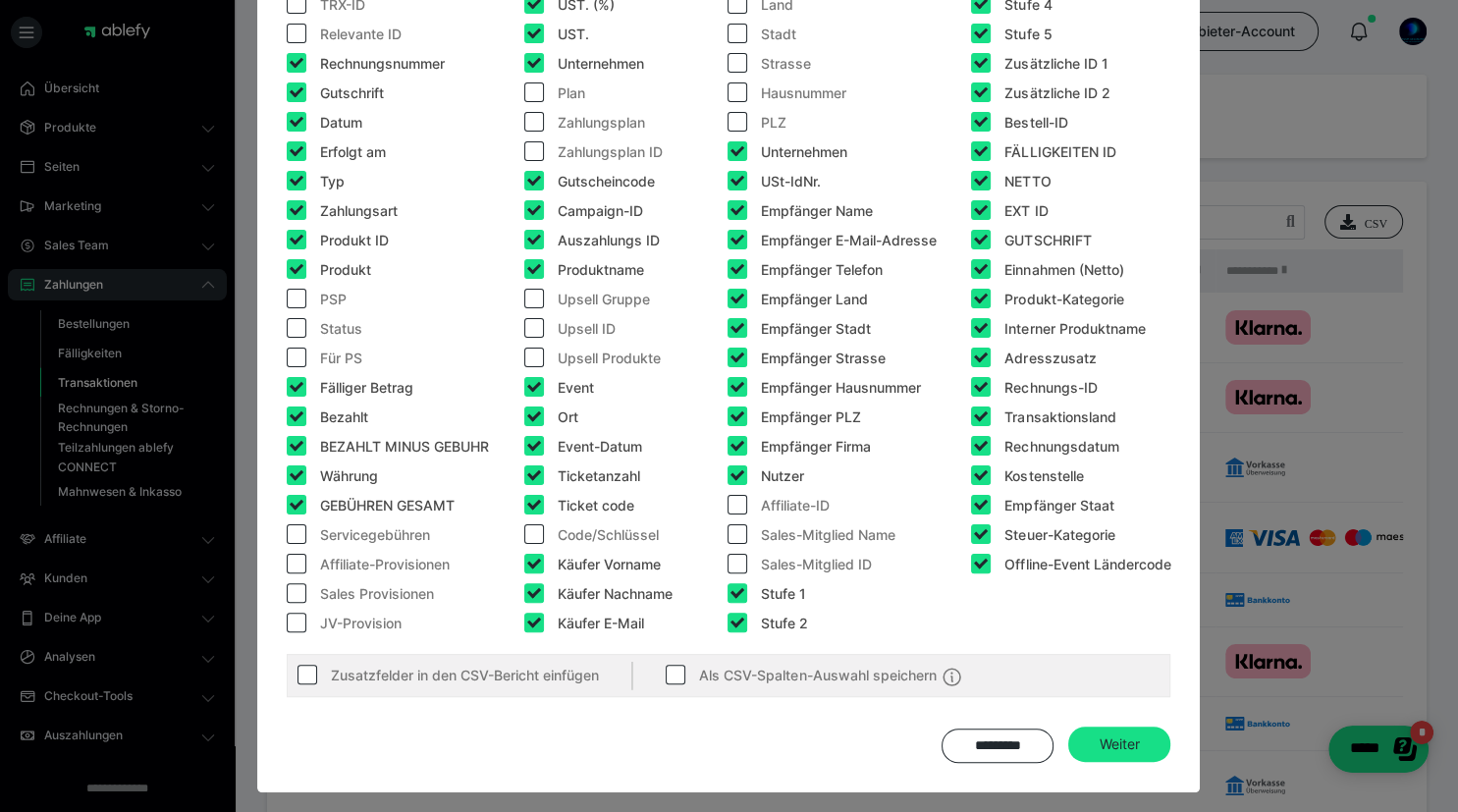 click at bounding box center [737, 593] 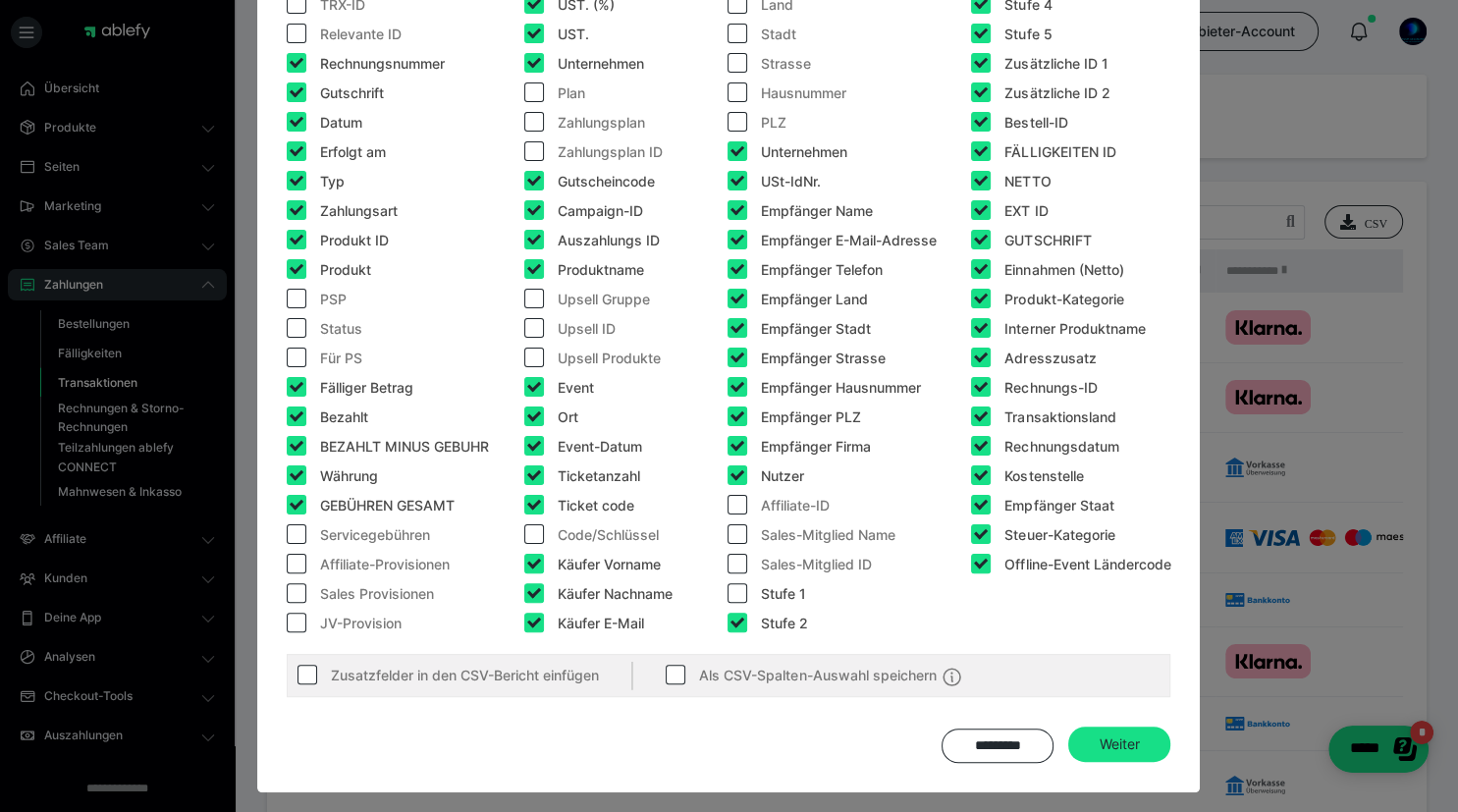checkbox on "false" 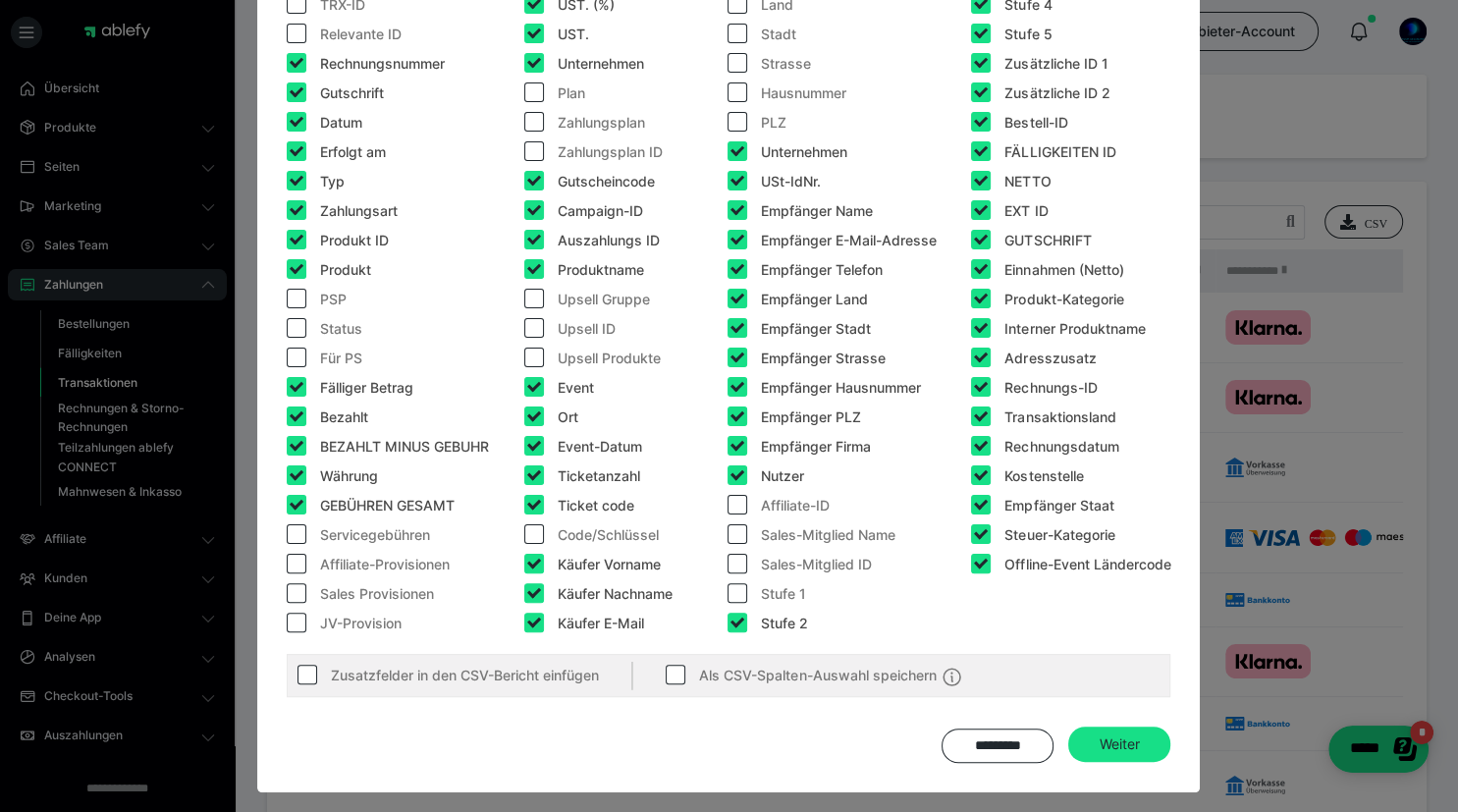 click at bounding box center (737, 623) 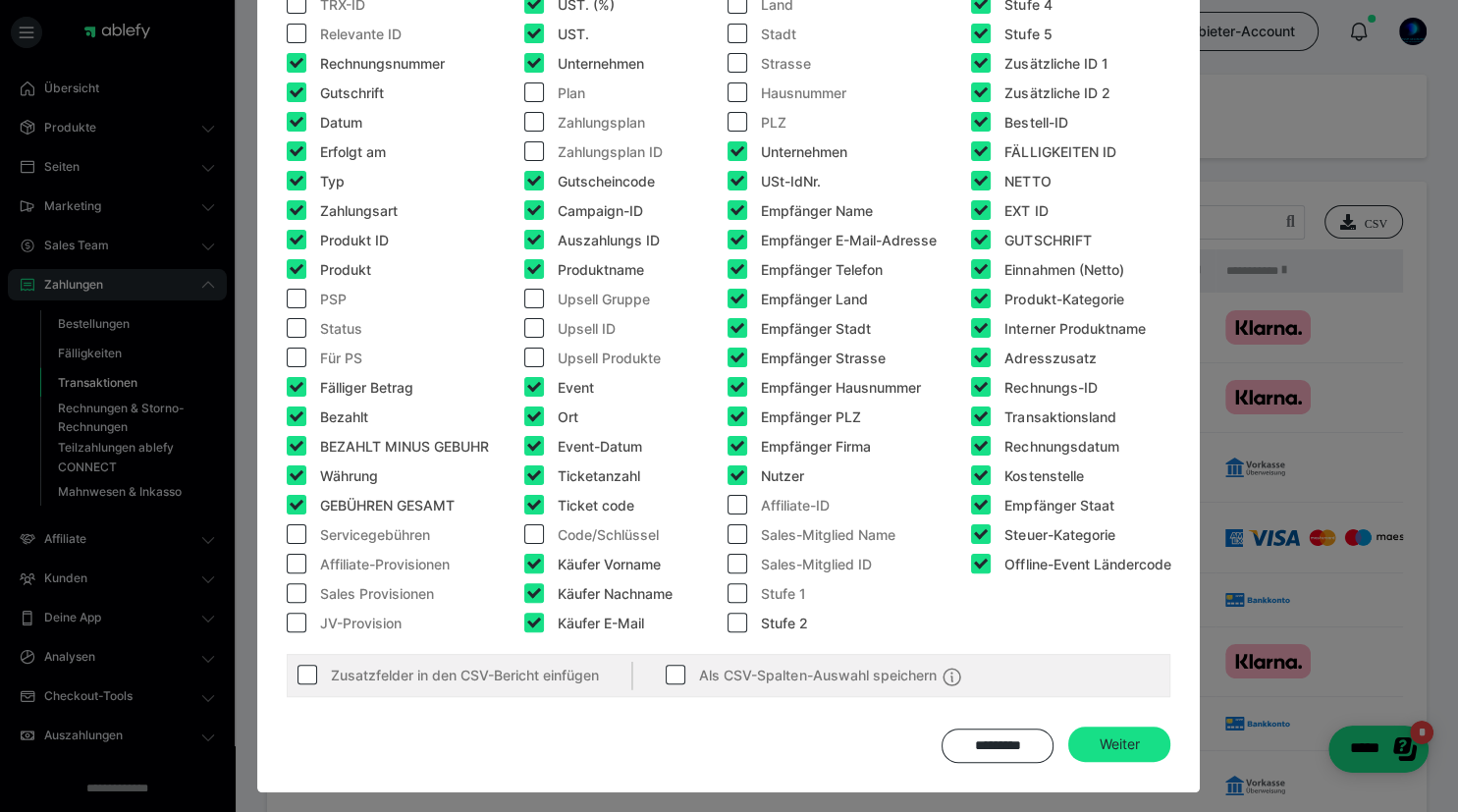checkbox on "false" 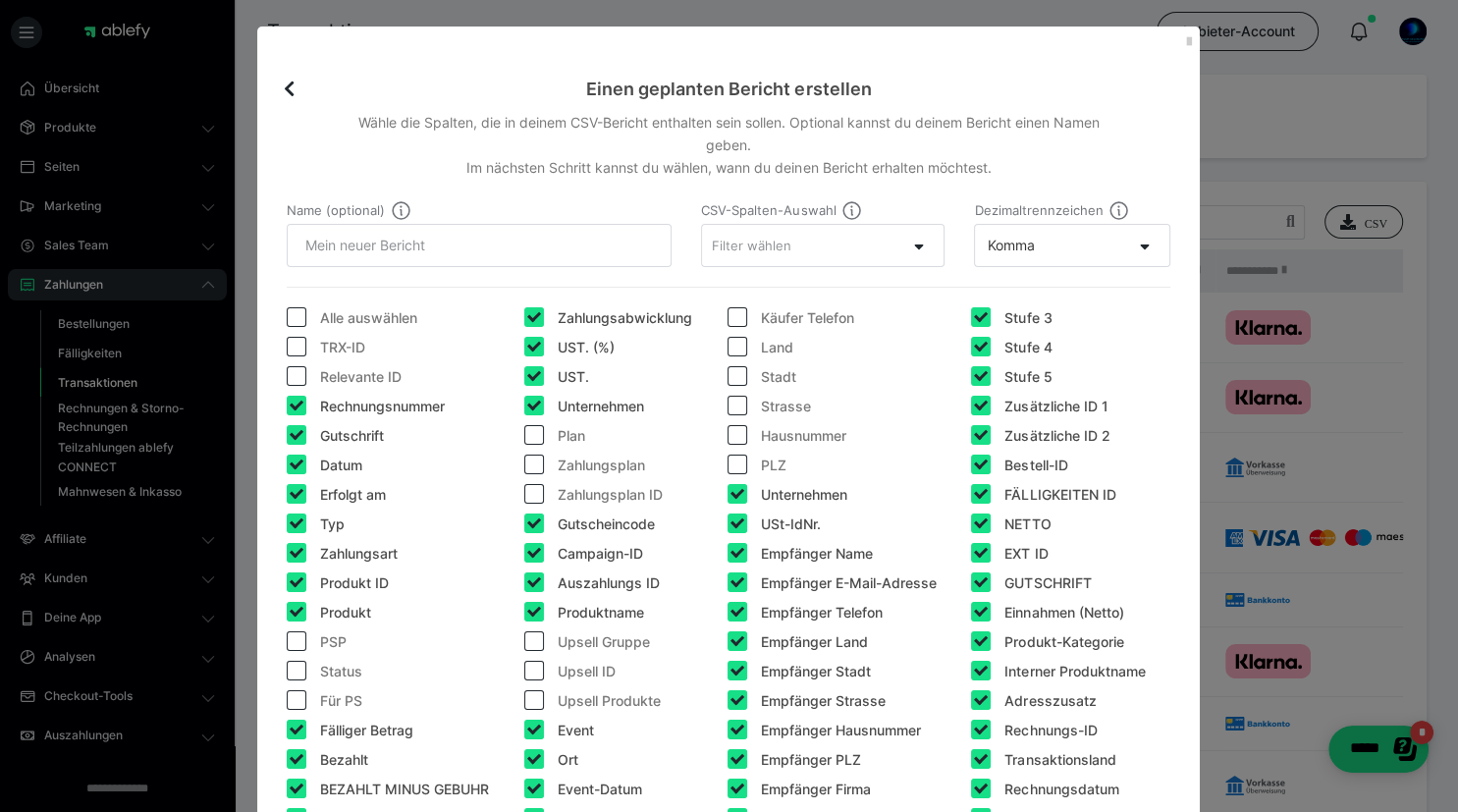 scroll, scrollTop: 0, scrollLeft: 0, axis: both 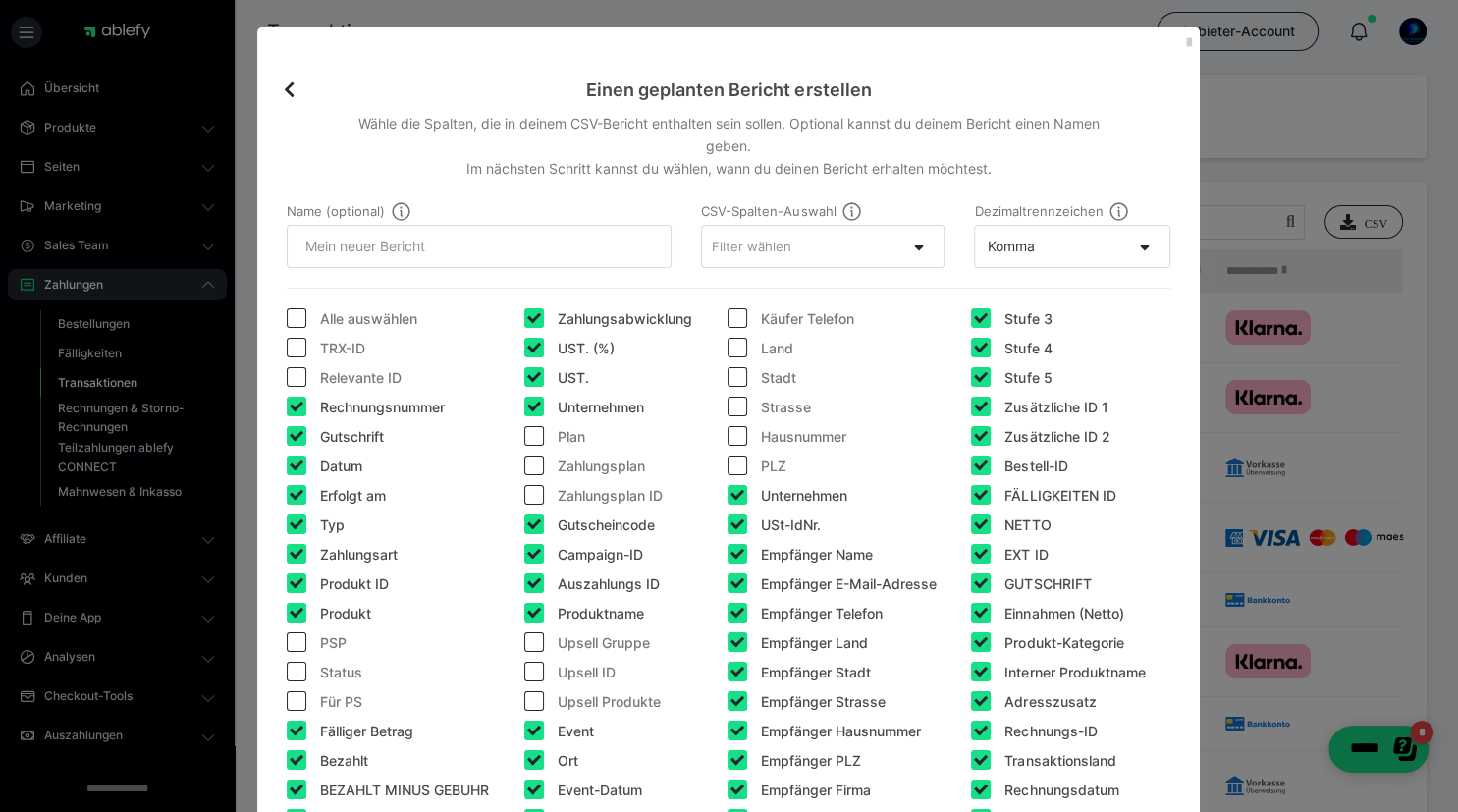 click at bounding box center [981, 318] 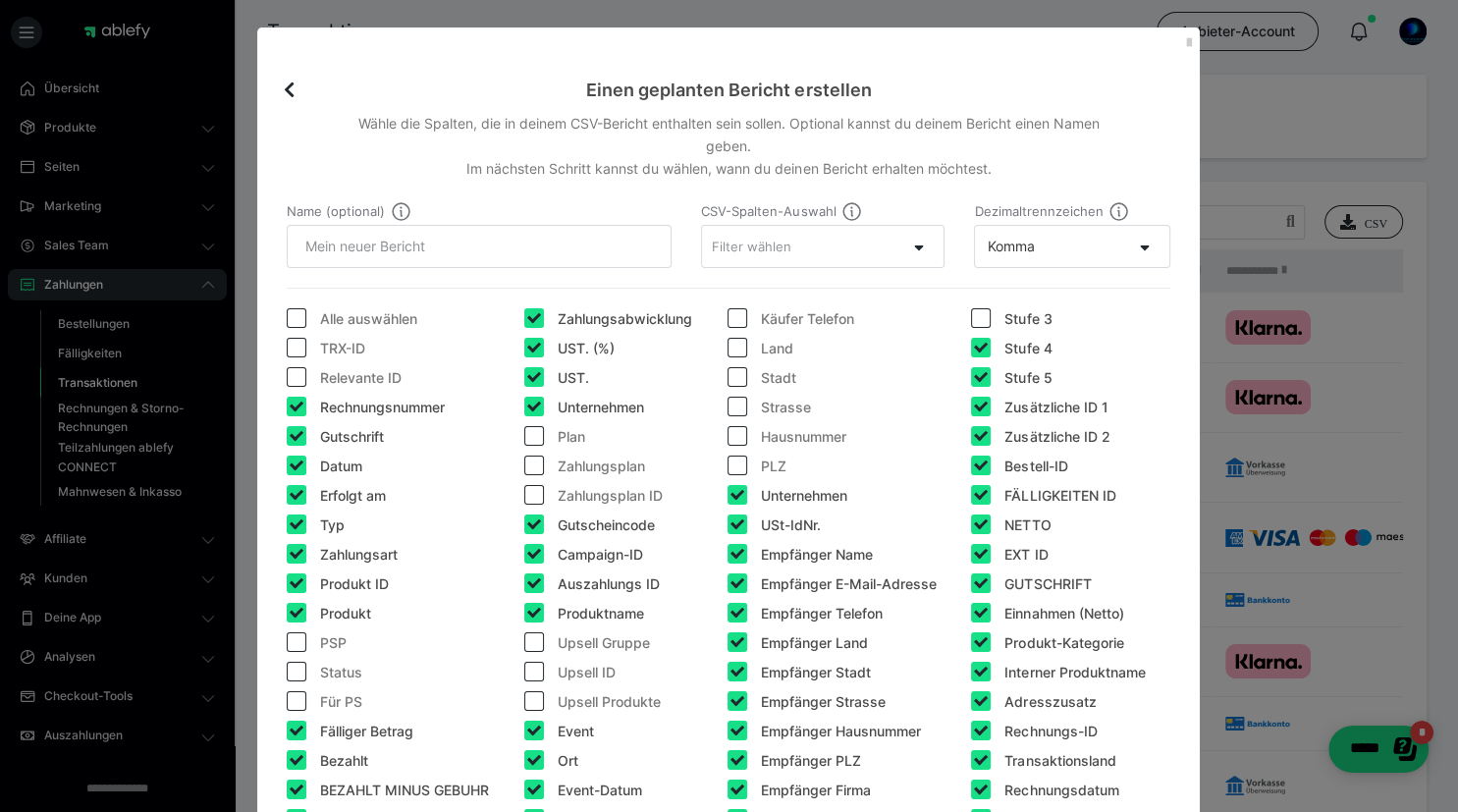 checkbox on "false" 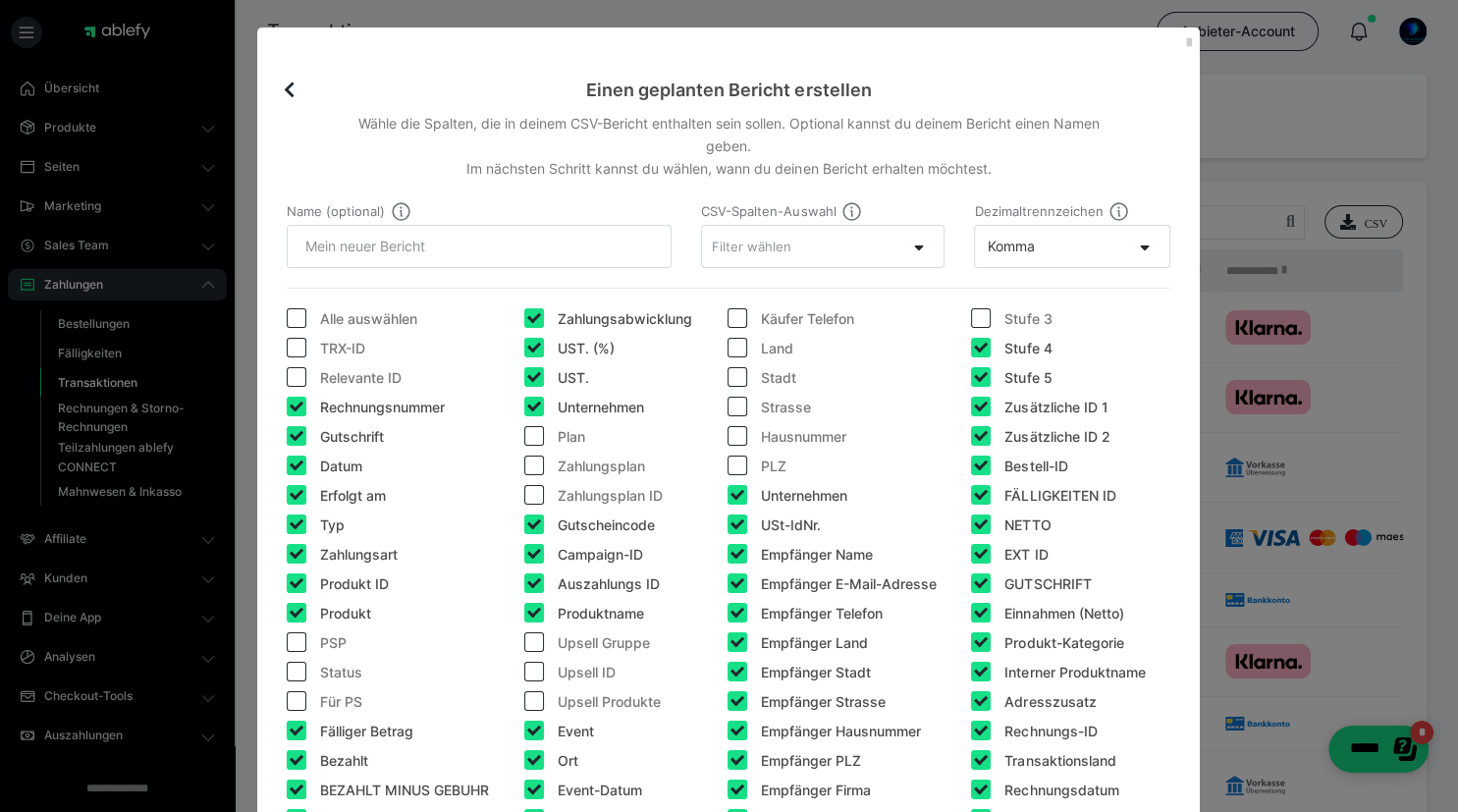 click at bounding box center (981, 348) 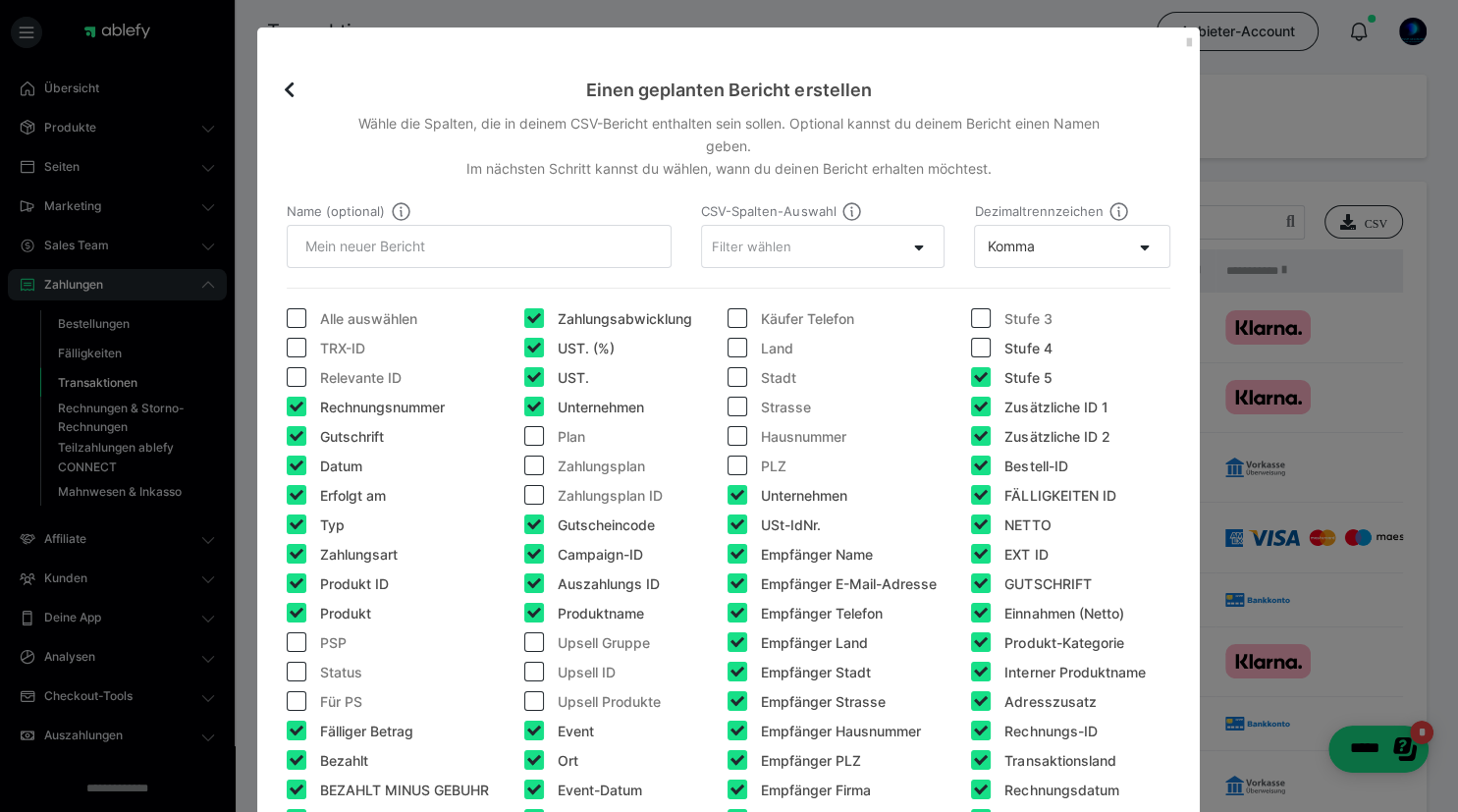 checkbox on "false" 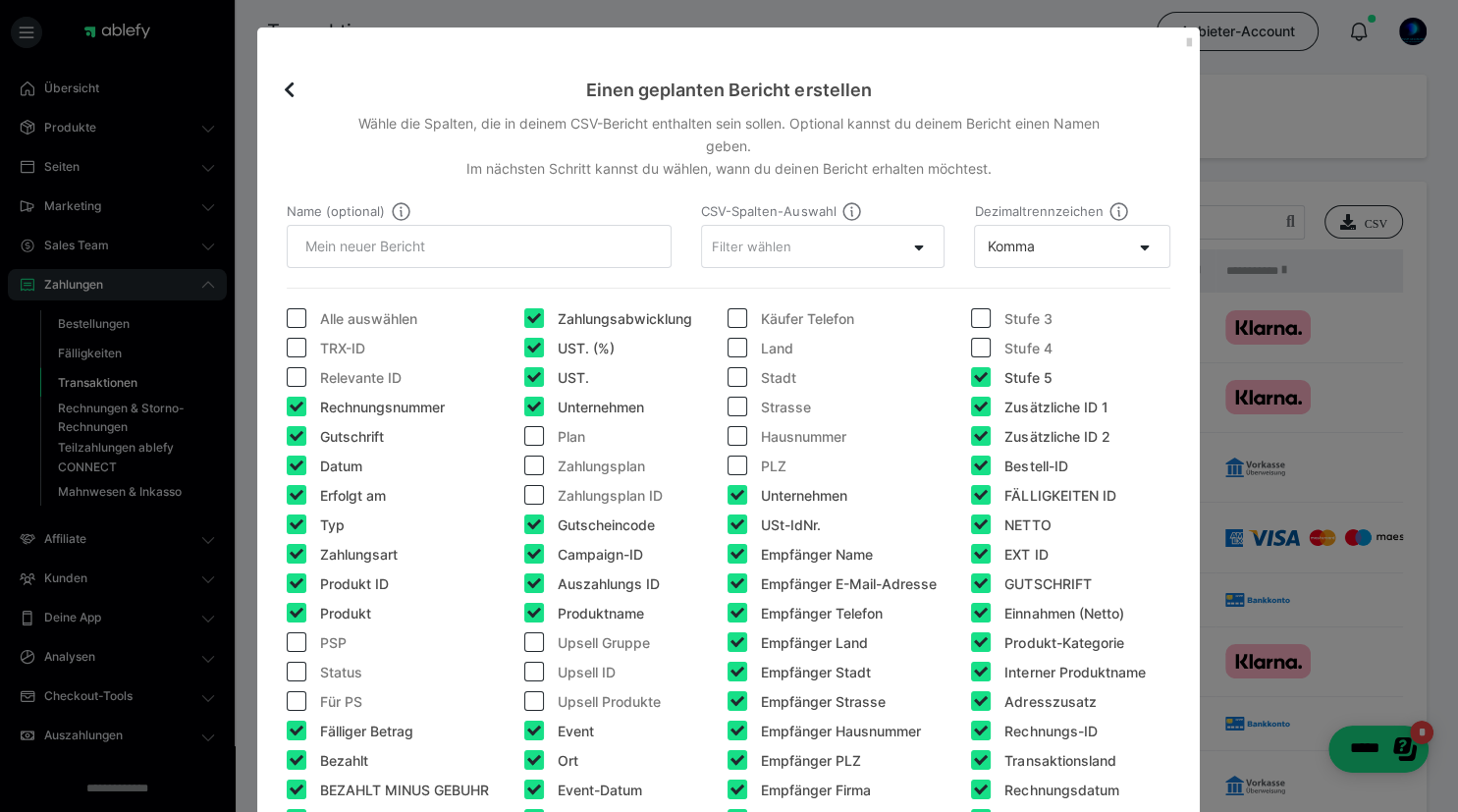 click at bounding box center (981, 377) 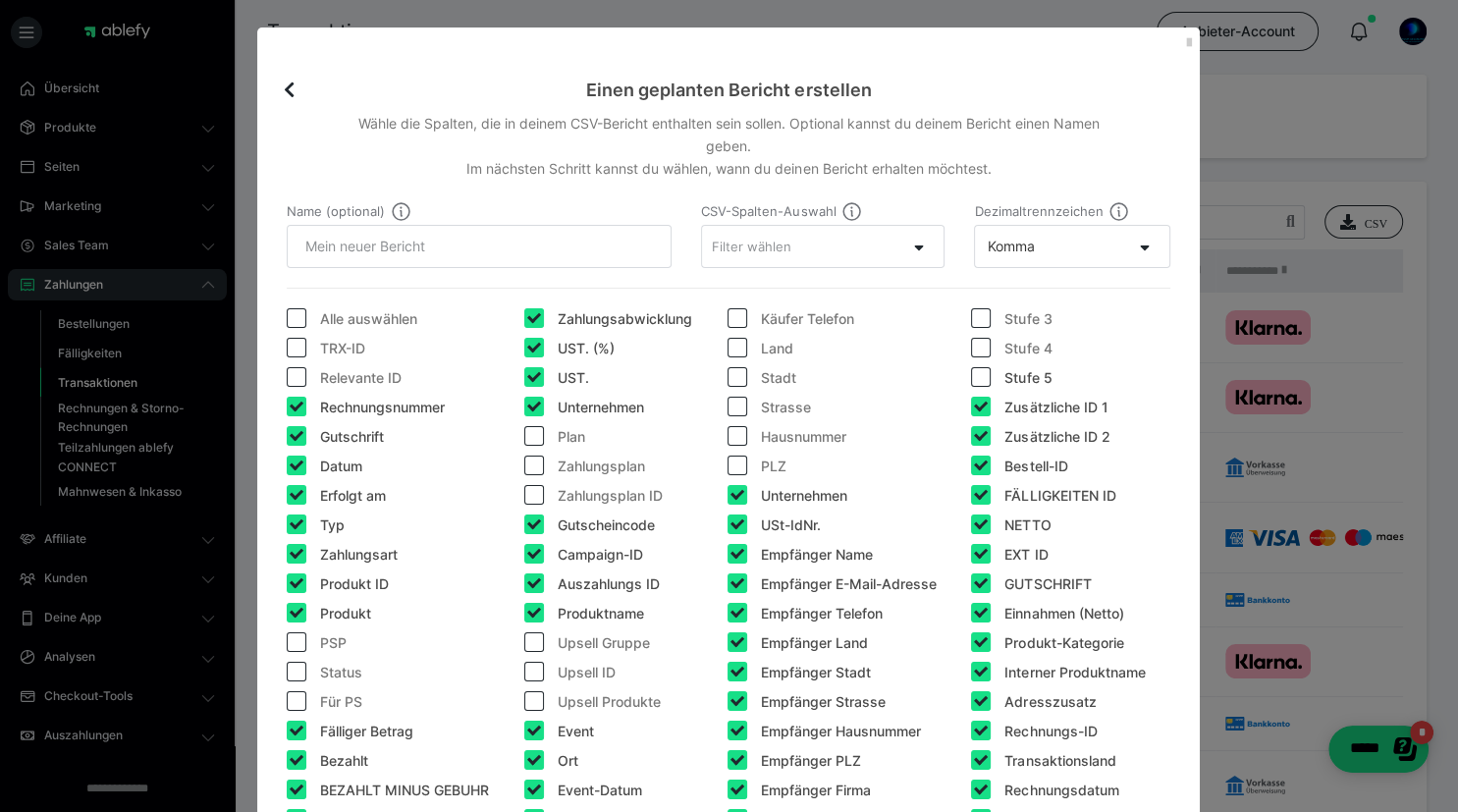 checkbox on "false" 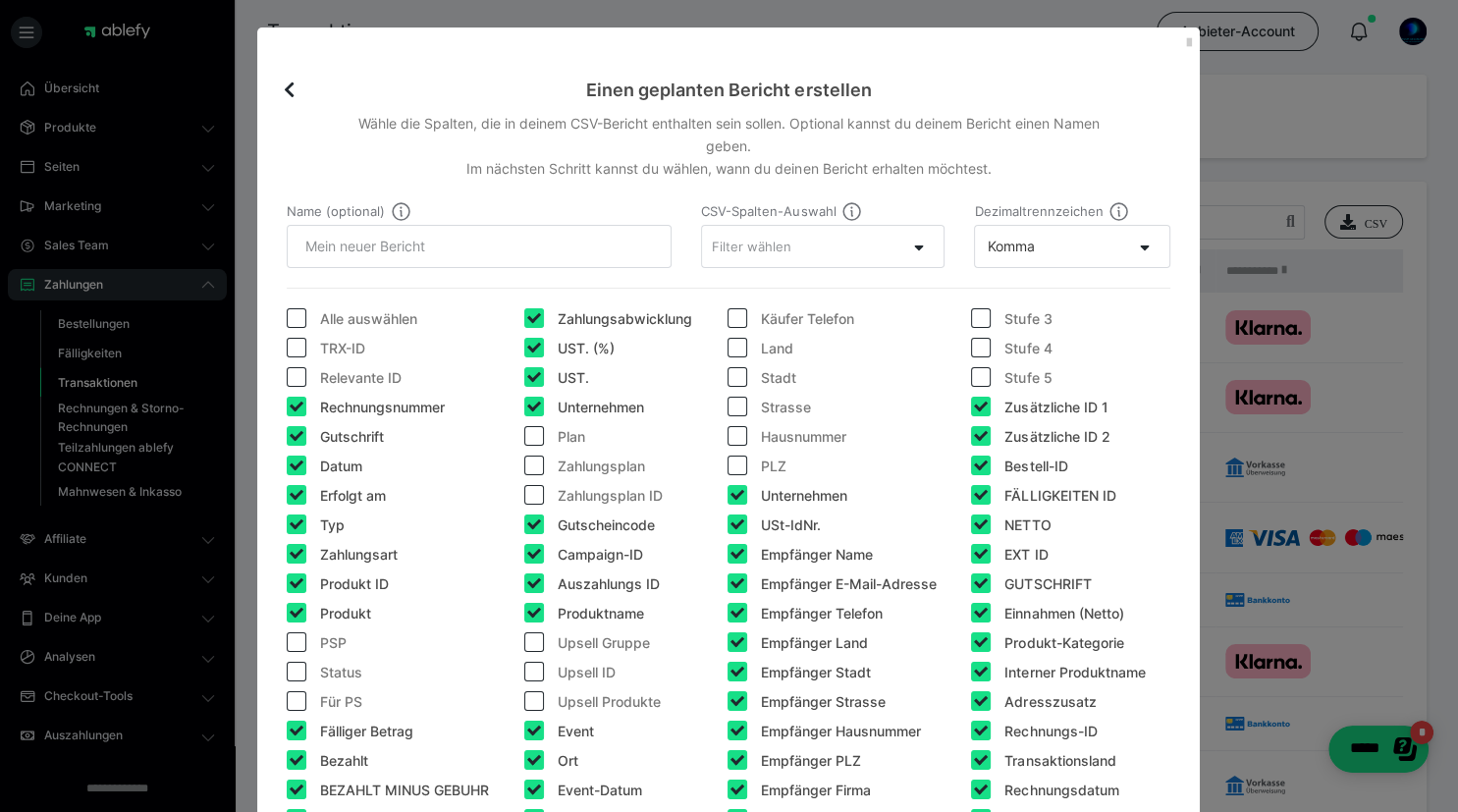 click at bounding box center [981, 406] 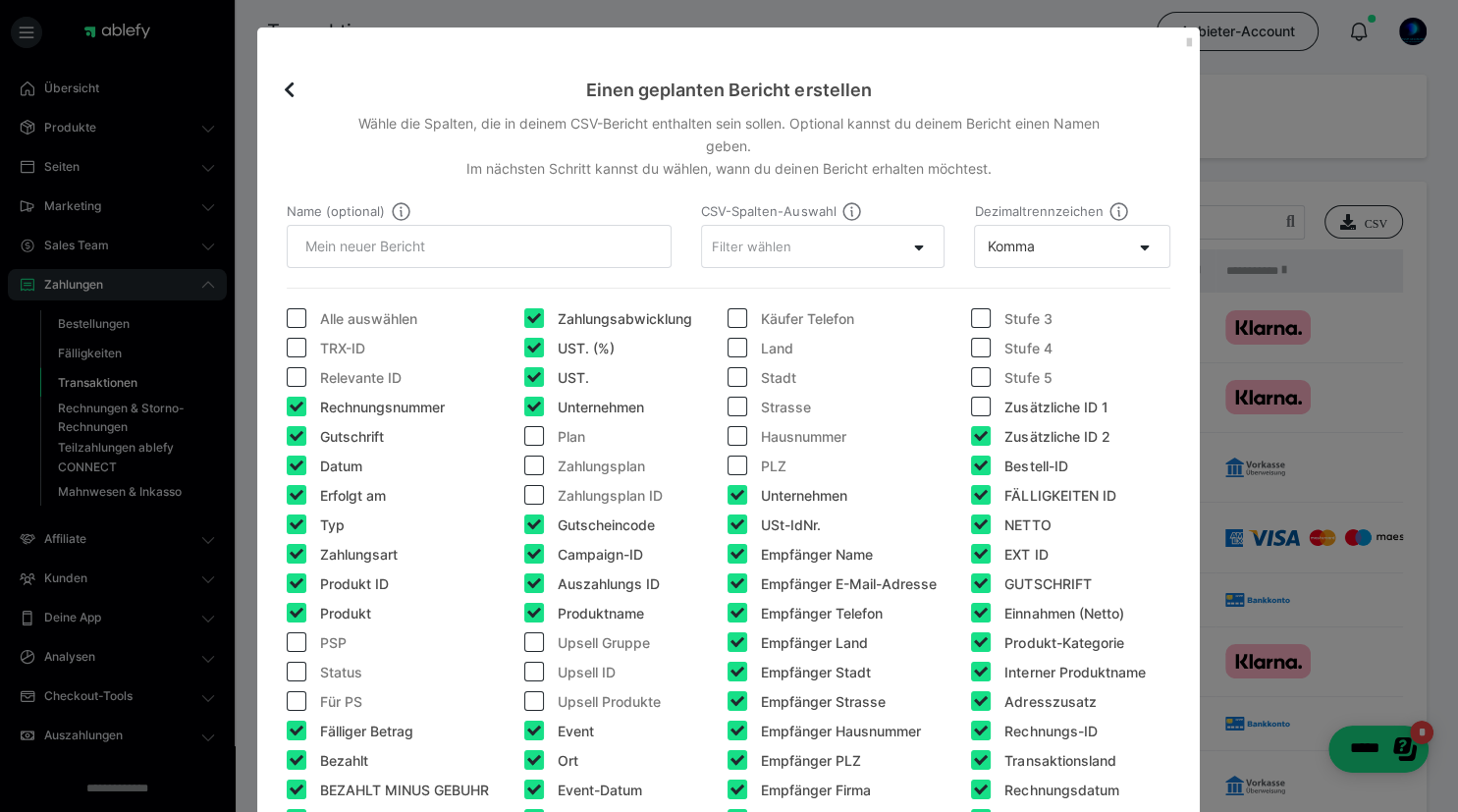 checkbox on "false" 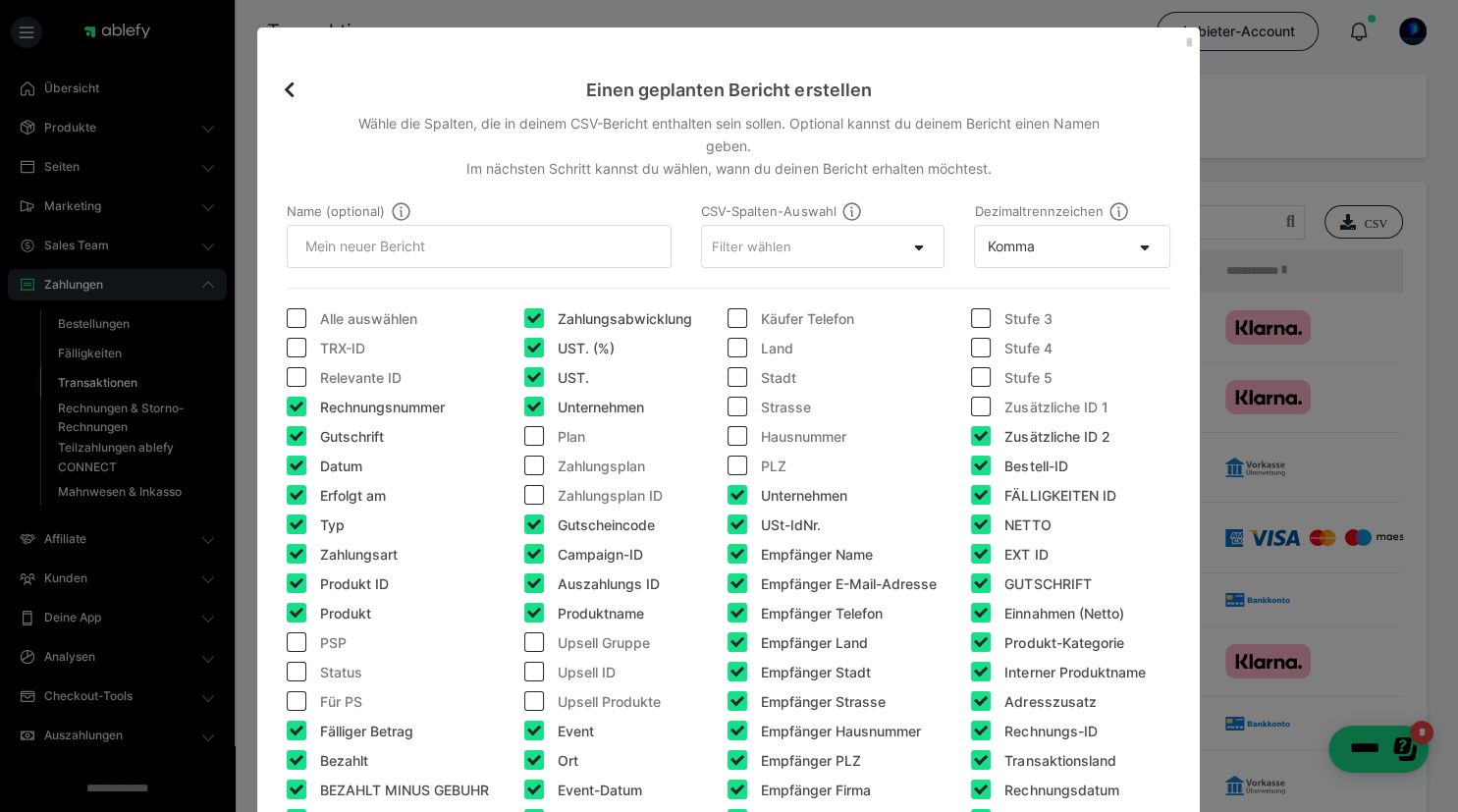 click at bounding box center [981, 436] 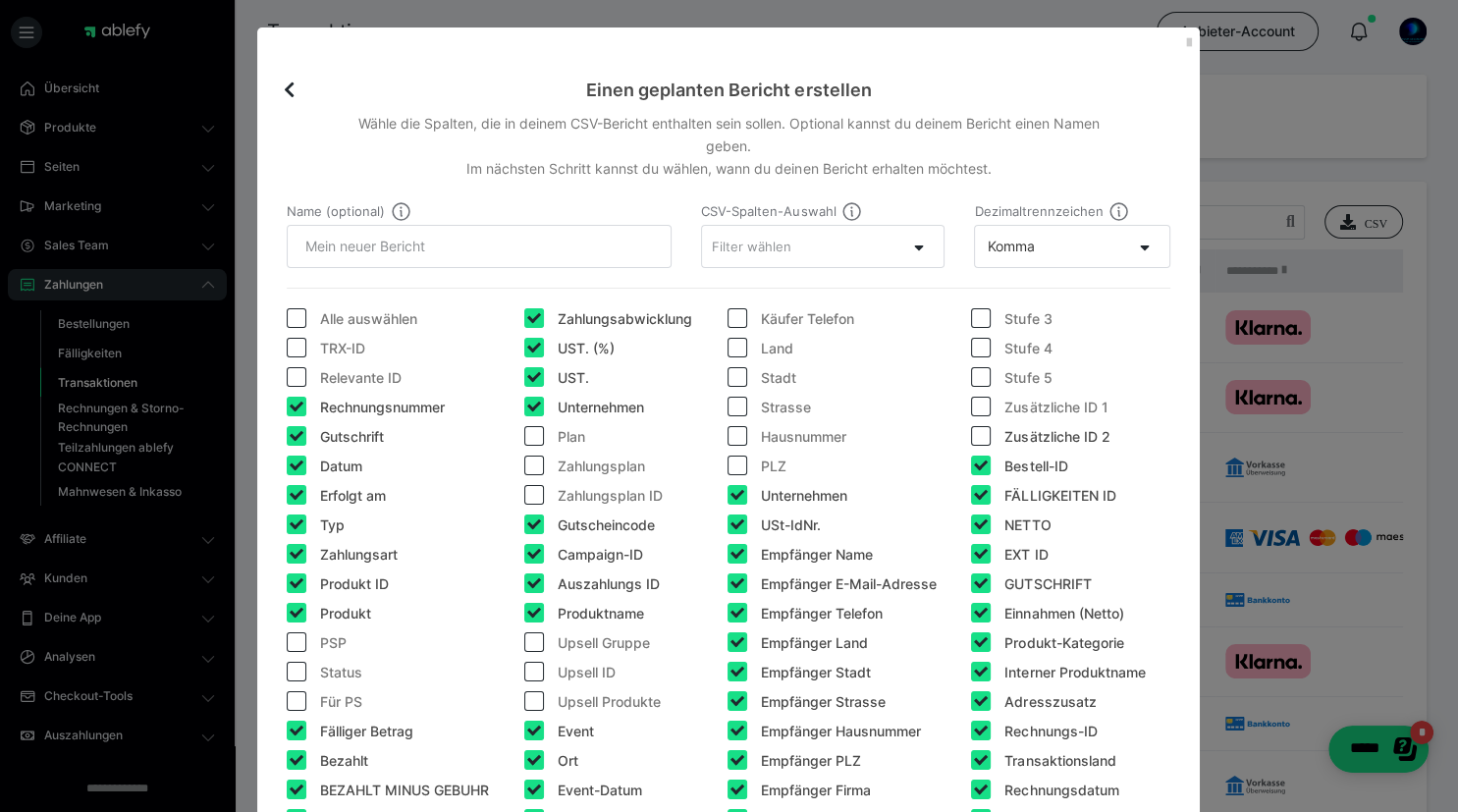 checkbox on "false" 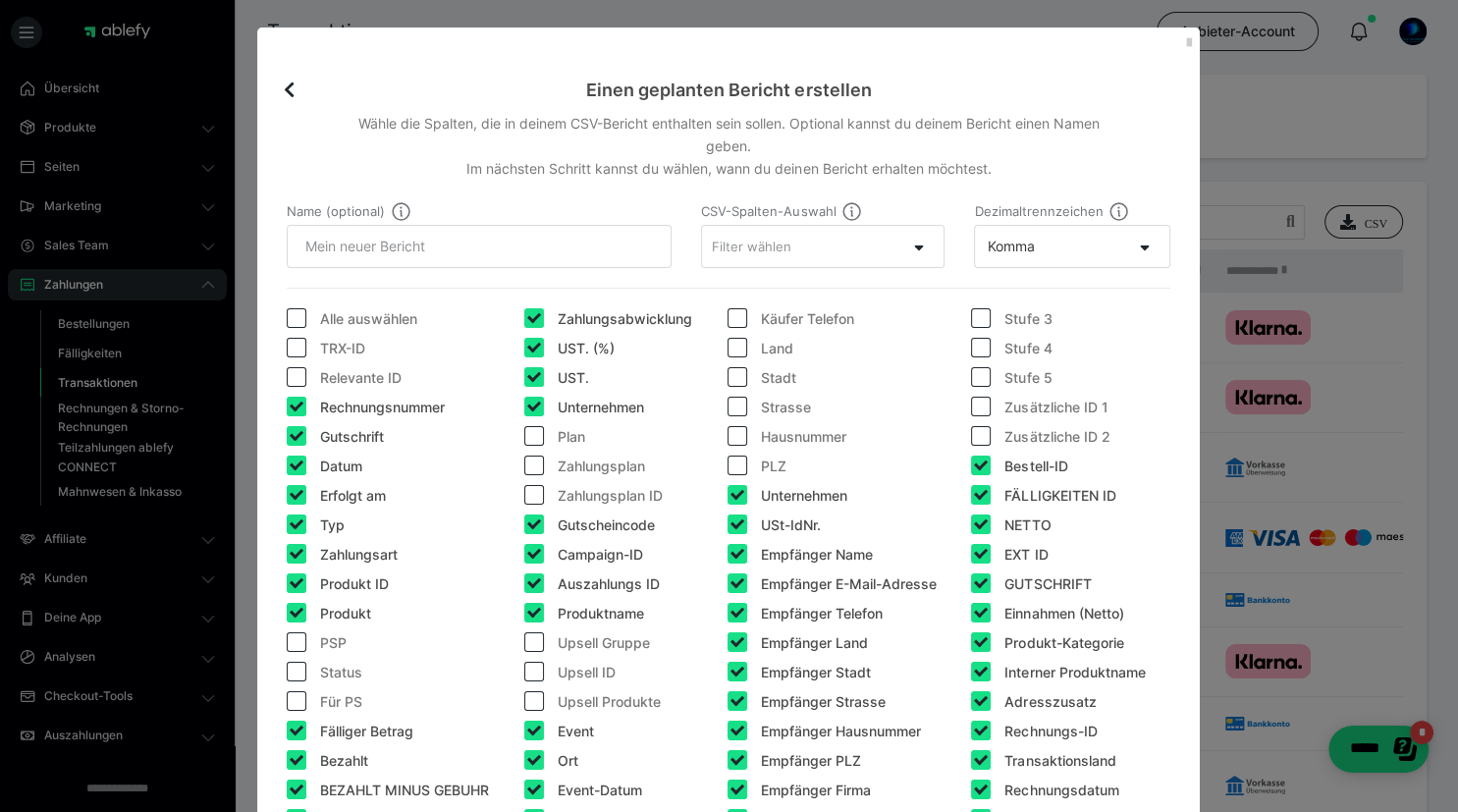 click at bounding box center [981, 495] 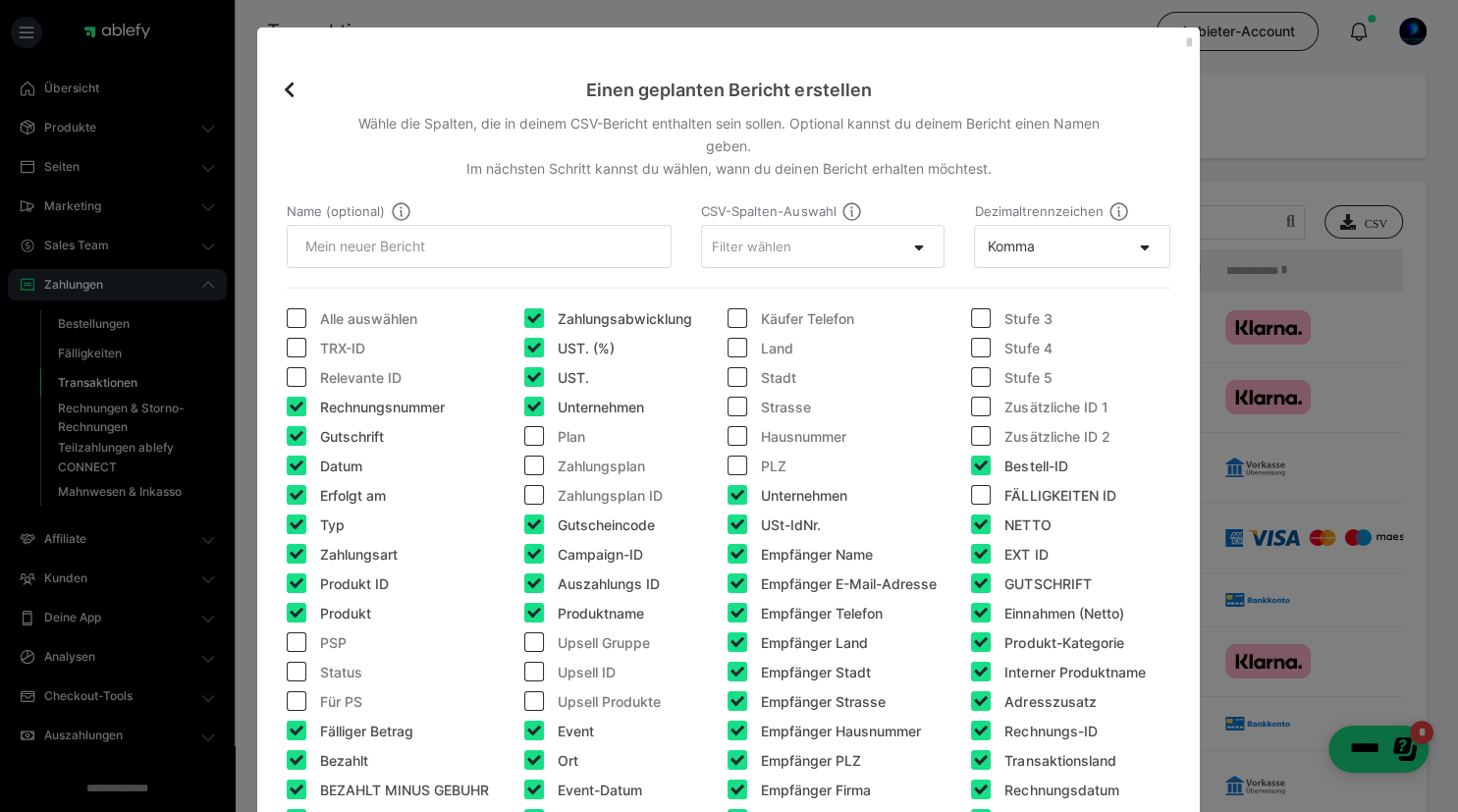 checkbox on "false" 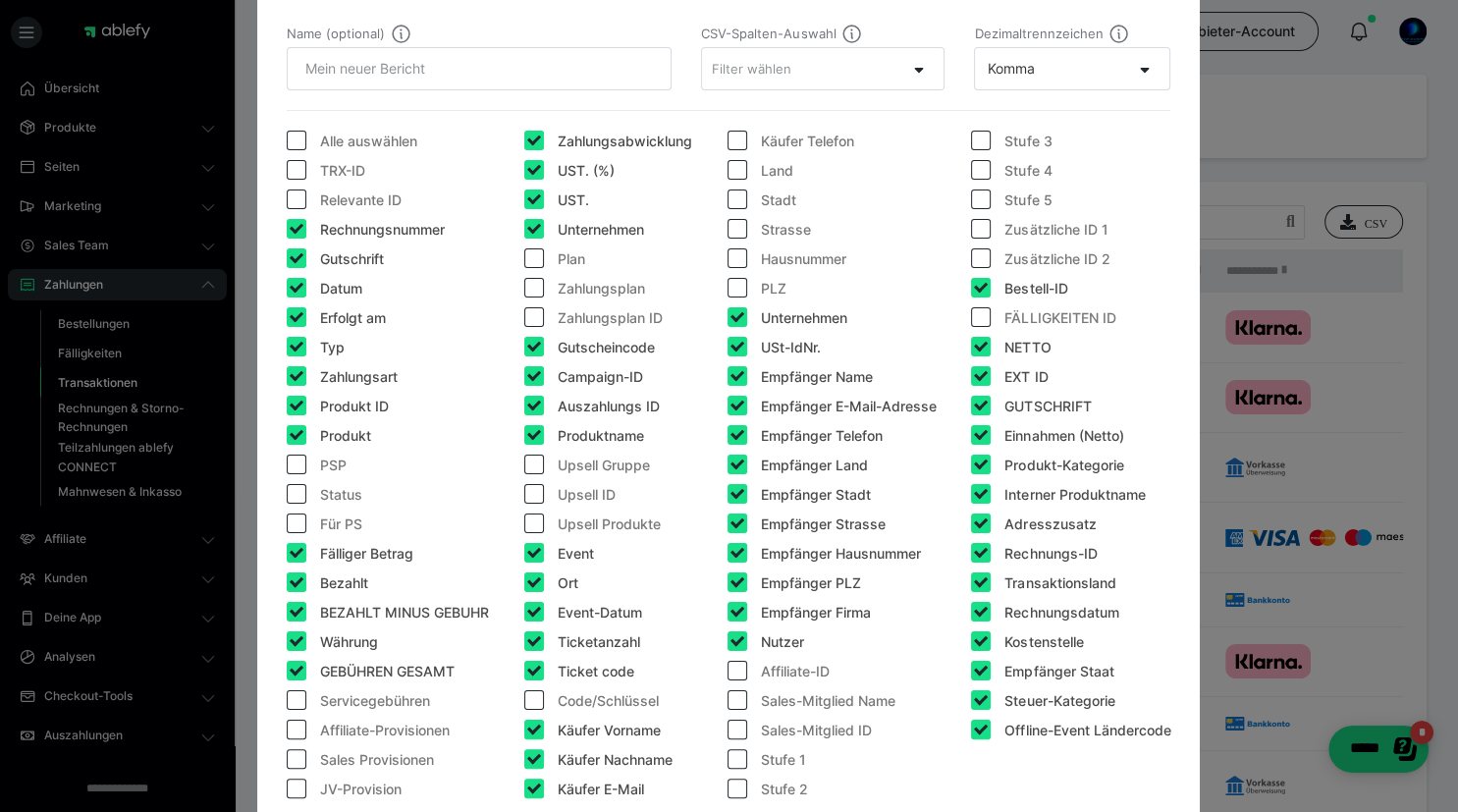 scroll, scrollTop: 226, scrollLeft: 0, axis: vertical 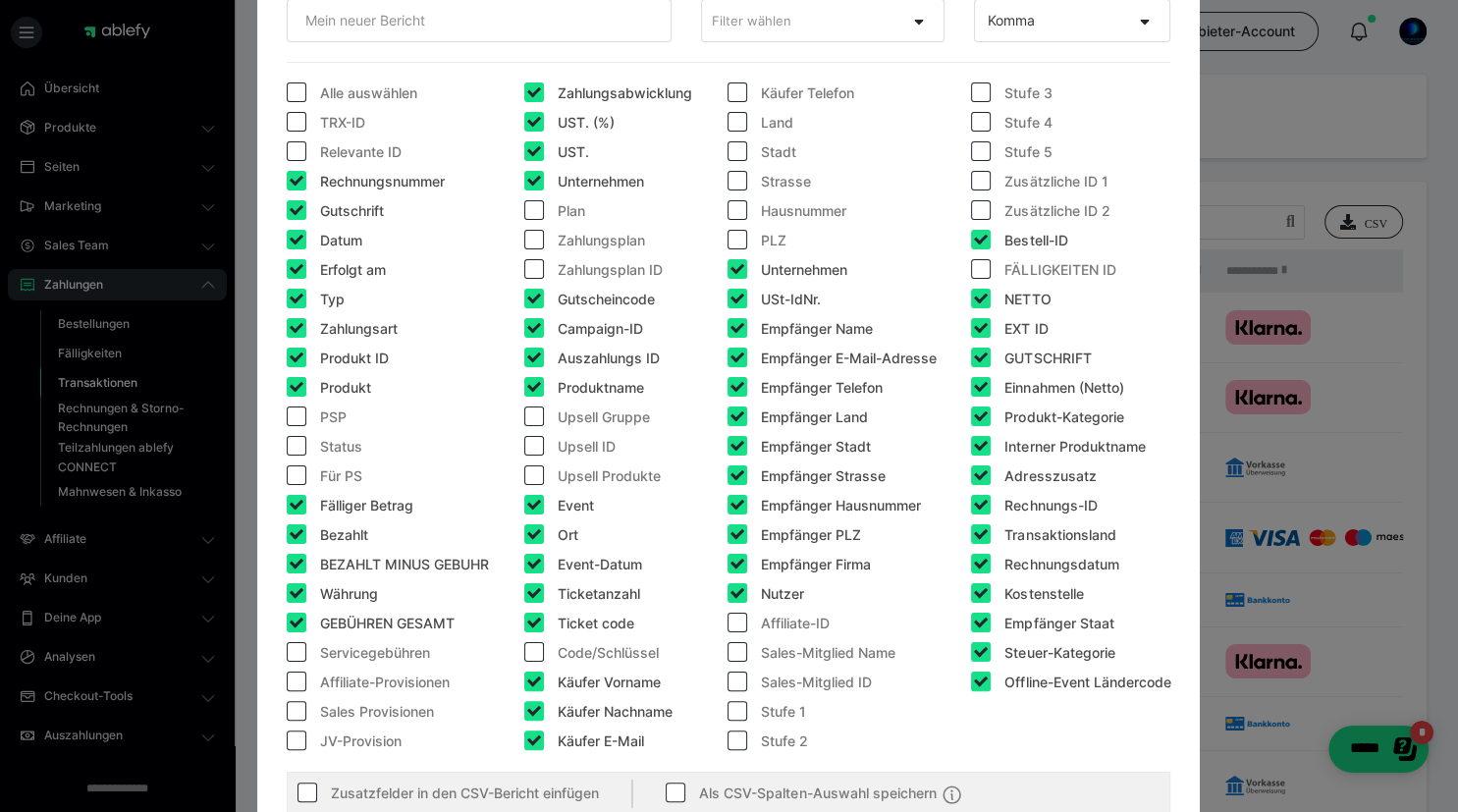 click at bounding box center [981, 328] 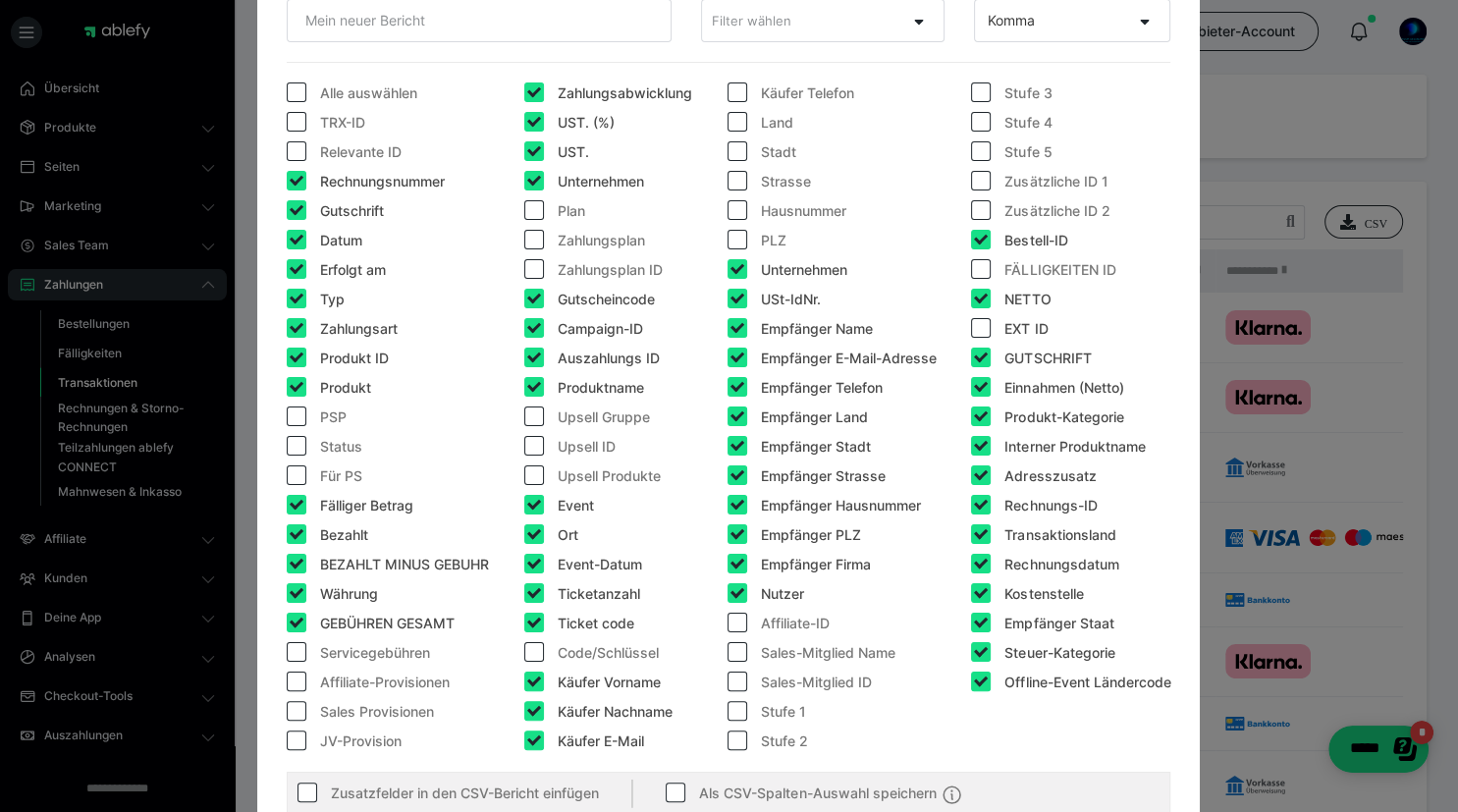 checkbox on "false" 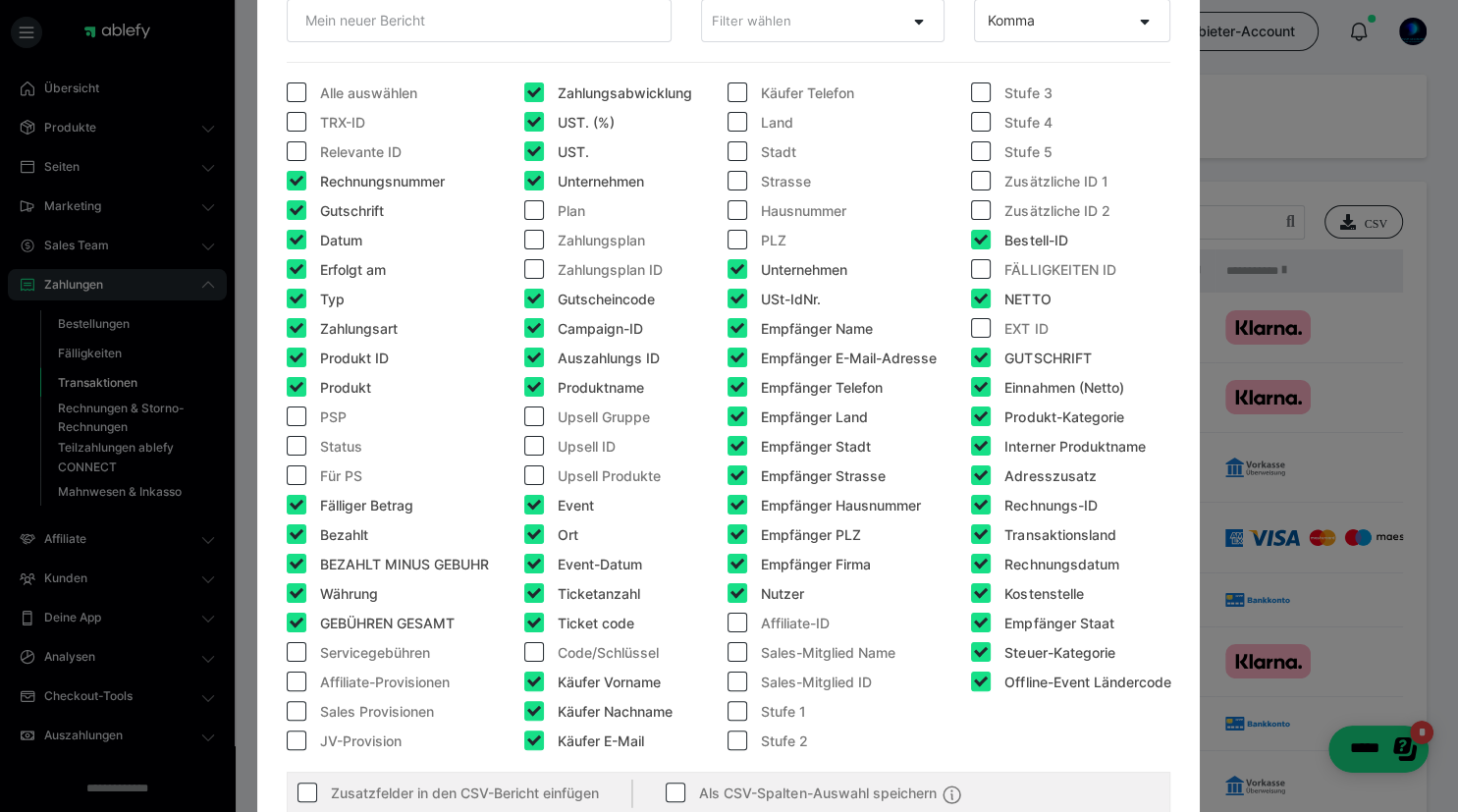 click at bounding box center [981, 357] 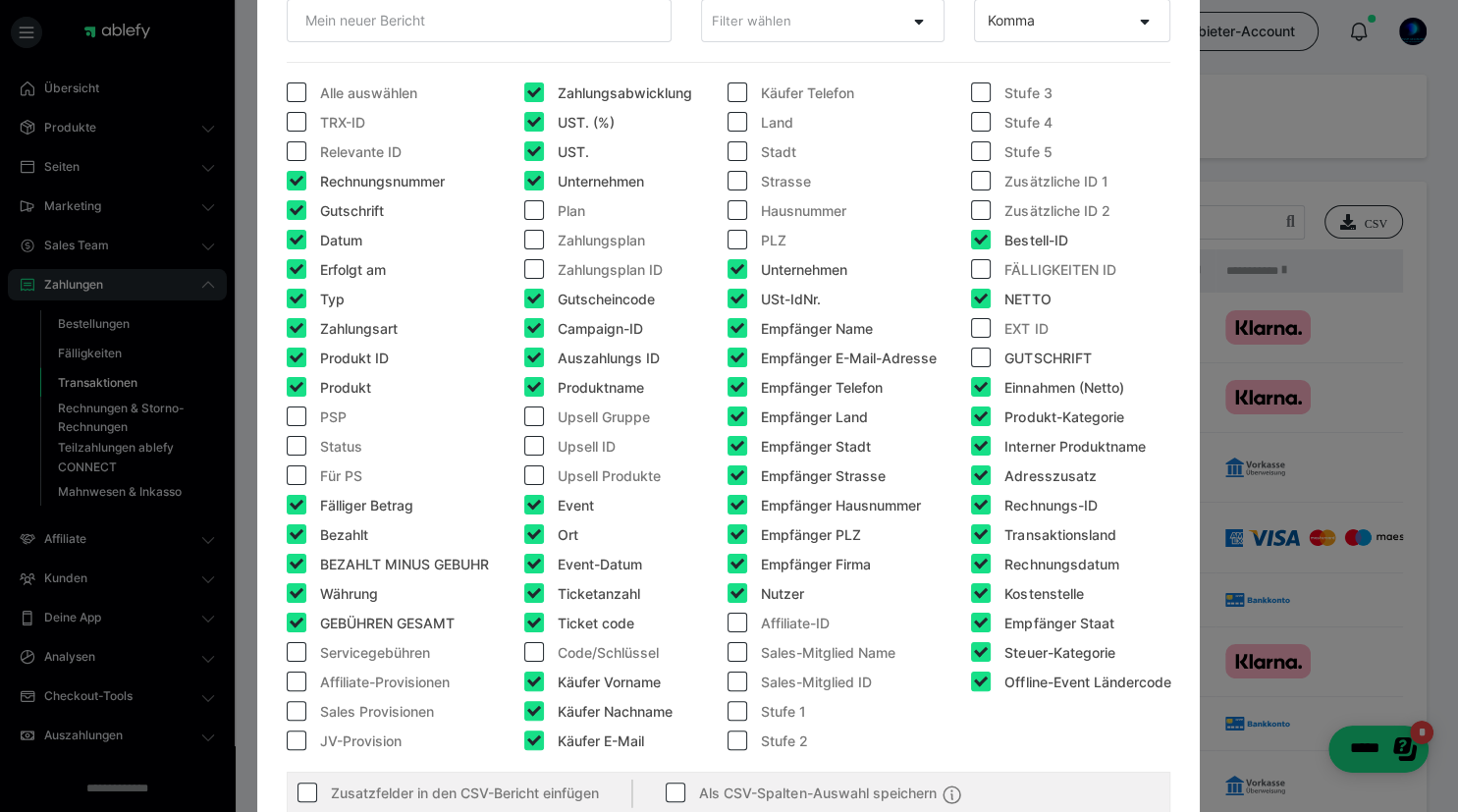 checkbox on "false" 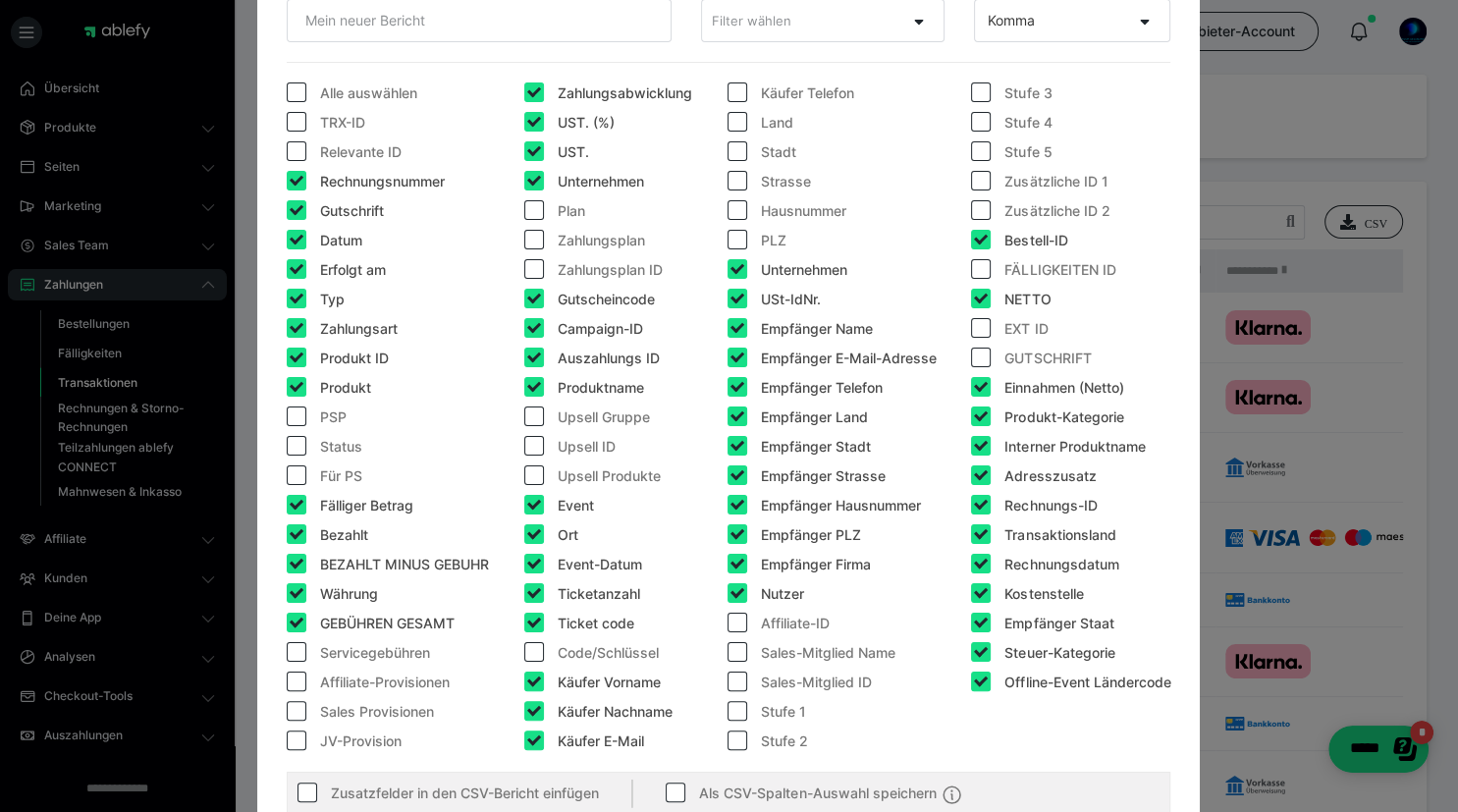 click at bounding box center [981, 387] 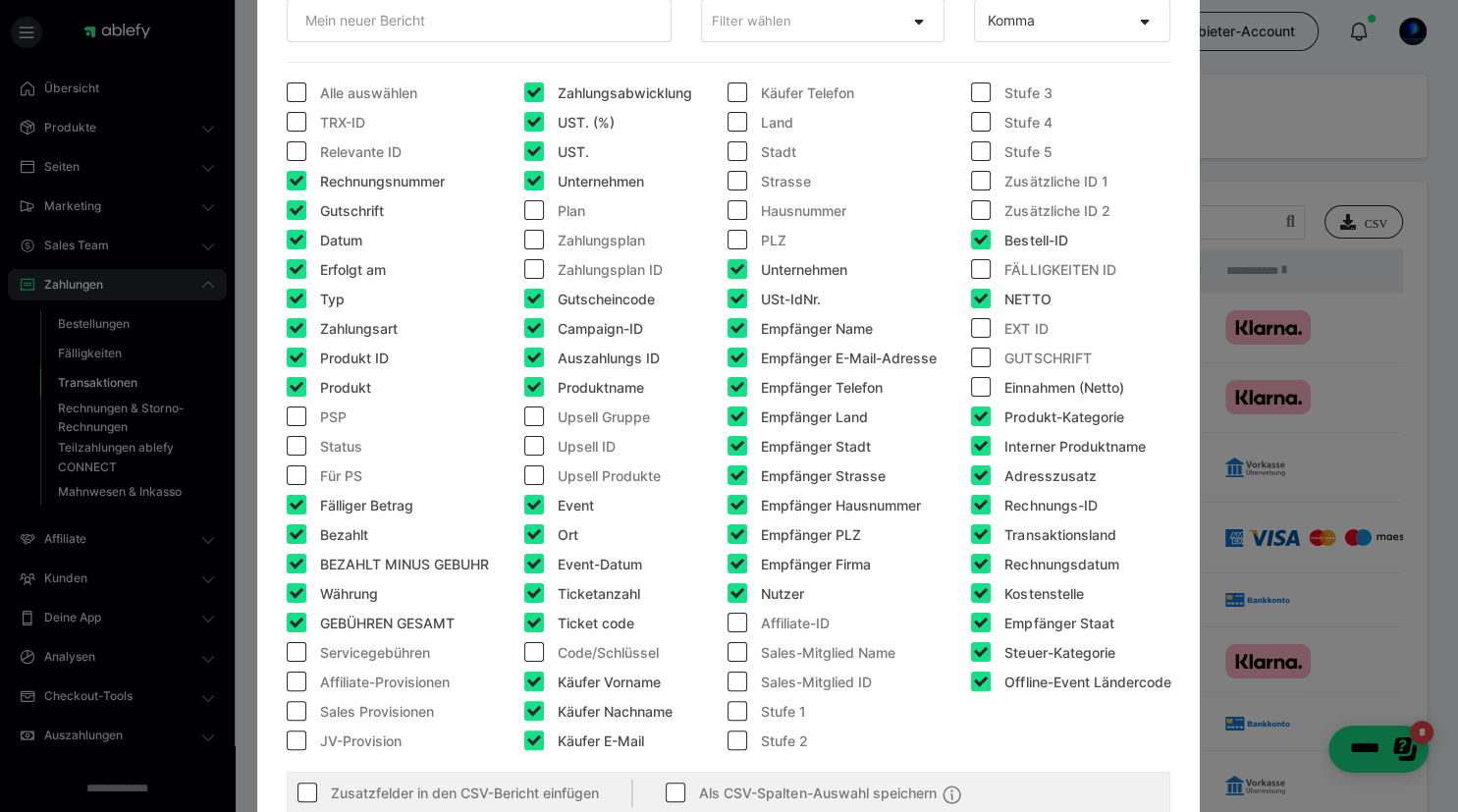 checkbox on "false" 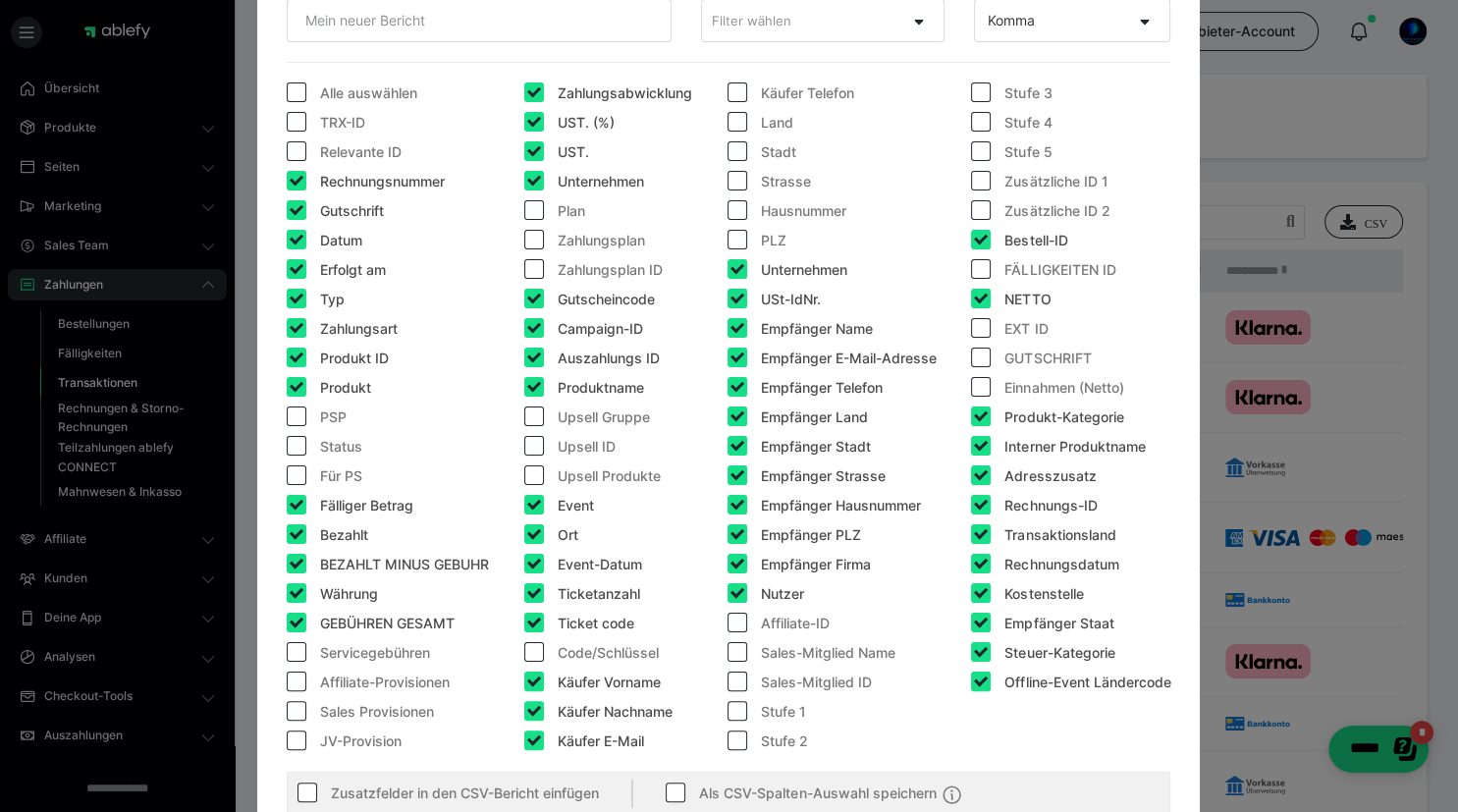 click at bounding box center (981, 416) 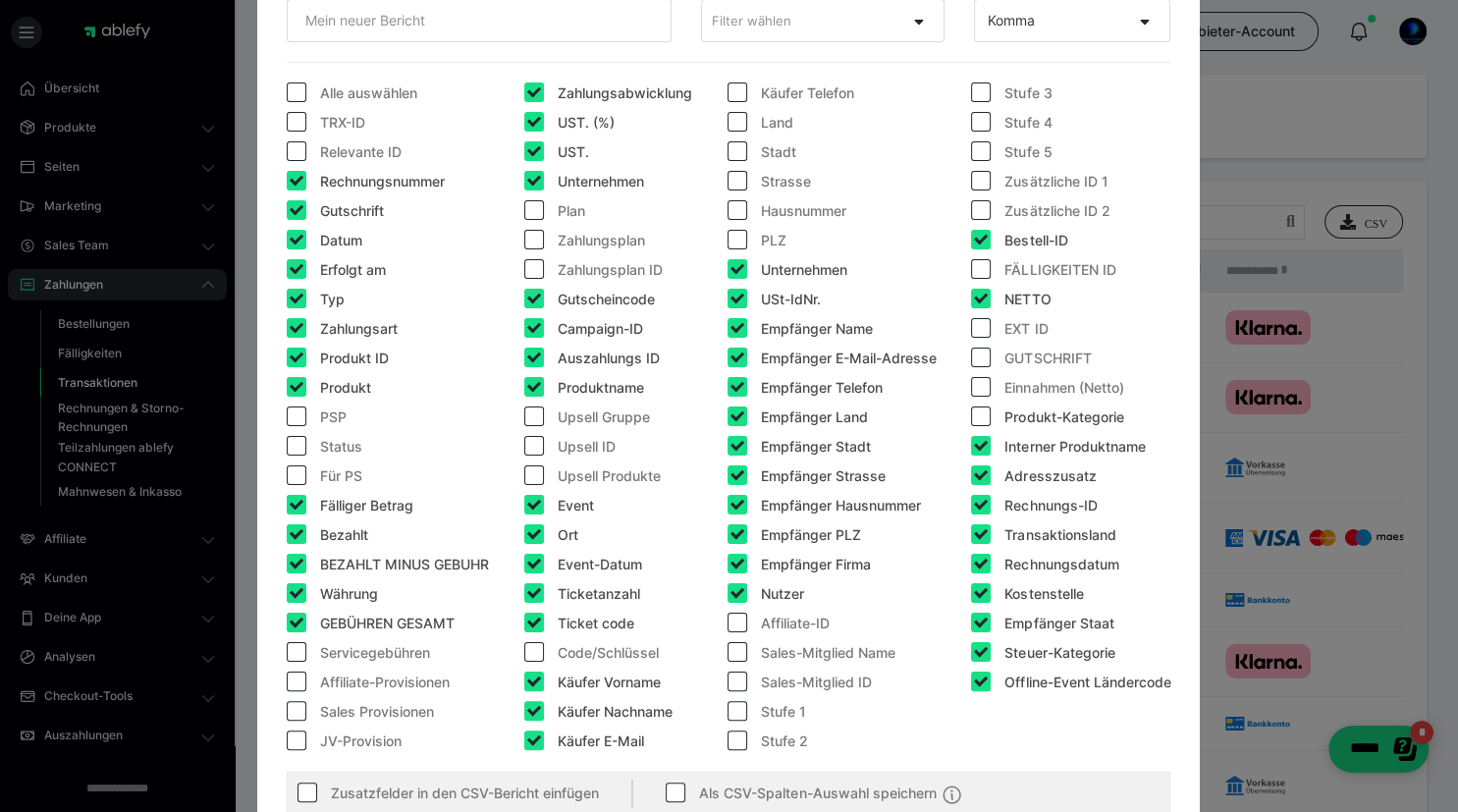 checkbox on "false" 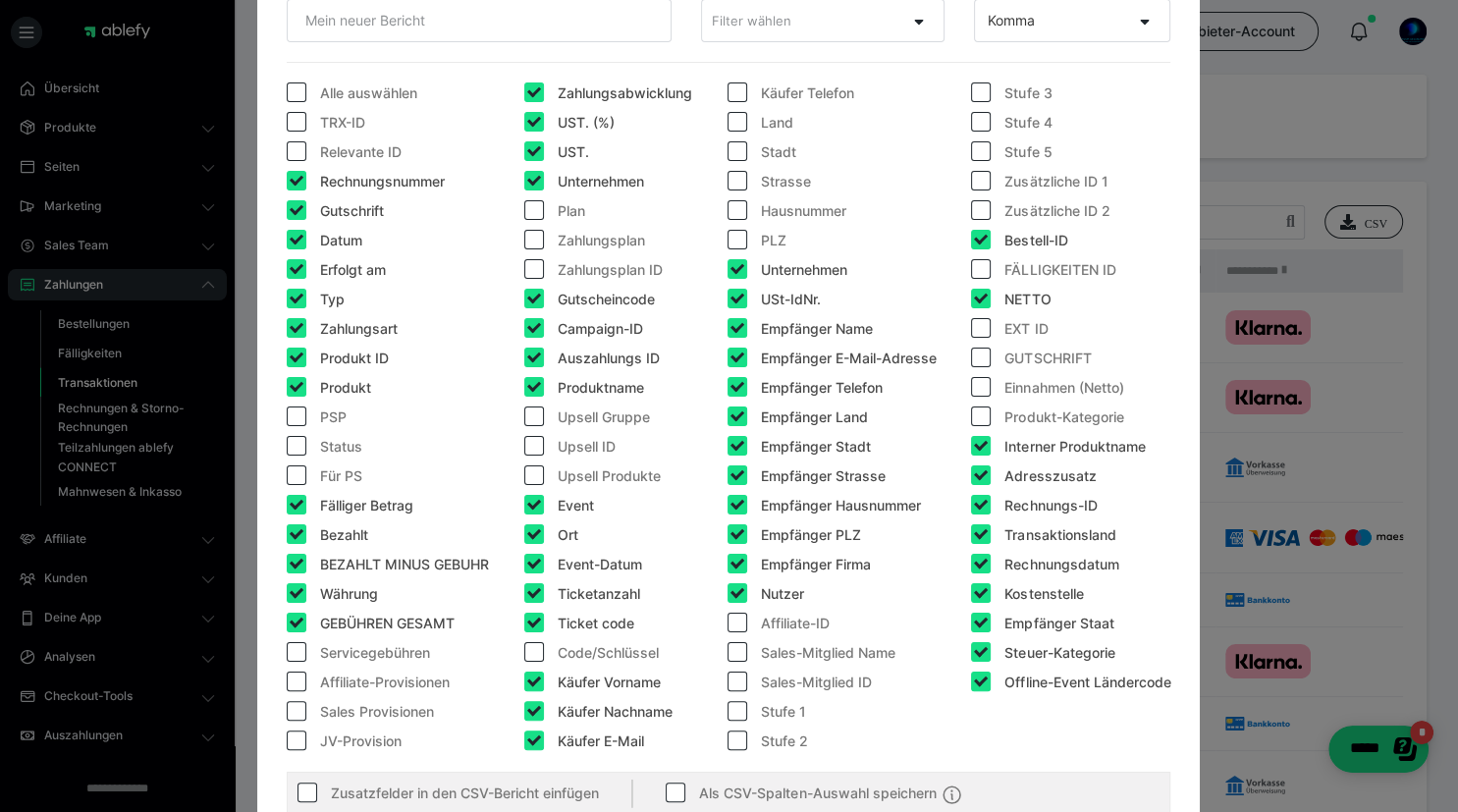 click at bounding box center (981, 475) 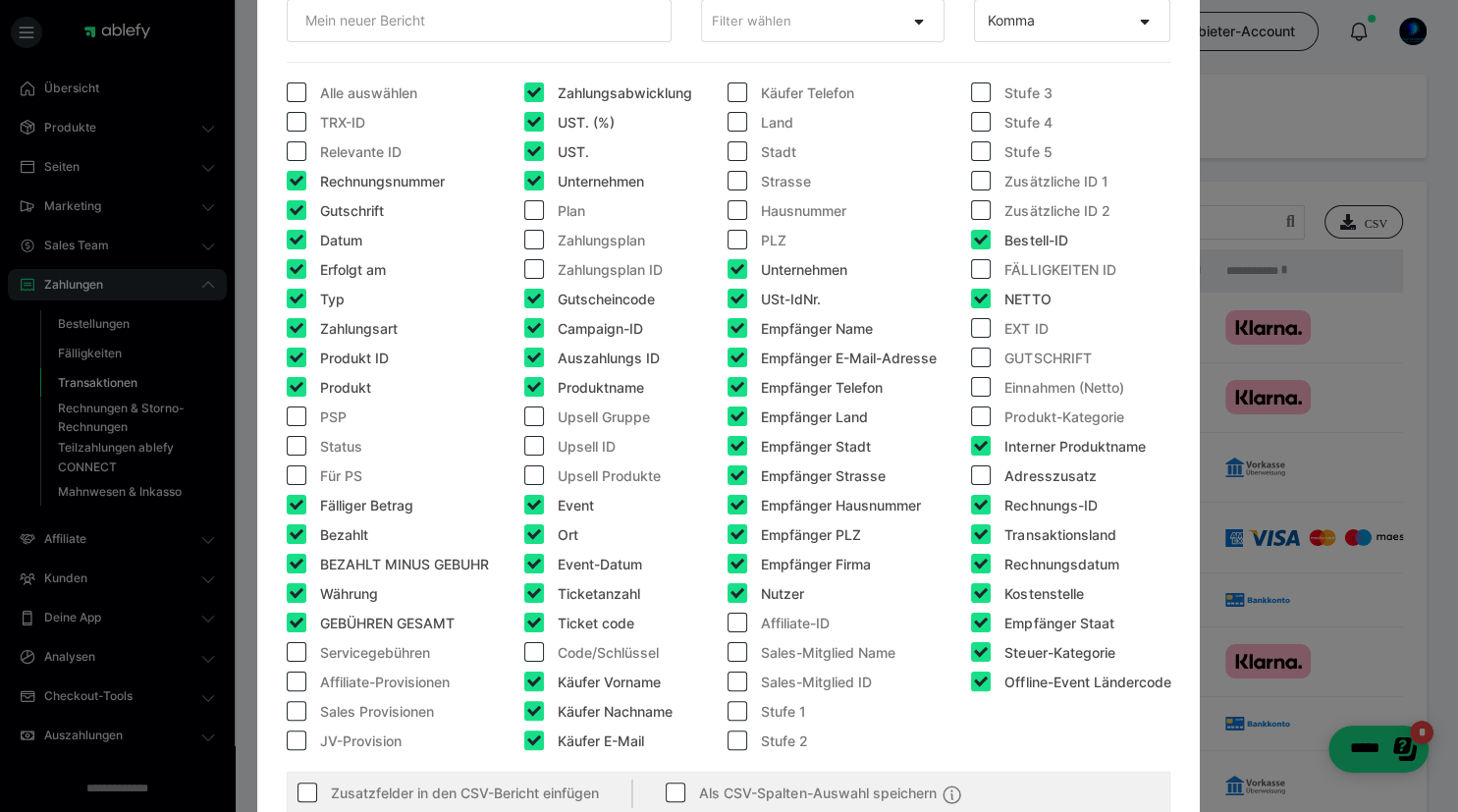 checkbox on "false" 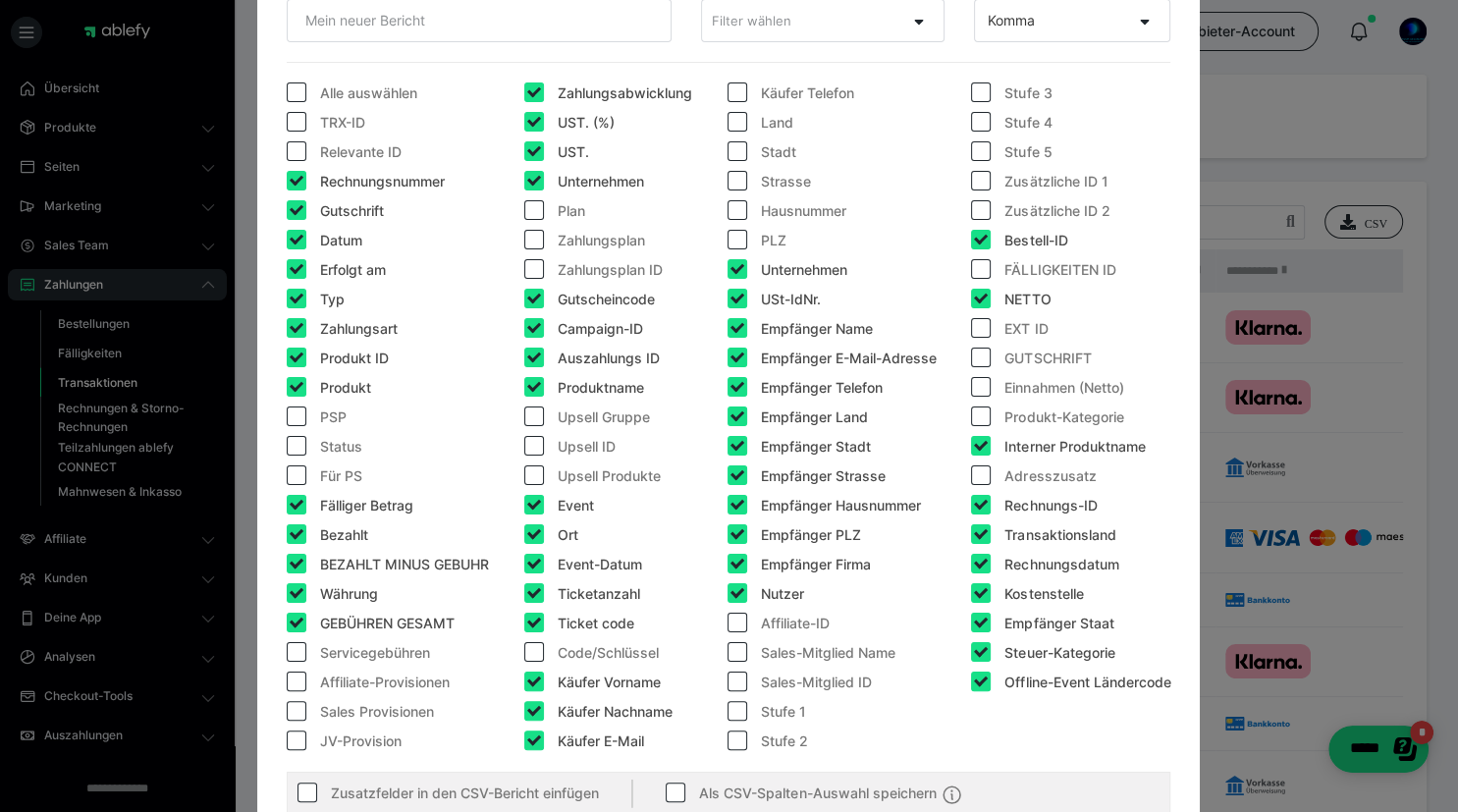 click at bounding box center (981, 505) 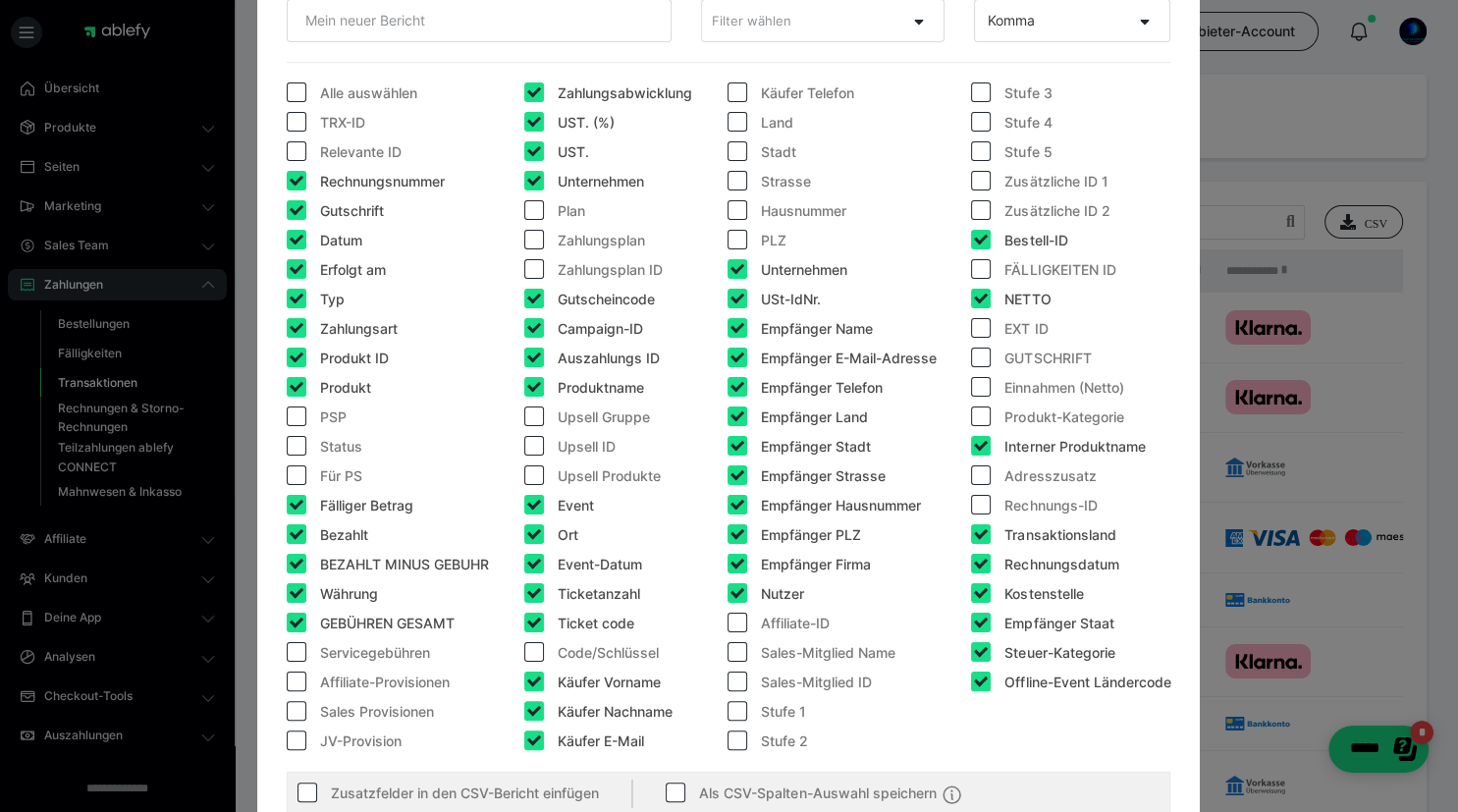 click at bounding box center (981, 505) 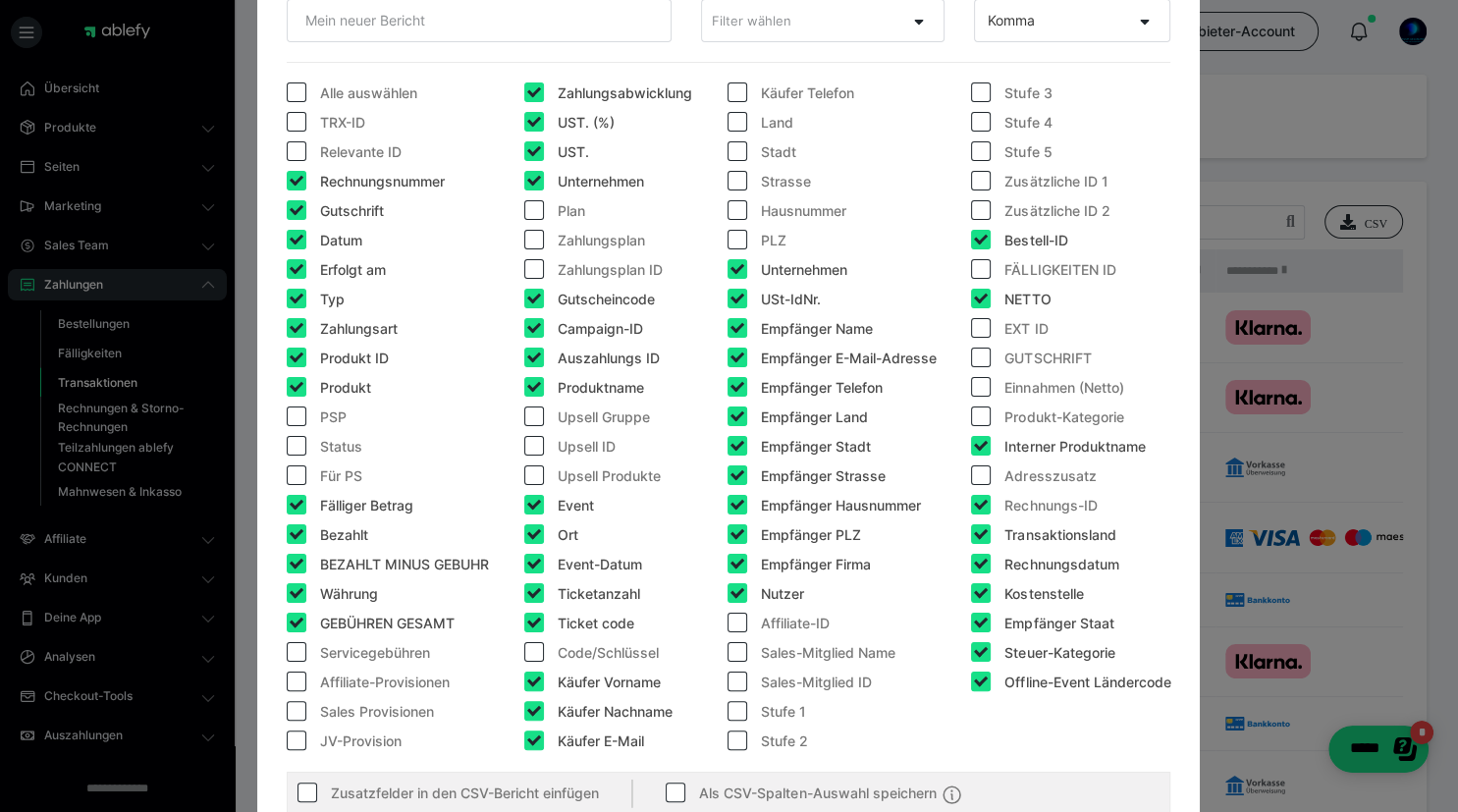 checkbox on "true" 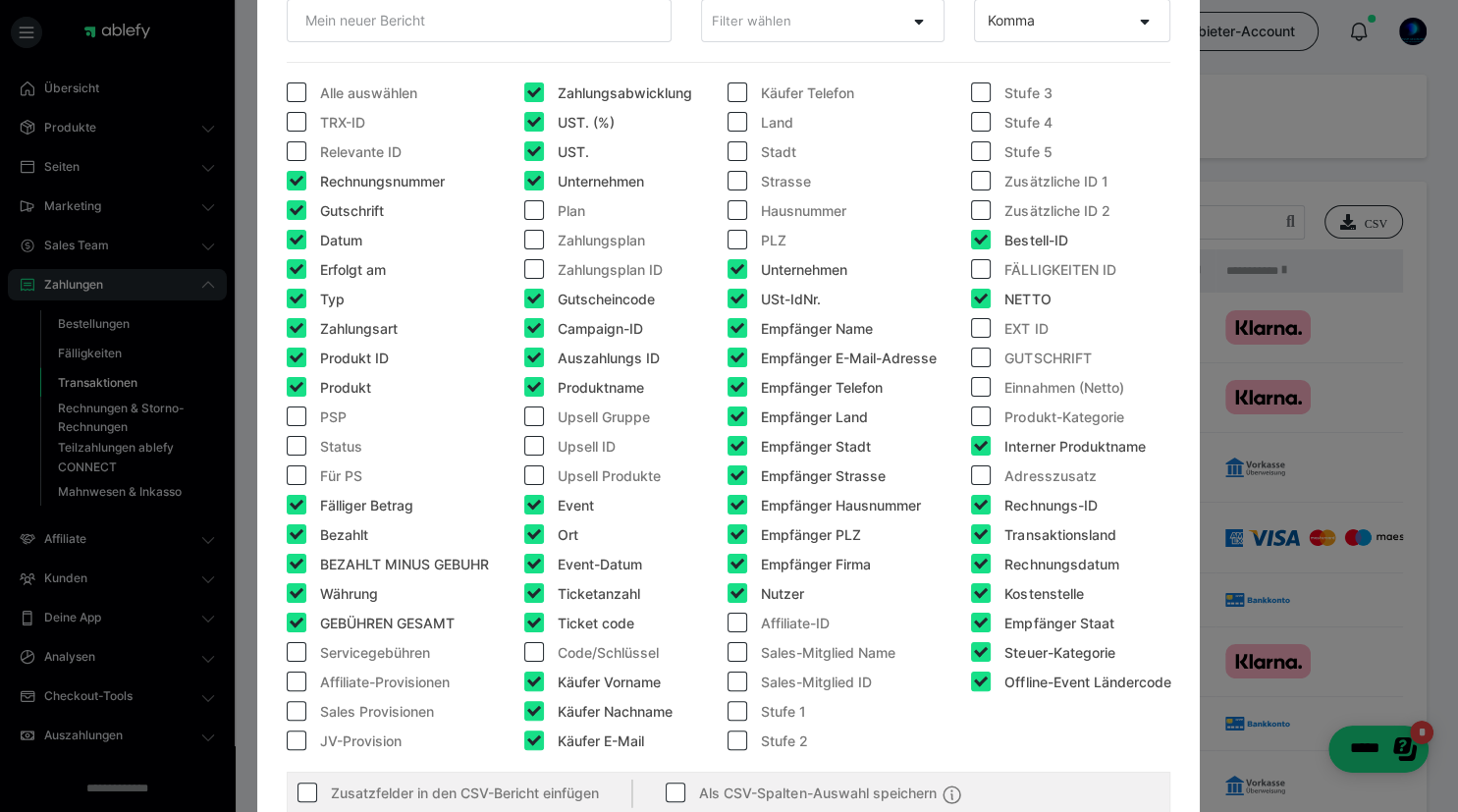 click at bounding box center (981, 593) 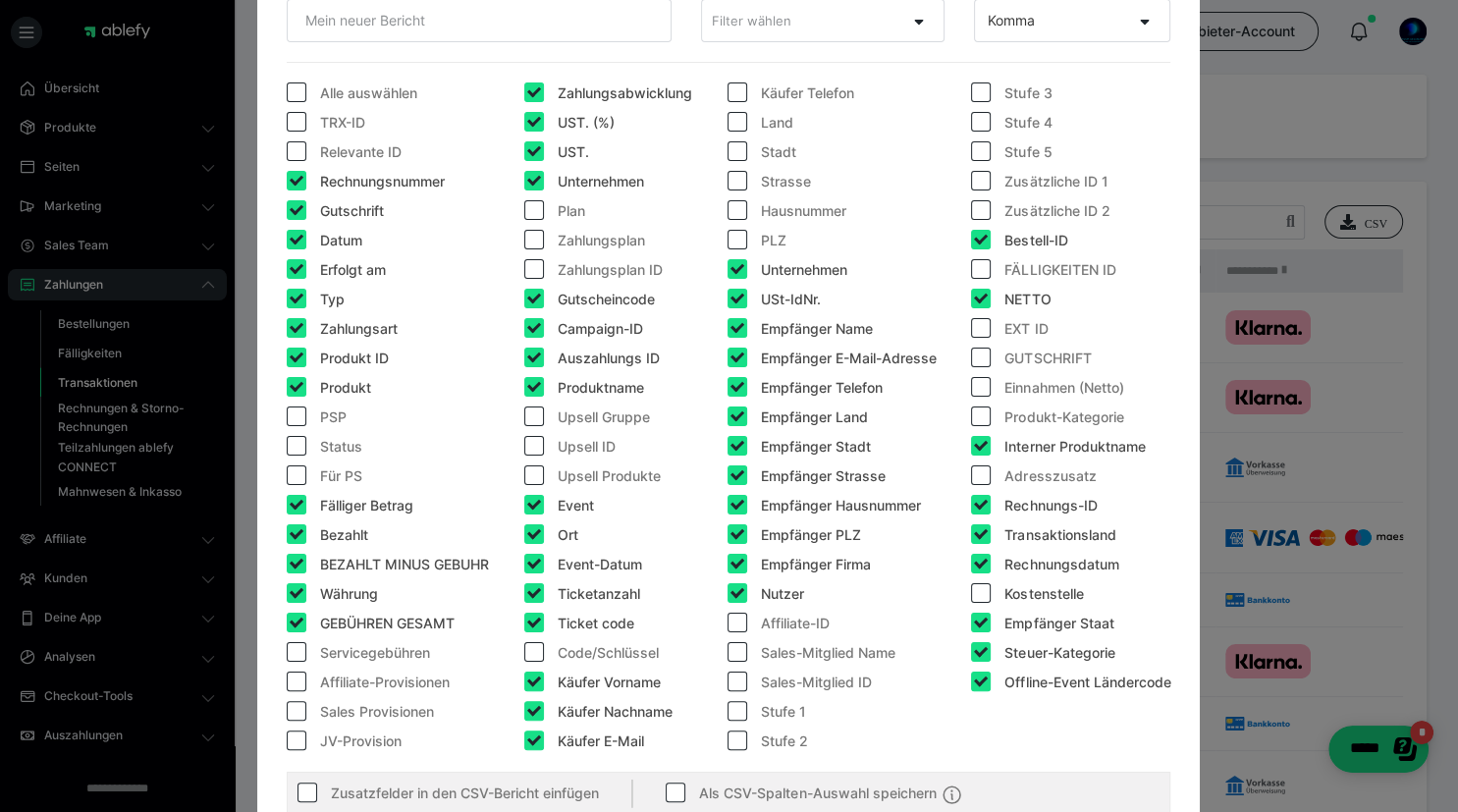 checkbox on "false" 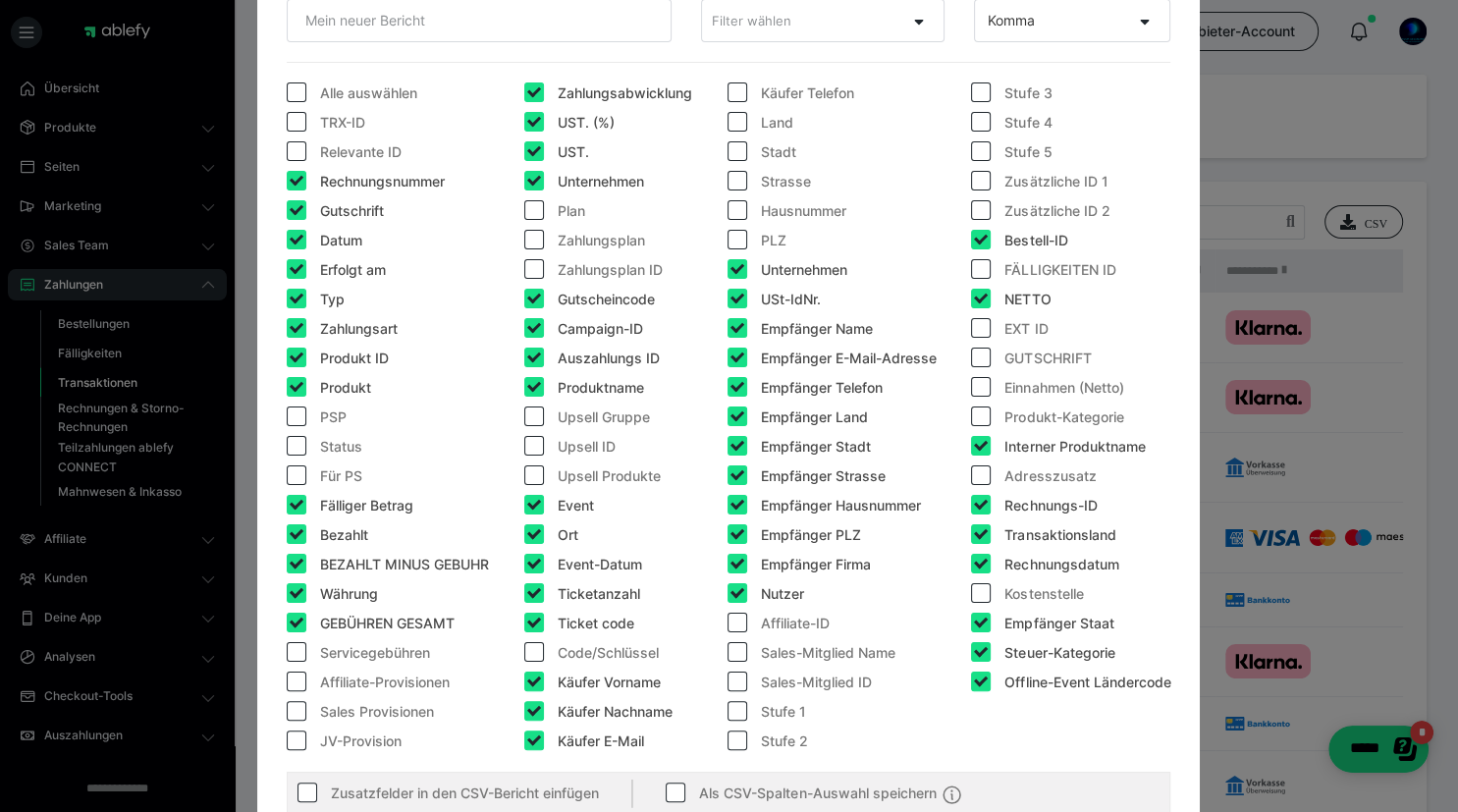 click at bounding box center (981, 623) 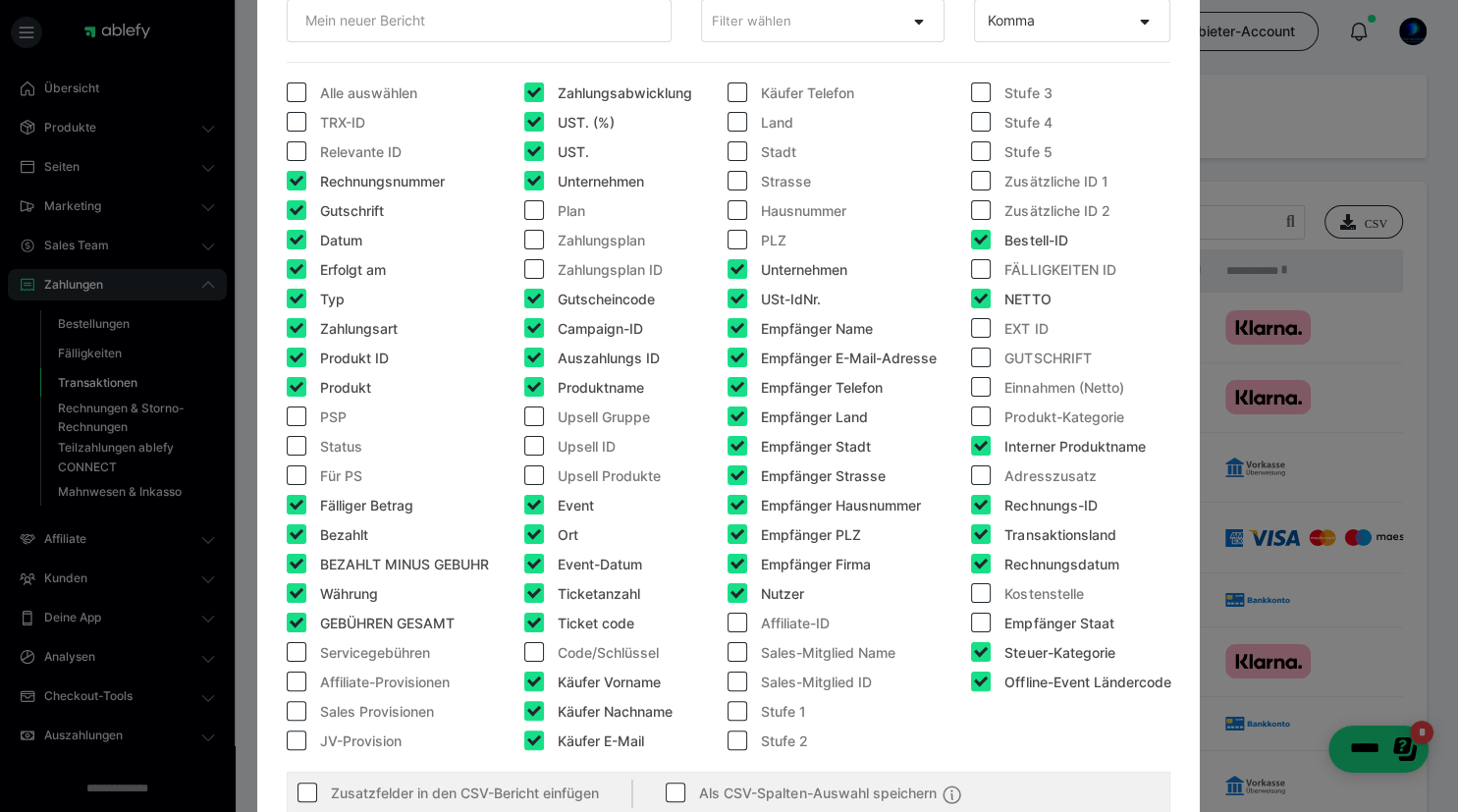 checkbox on "false" 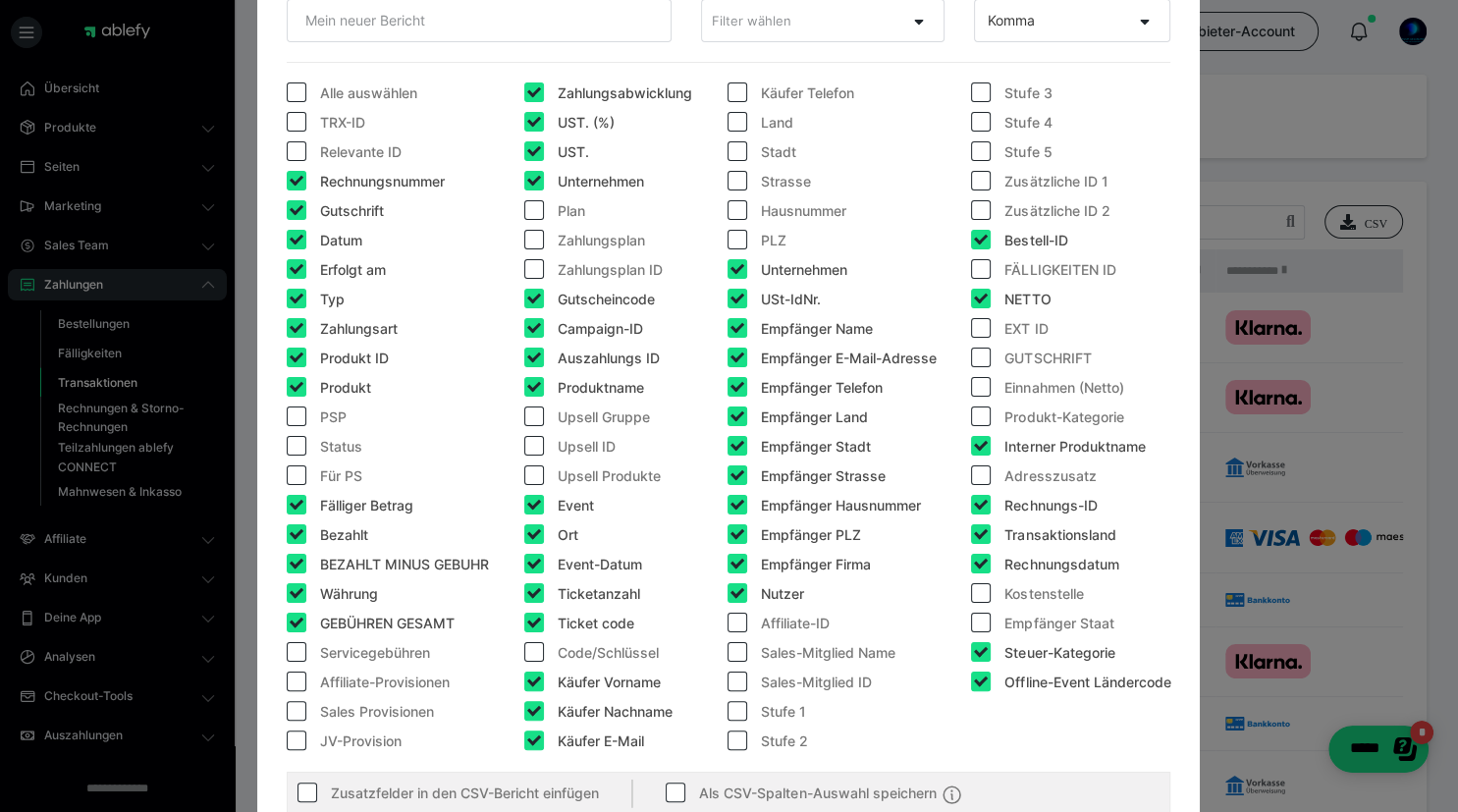 click at bounding box center (981, 681) 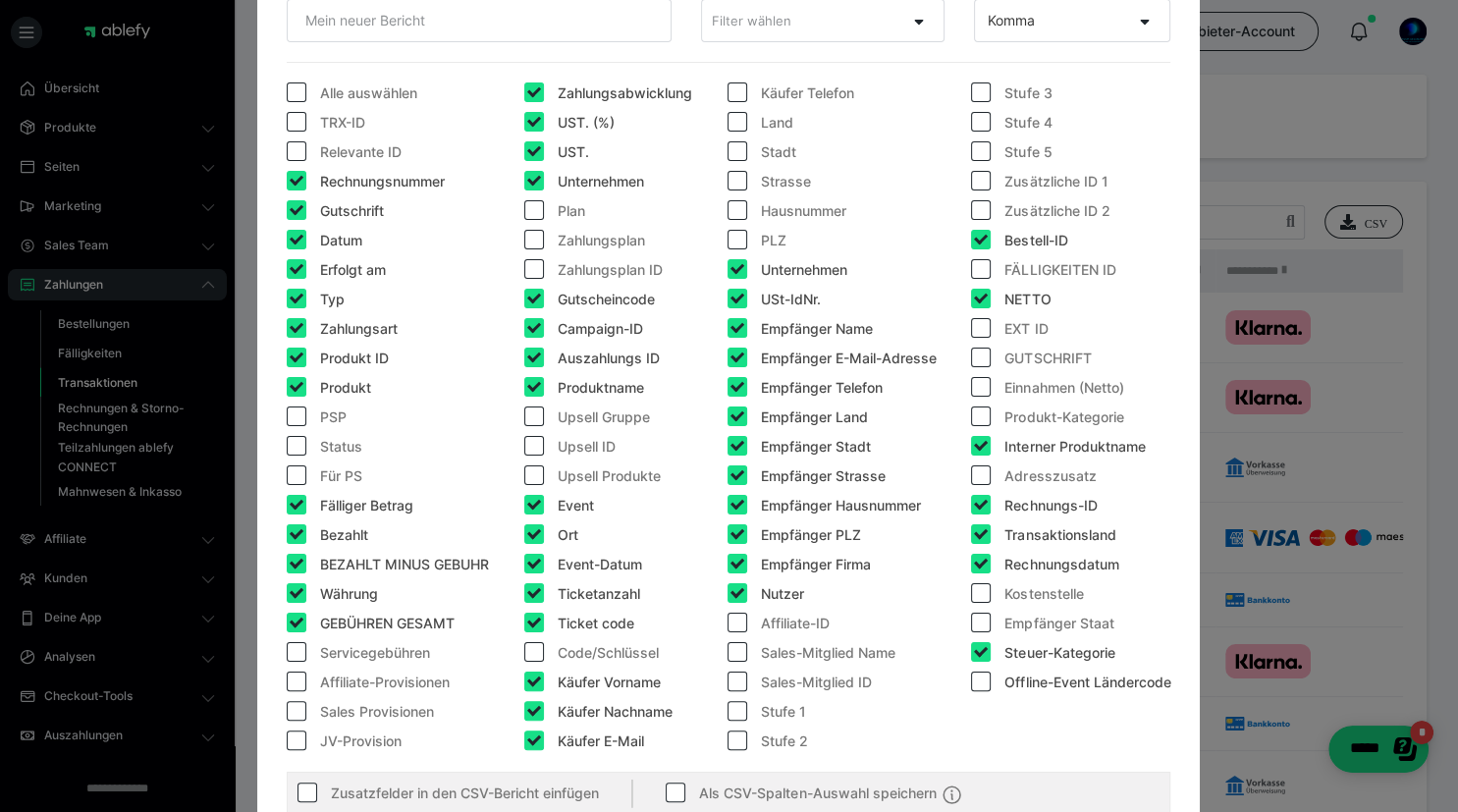 checkbox on "false" 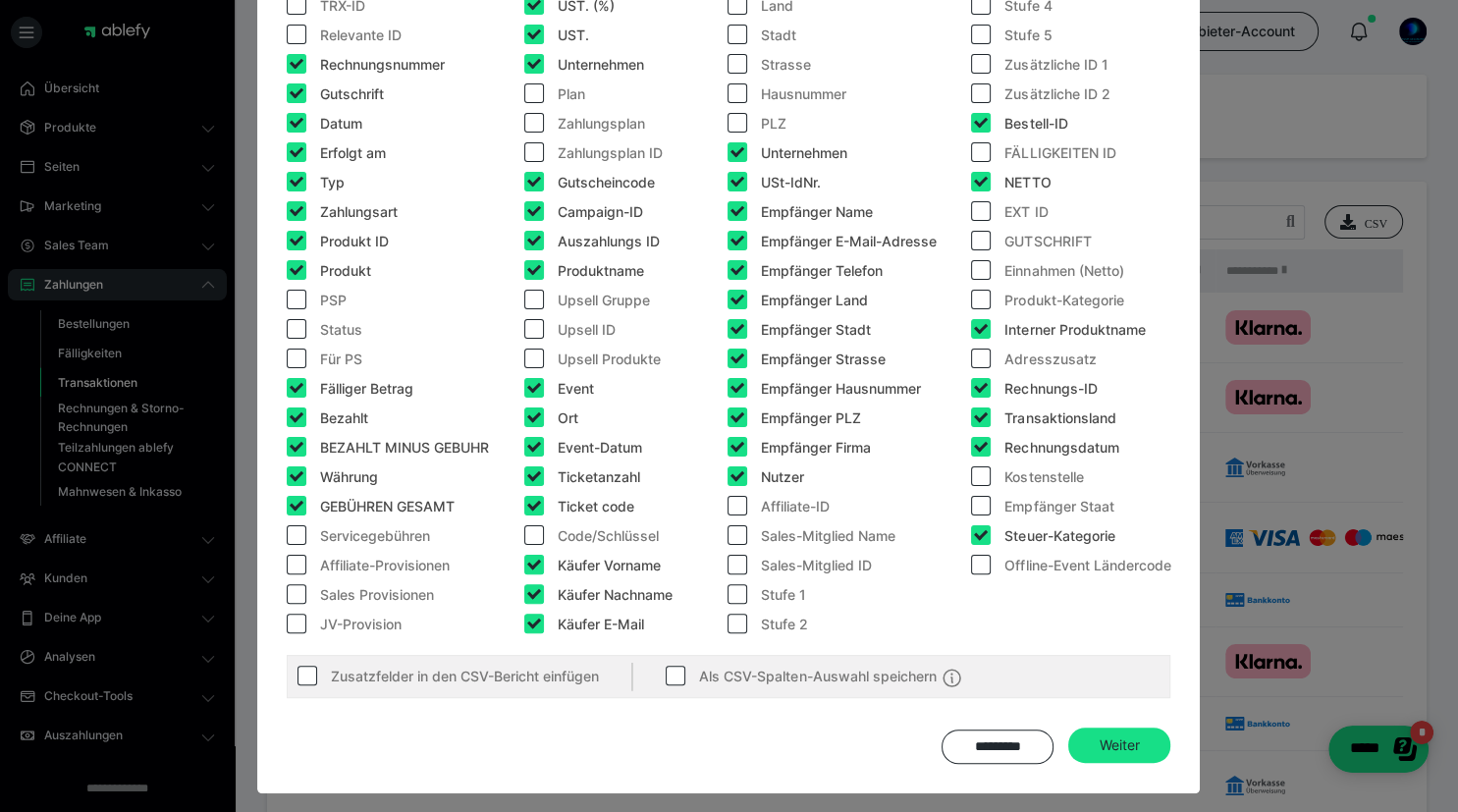 scroll, scrollTop: 344, scrollLeft: 0, axis: vertical 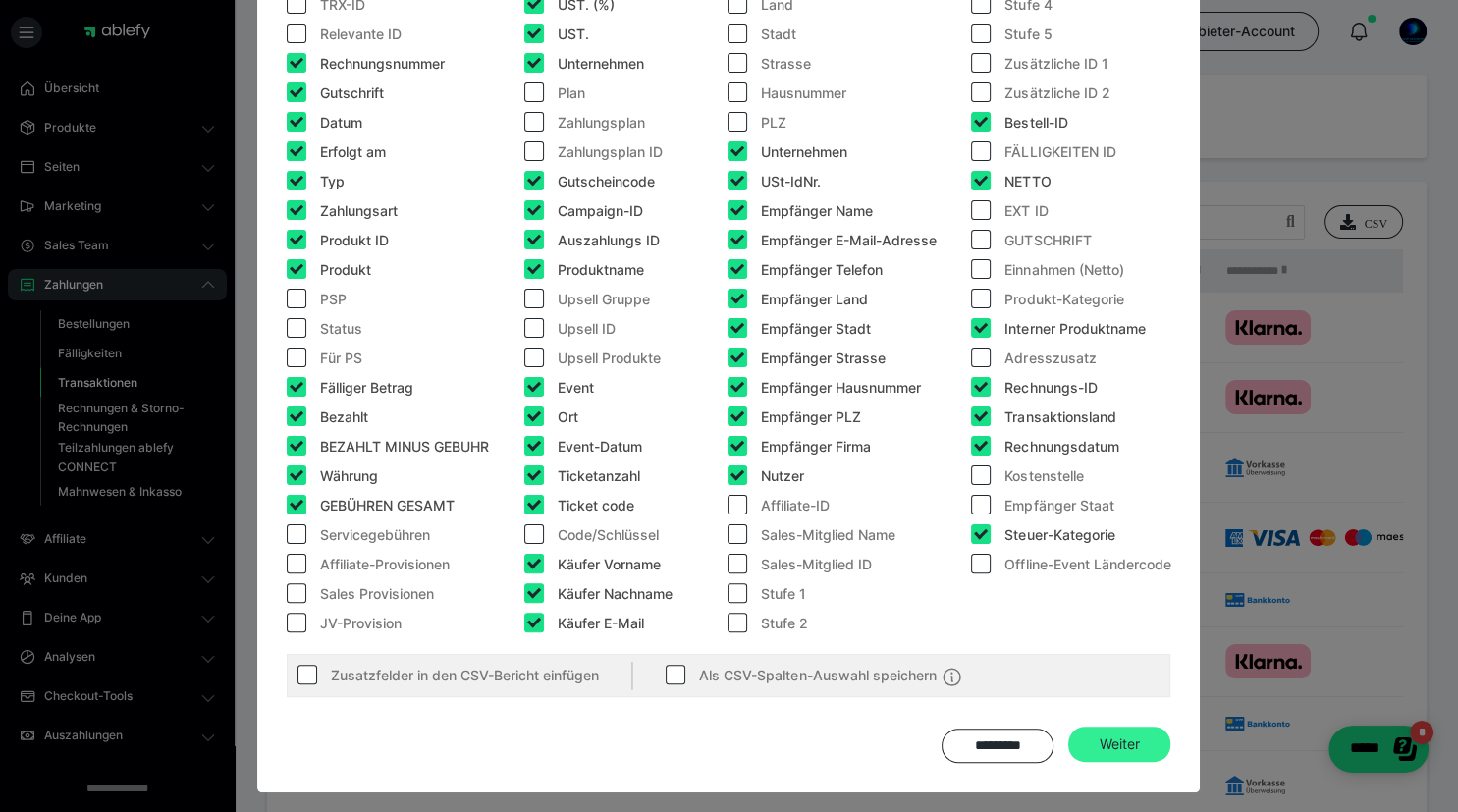 click on "Weiter" at bounding box center (1119, 744) 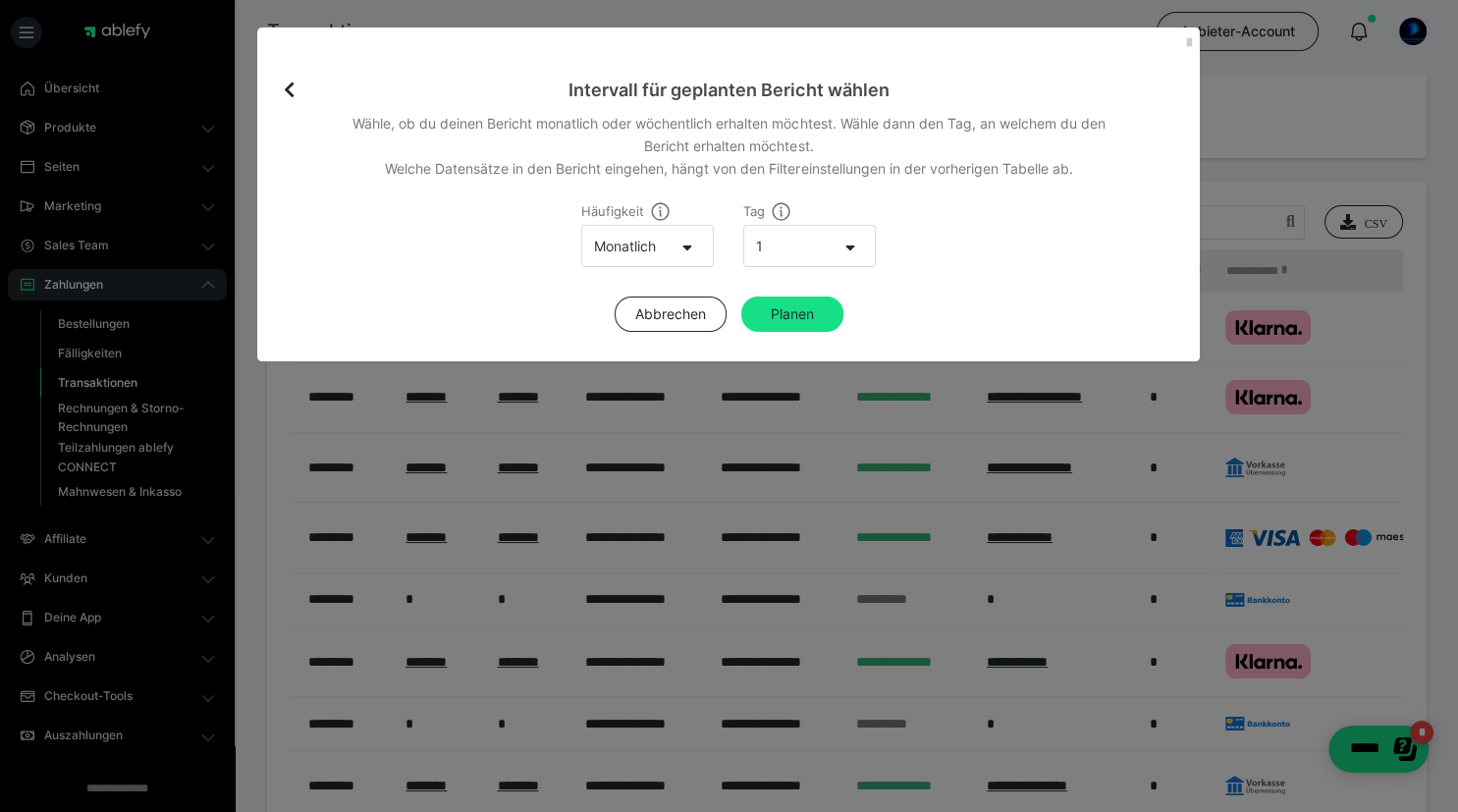 scroll, scrollTop: 0, scrollLeft: 0, axis: both 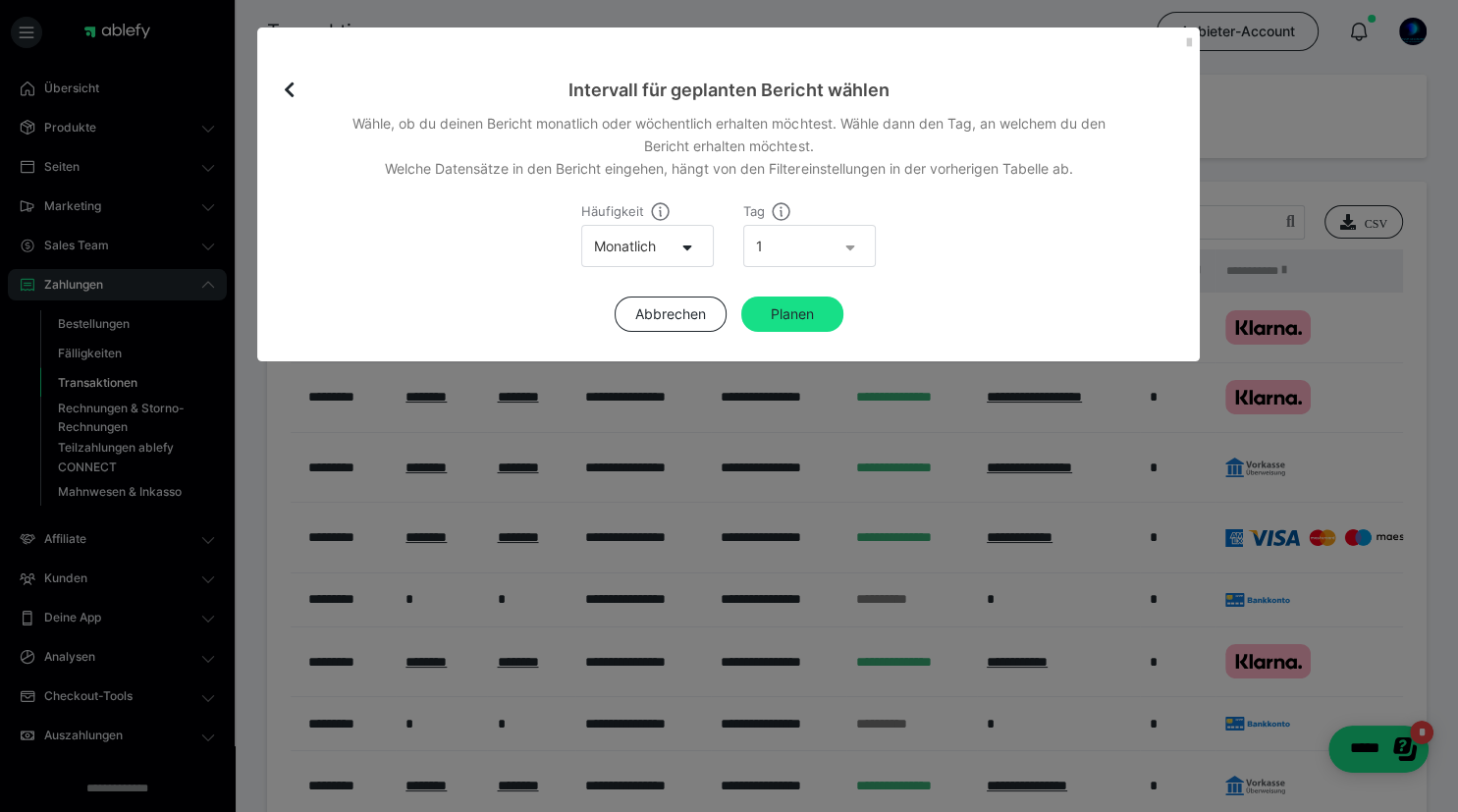 click at bounding box center [855, 246] 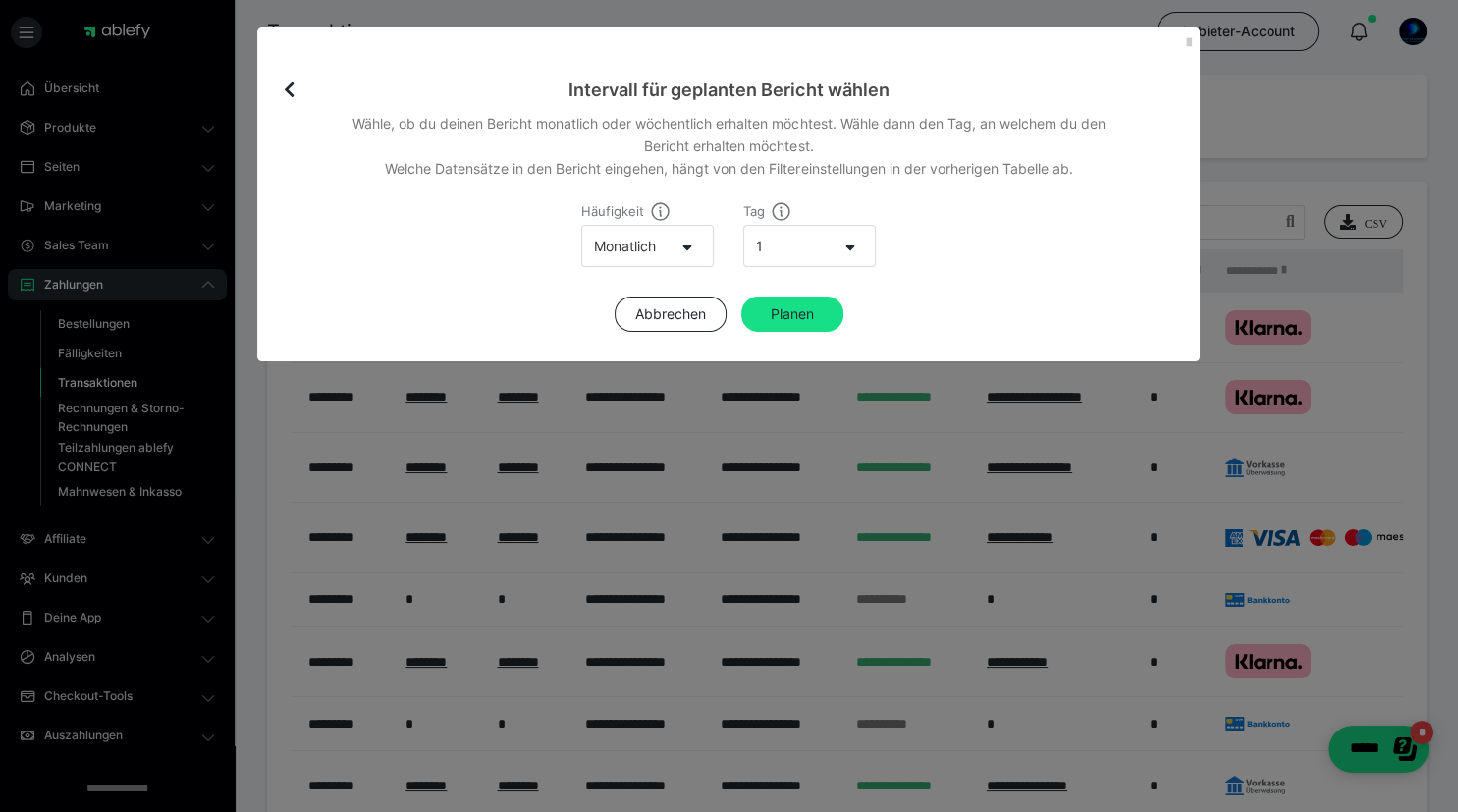 click on "Wähle, ob du deinen Bericht monatlich oder wöchentlich erhalten möchtest. Wähle dann den Tag, an welchem du den Bericht erhalten möchtest.
Welche Datensätze in den Bericht eingehen, hängt von den Filtereinstellungen in der vorherigen Tabelle ab. Häufigkeit Monatlich Tag 1  Abbrechen Planen" at bounding box center [729, 222] 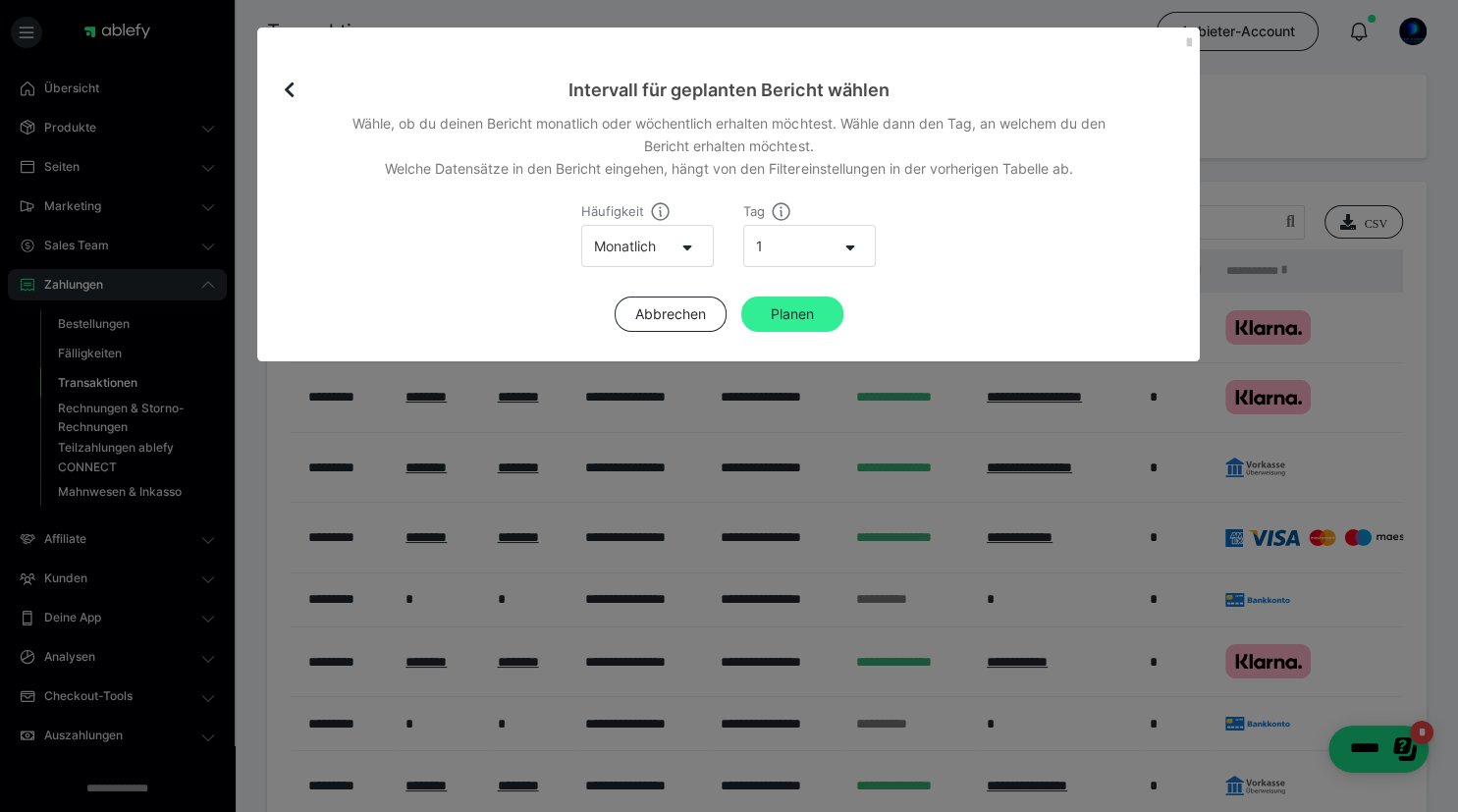 click on "Planen" at bounding box center [792, 314] 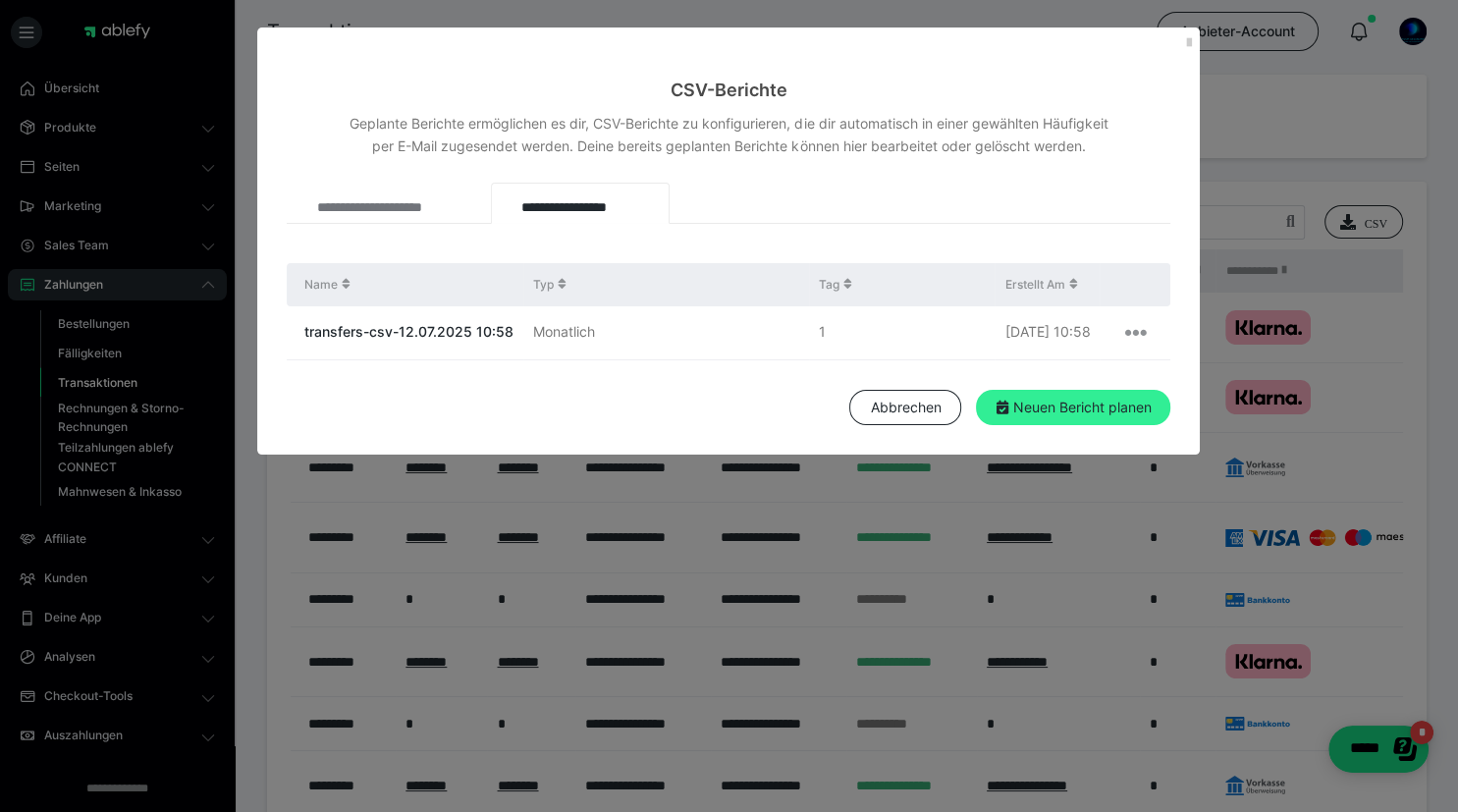 click on "Neuen Bericht planen" at bounding box center (1073, 407) 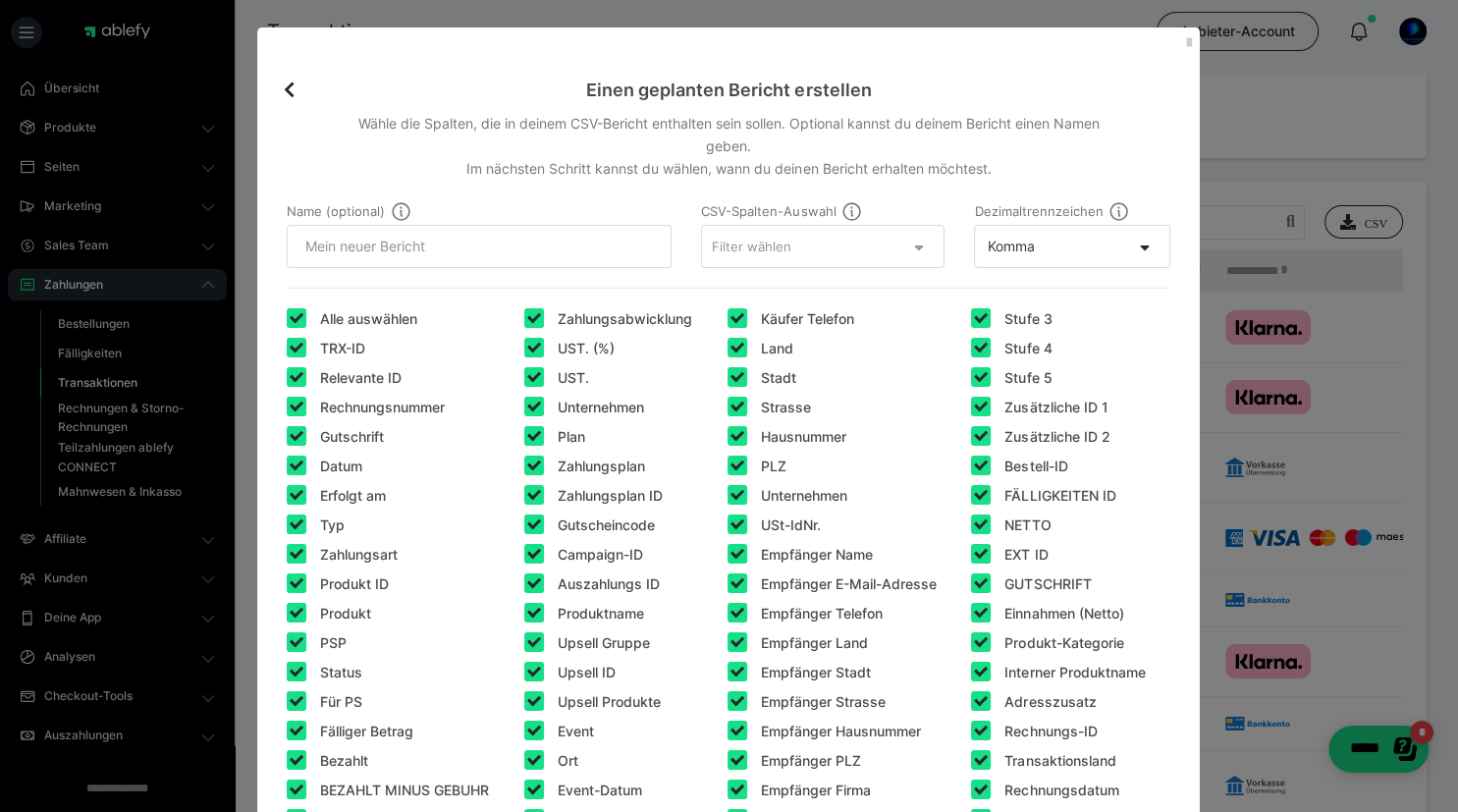 click at bounding box center (918, 244) 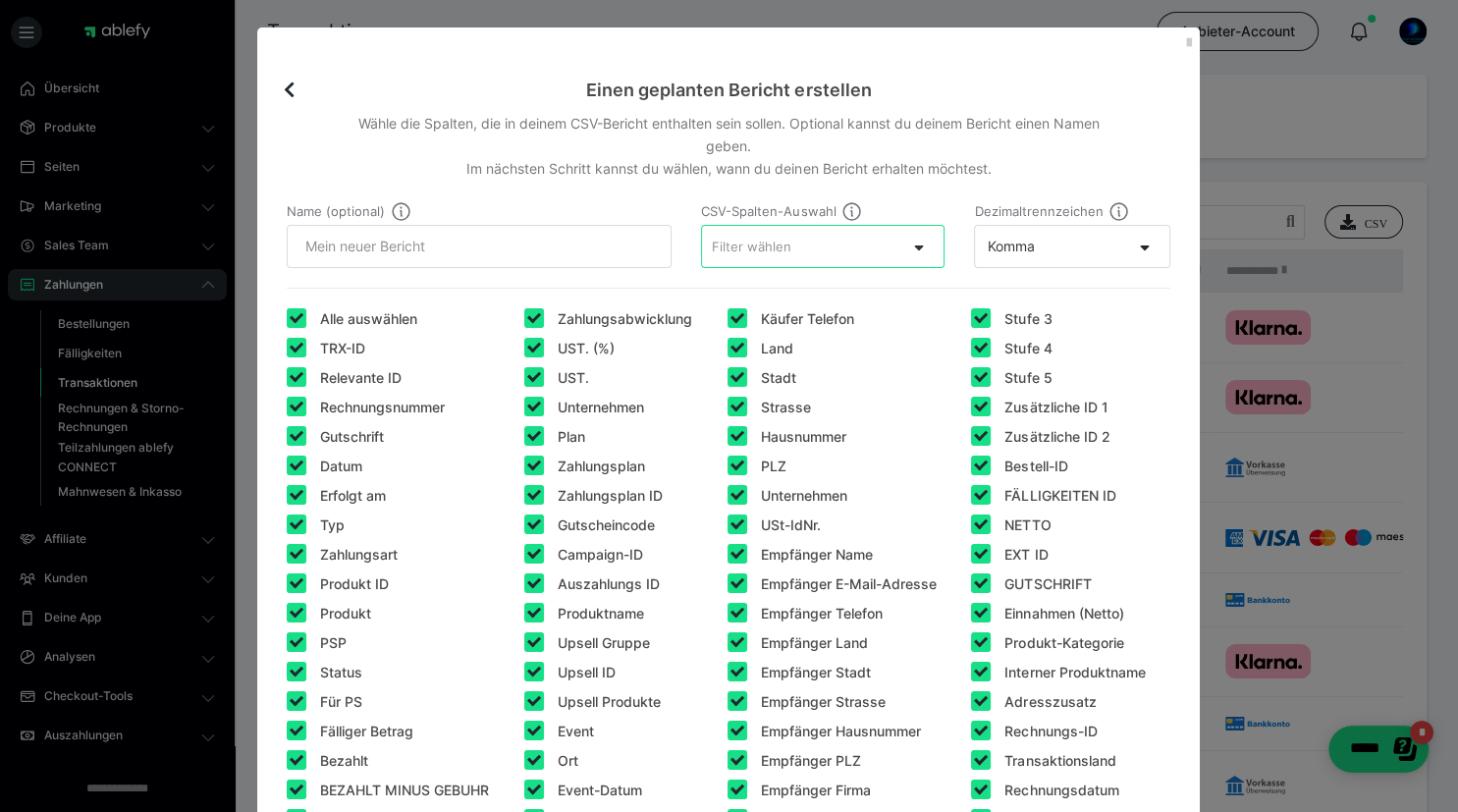 click at bounding box center [918, 244] 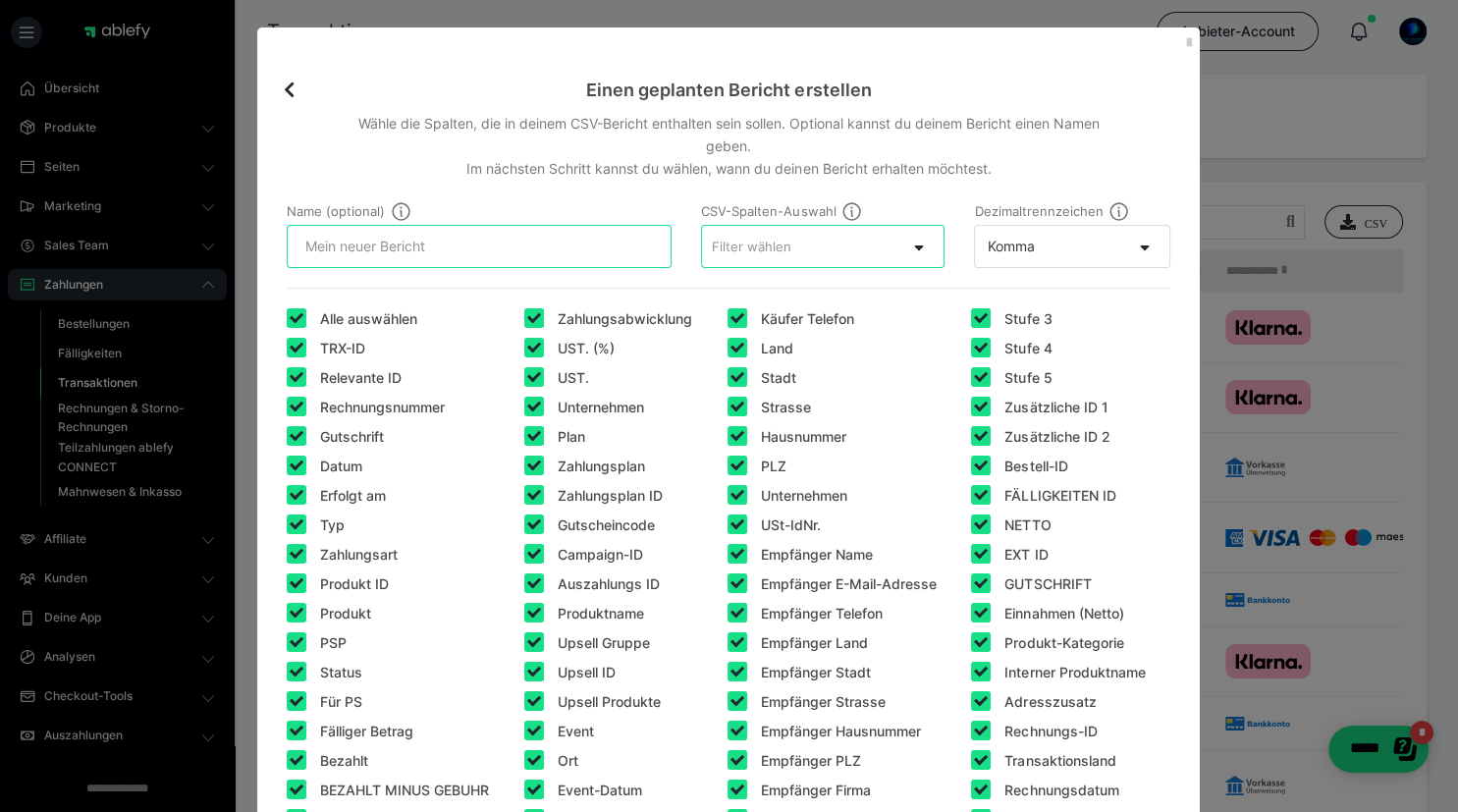 click on "Name (optional)" at bounding box center (479, 246) 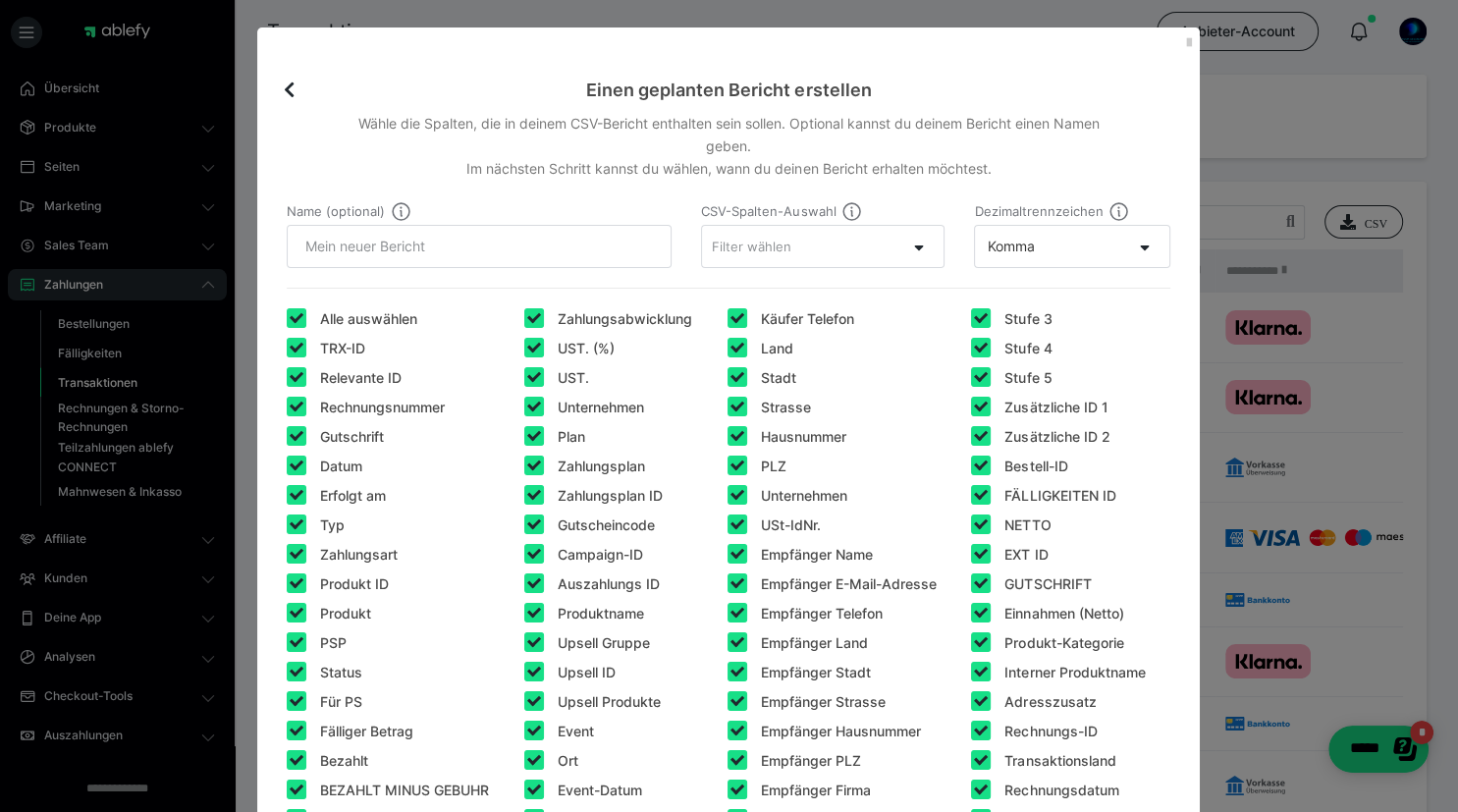 click at bounding box center (297, 318) 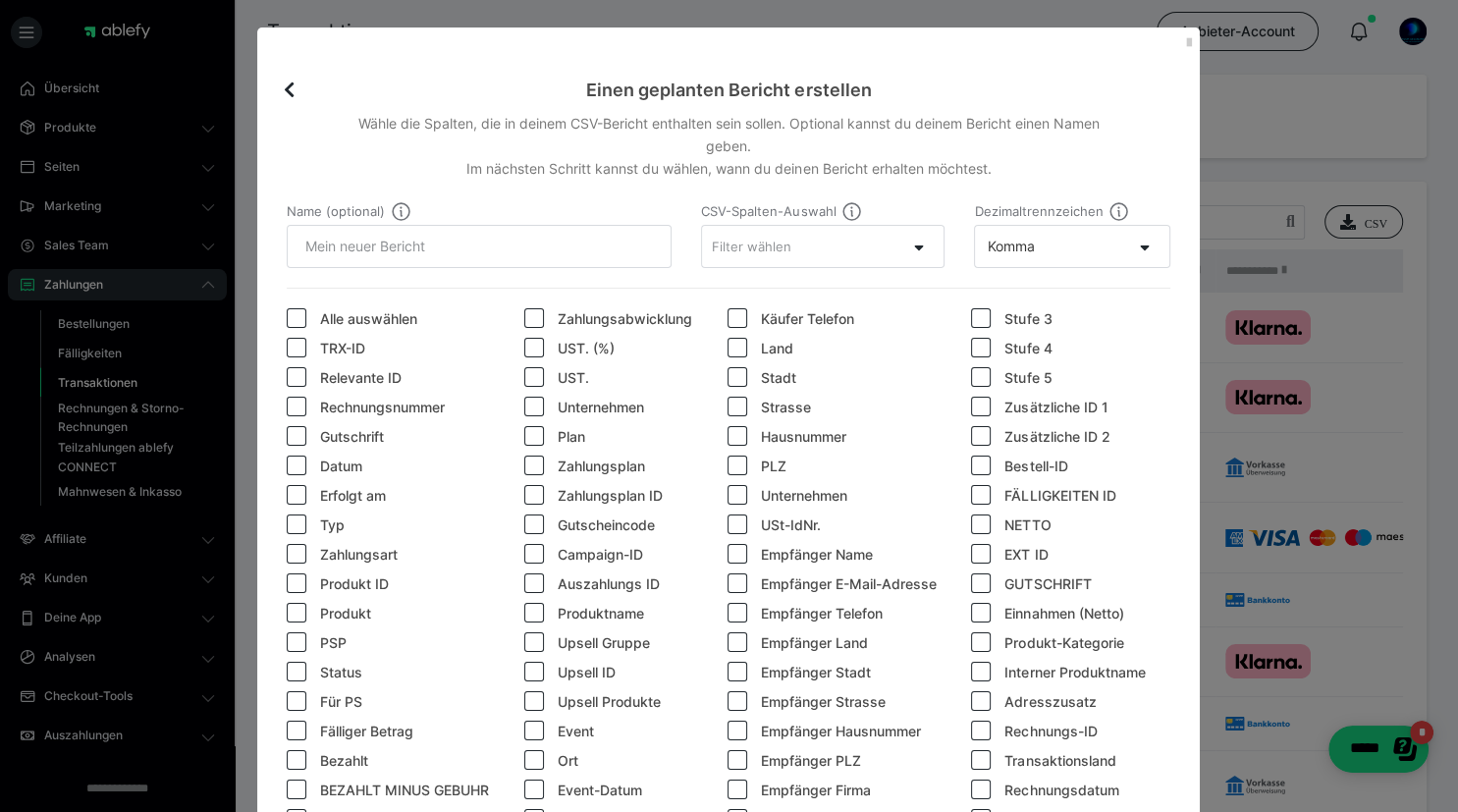 checkbox on "false" 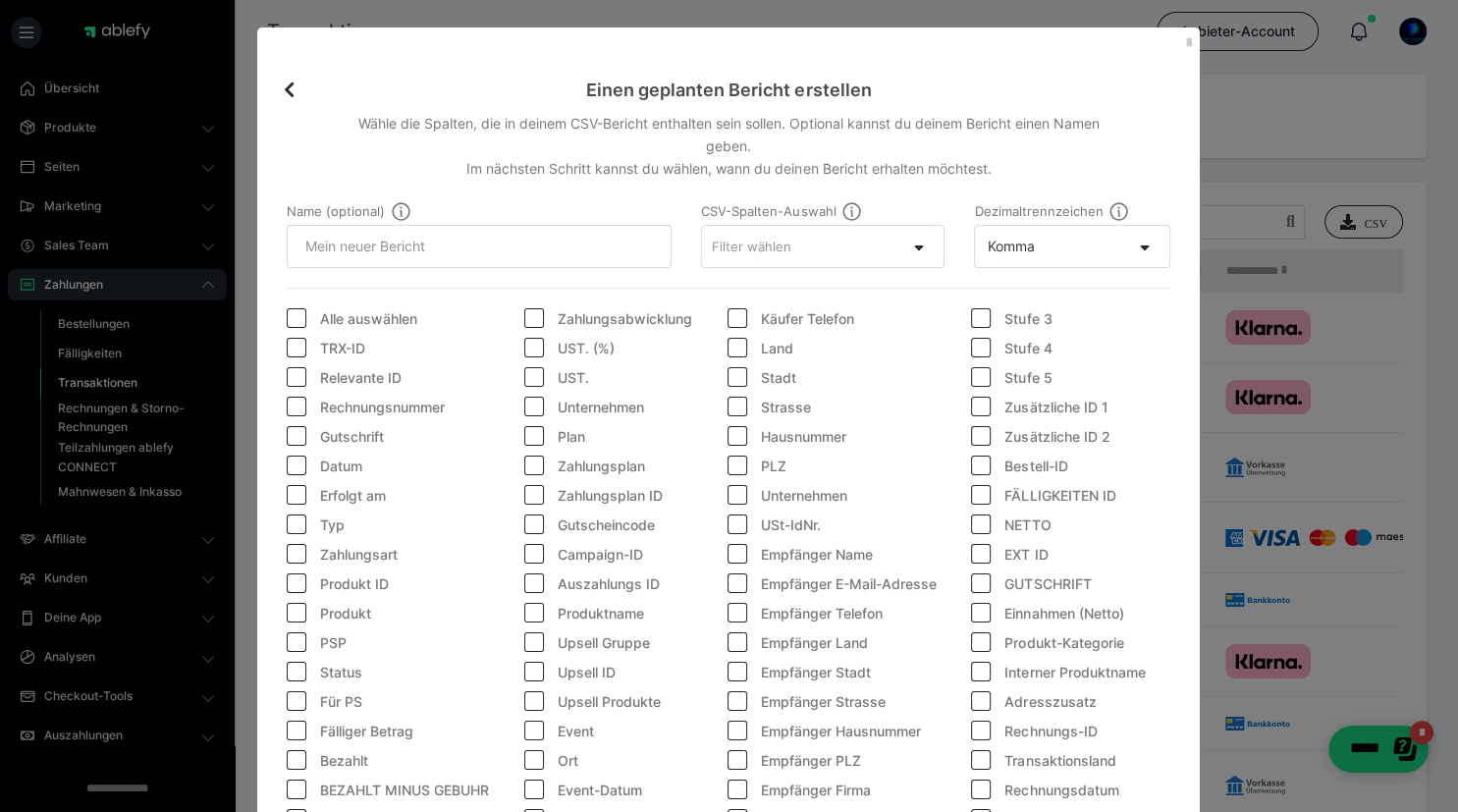 click at bounding box center (297, 406) 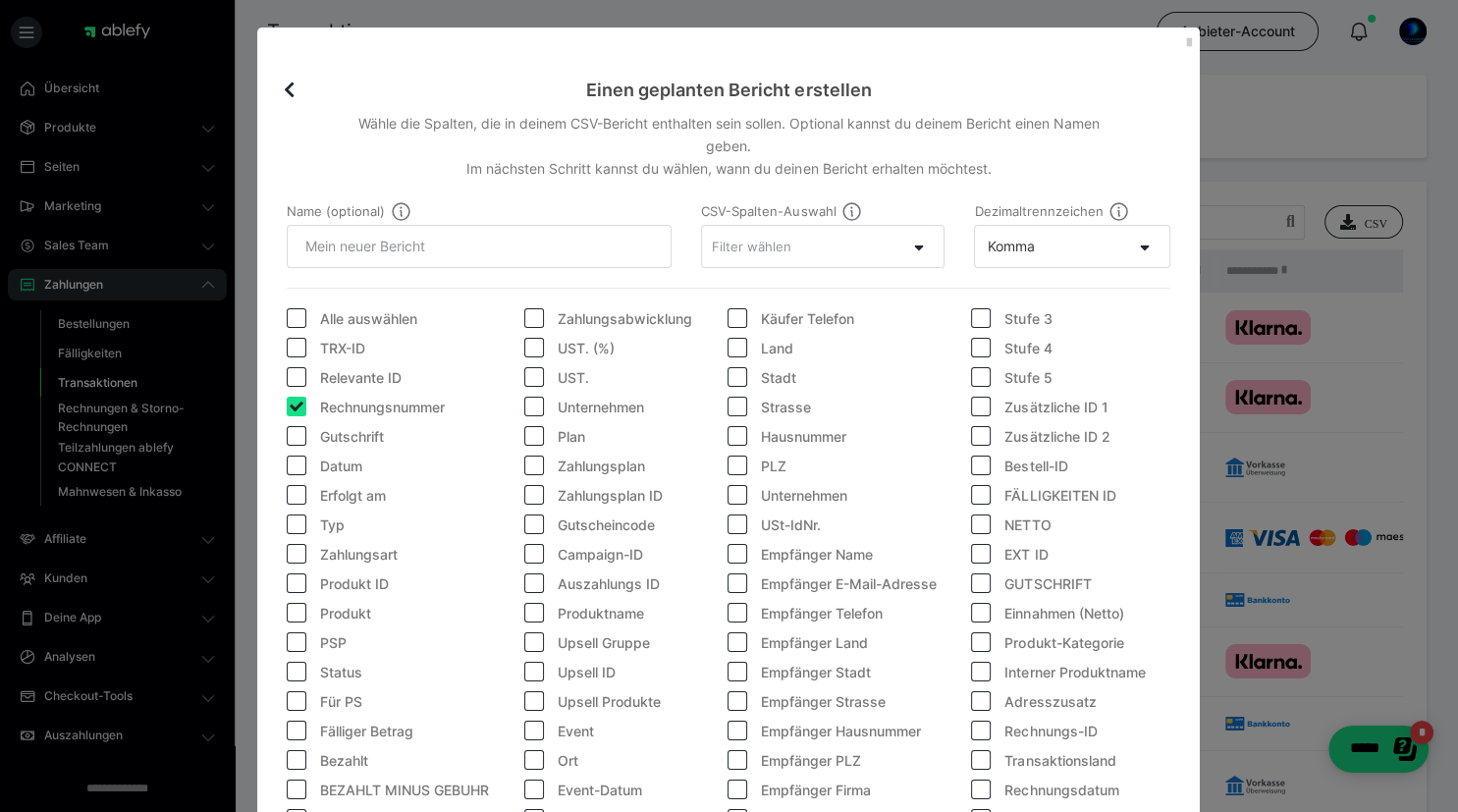 checkbox on "true" 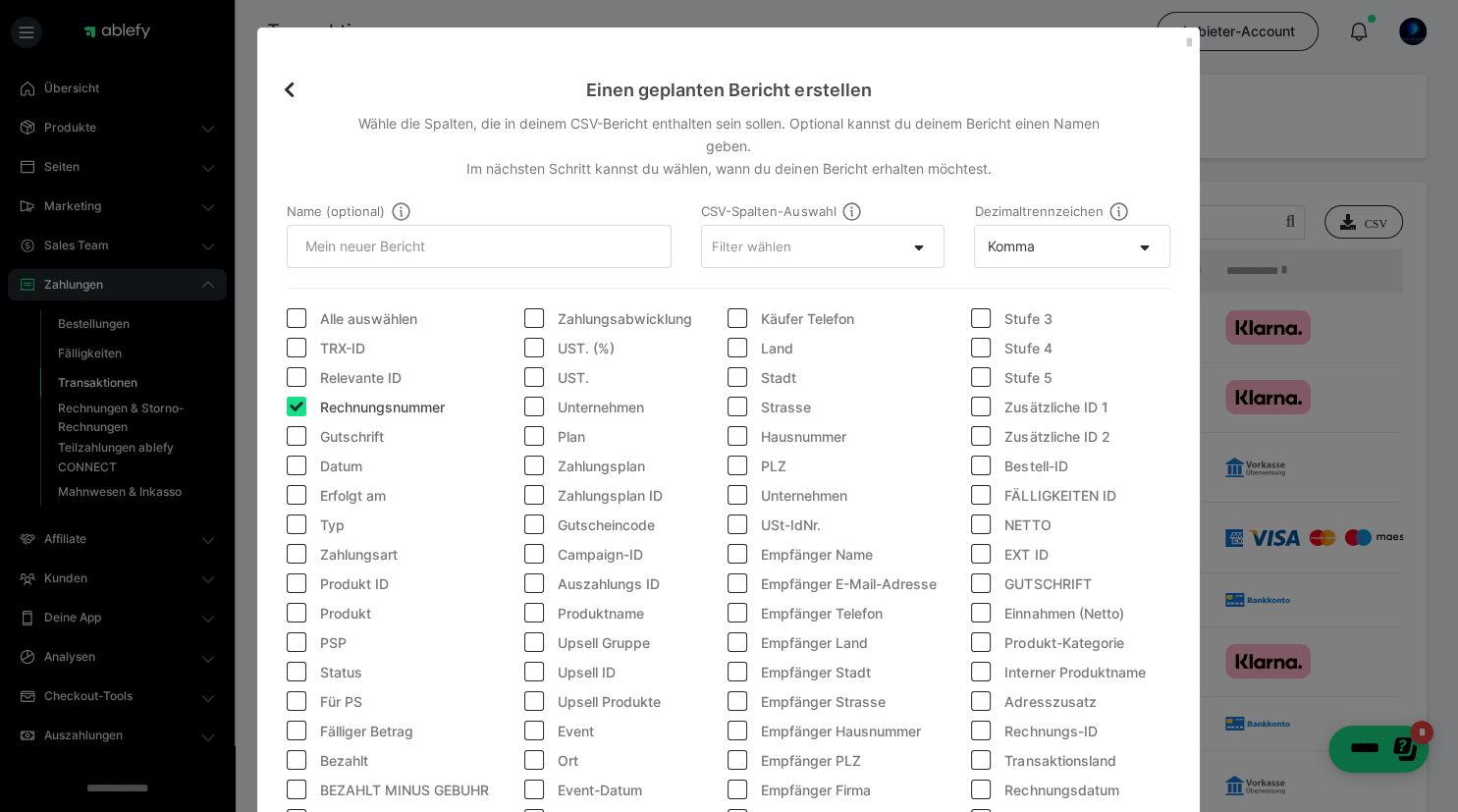 click at bounding box center (297, 436) 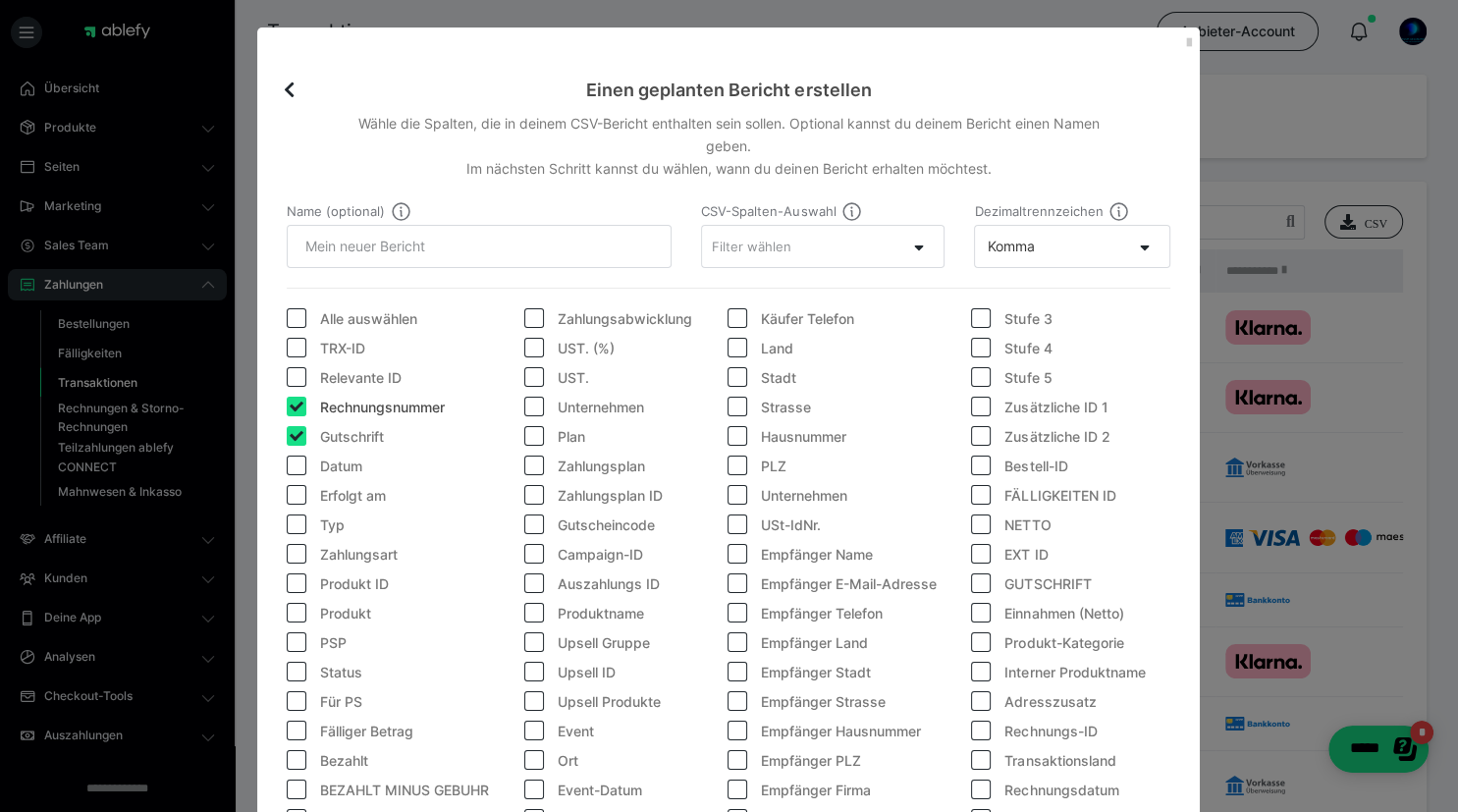 checkbox on "true" 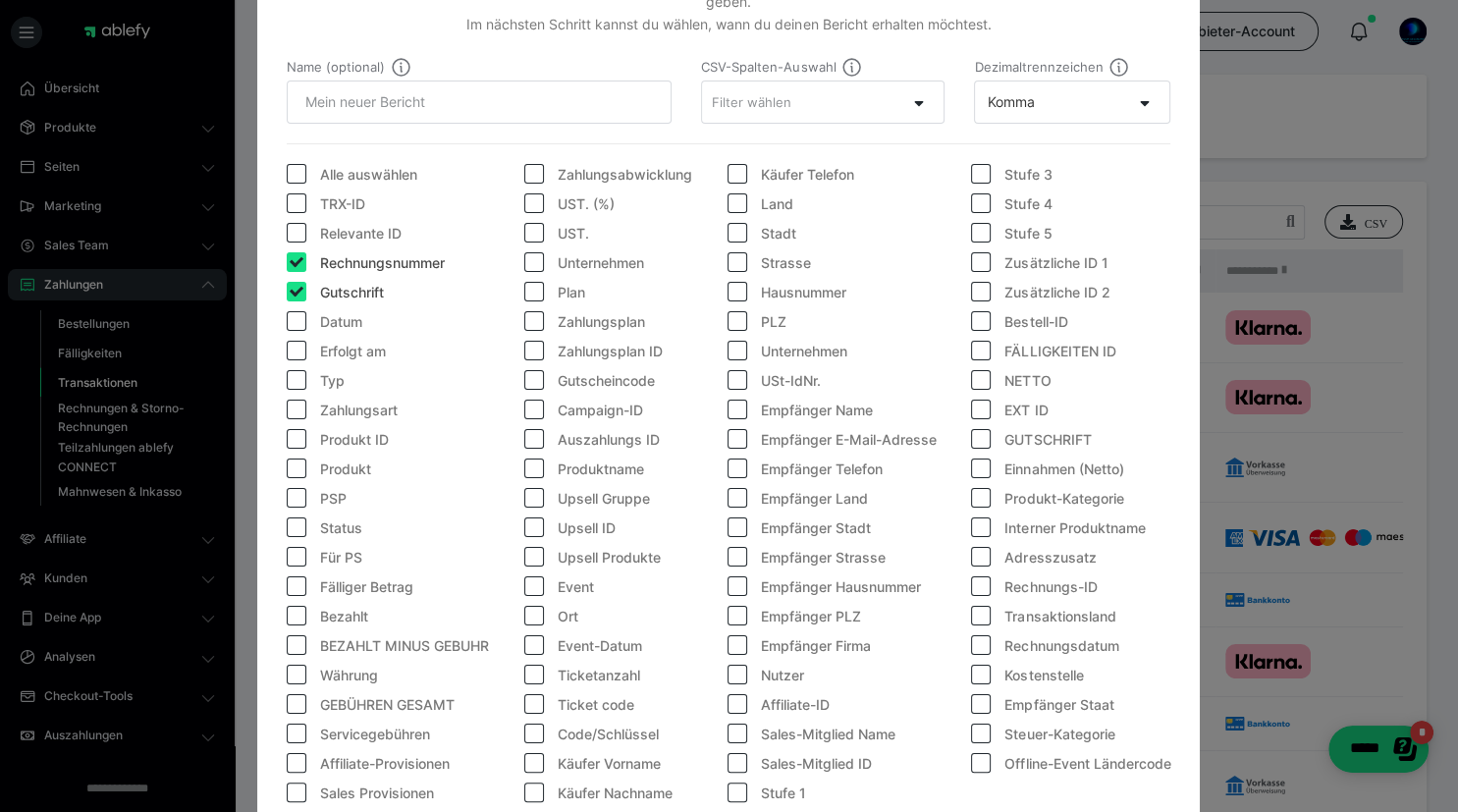scroll, scrollTop: 226, scrollLeft: 0, axis: vertical 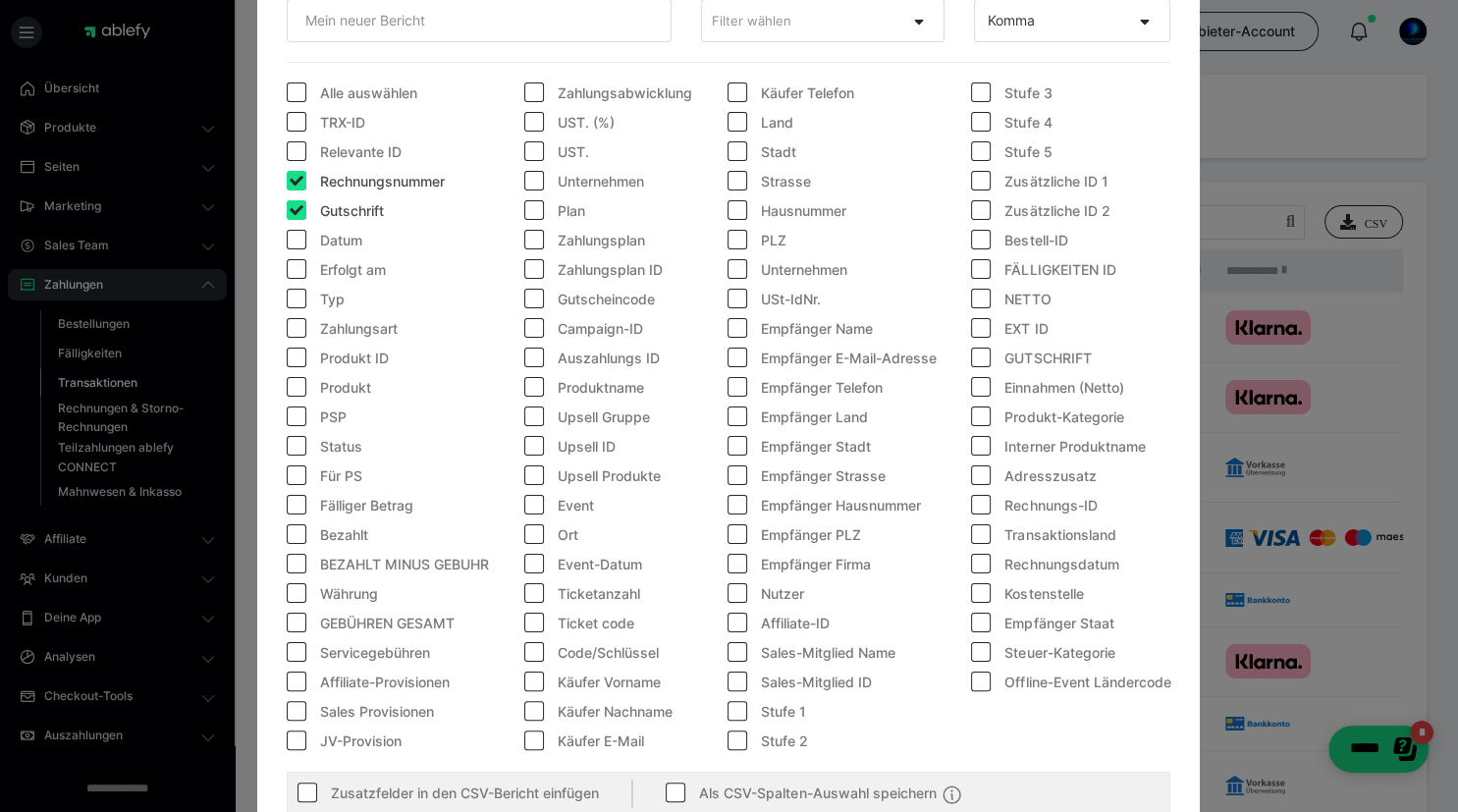 click at bounding box center (297, 357) 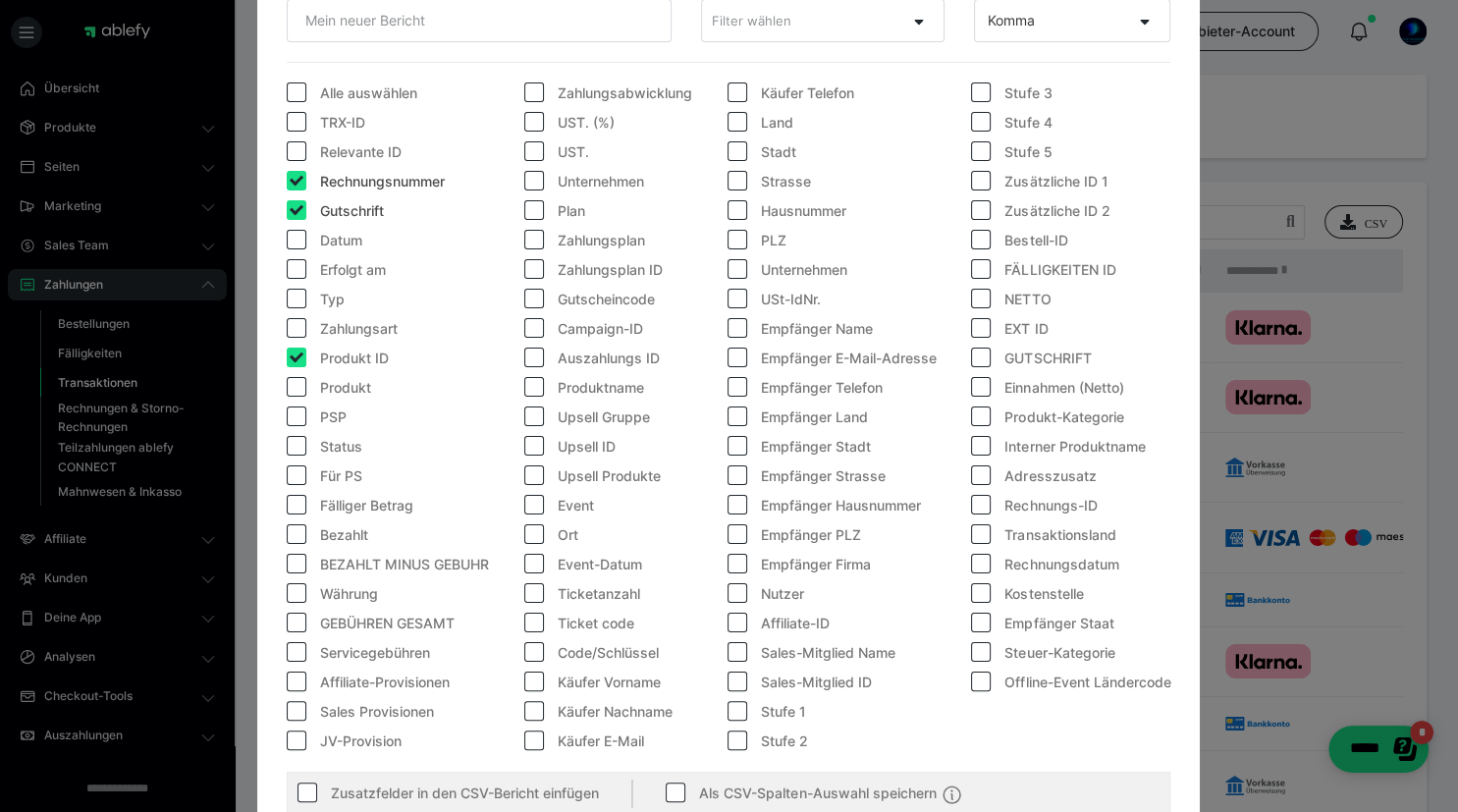 checkbox on "true" 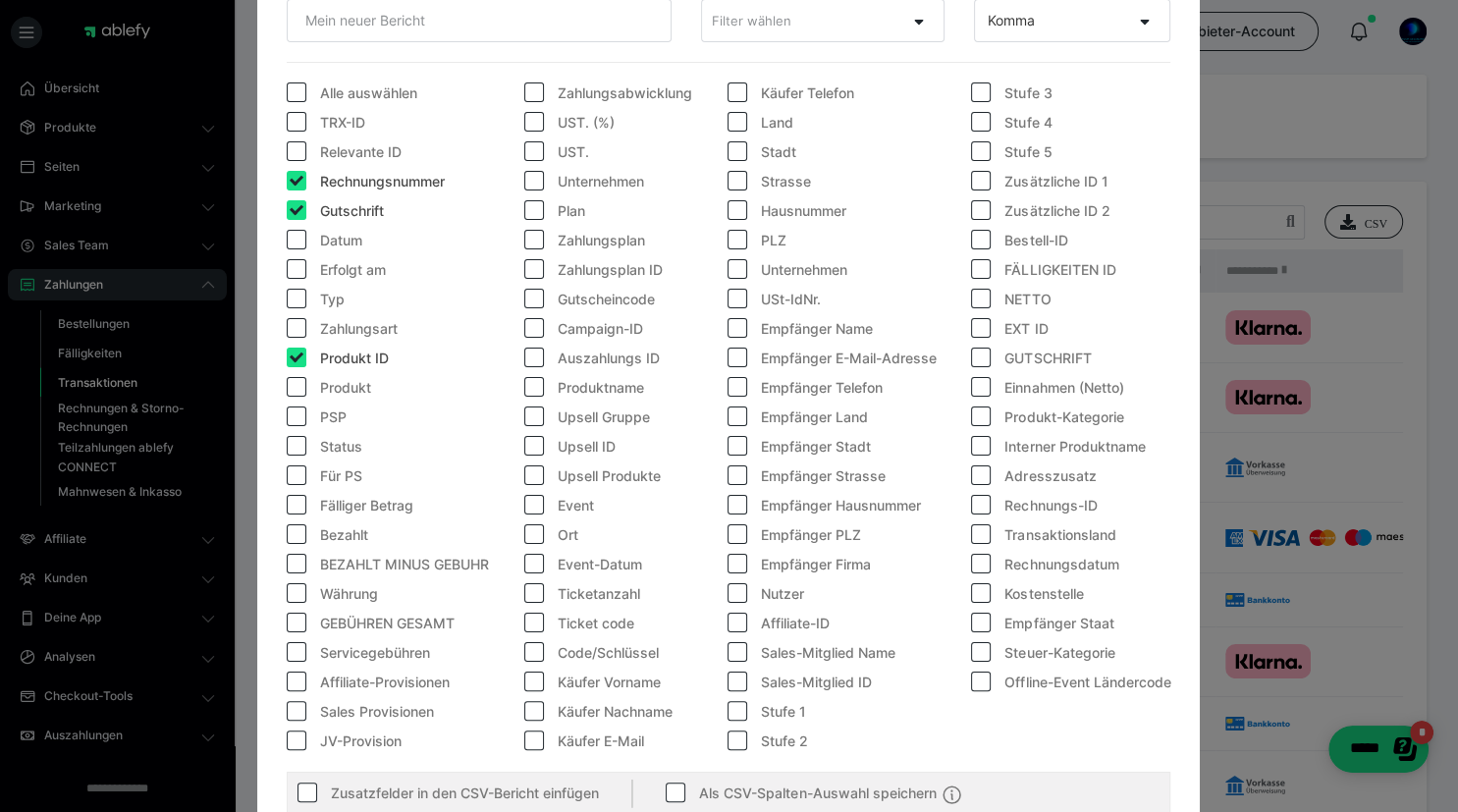 click at bounding box center [297, 387] 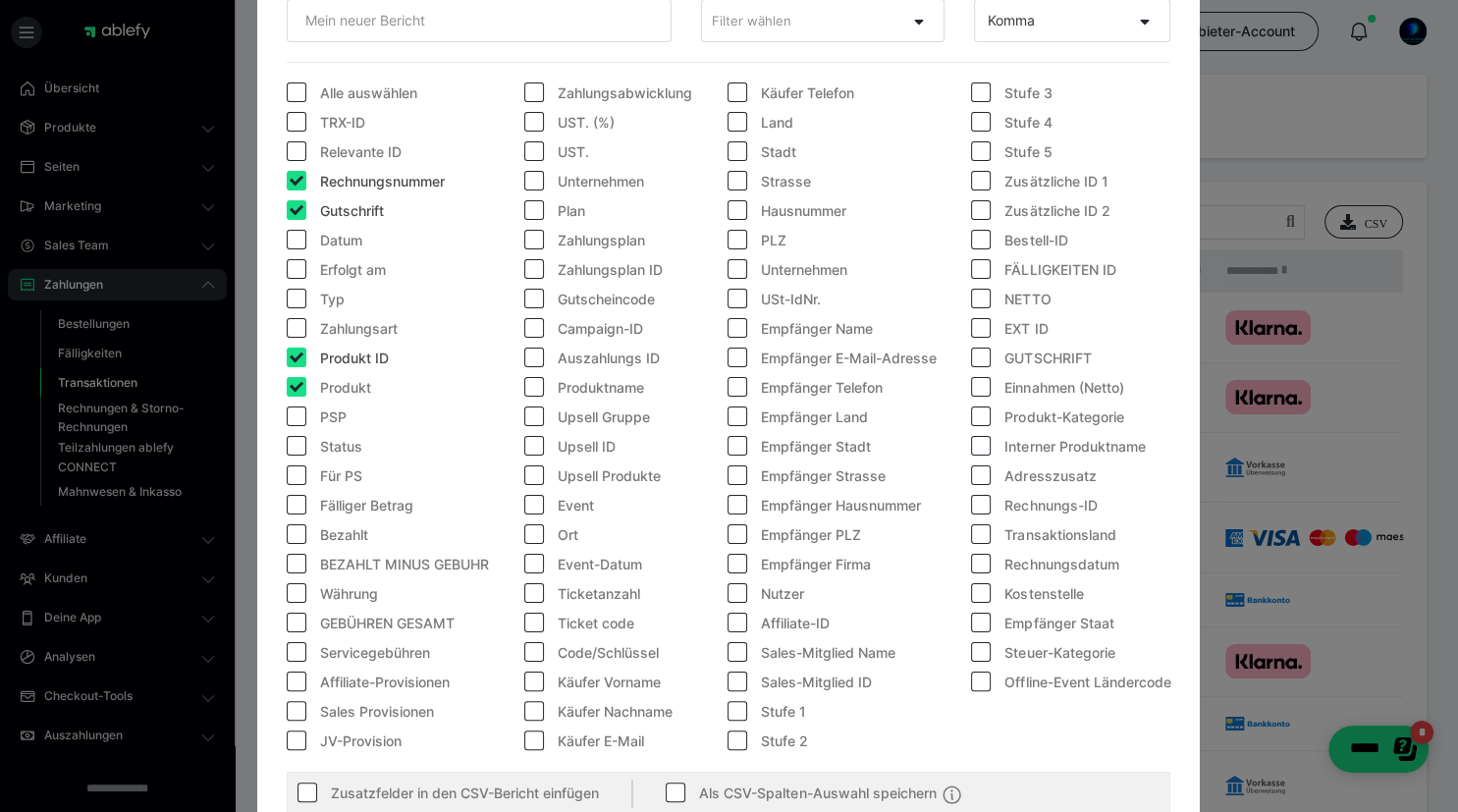 checkbox on "true" 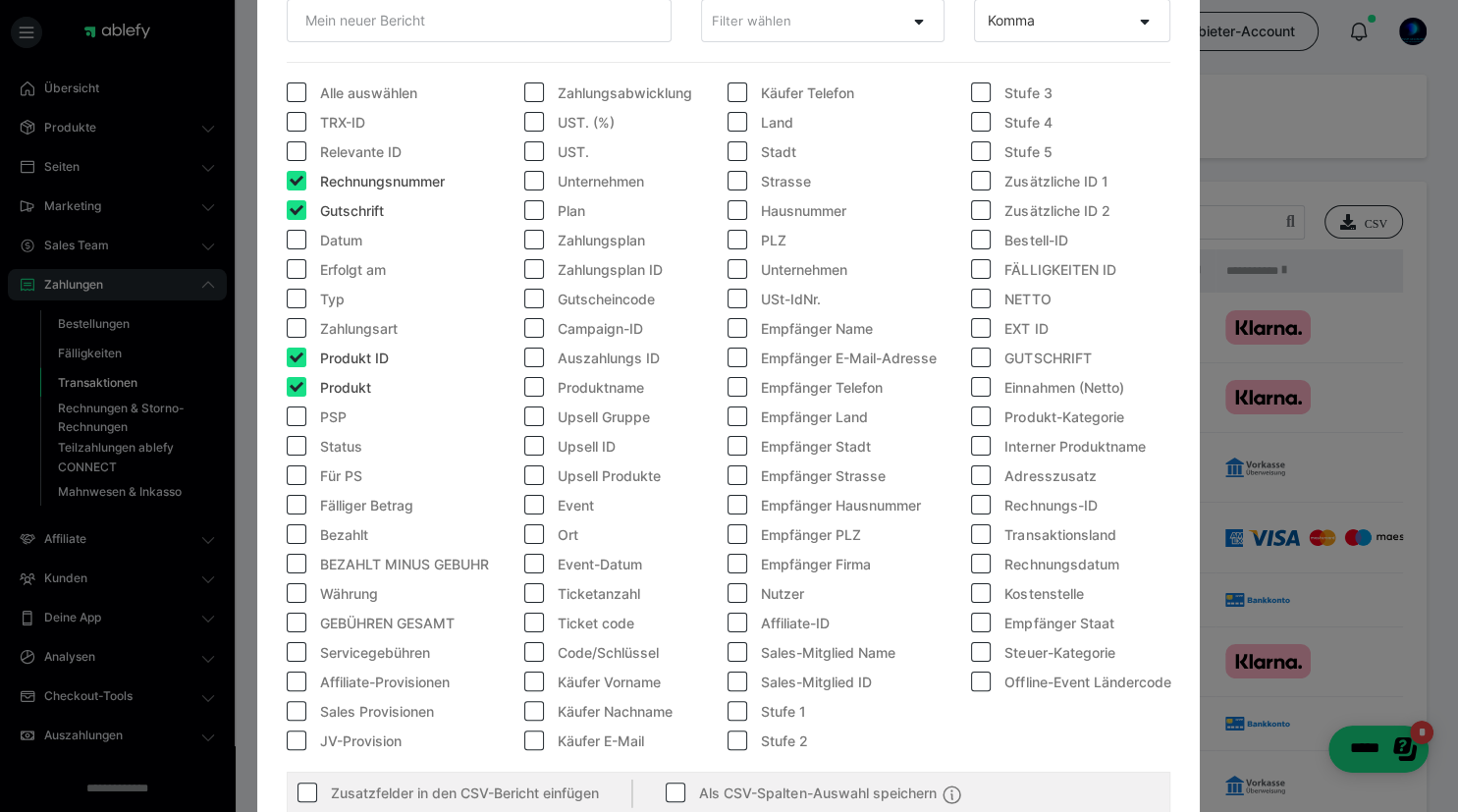 click at bounding box center (981, 298) 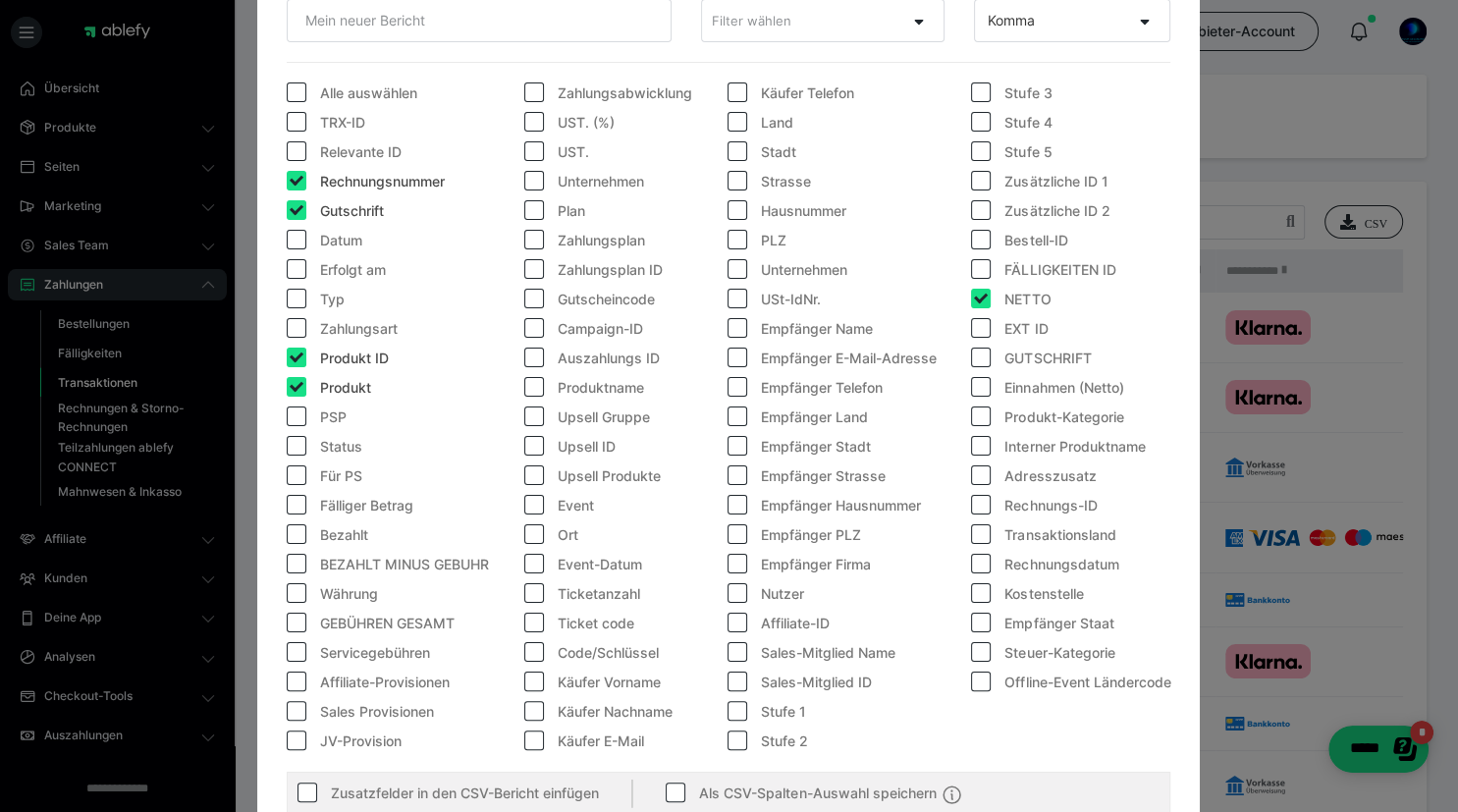 checkbox on "true" 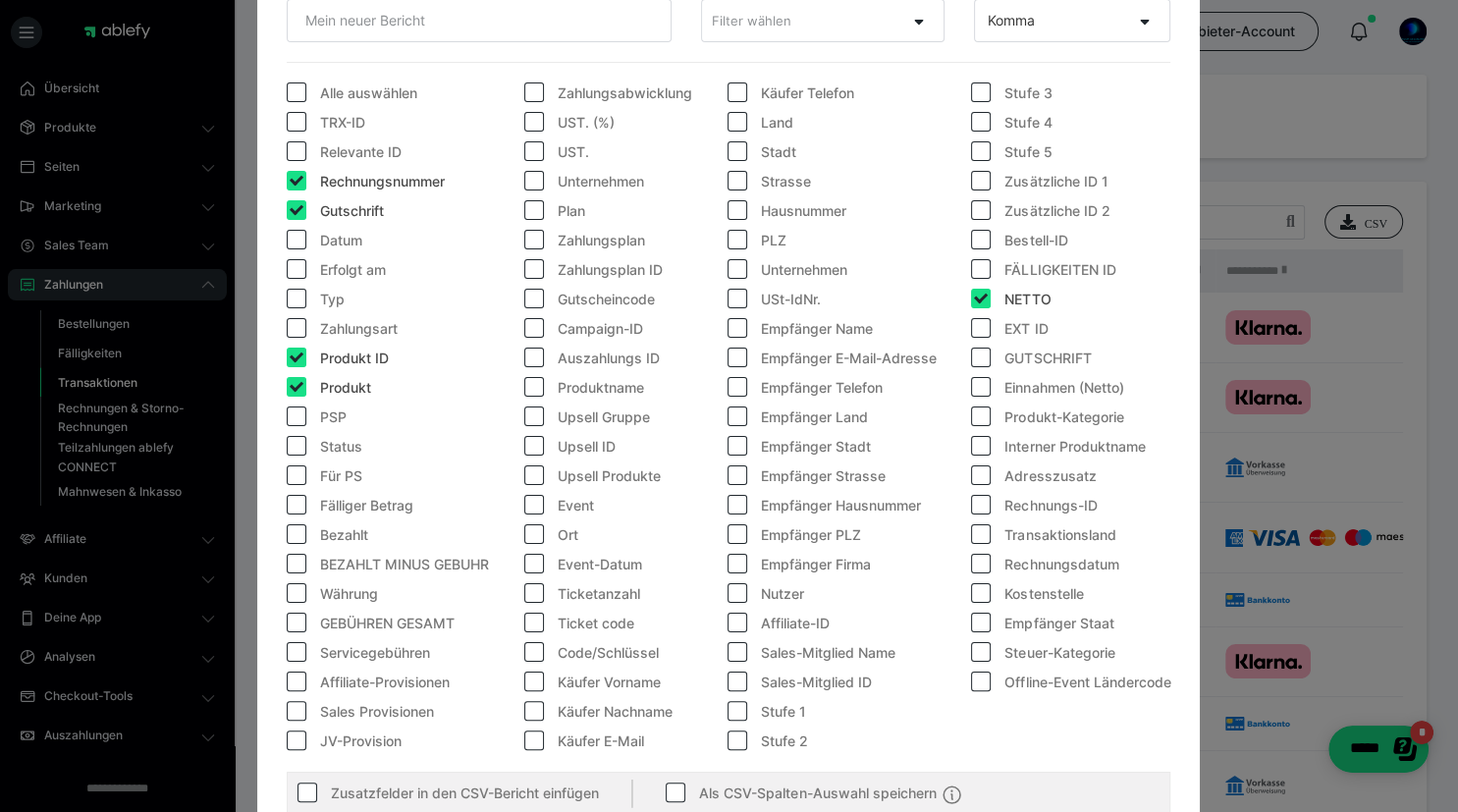 click at bounding box center (297, 505) 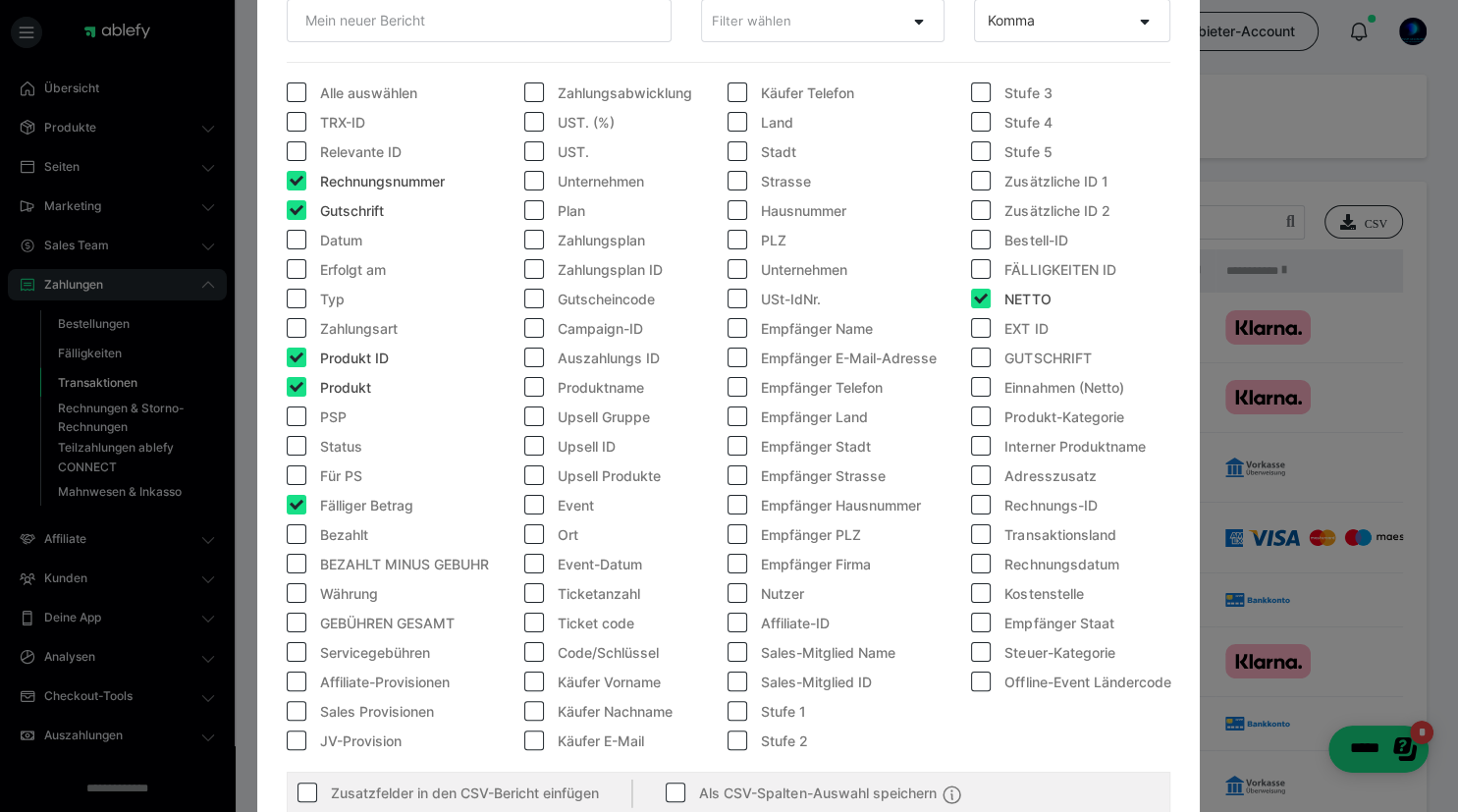 checkbox on "true" 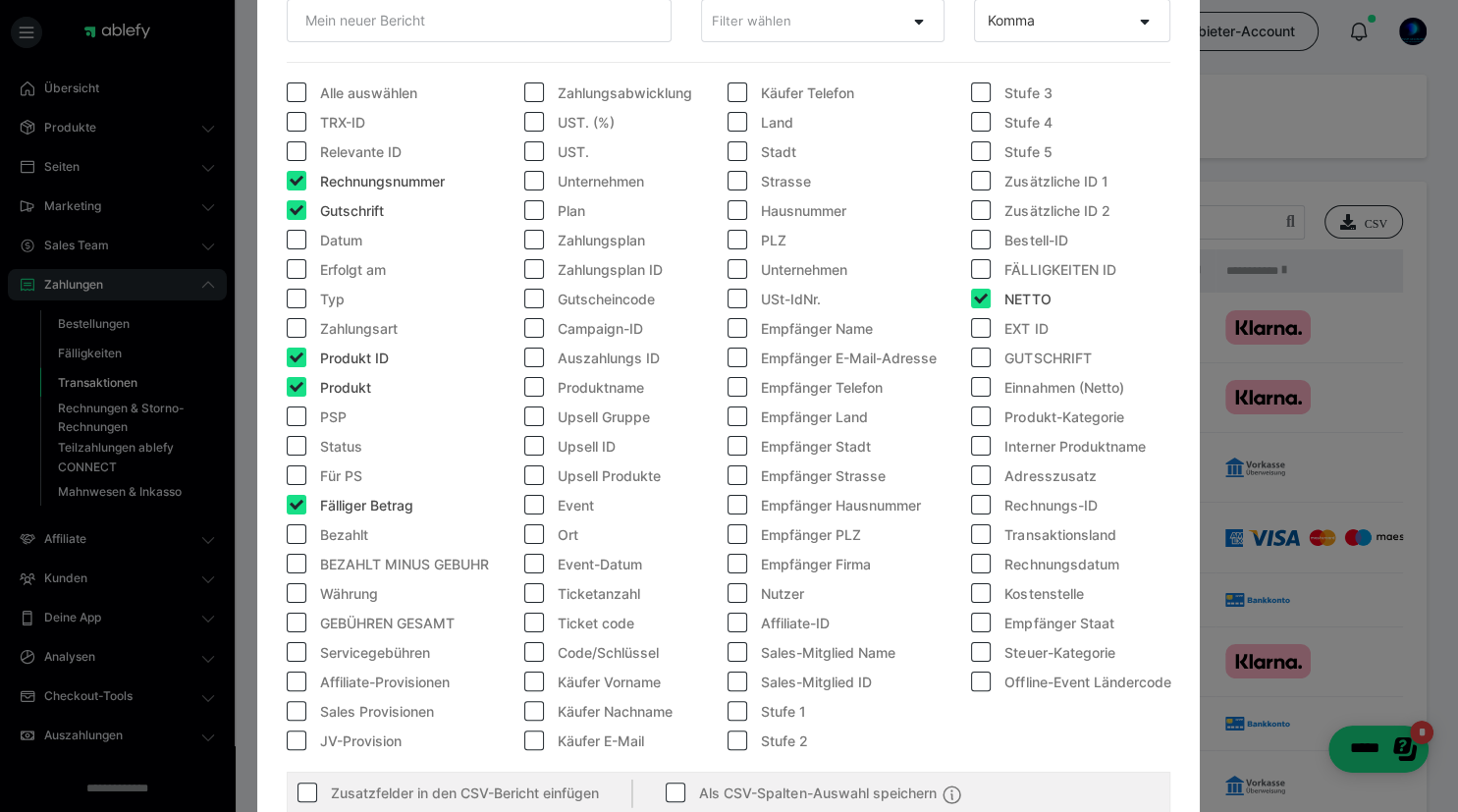 click at bounding box center (297, 534) 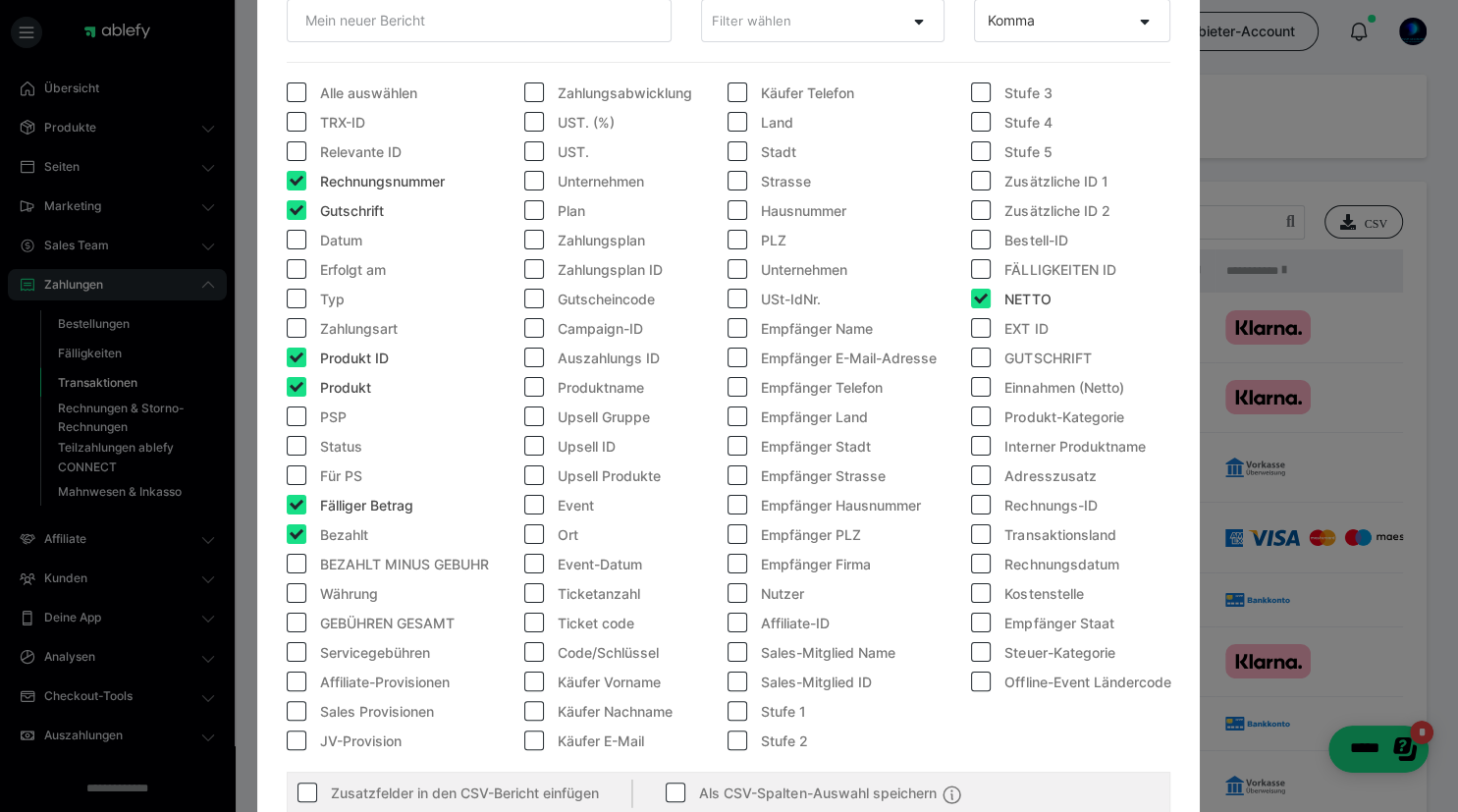 checkbox on "true" 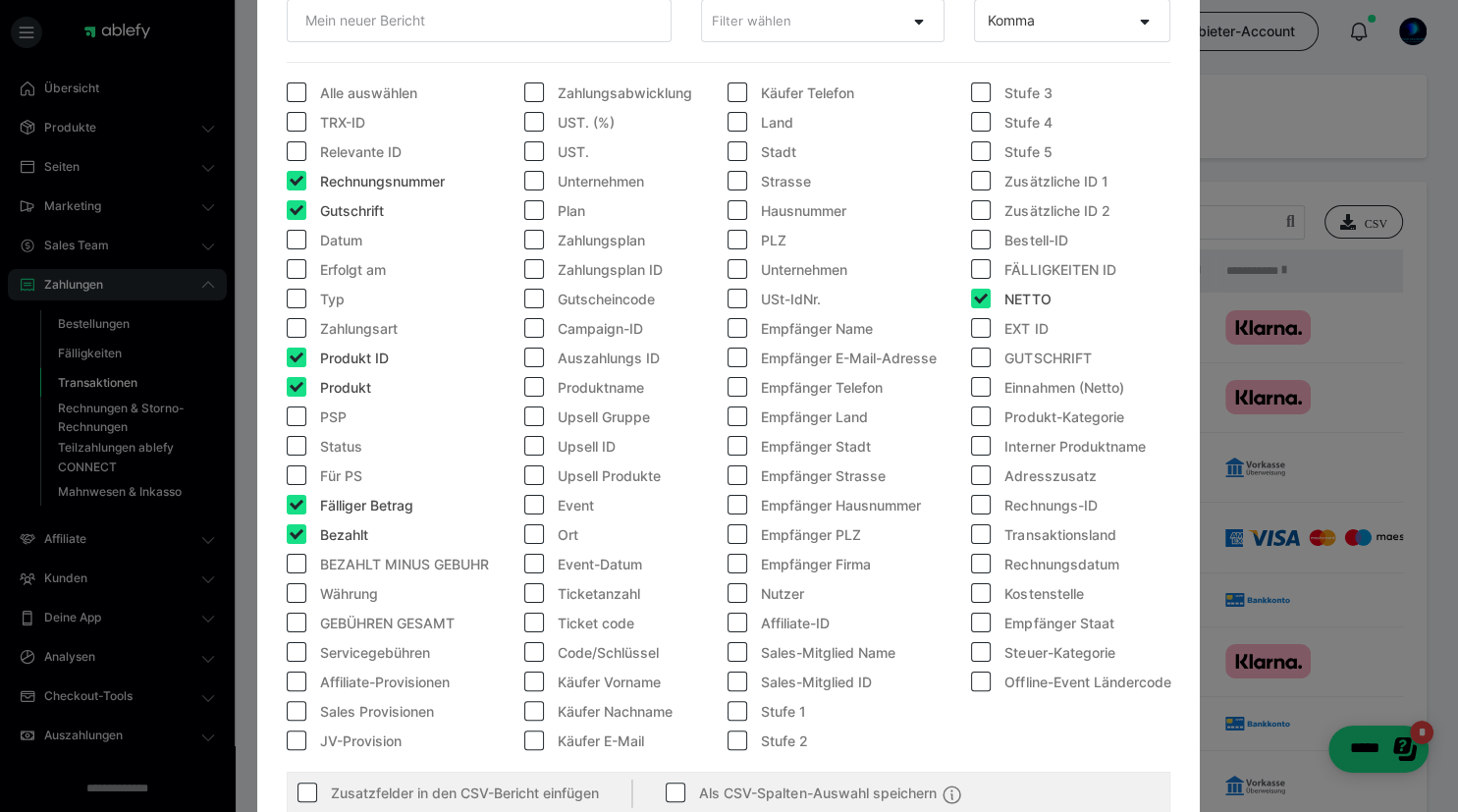 click at bounding box center (297, 564) 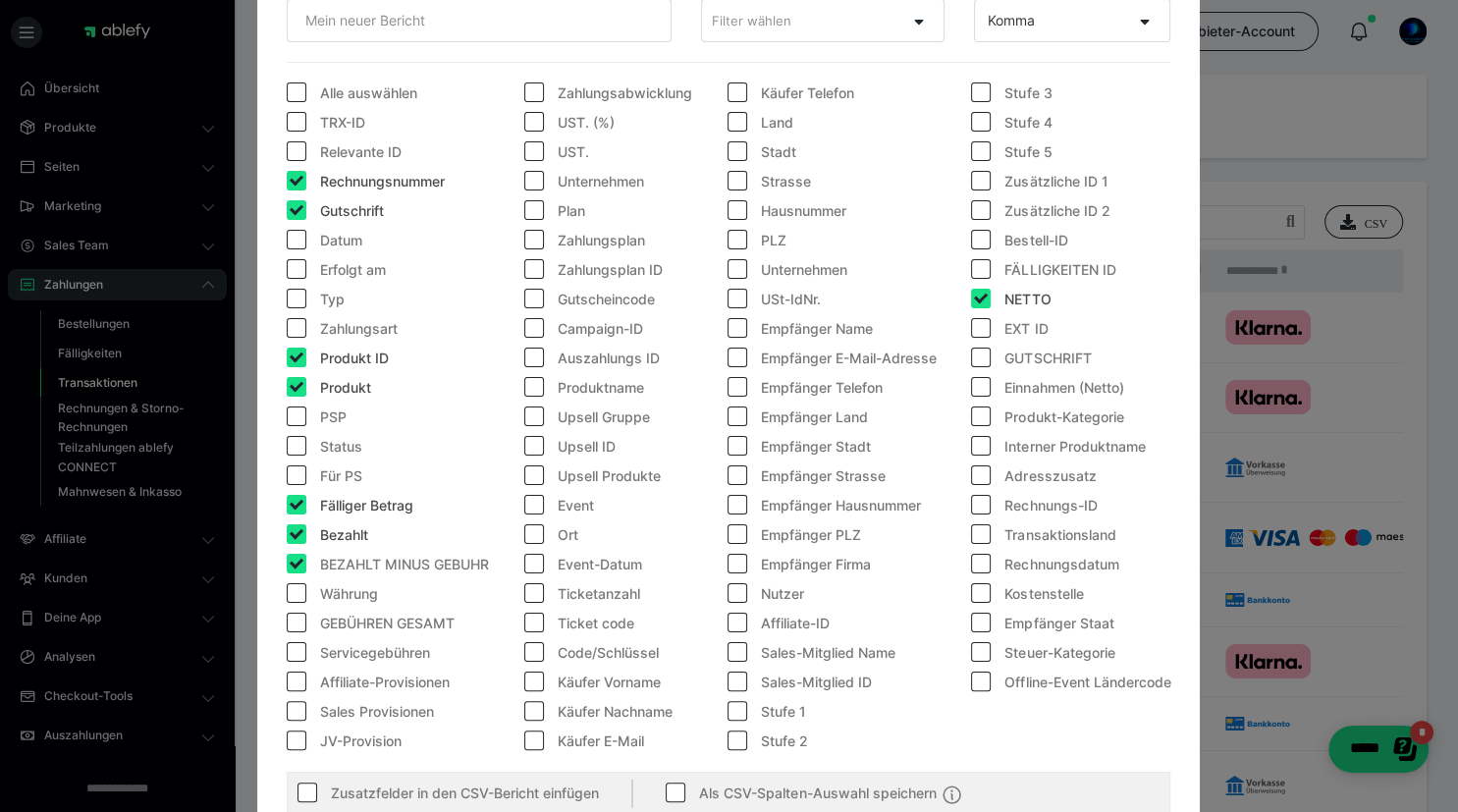 checkbox on "true" 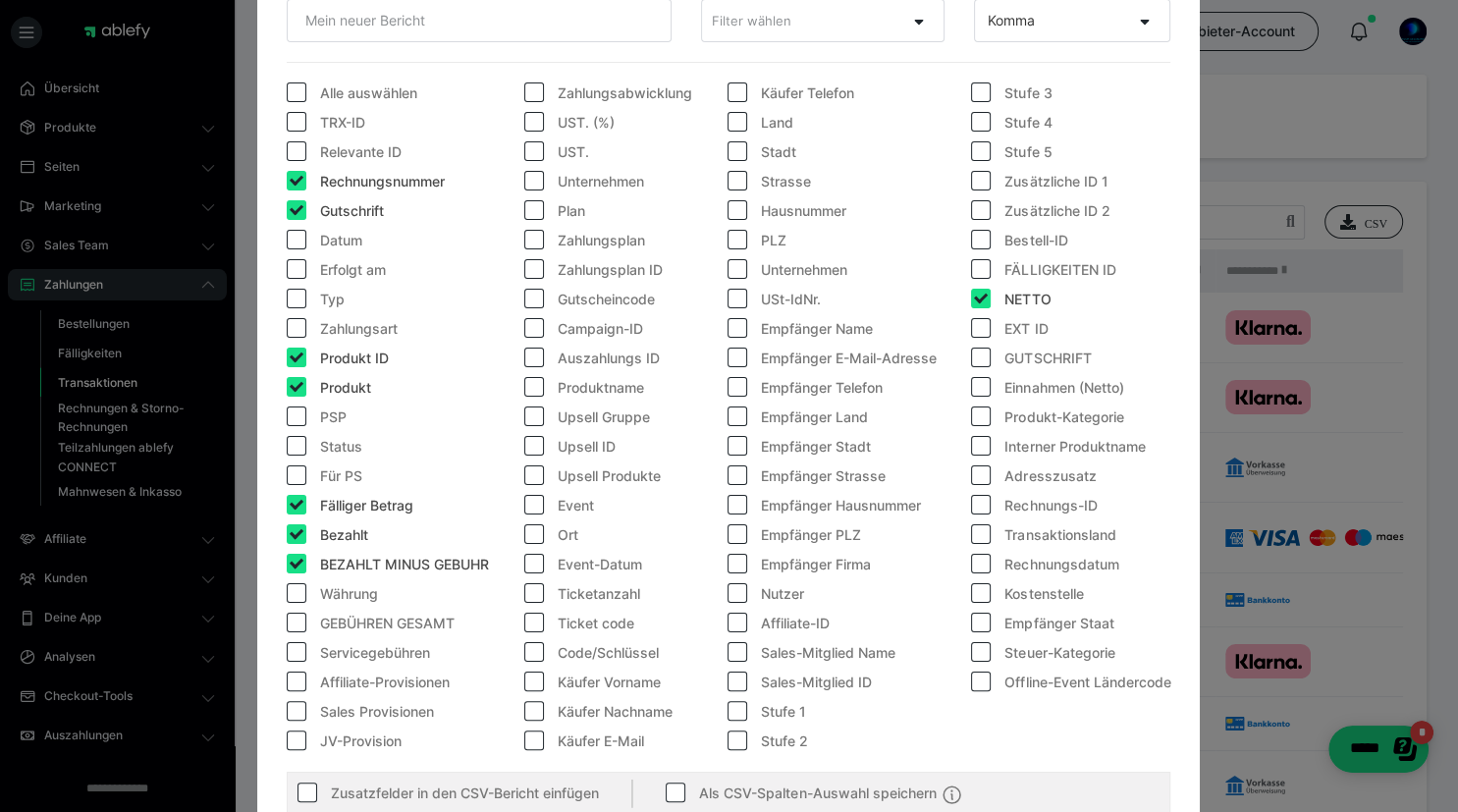 click at bounding box center [297, 593] 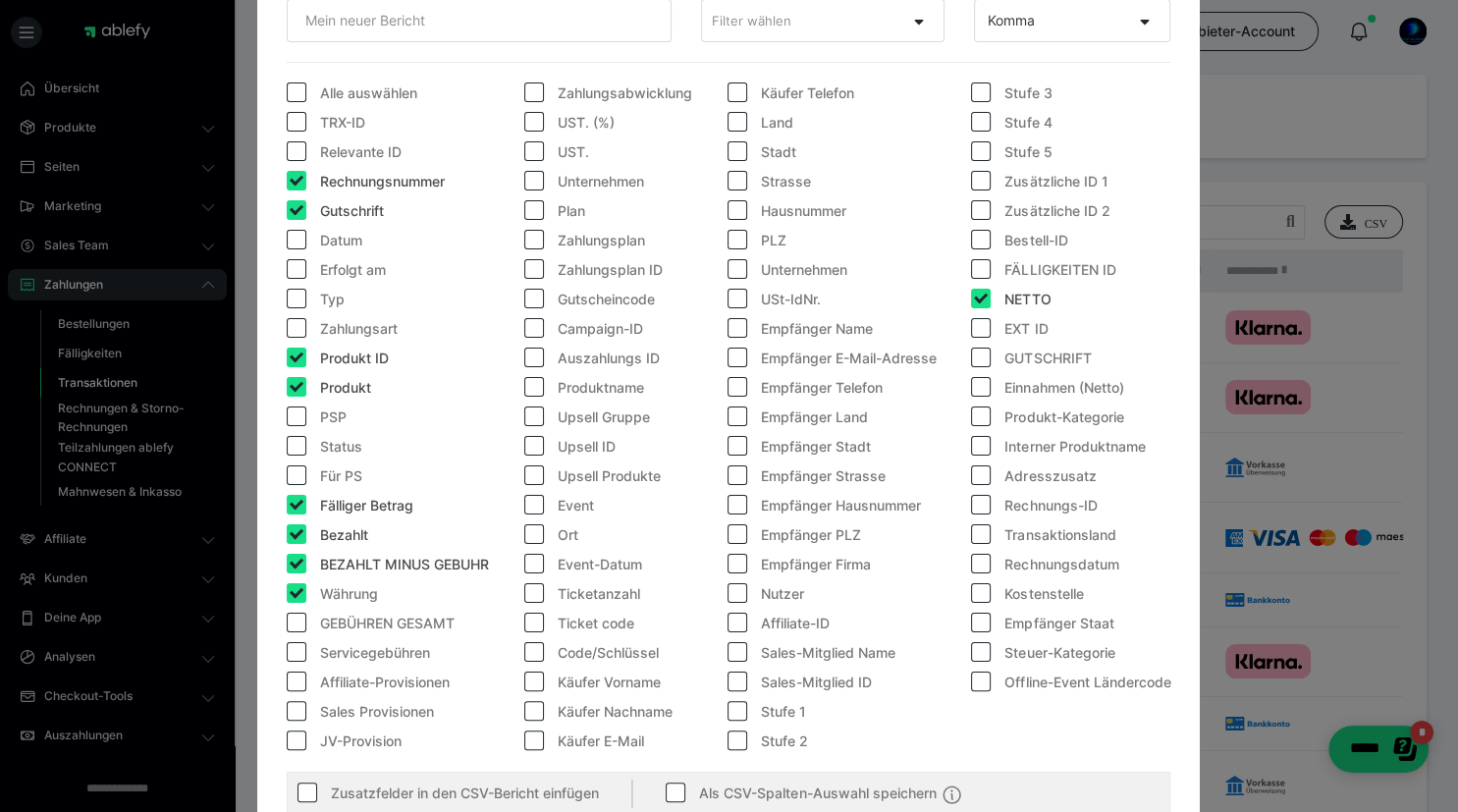 checkbox on "true" 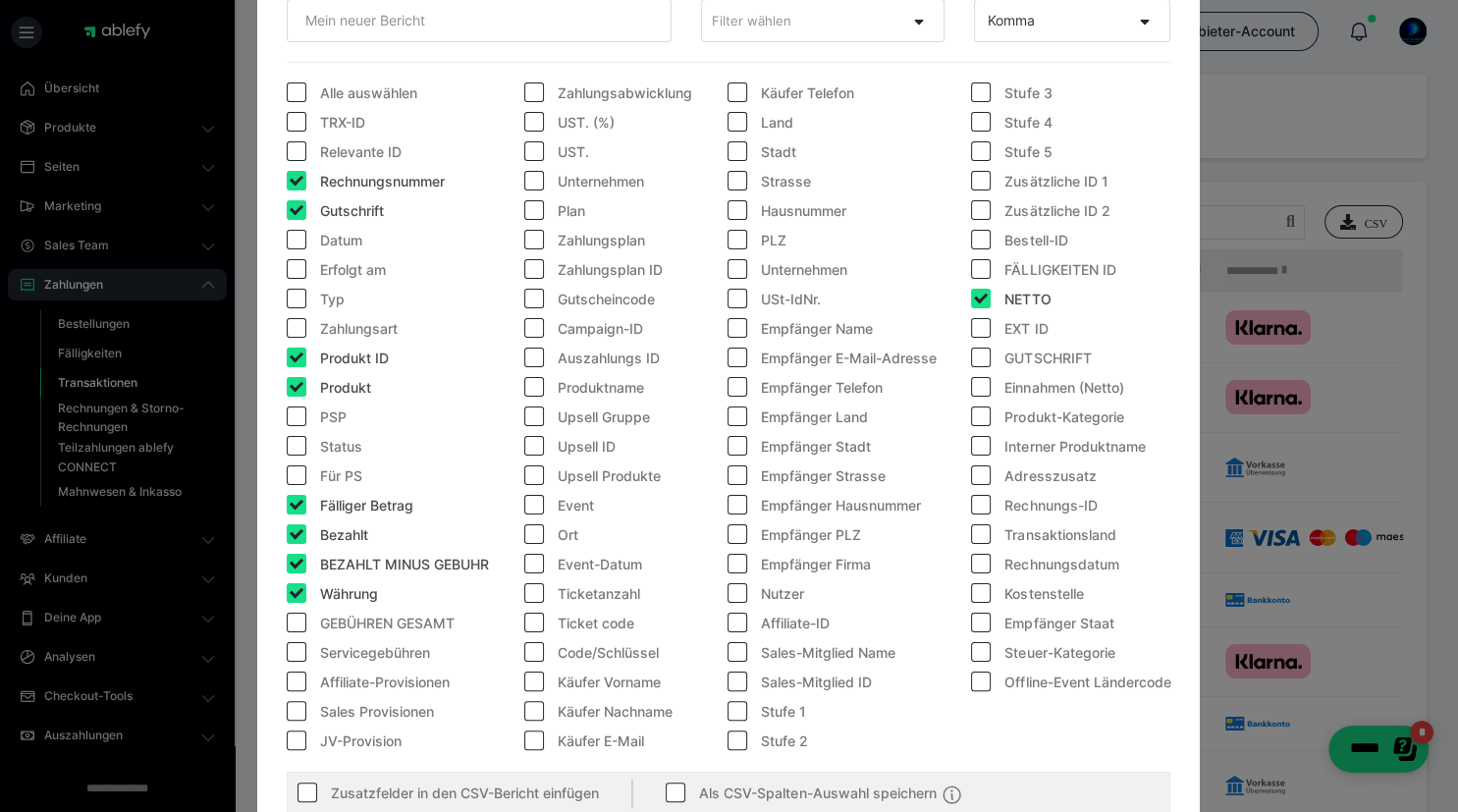 click at bounding box center [534, 92] 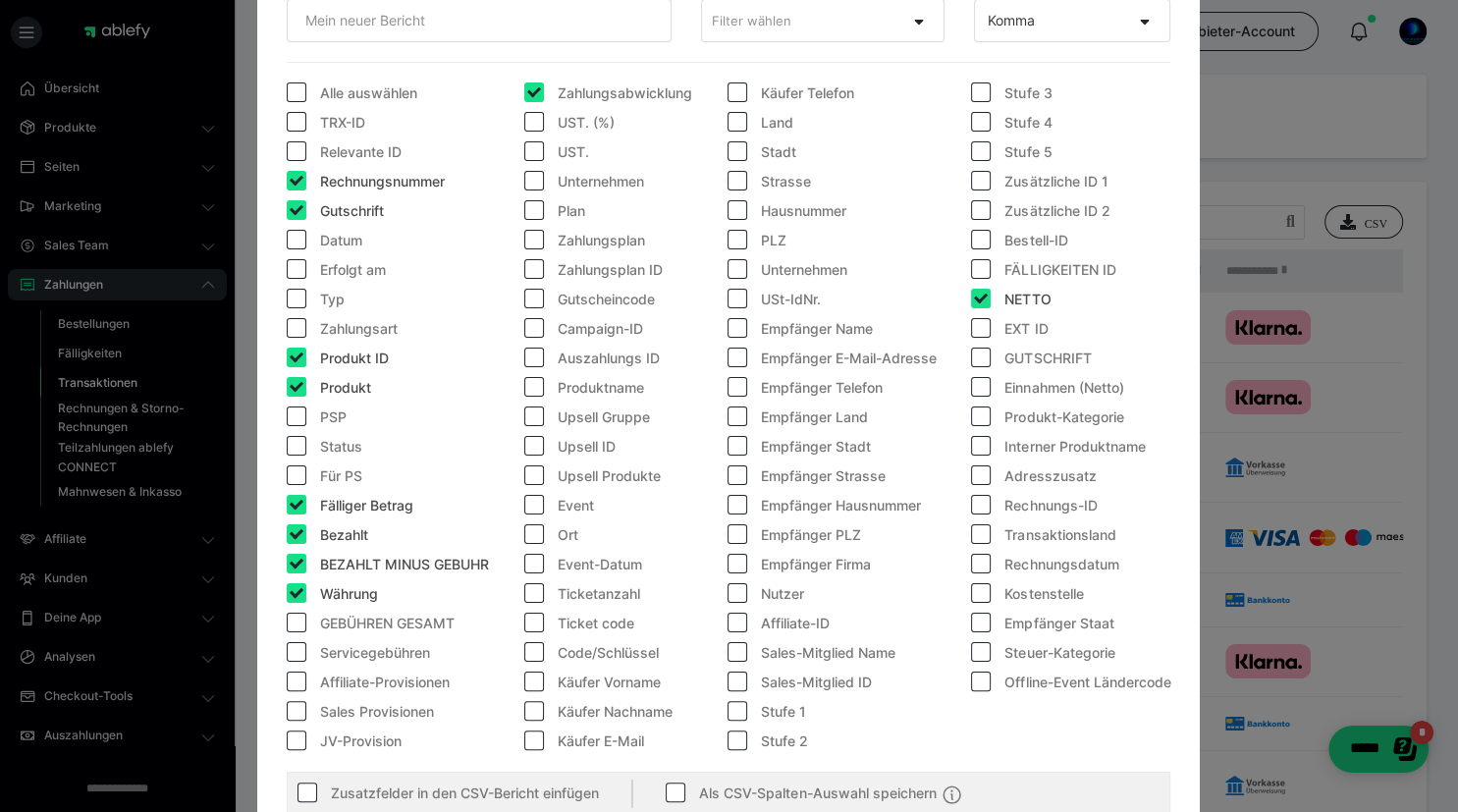 checkbox on "true" 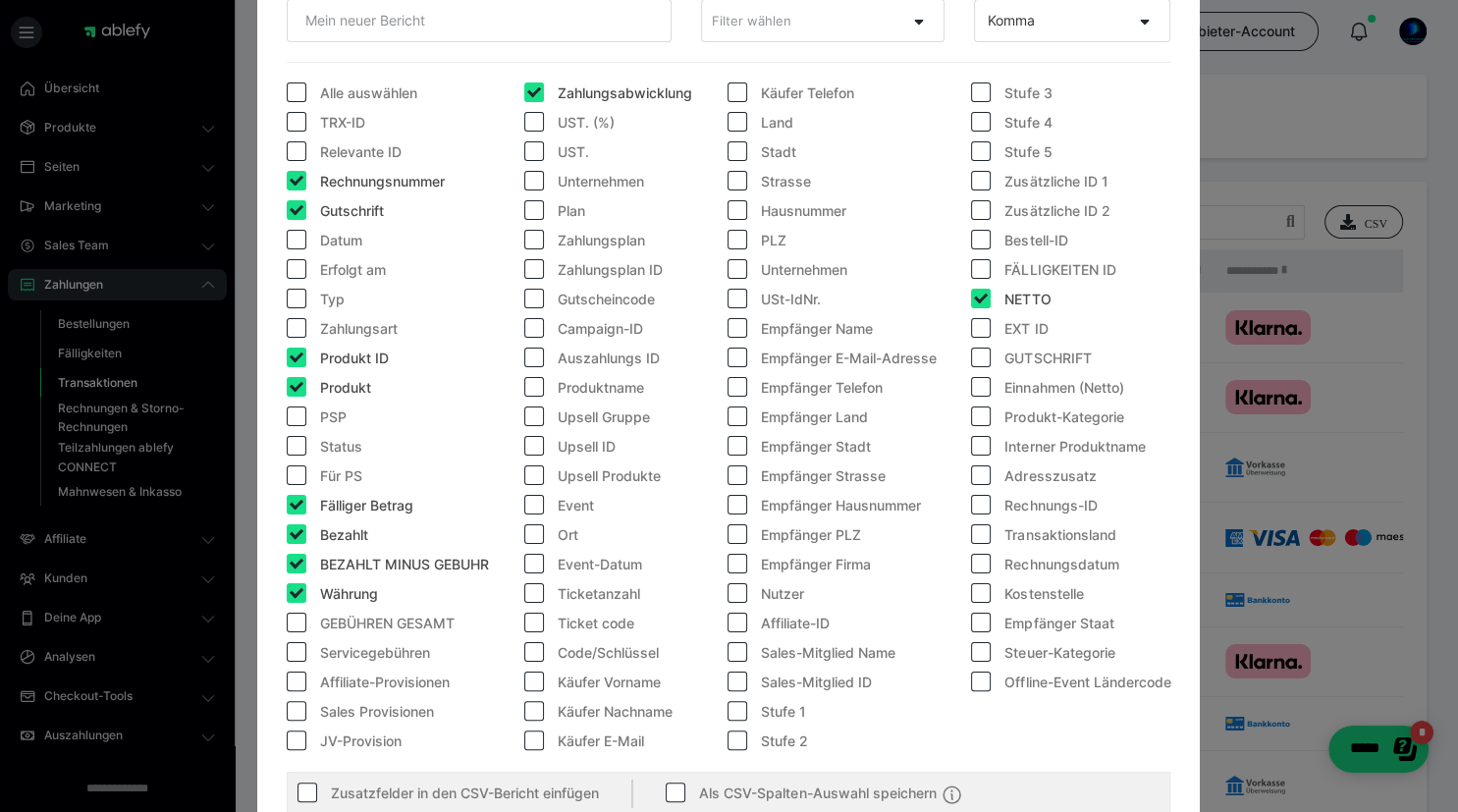 click at bounding box center [534, 122] 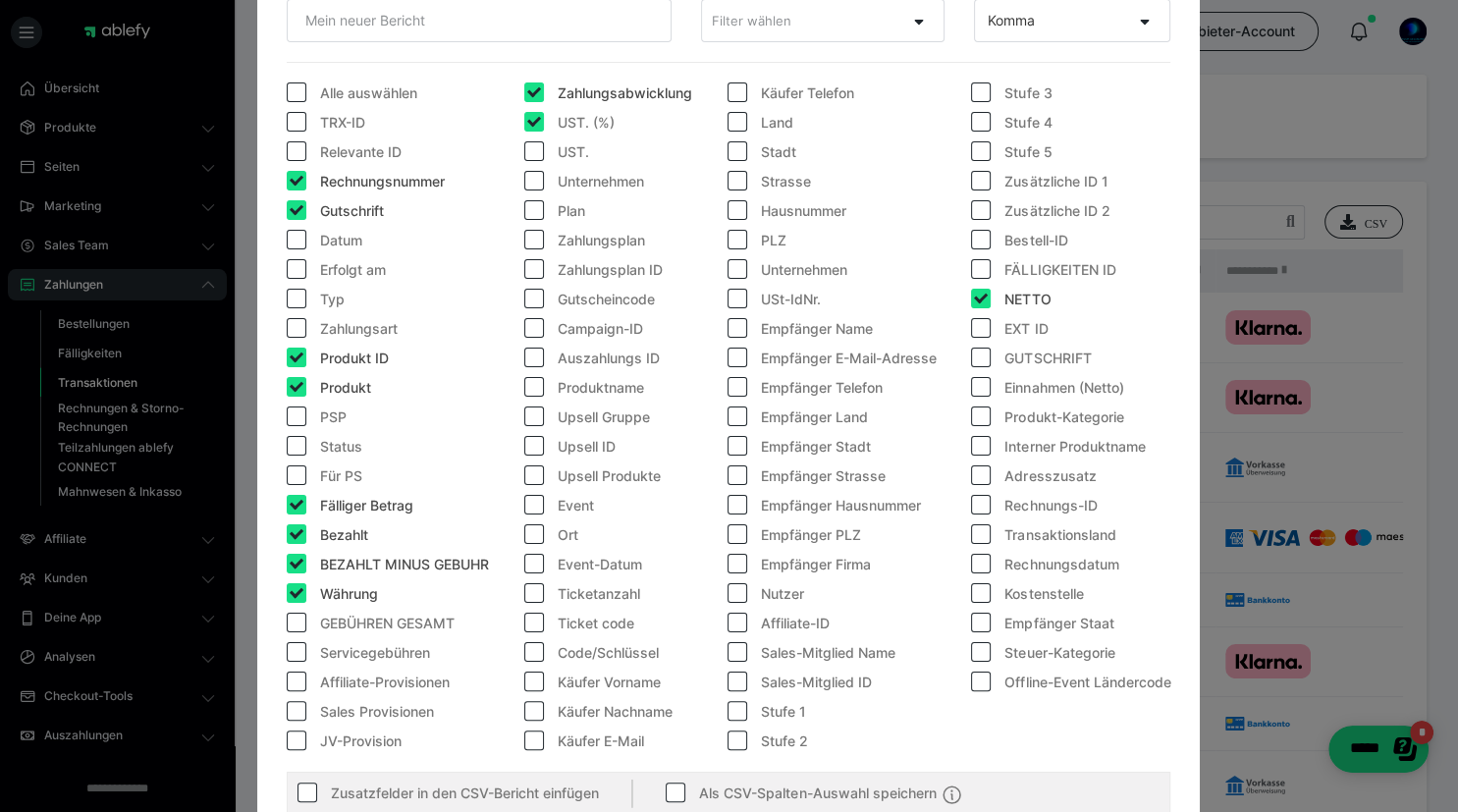checkbox on "true" 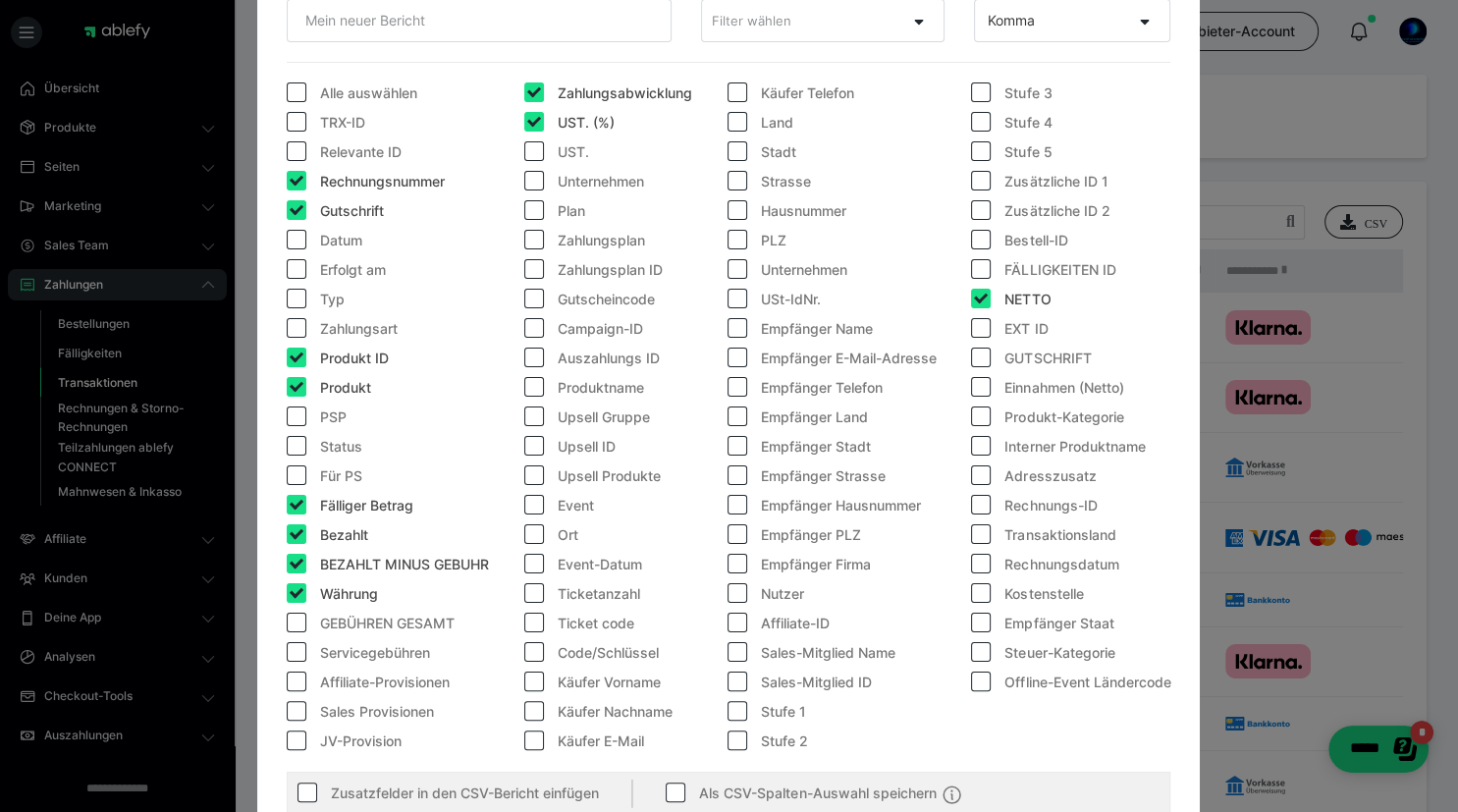 click at bounding box center (534, 151) 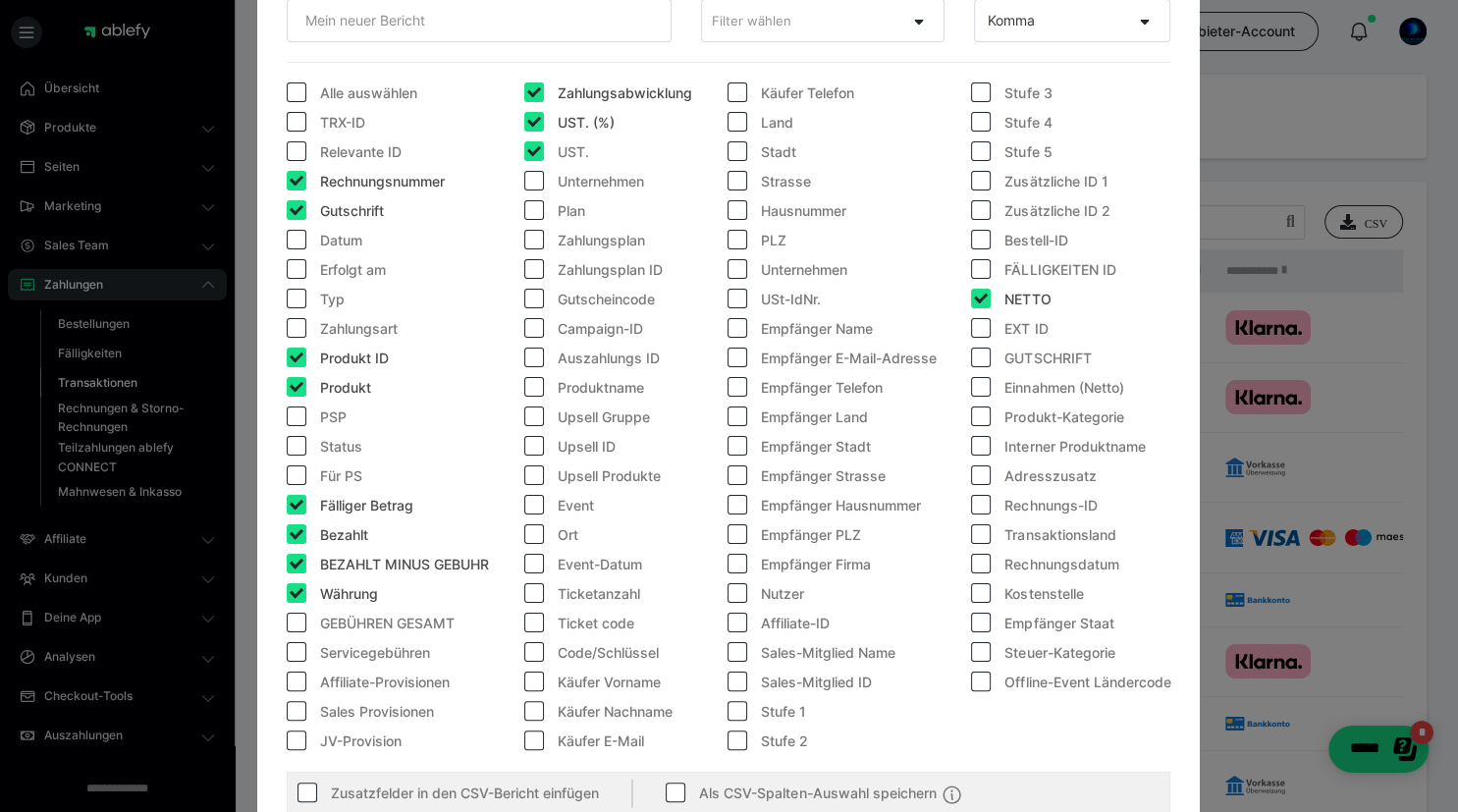 checkbox on "true" 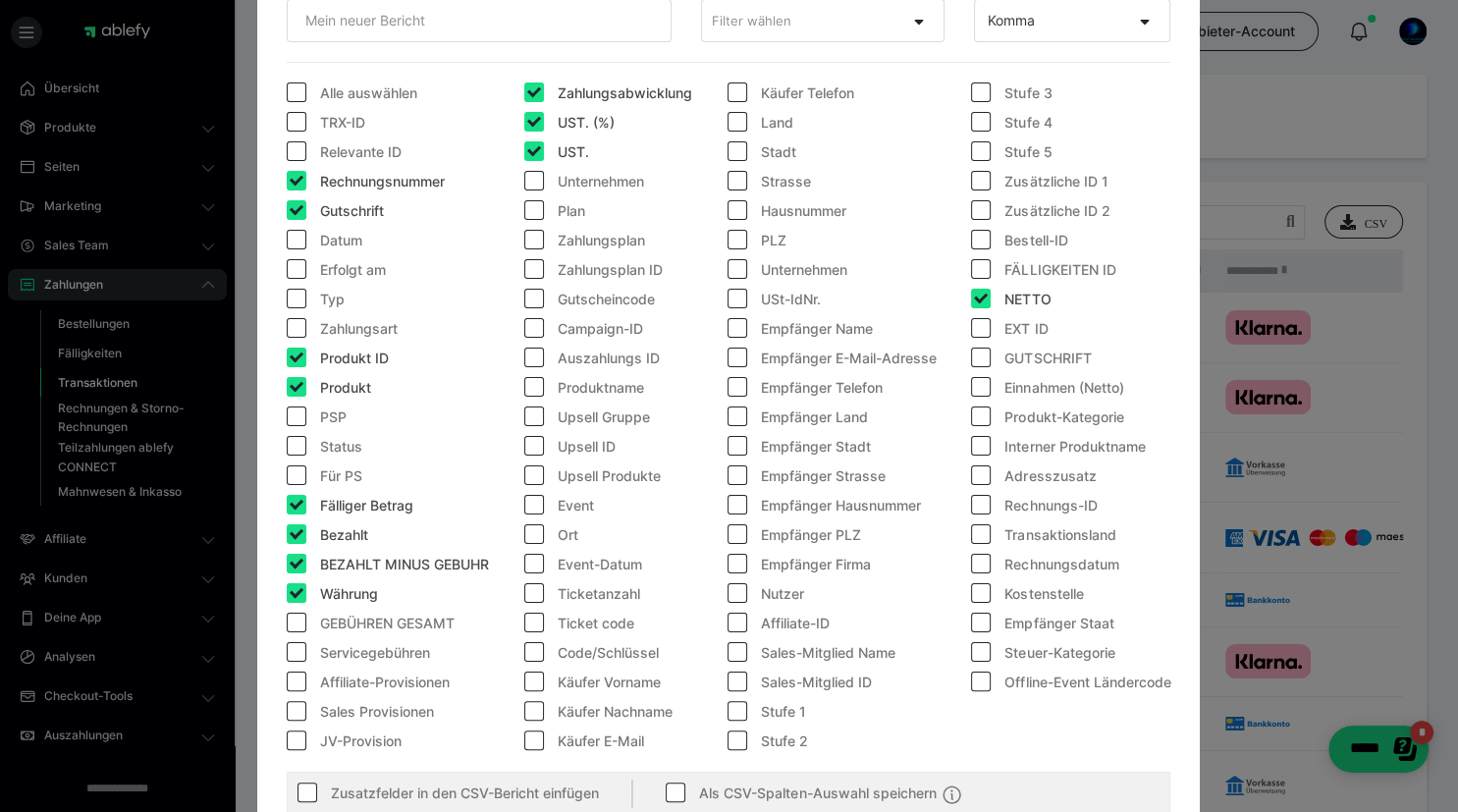 click at bounding box center (534, 181) 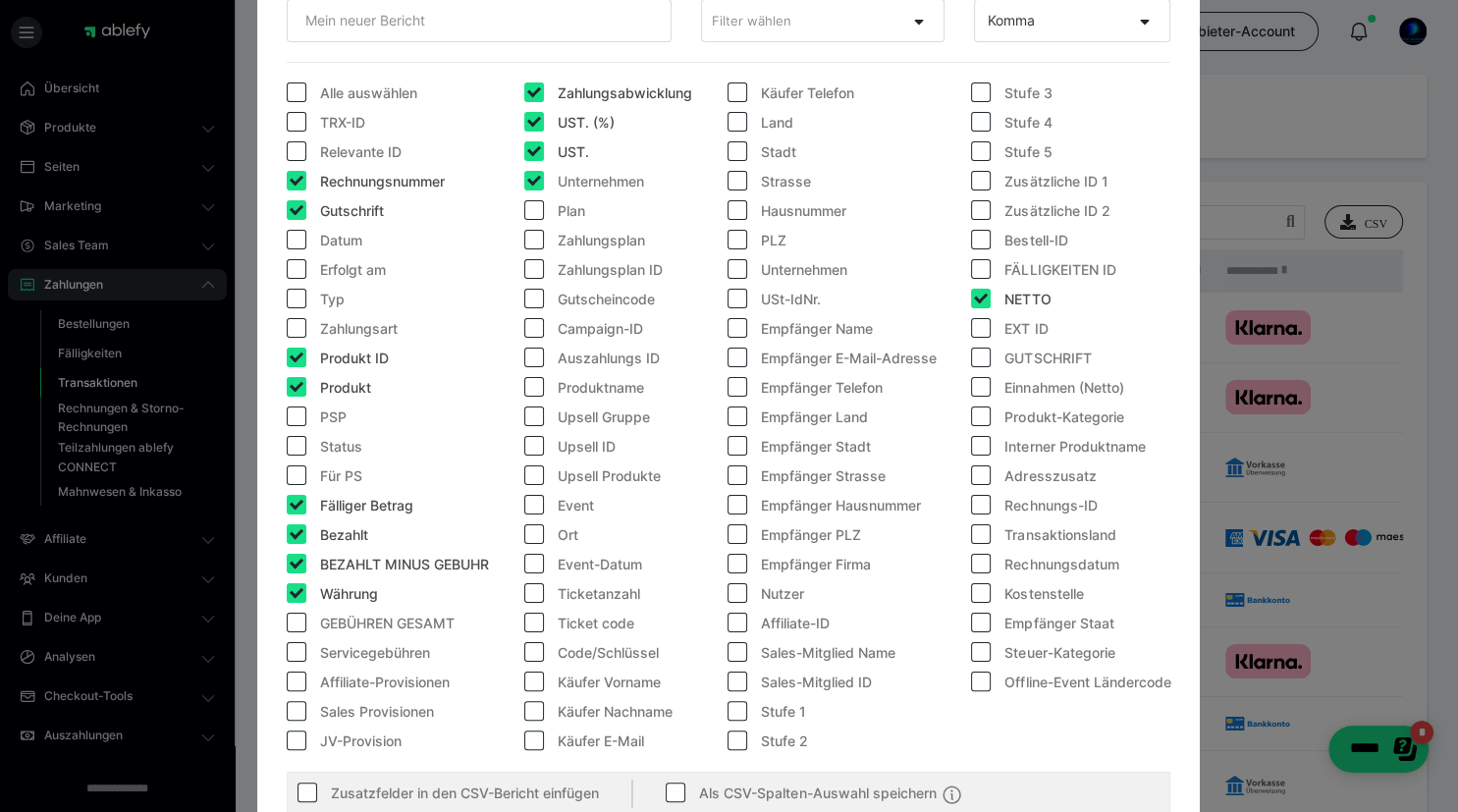 checkbox on "true" 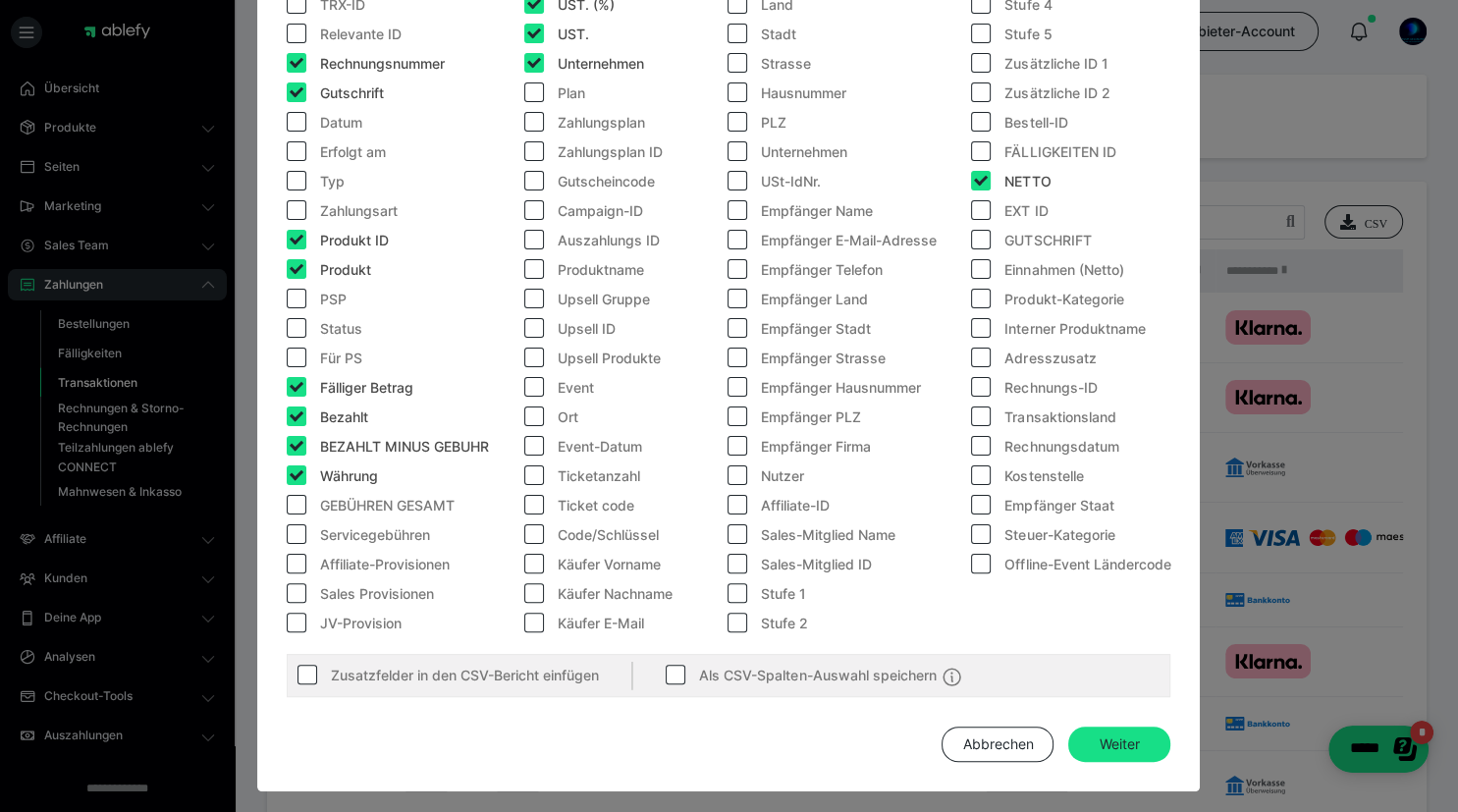 scroll, scrollTop: 344, scrollLeft: 0, axis: vertical 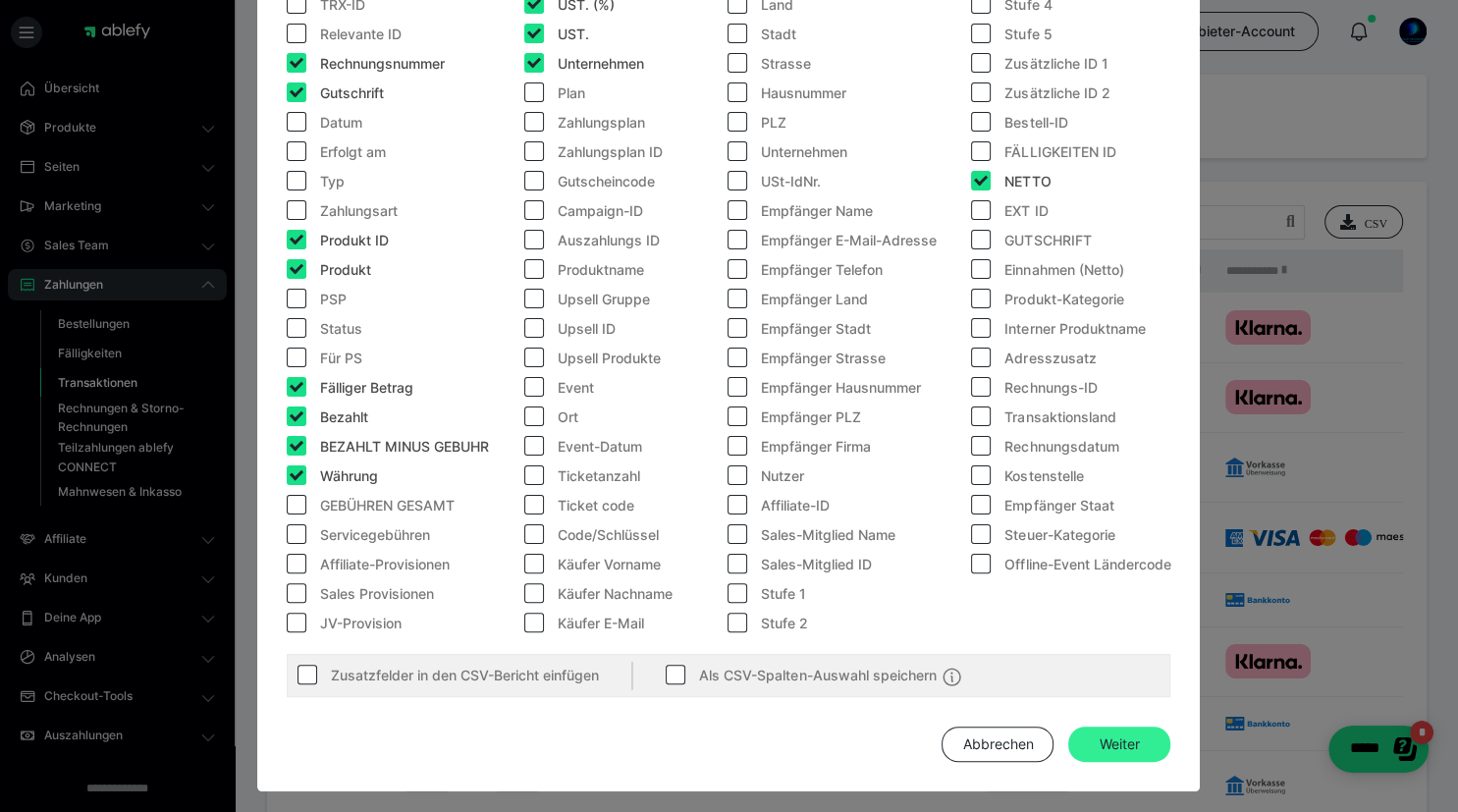 click on "Weiter" at bounding box center (1119, 744) 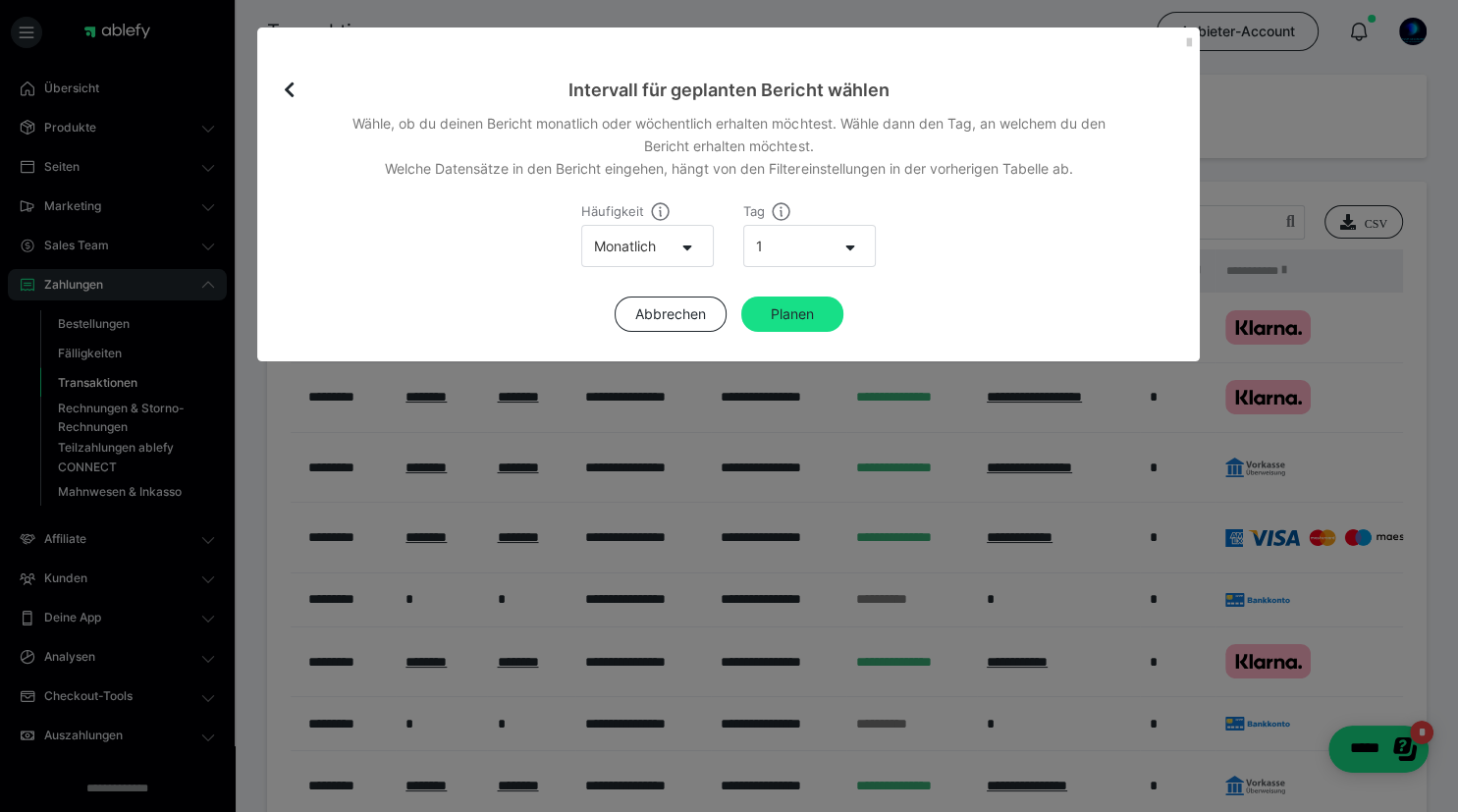 scroll, scrollTop: 0, scrollLeft: 0, axis: both 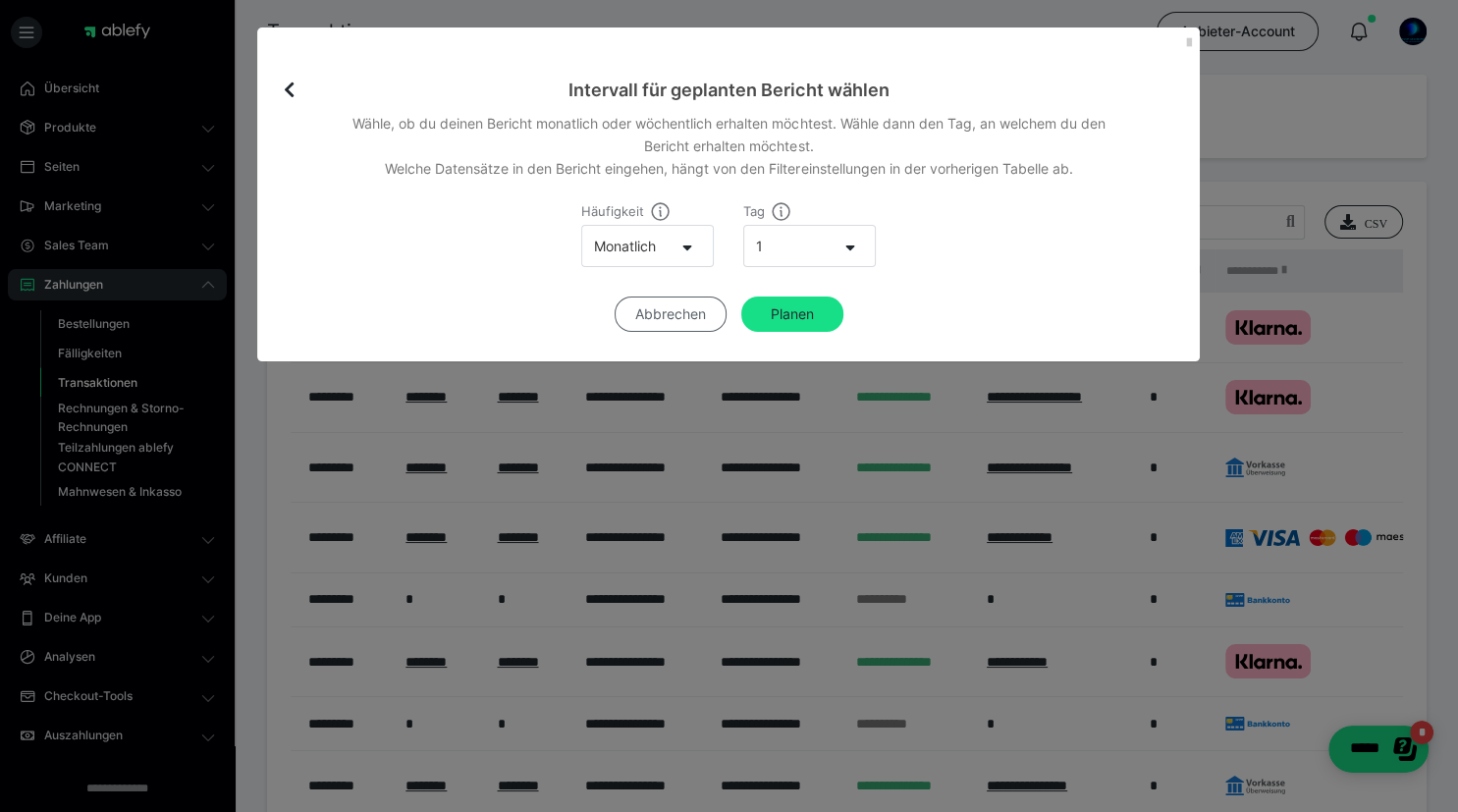 click on "Abbrechen" at bounding box center [671, 314] 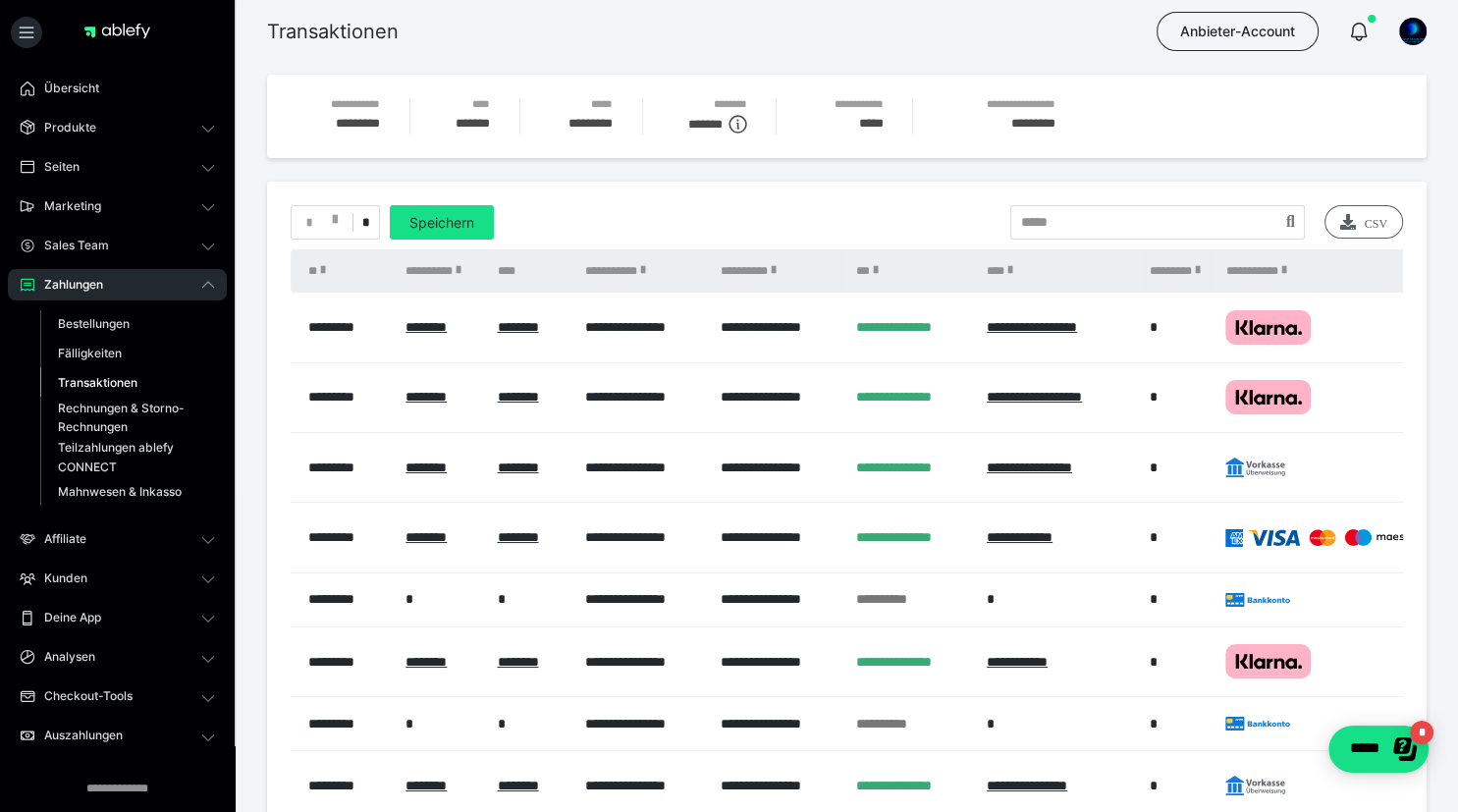 click on "CSV" at bounding box center [1364, 222] 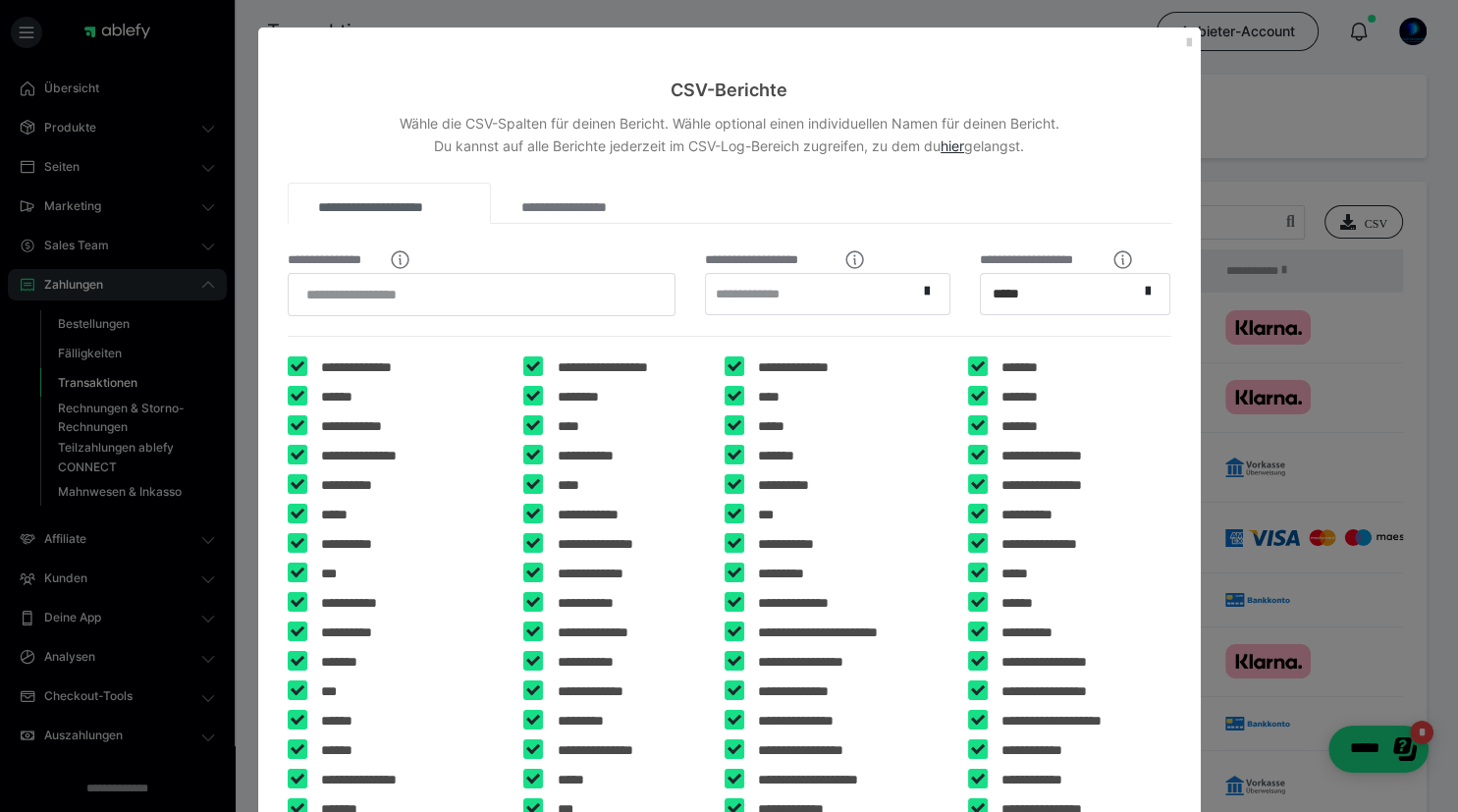 click on "**********" at bounding box center [389, 203] 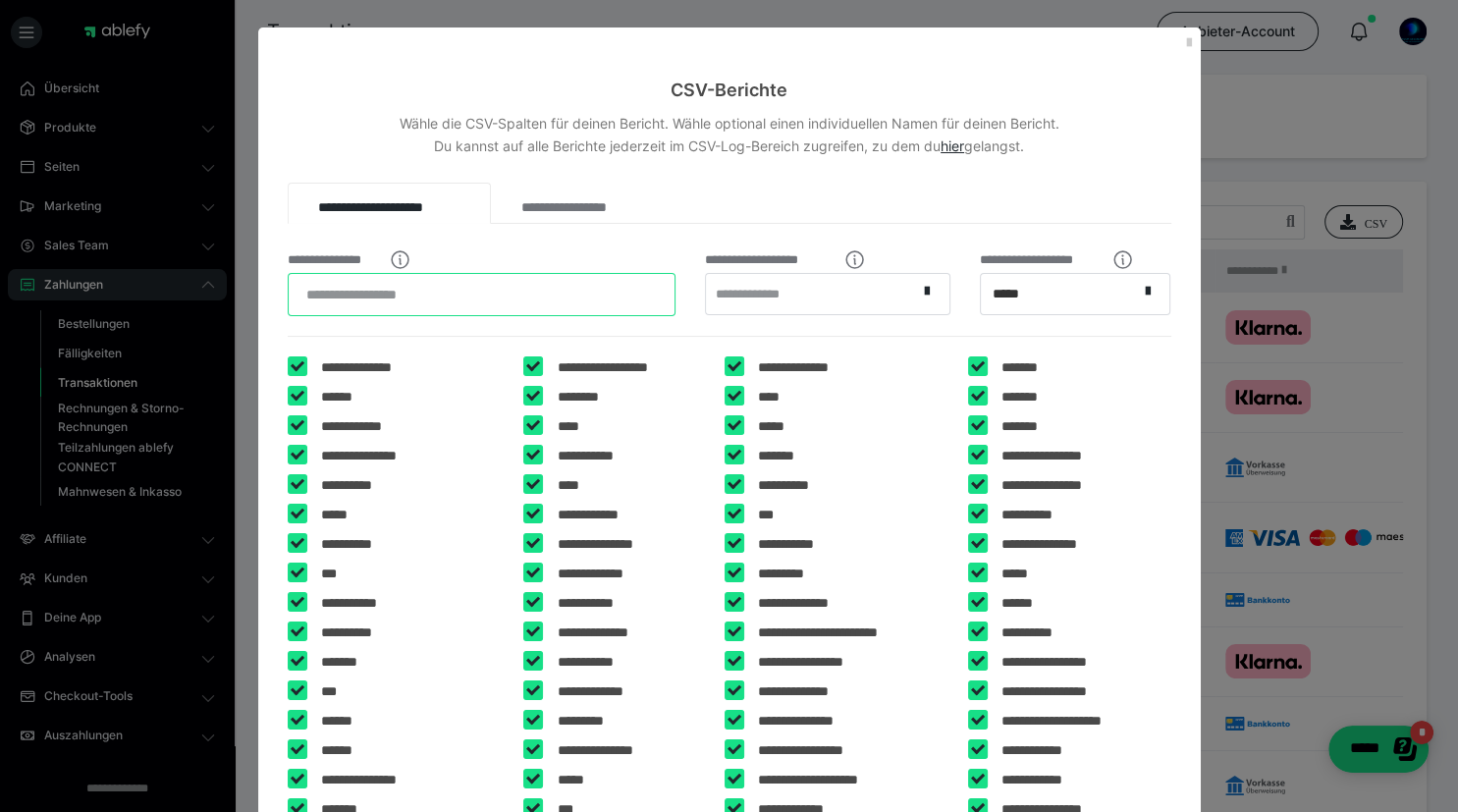 click on "**********" at bounding box center [482, 295] 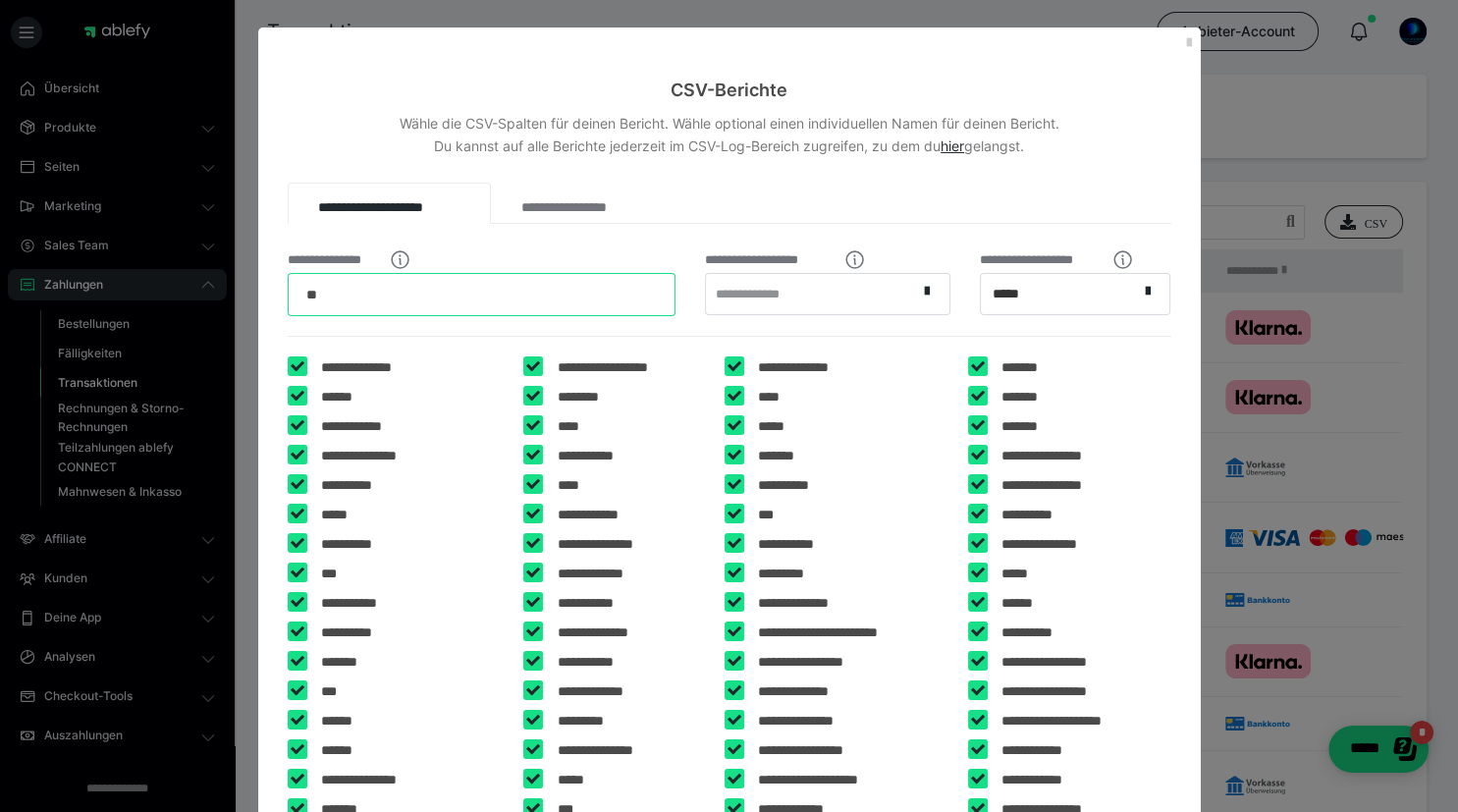 type on "*" 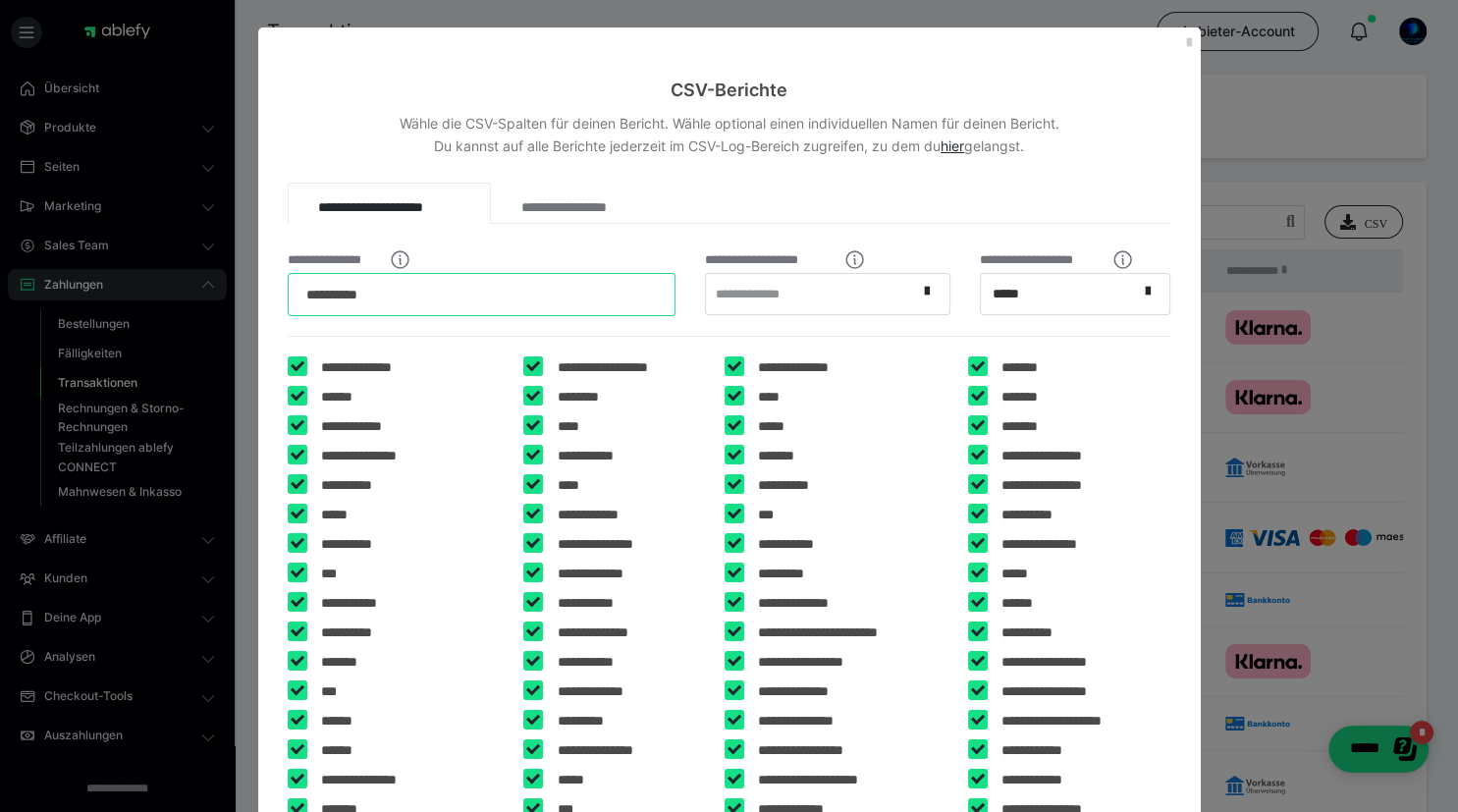 type on "**********" 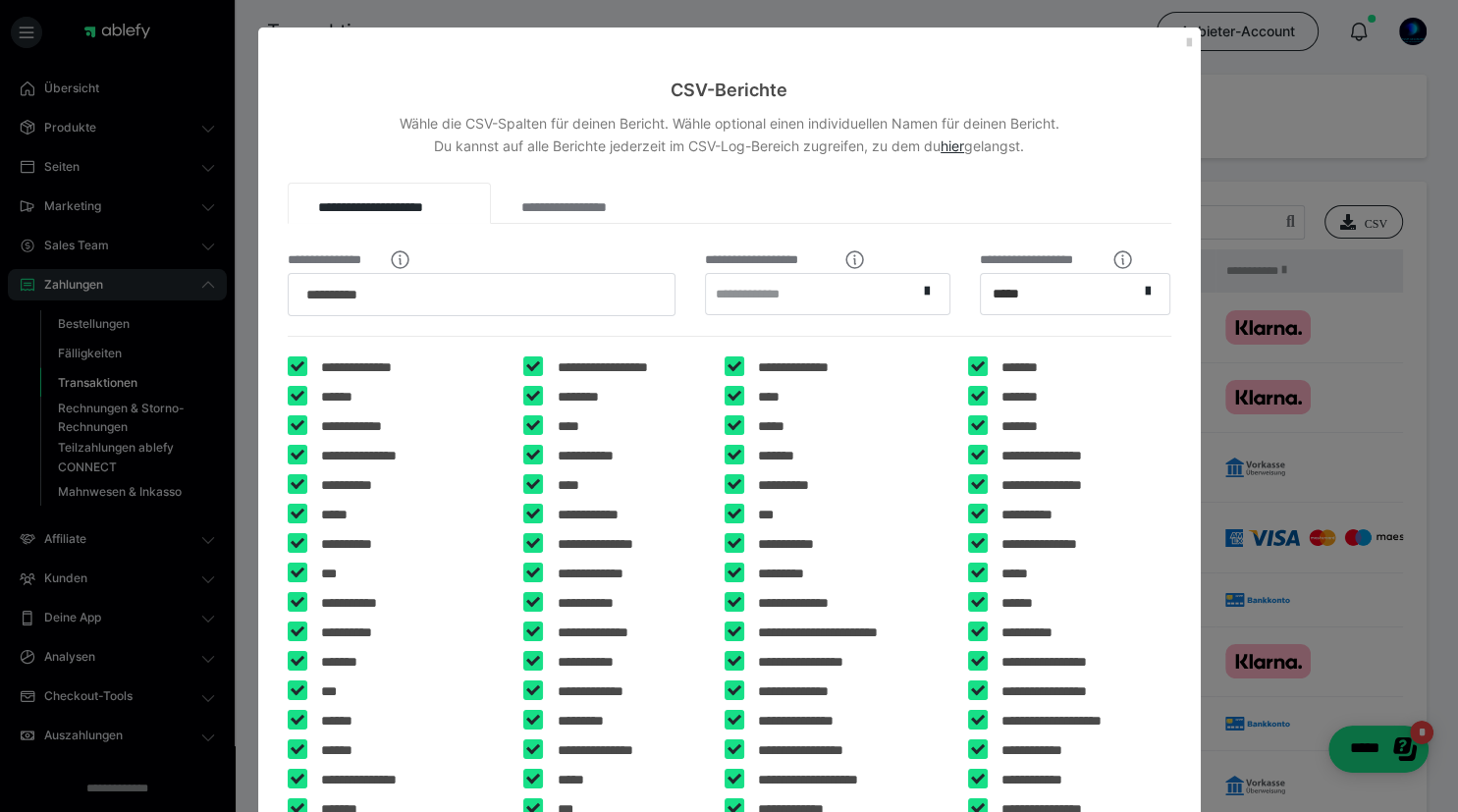 click at bounding box center [297, 366] 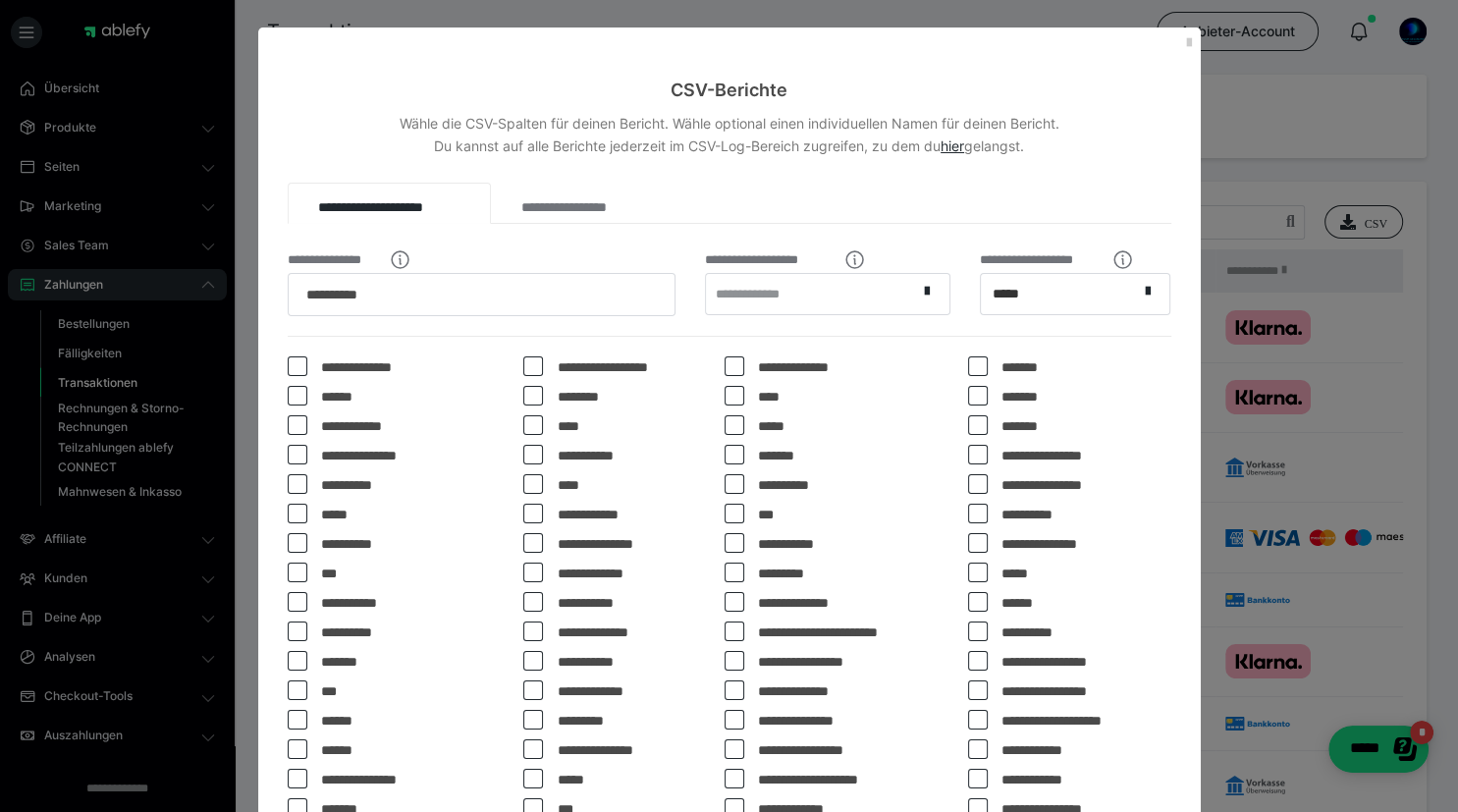 checkbox on "*****" 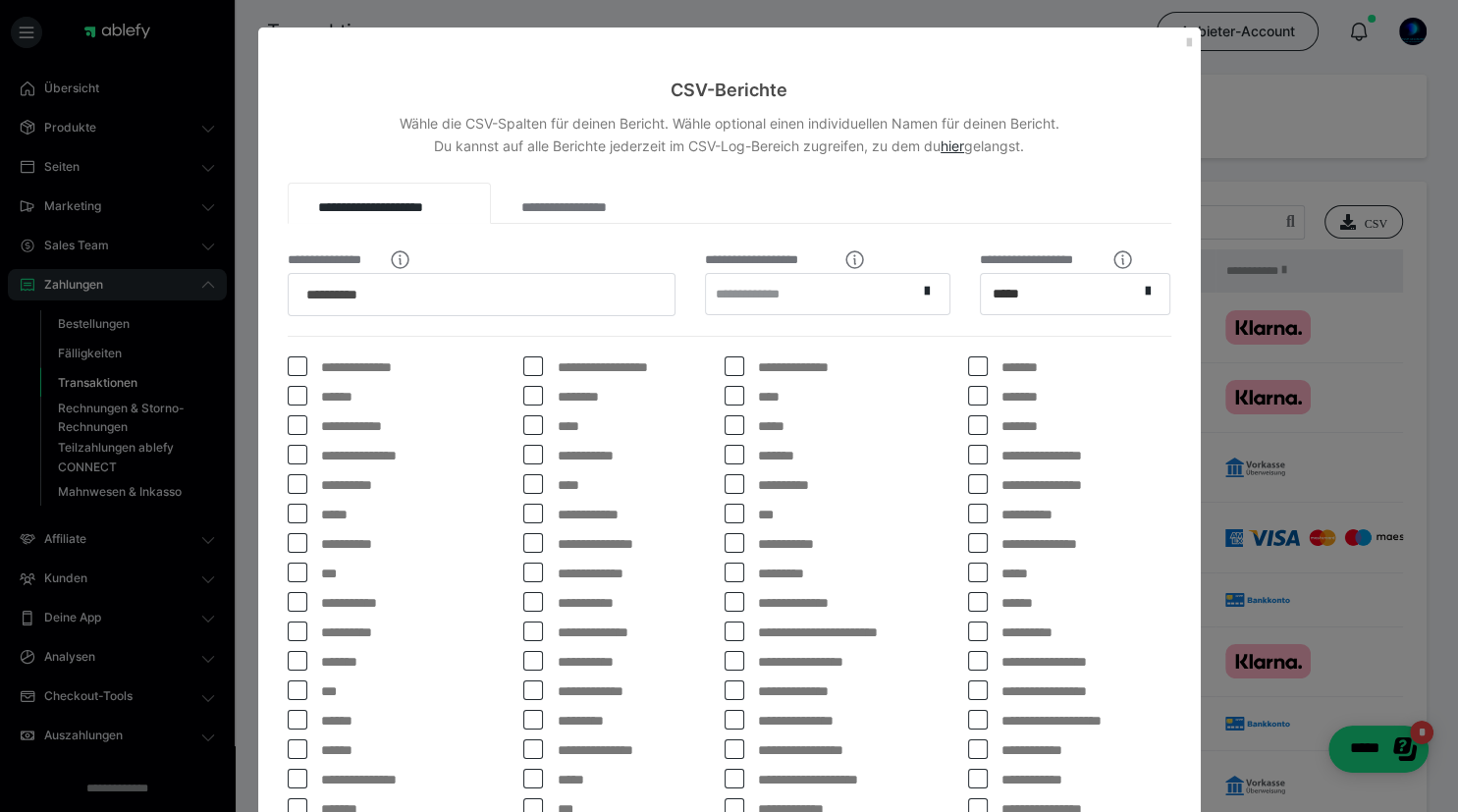 click at bounding box center [297, 455] 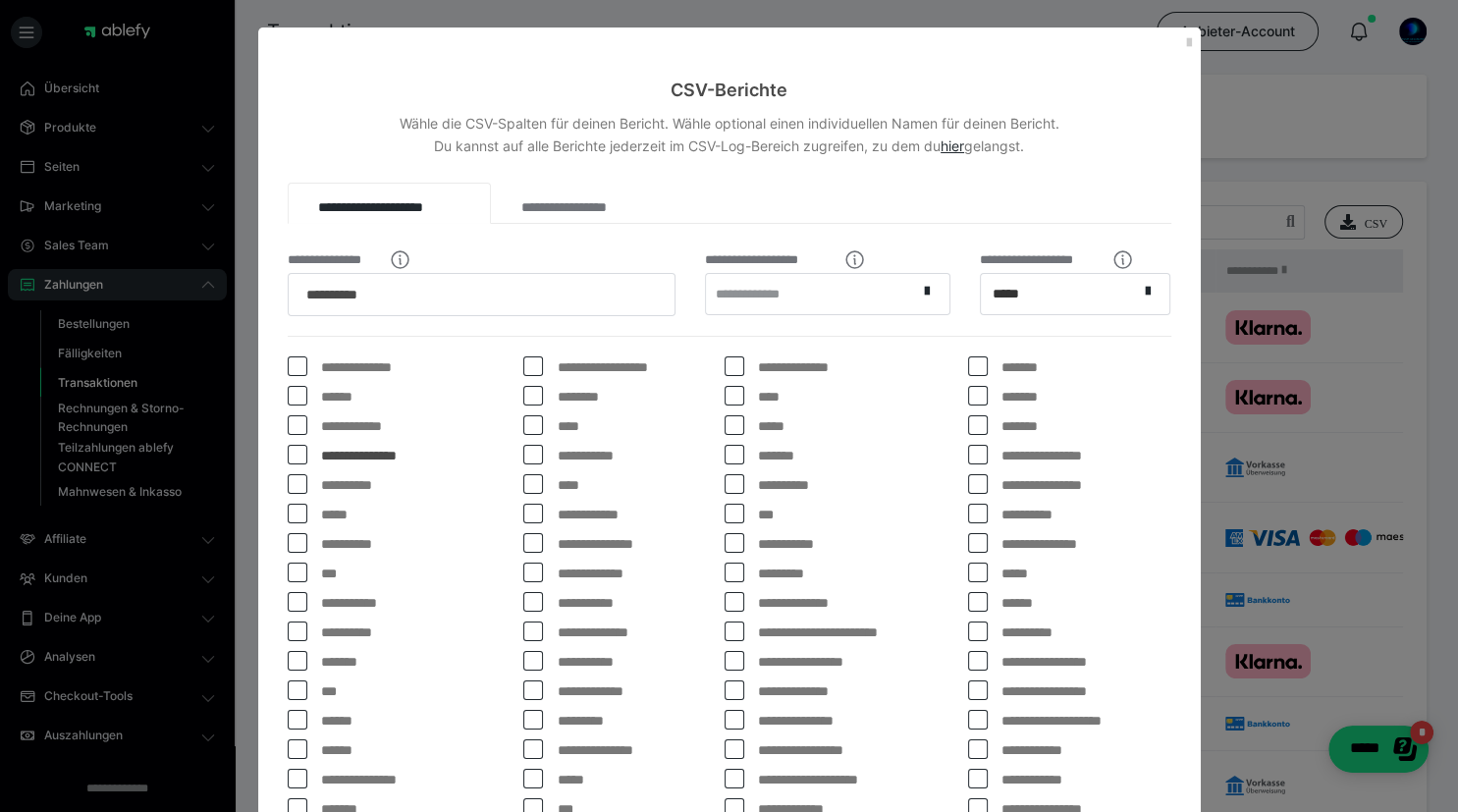 click at bounding box center [297, 484] 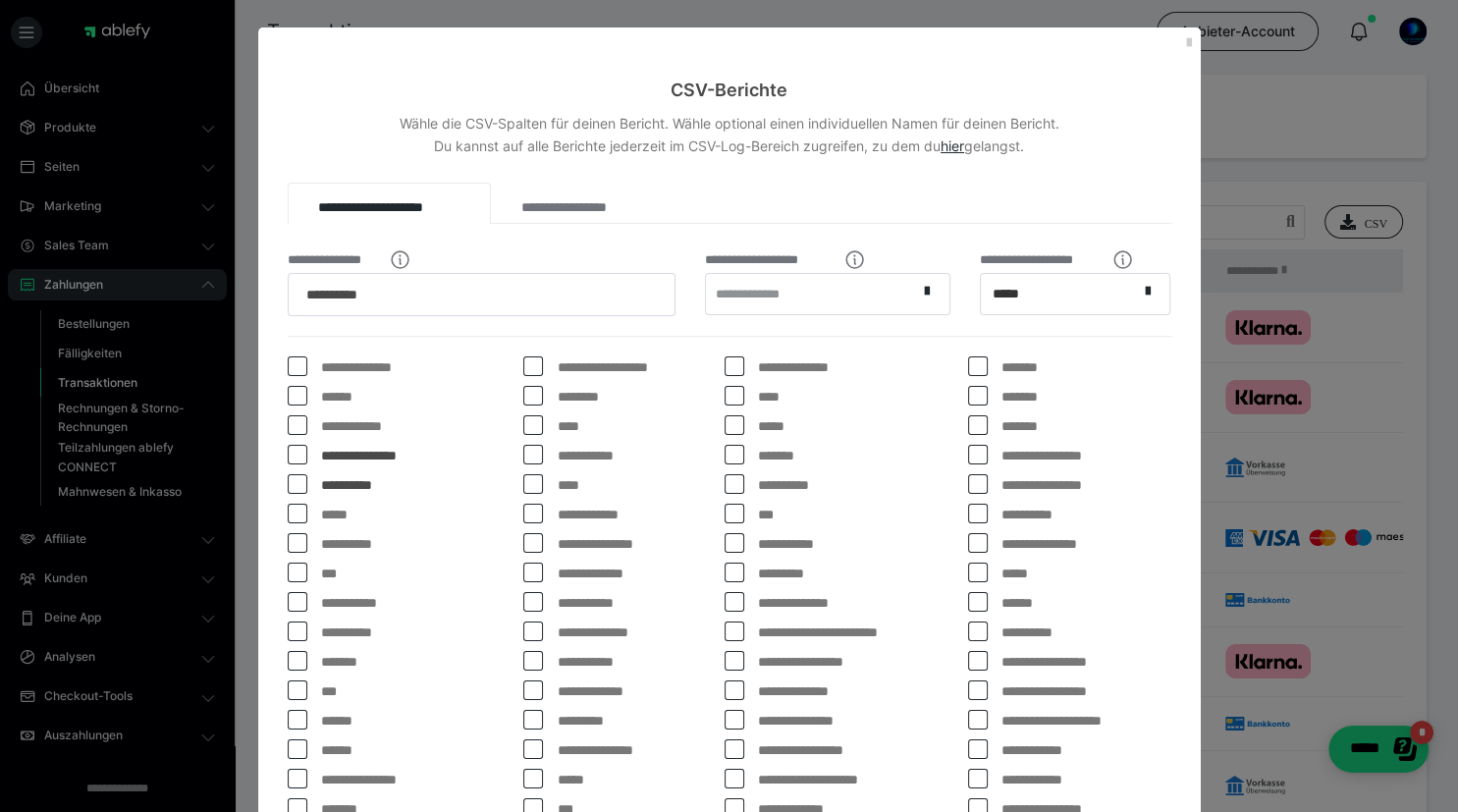 click at bounding box center (297, 514) 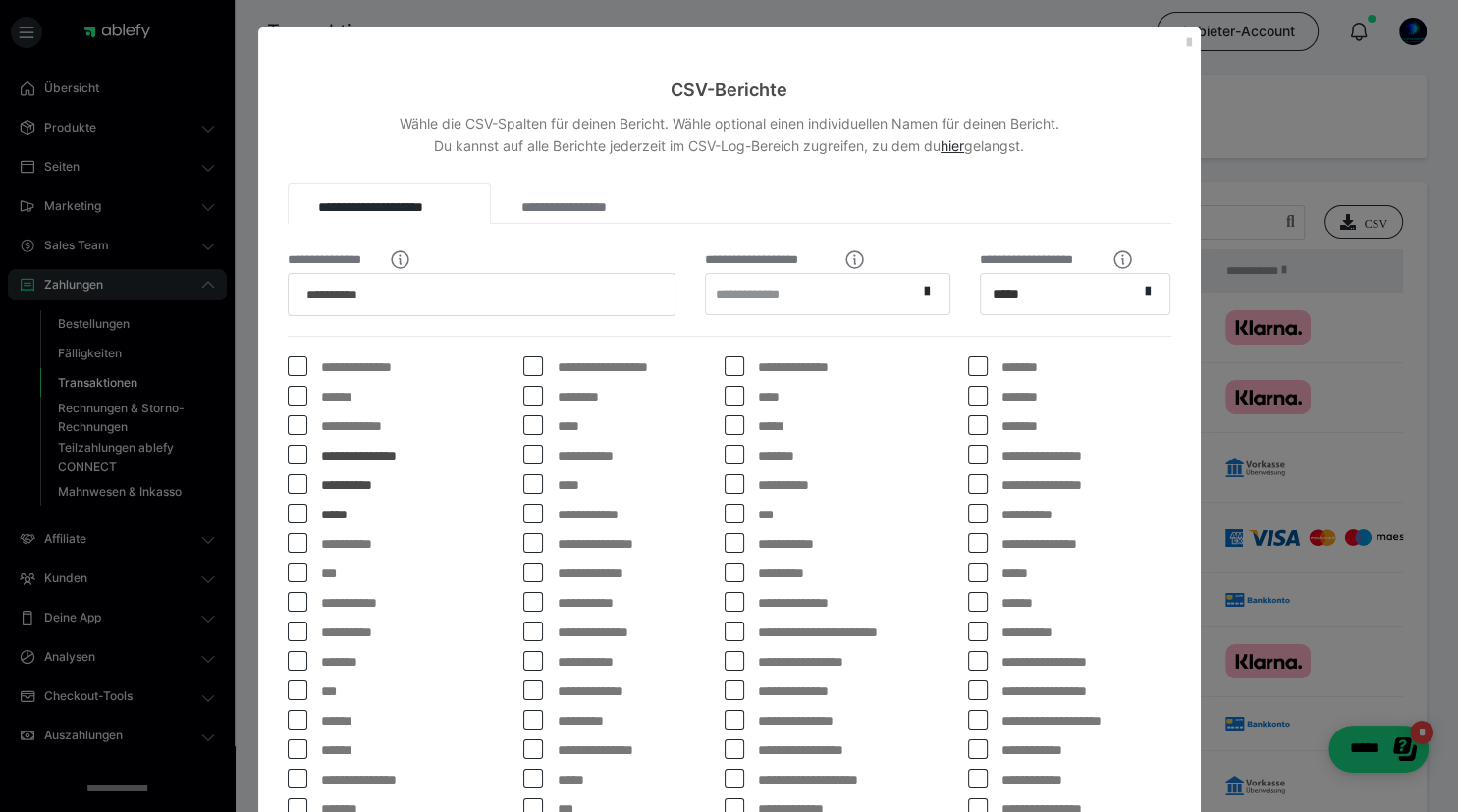 click at bounding box center [297, 543] 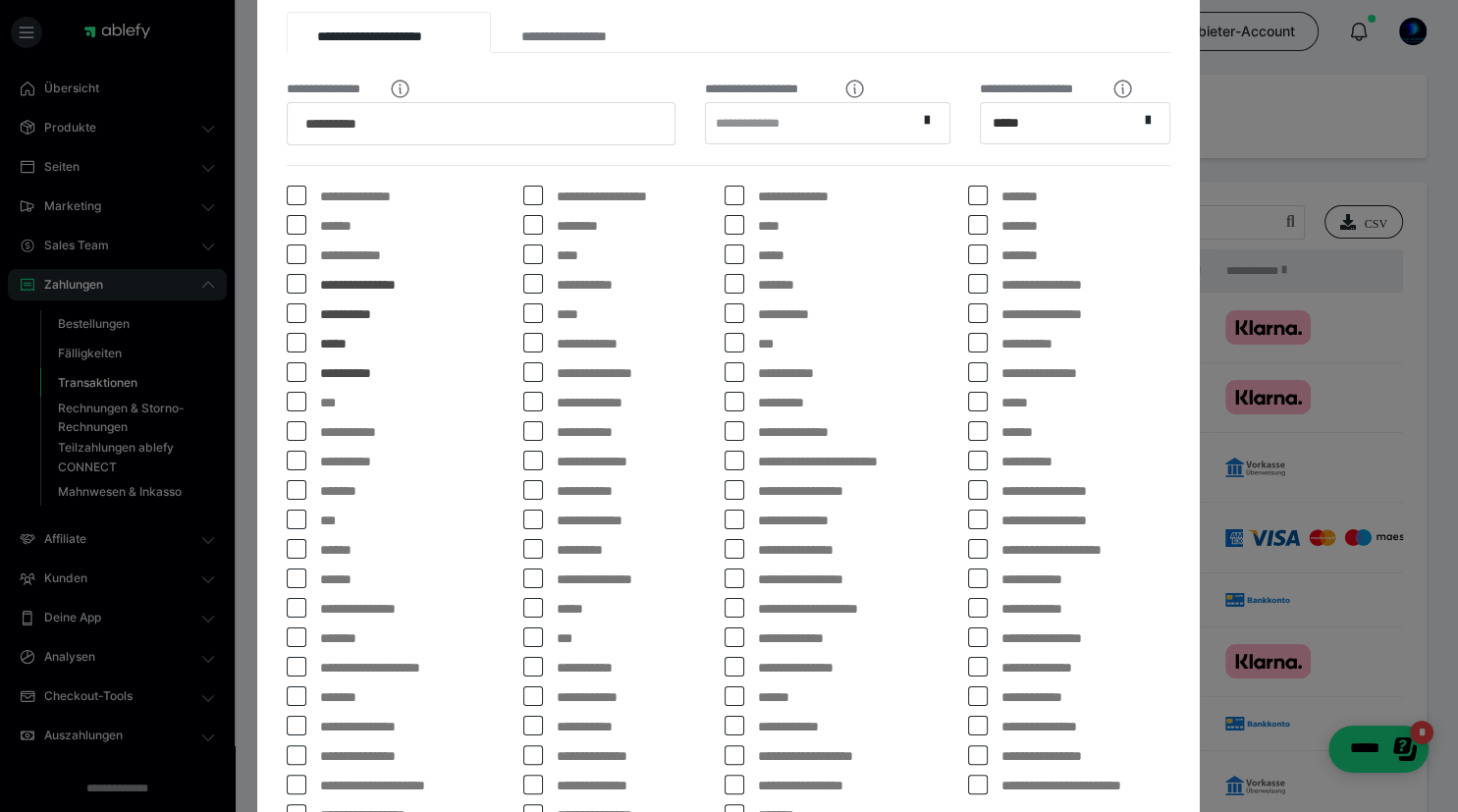 scroll, scrollTop: 226, scrollLeft: 0, axis: vertical 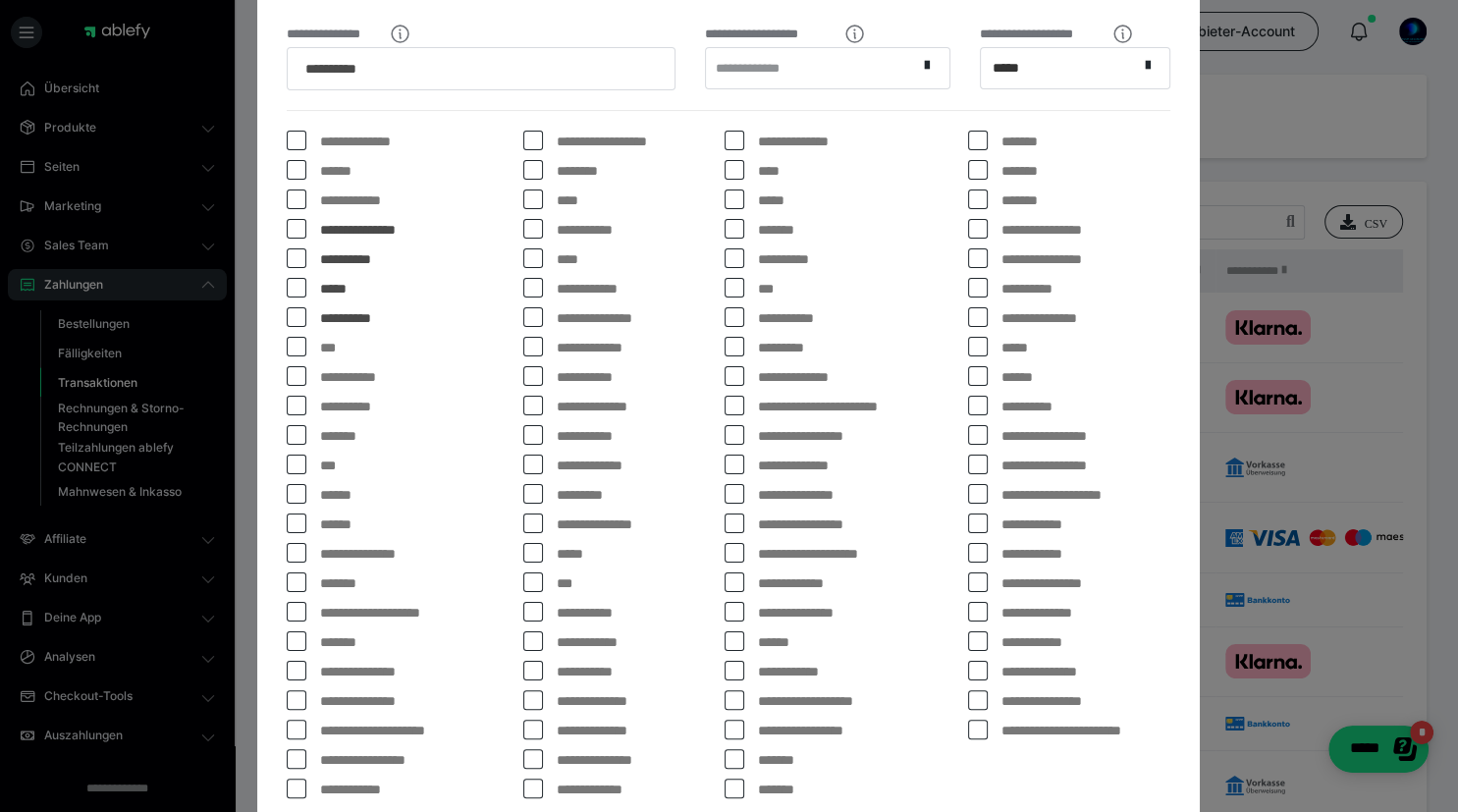 click at bounding box center [297, 406] 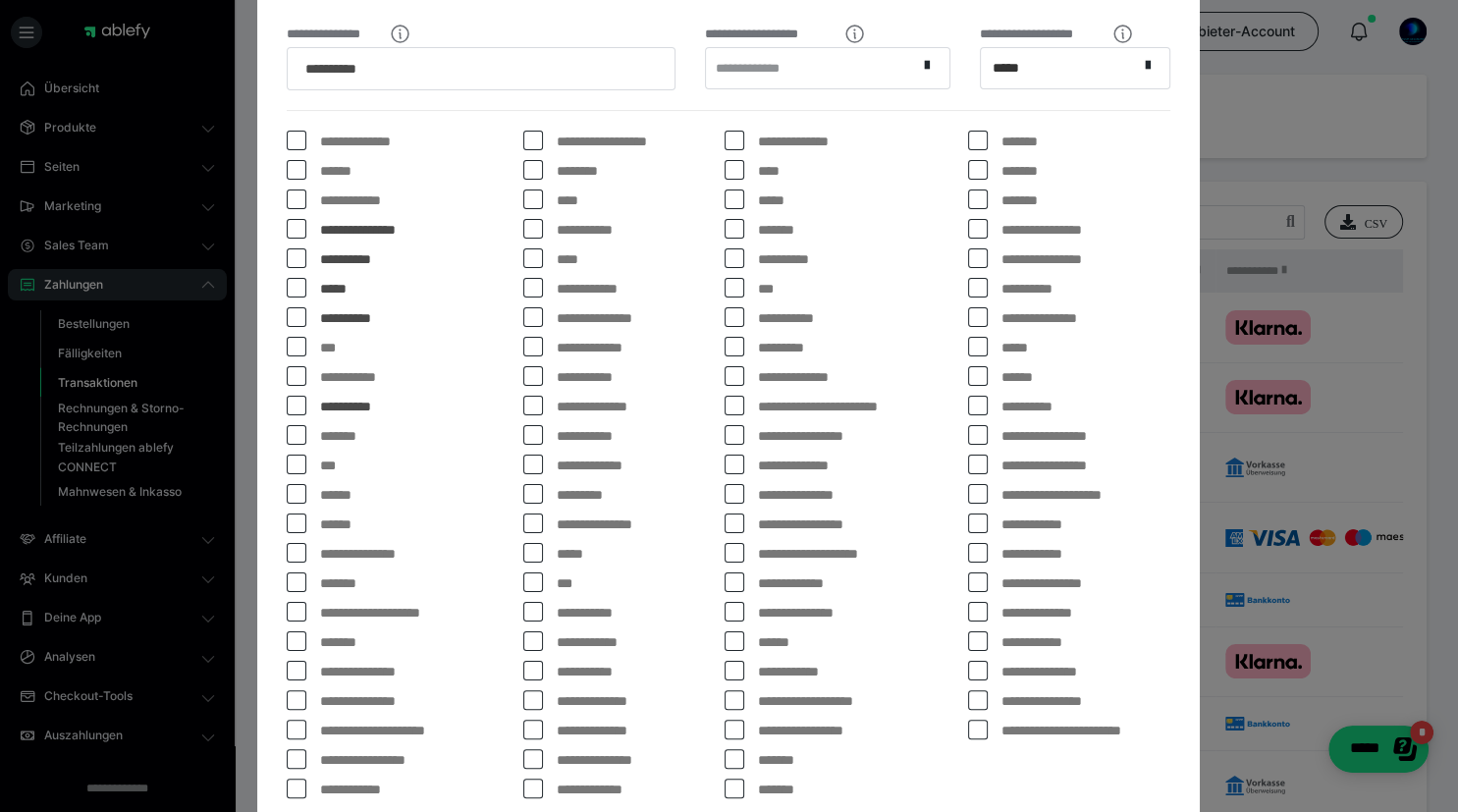 click at bounding box center [297, 435] 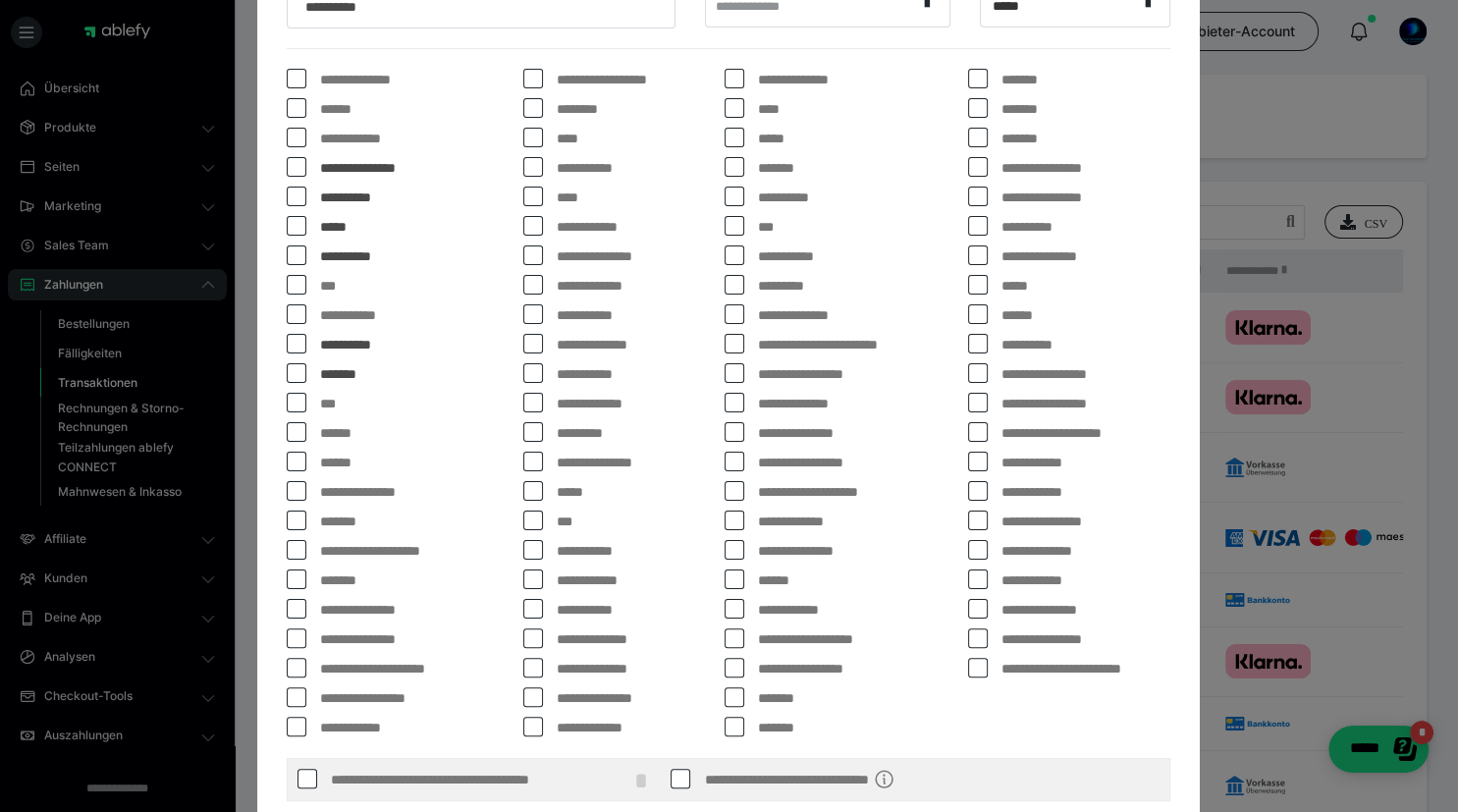 scroll, scrollTop: 394, scrollLeft: 0, axis: vertical 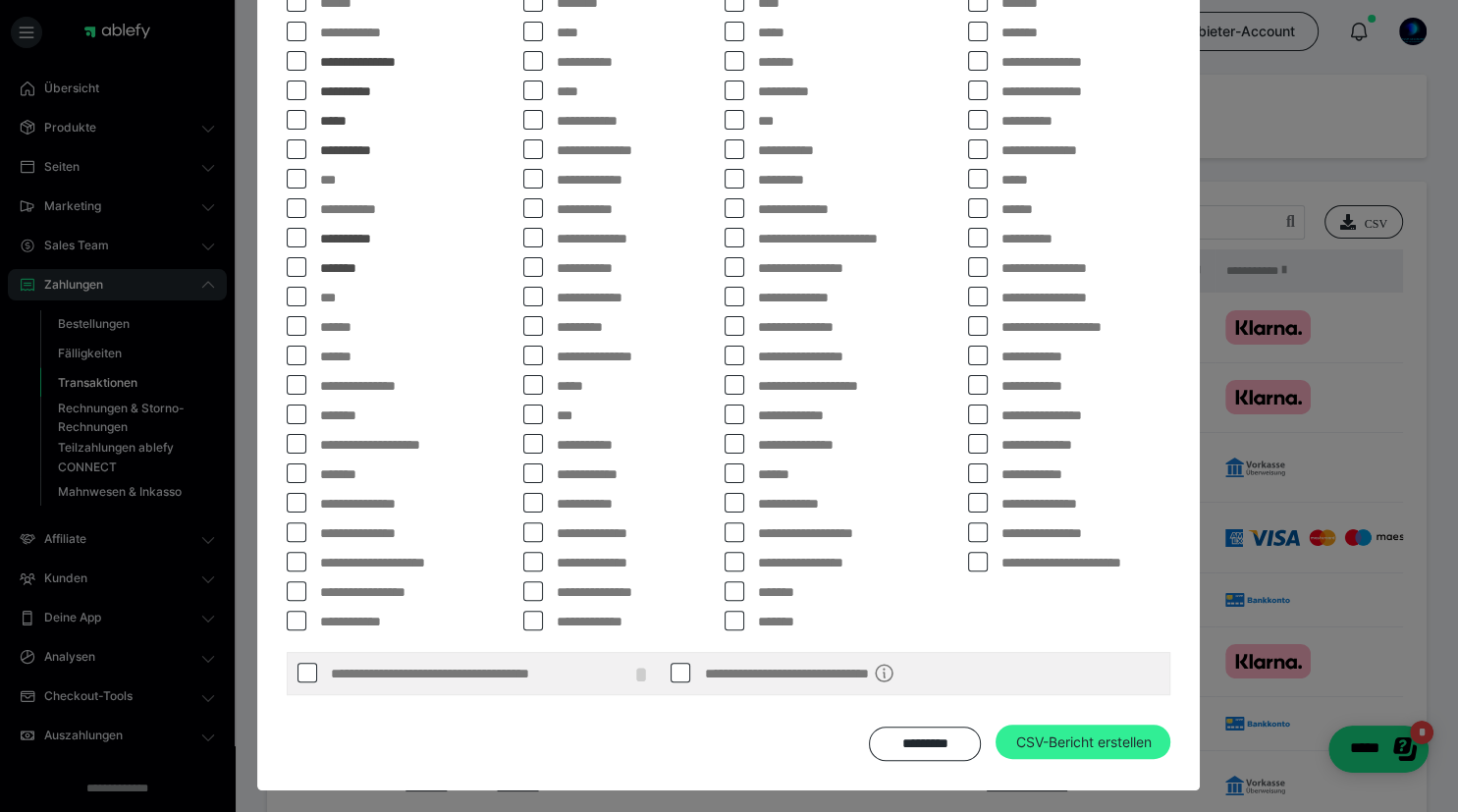 click on "CSV-Bericht erstellen" at bounding box center (1083, 742) 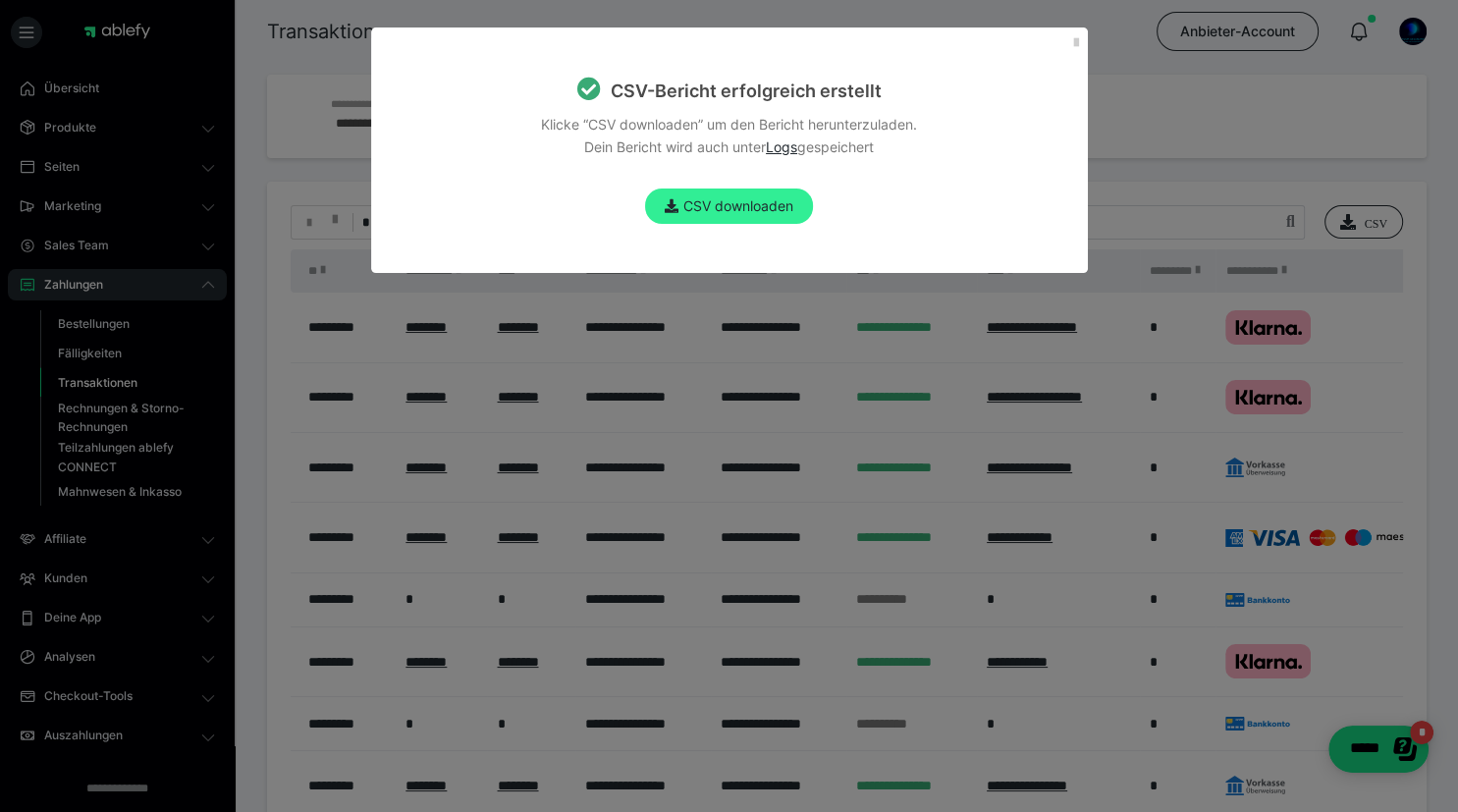 click on "CSV downloaden" at bounding box center (729, 206) 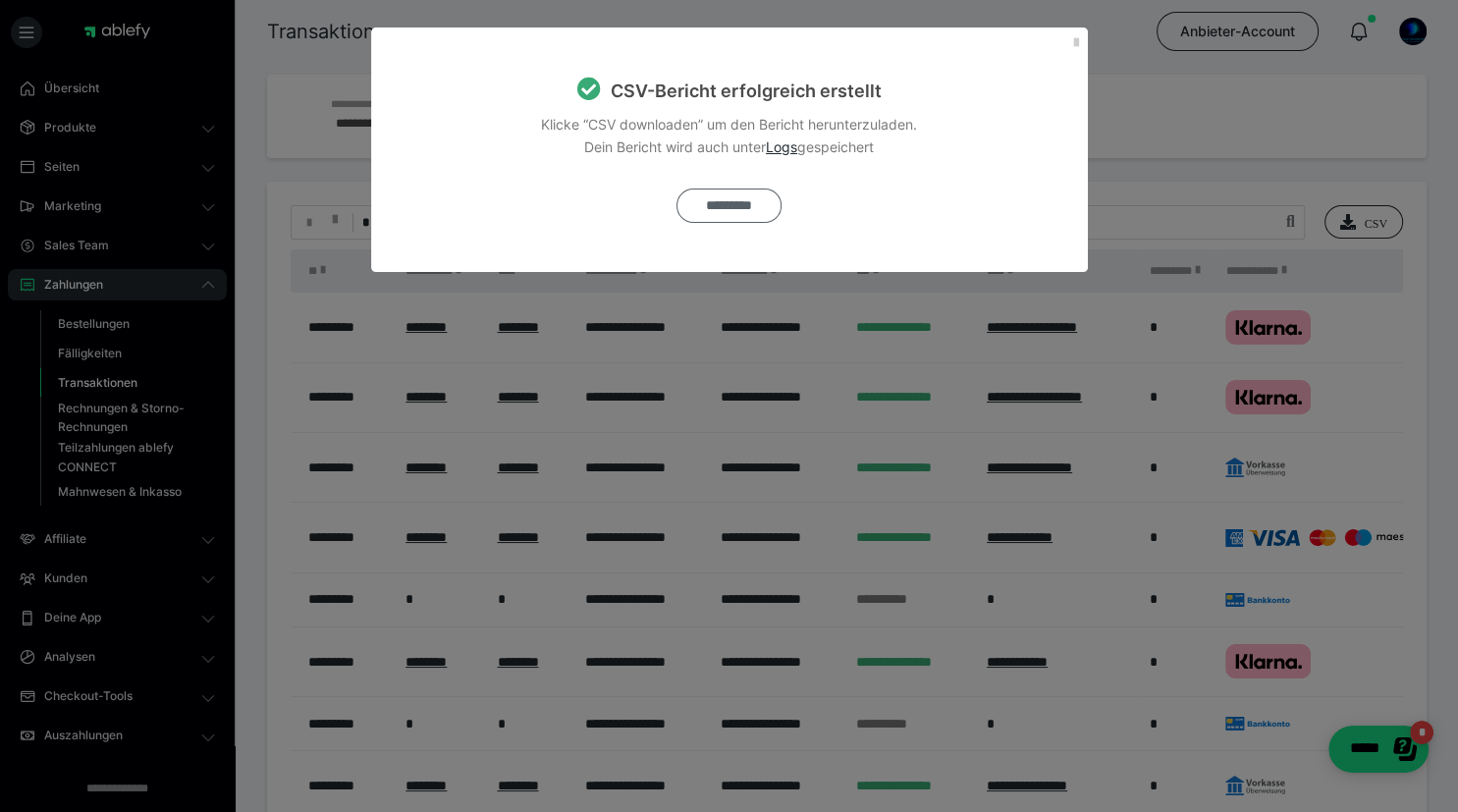 click on "*********" at bounding box center [729, 205] 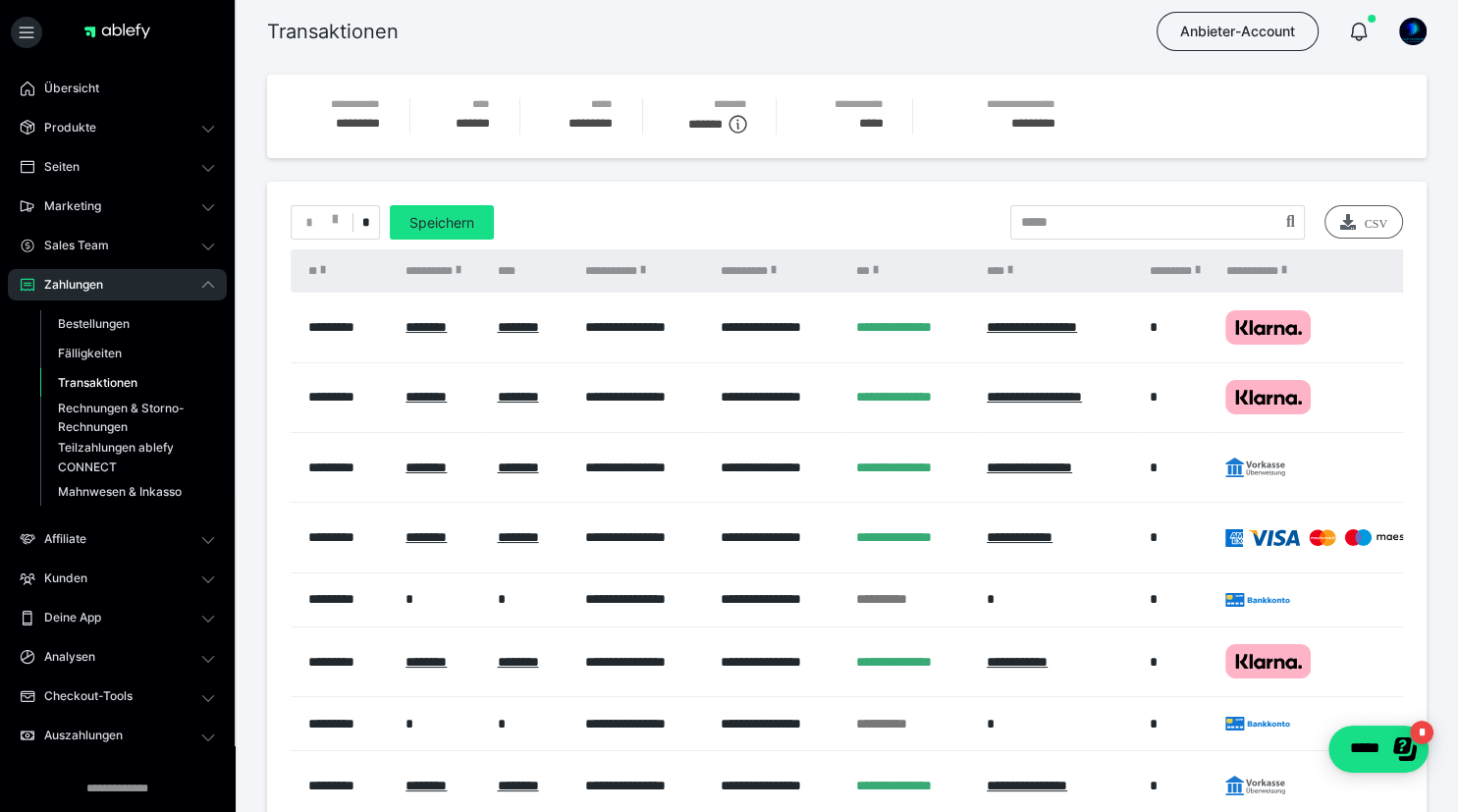 click on "CSV" at bounding box center [1364, 222] 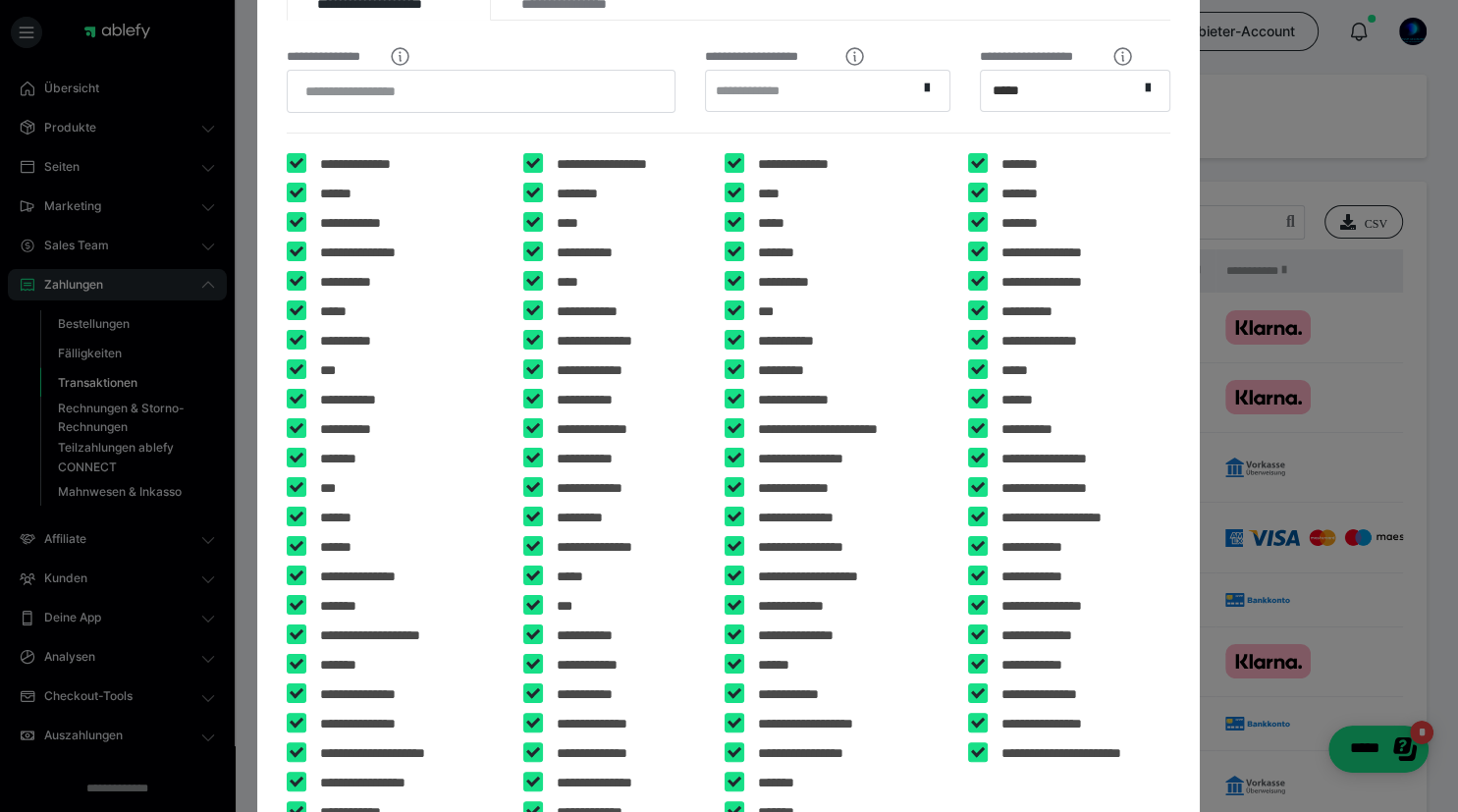 scroll, scrollTop: 226, scrollLeft: 0, axis: vertical 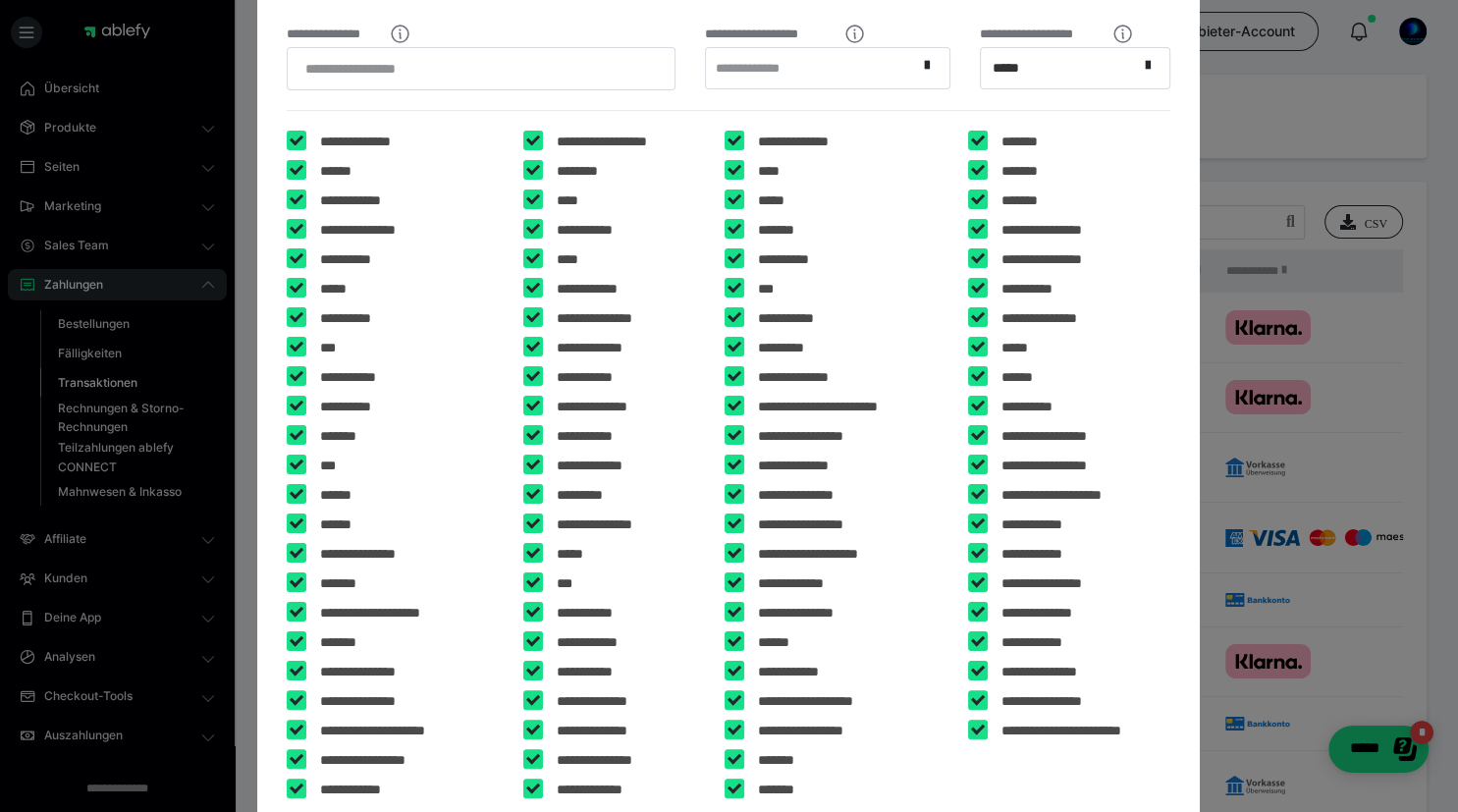 click at bounding box center [297, 140] 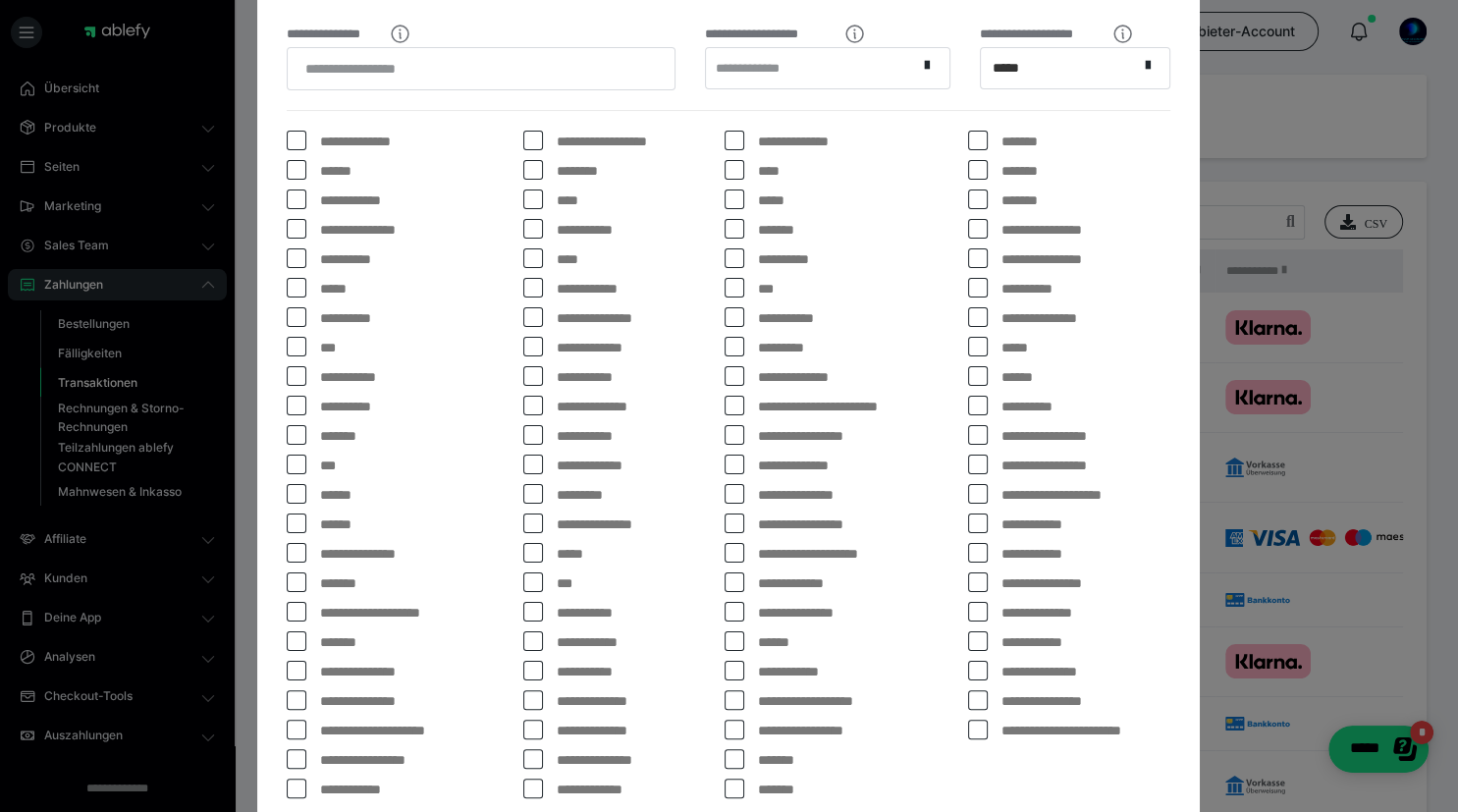 click at bounding box center [297, 170] 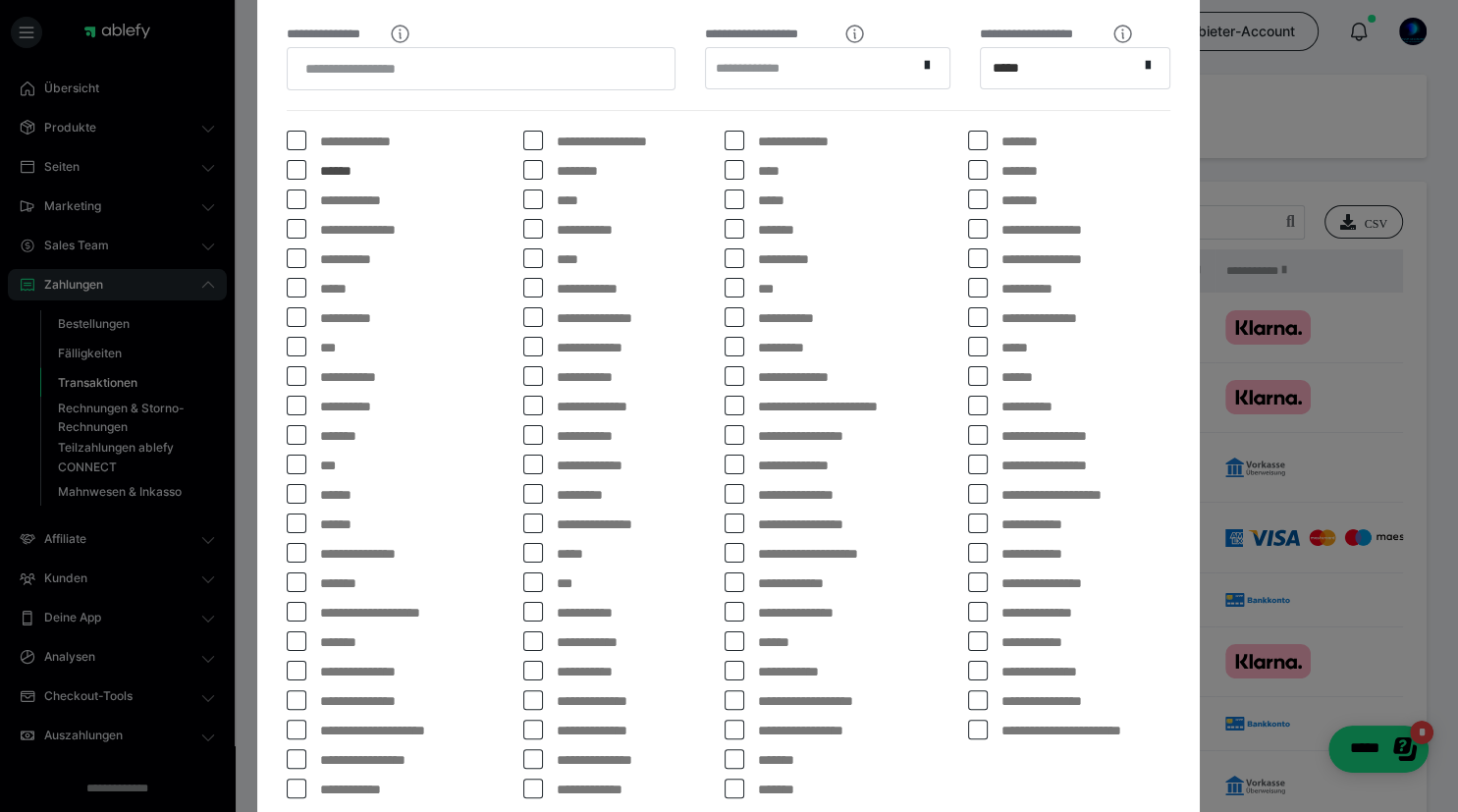 click at bounding box center [297, 199] 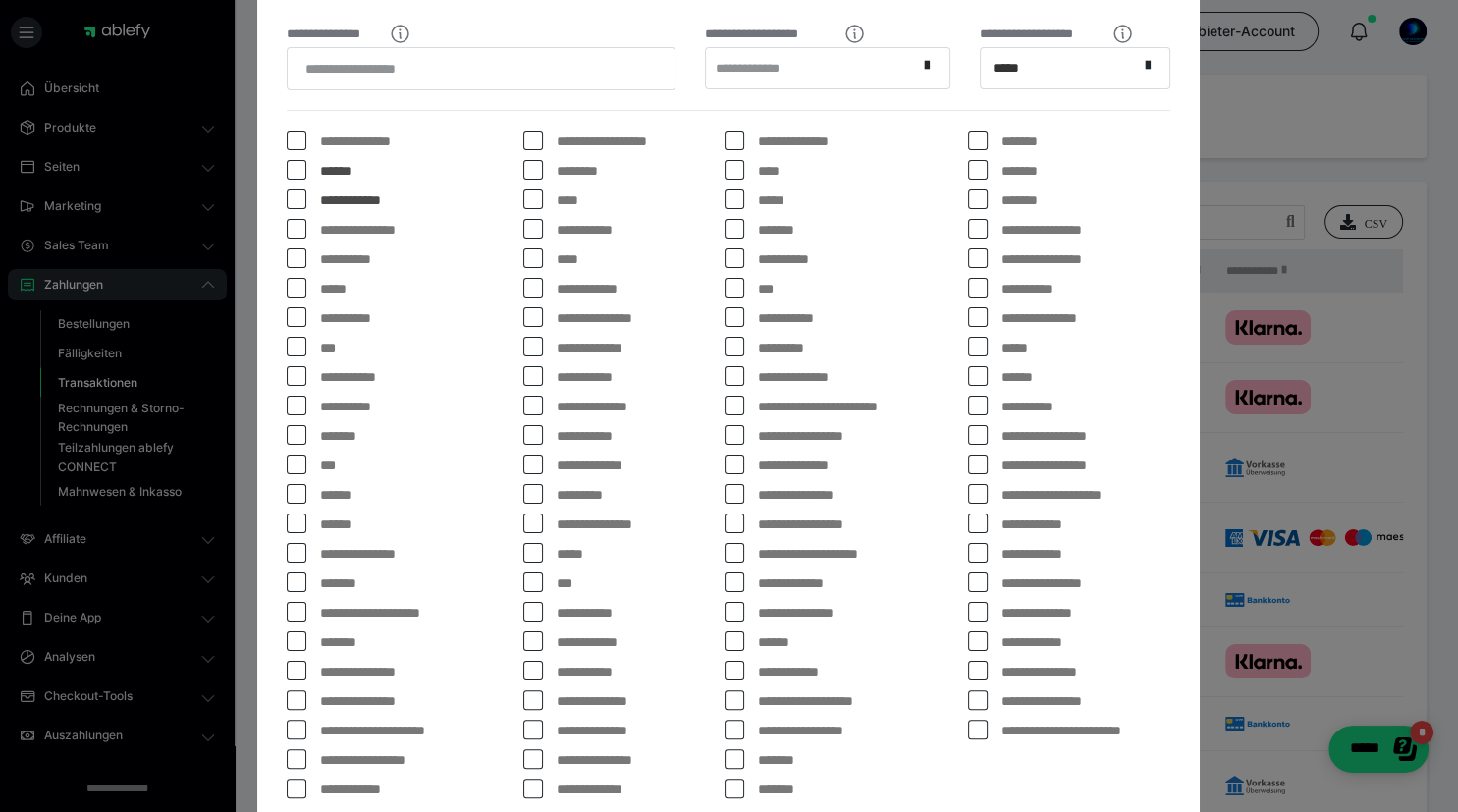 click at bounding box center [297, 229] 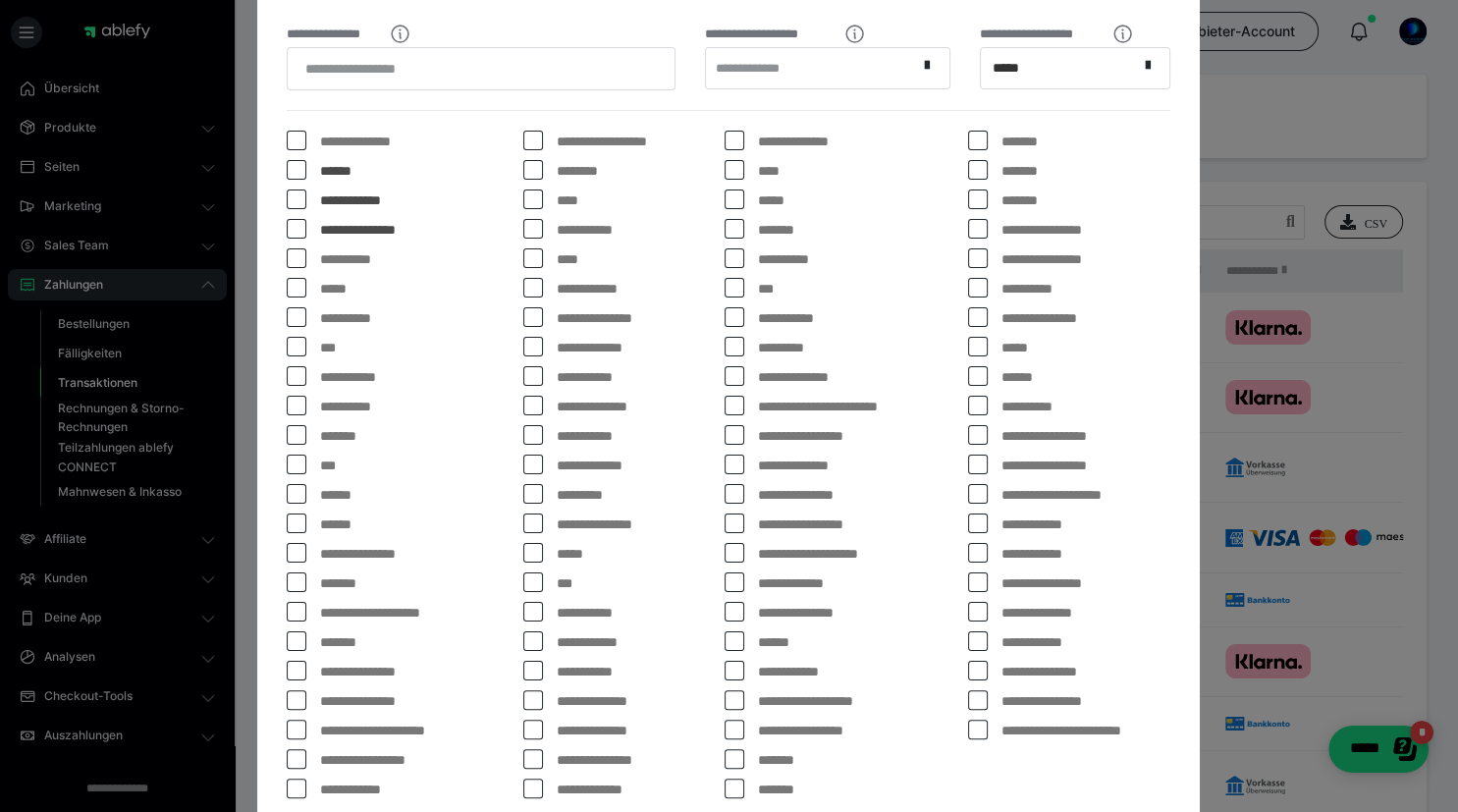 click at bounding box center (297, 258) 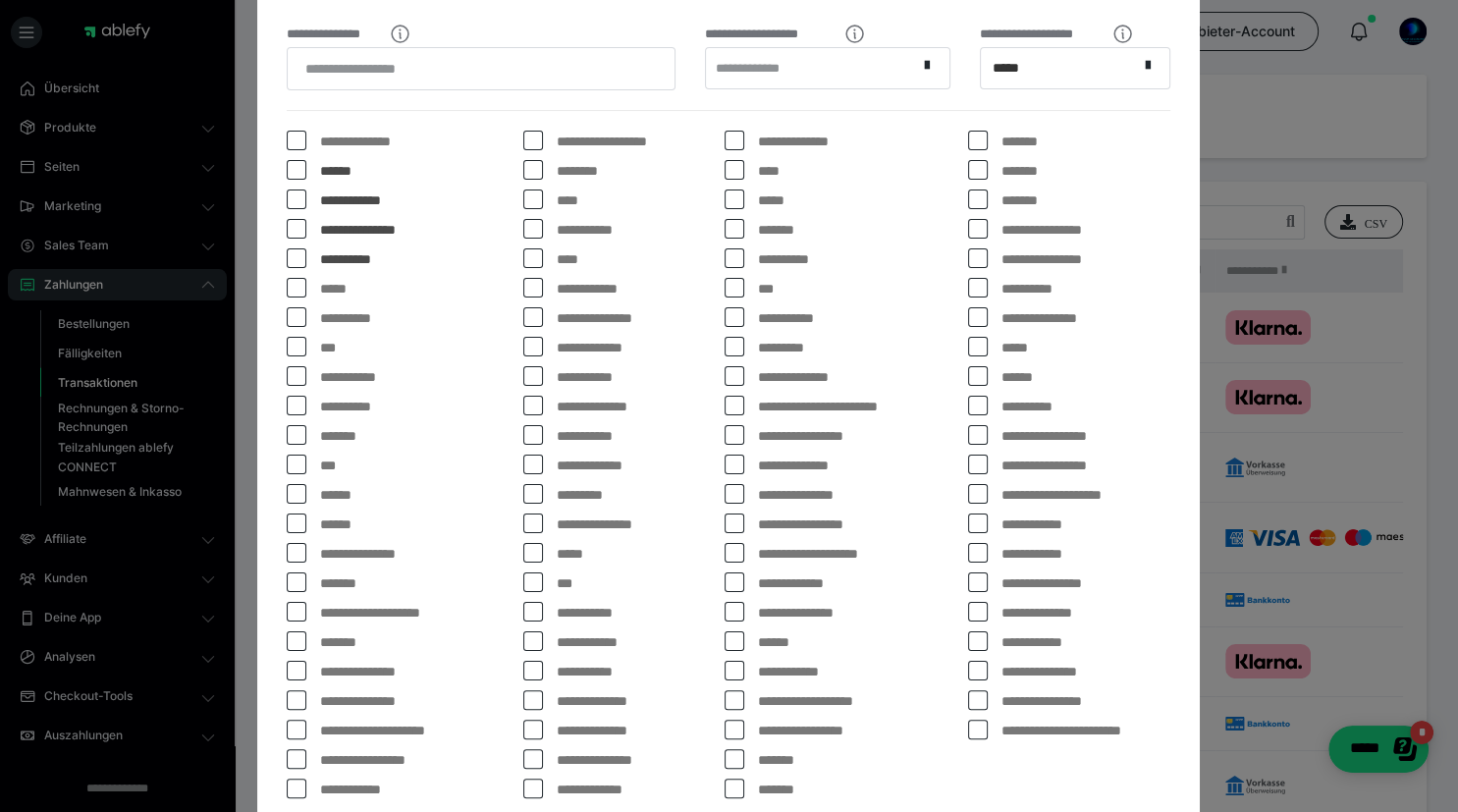 click at bounding box center [297, 288] 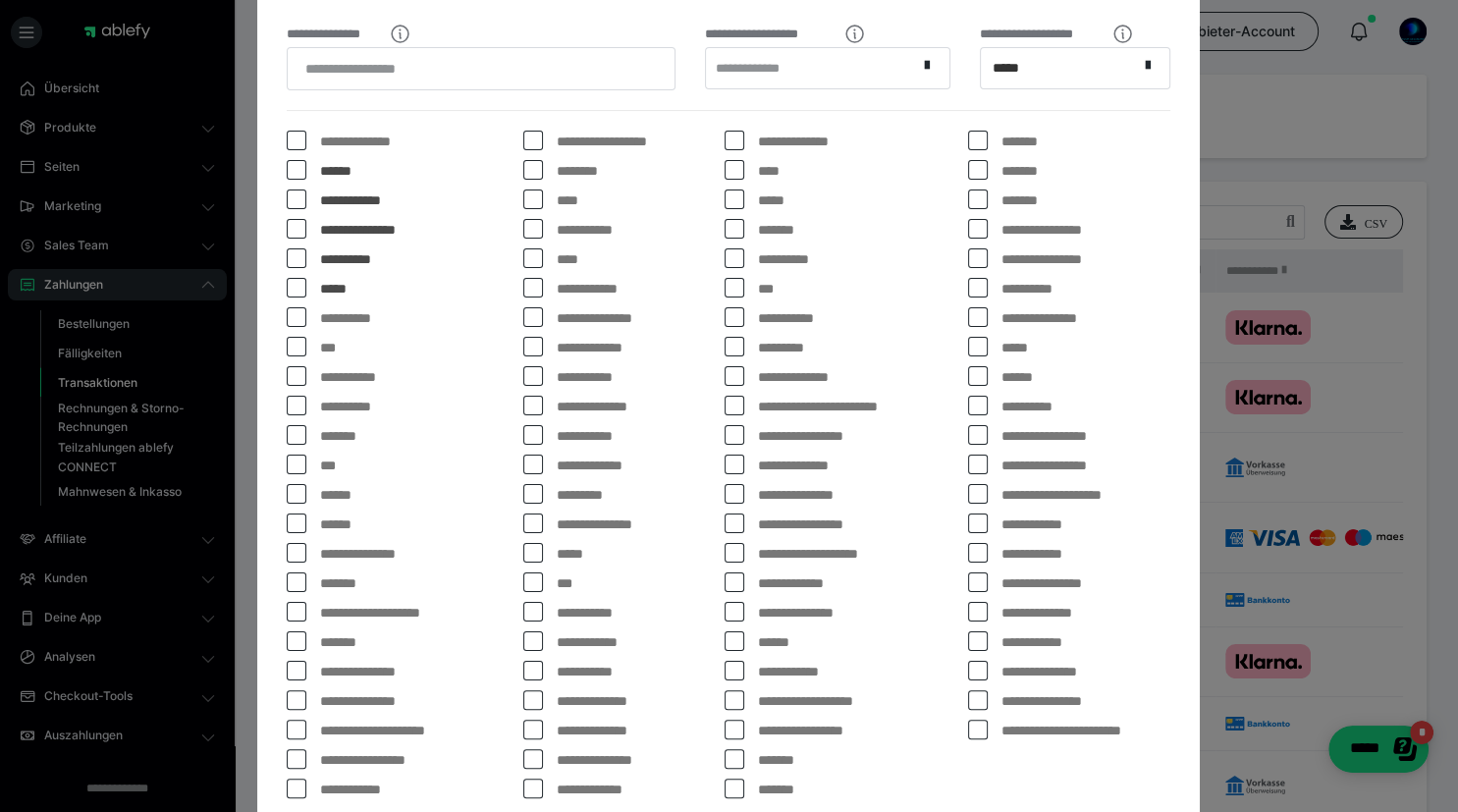 click at bounding box center [297, 317] 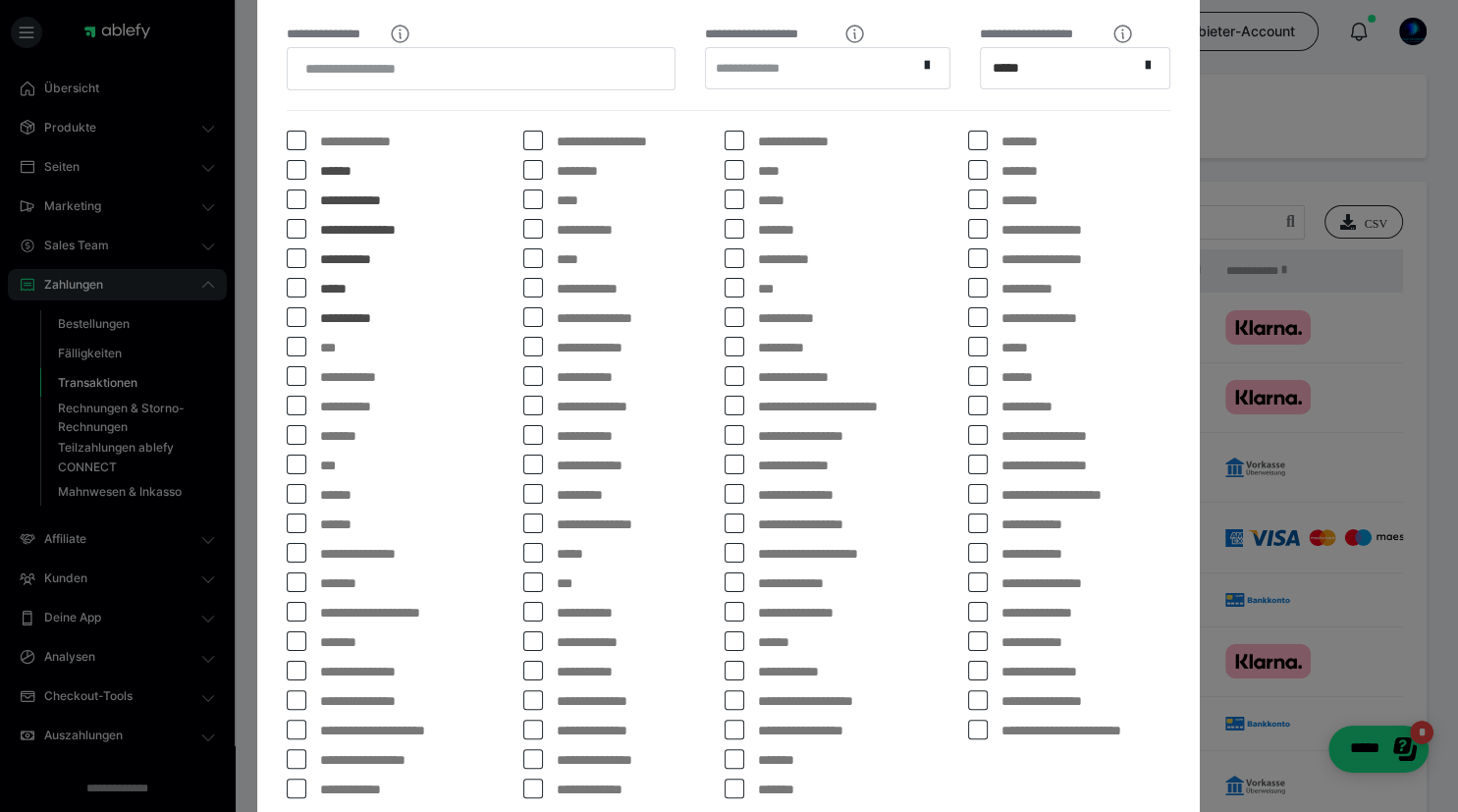 click at bounding box center [297, 406] 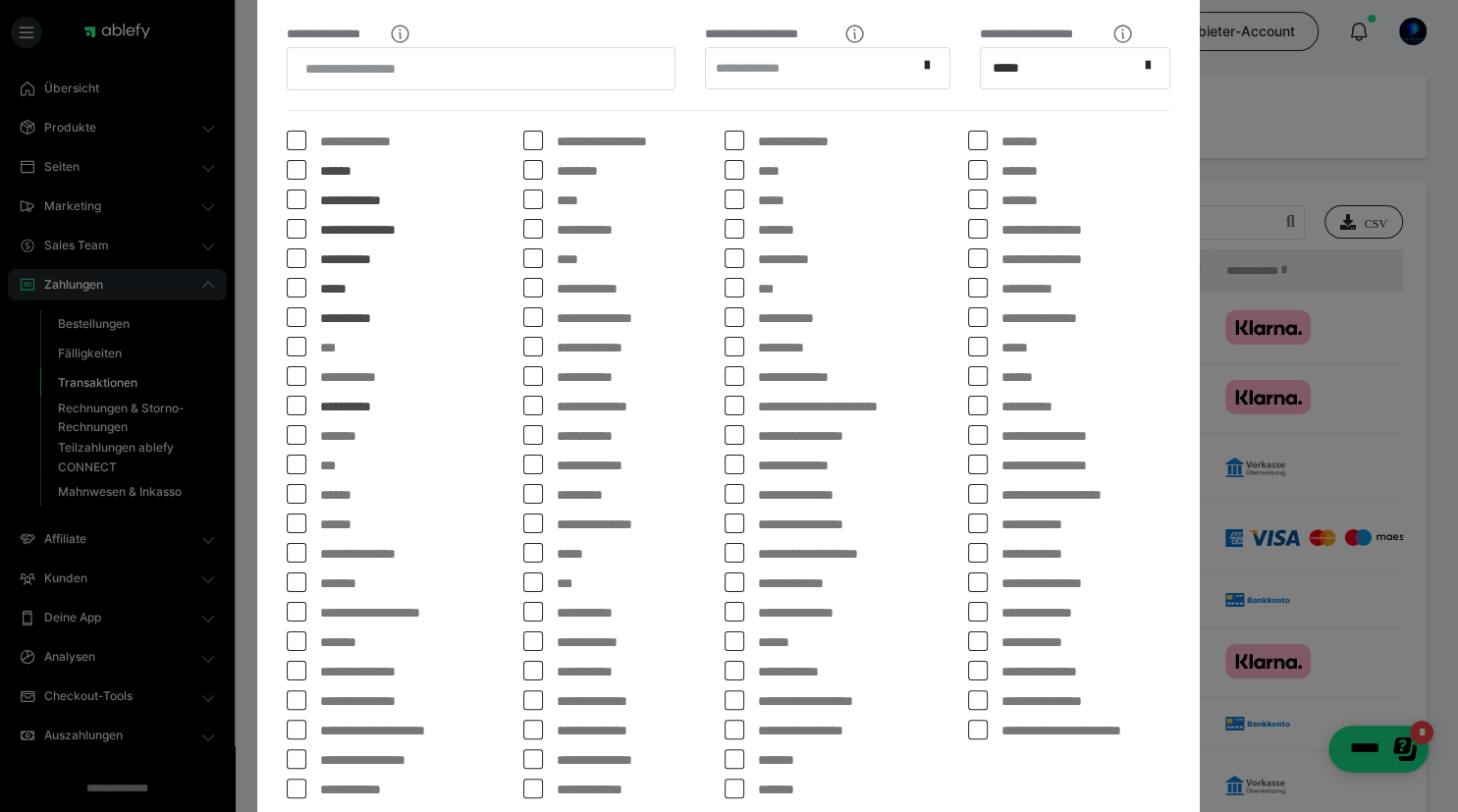 click at bounding box center (297, 435) 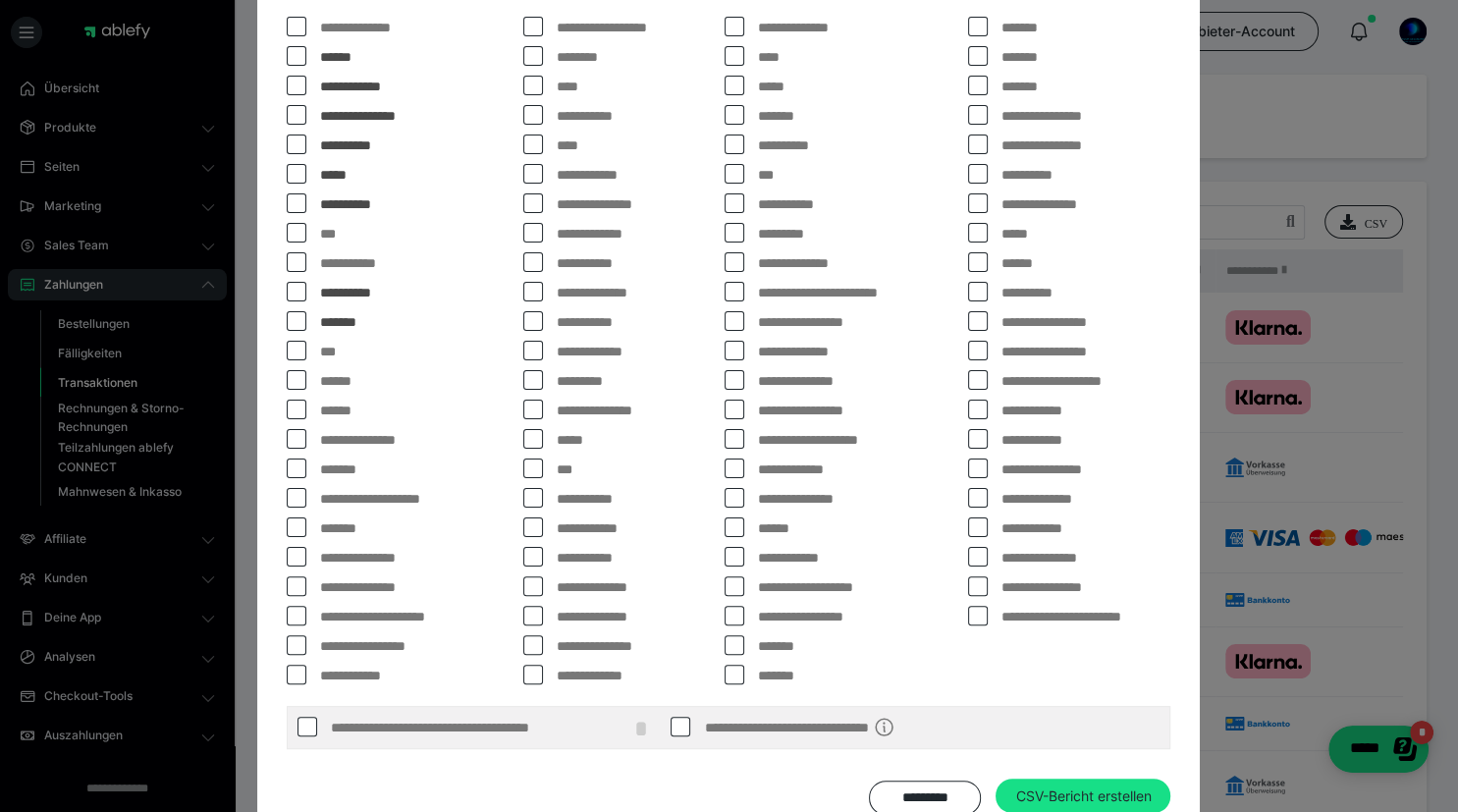 scroll, scrollTop: 394, scrollLeft: 0, axis: vertical 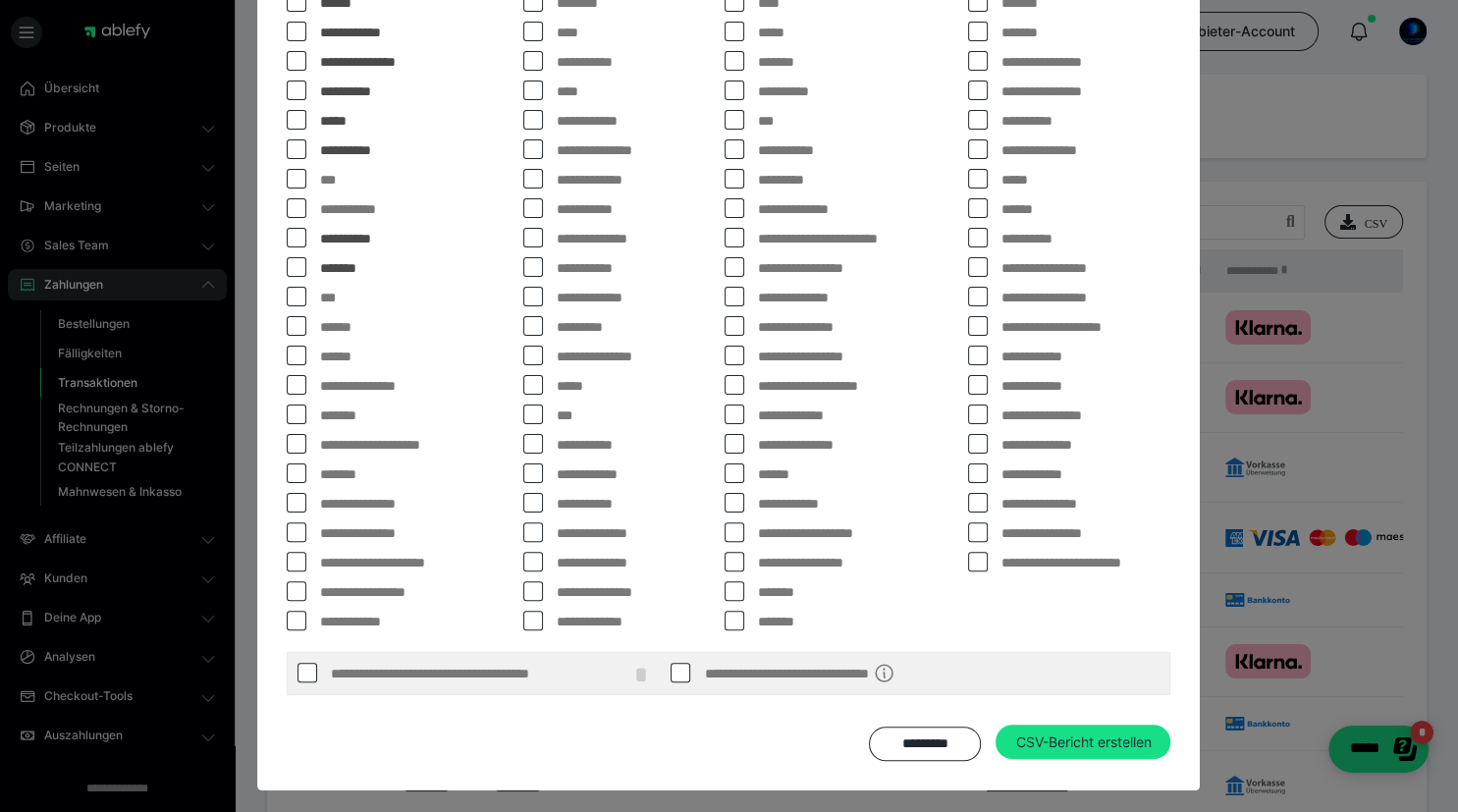 click at bounding box center [297, 208] 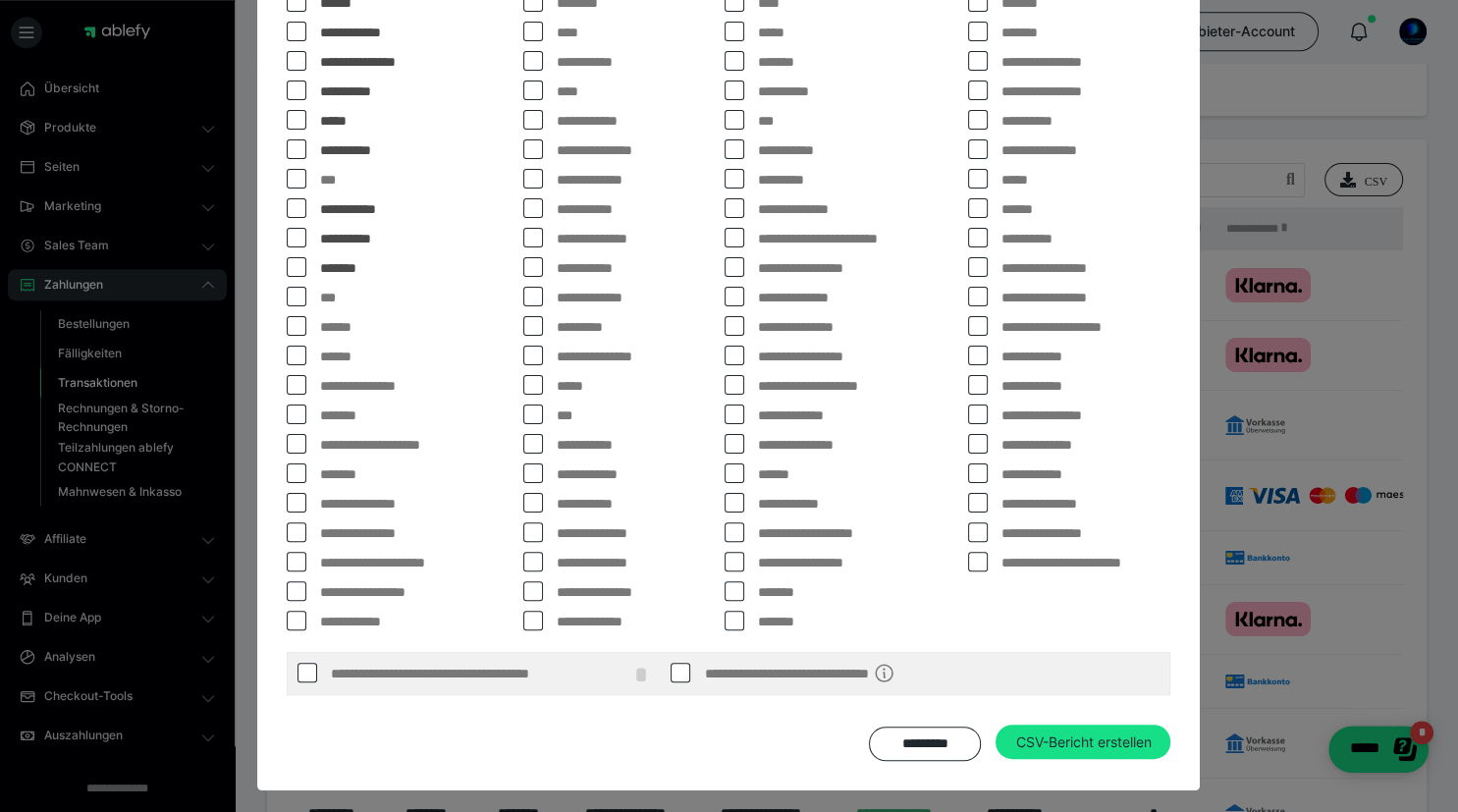 scroll, scrollTop: 103, scrollLeft: 0, axis: vertical 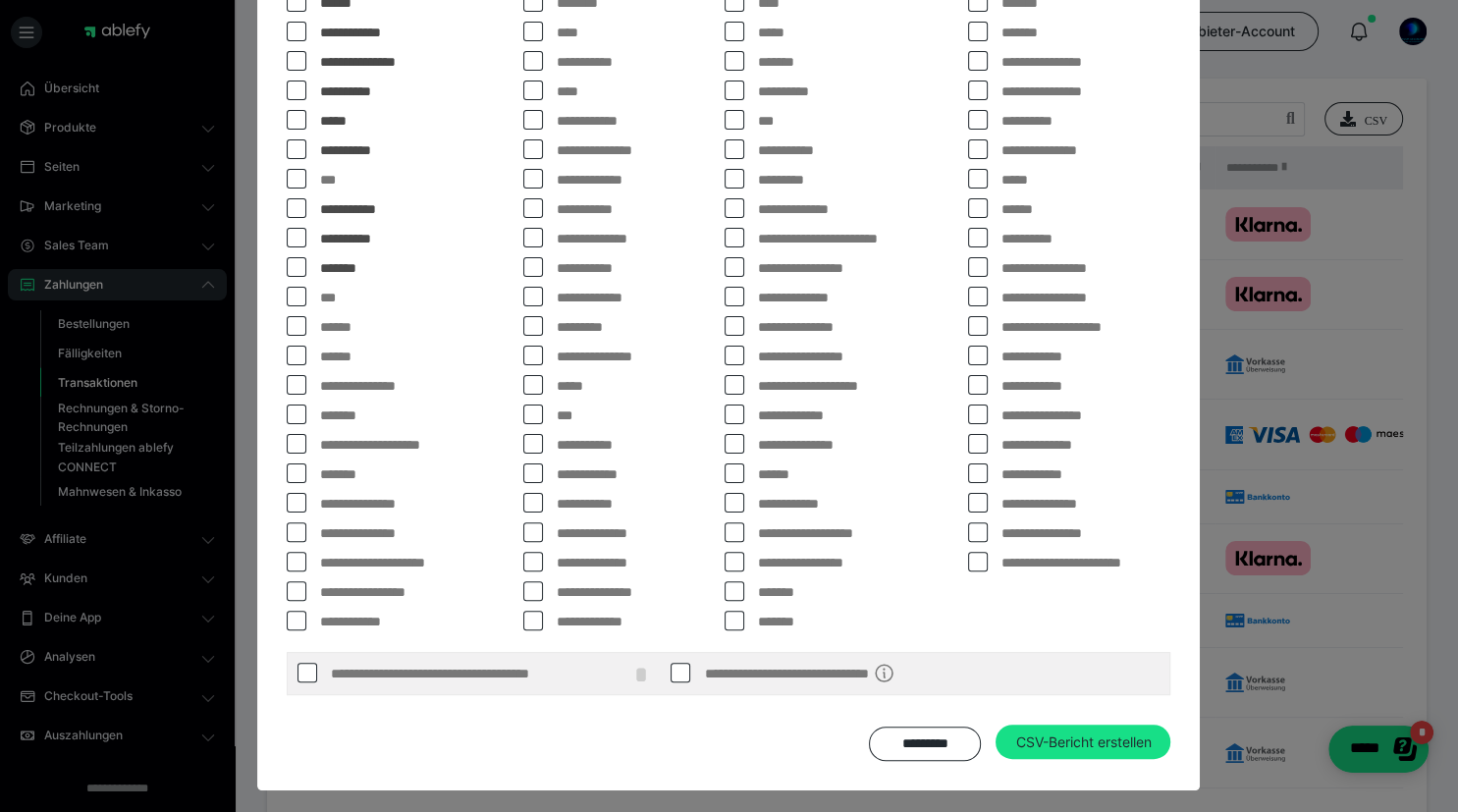 click at bounding box center (297, 385) 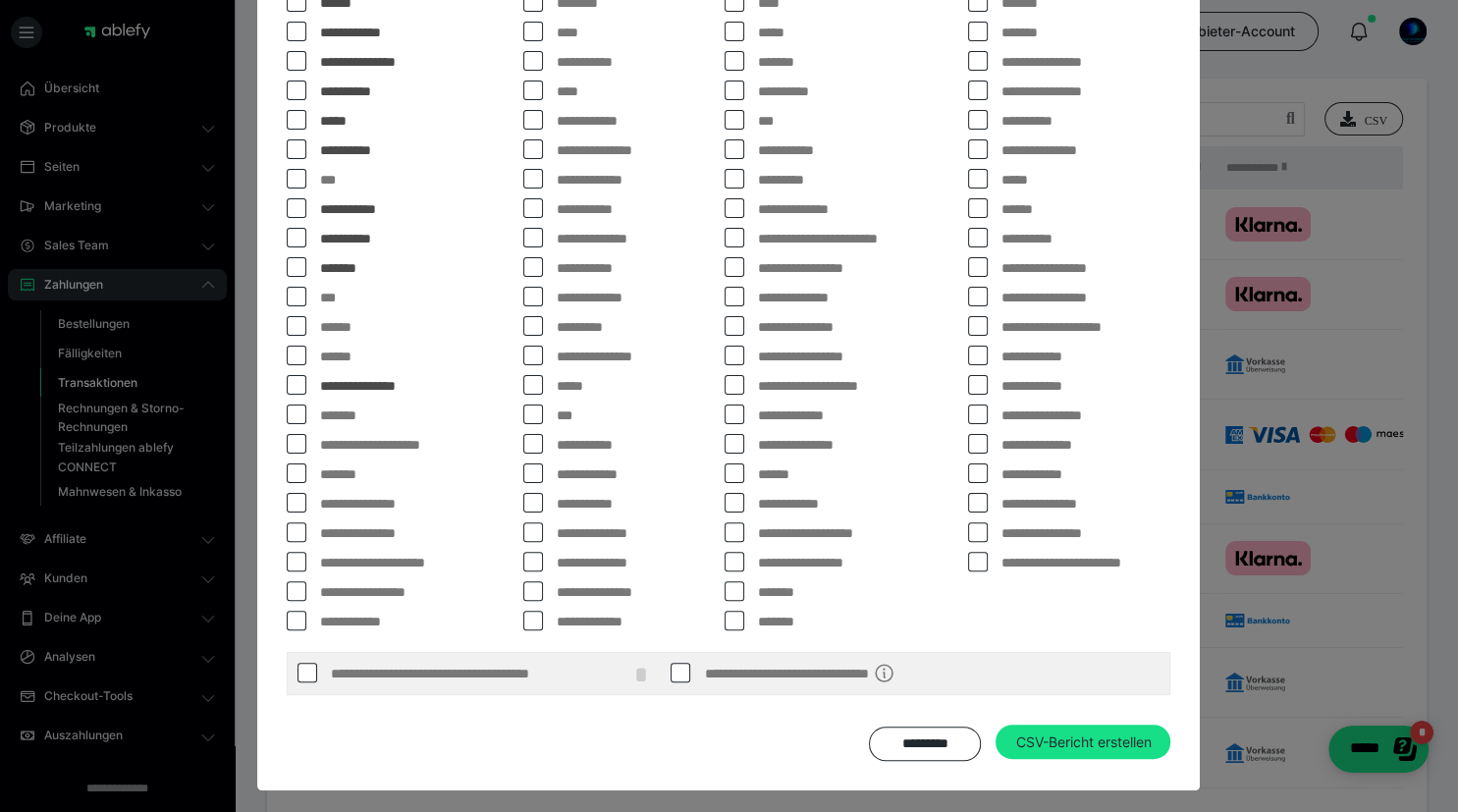 click at bounding box center (297, 414) 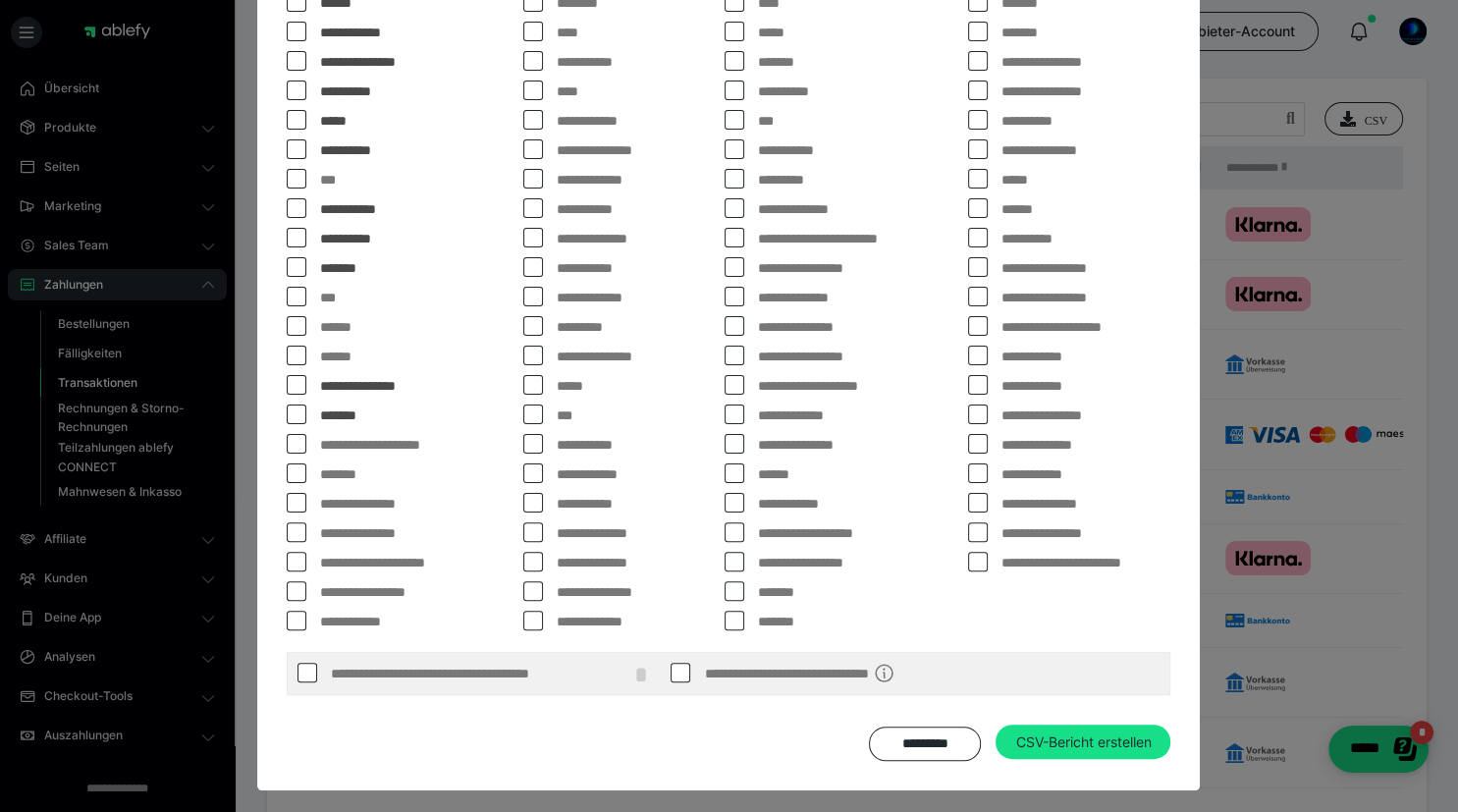 click at bounding box center [297, 444] 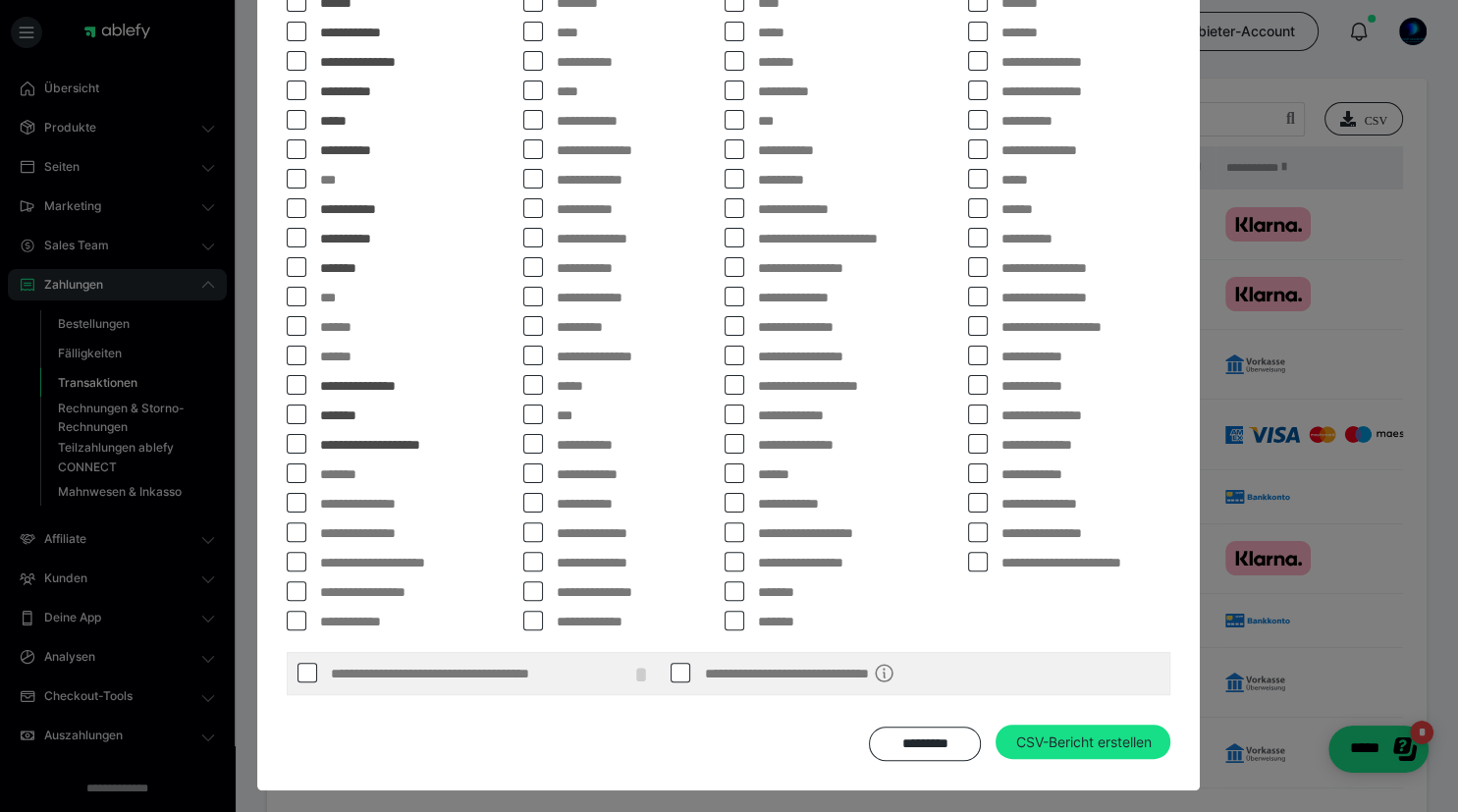 click at bounding box center [297, 473] 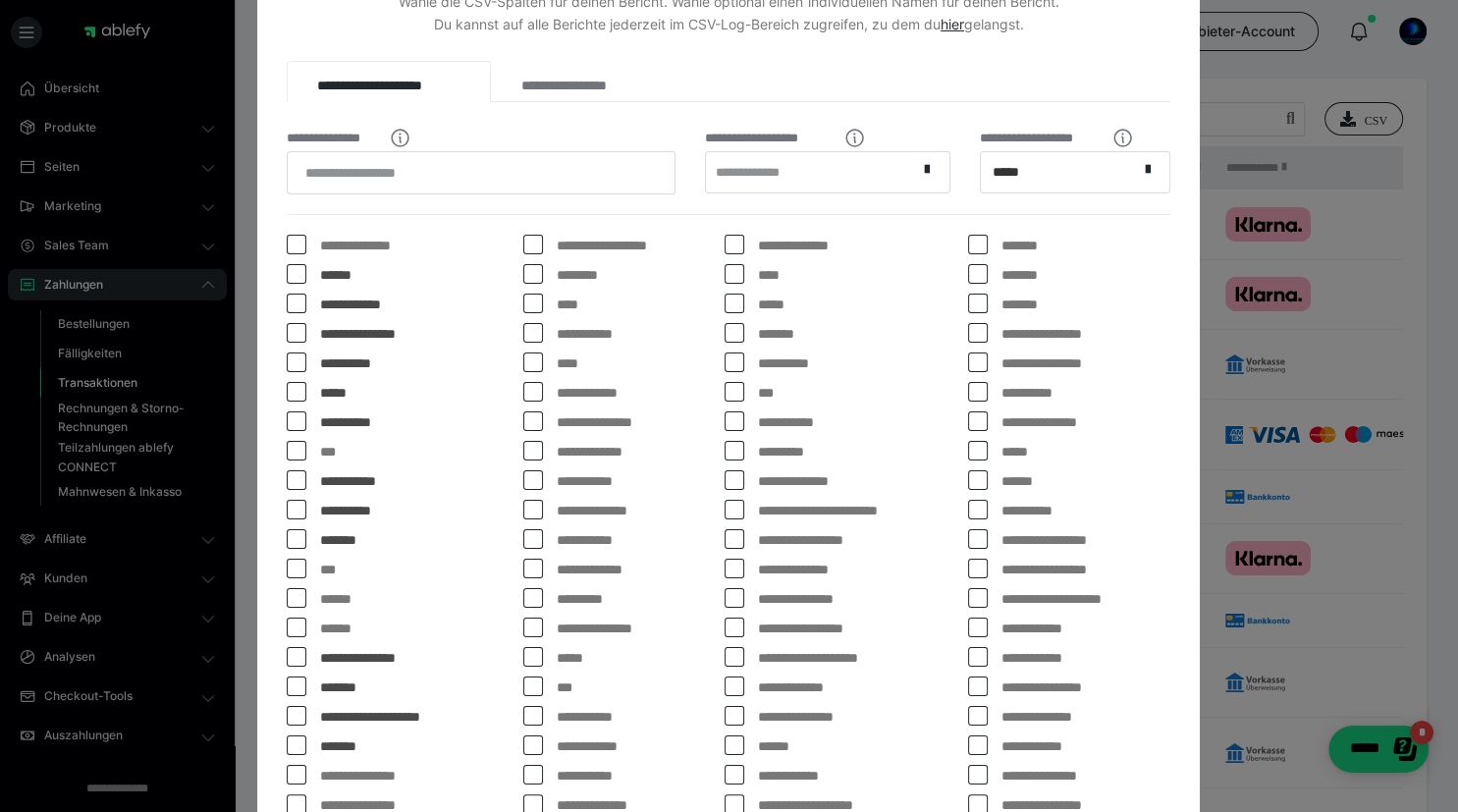 scroll, scrollTop: 167, scrollLeft: 0, axis: vertical 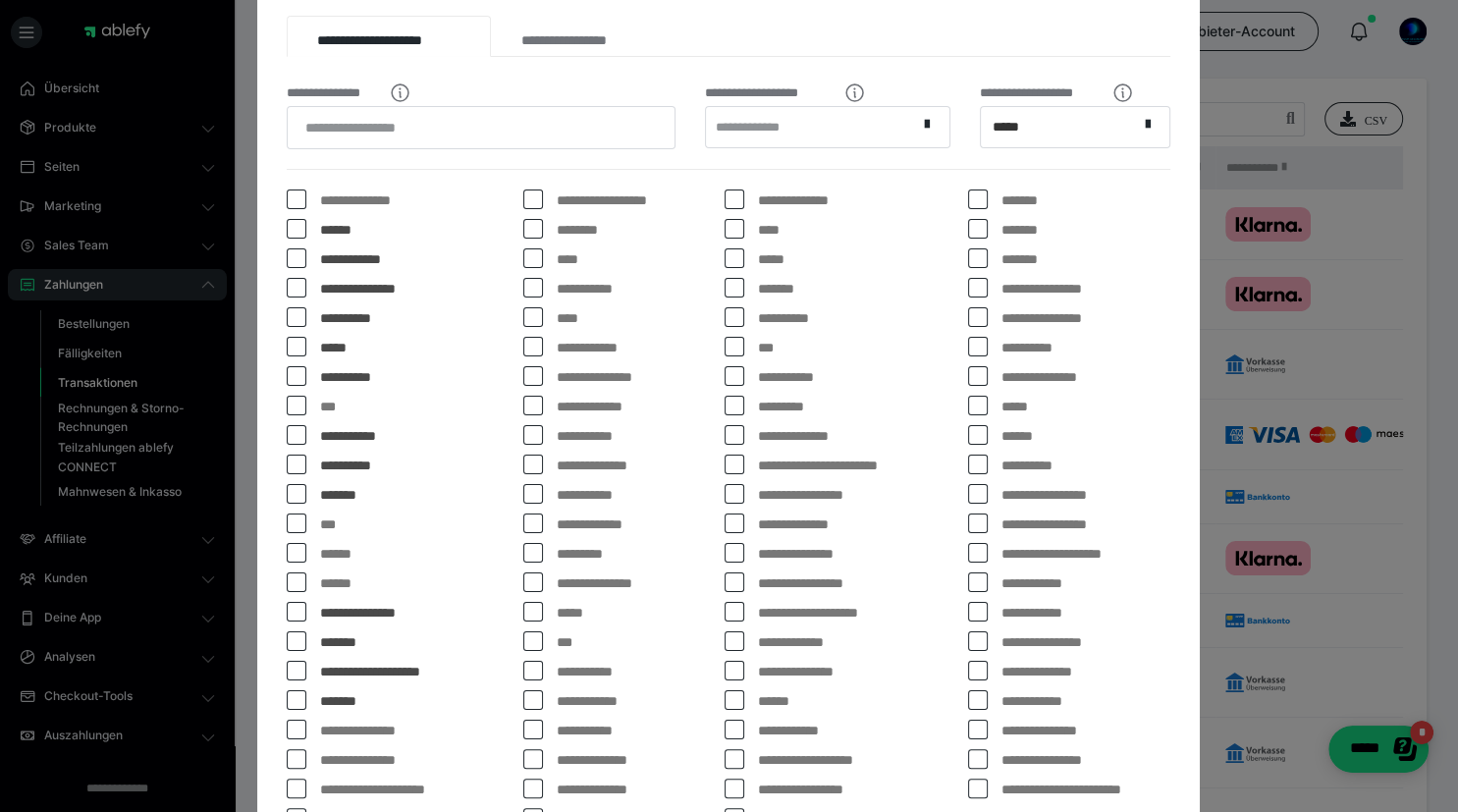 click at bounding box center [533, 229] 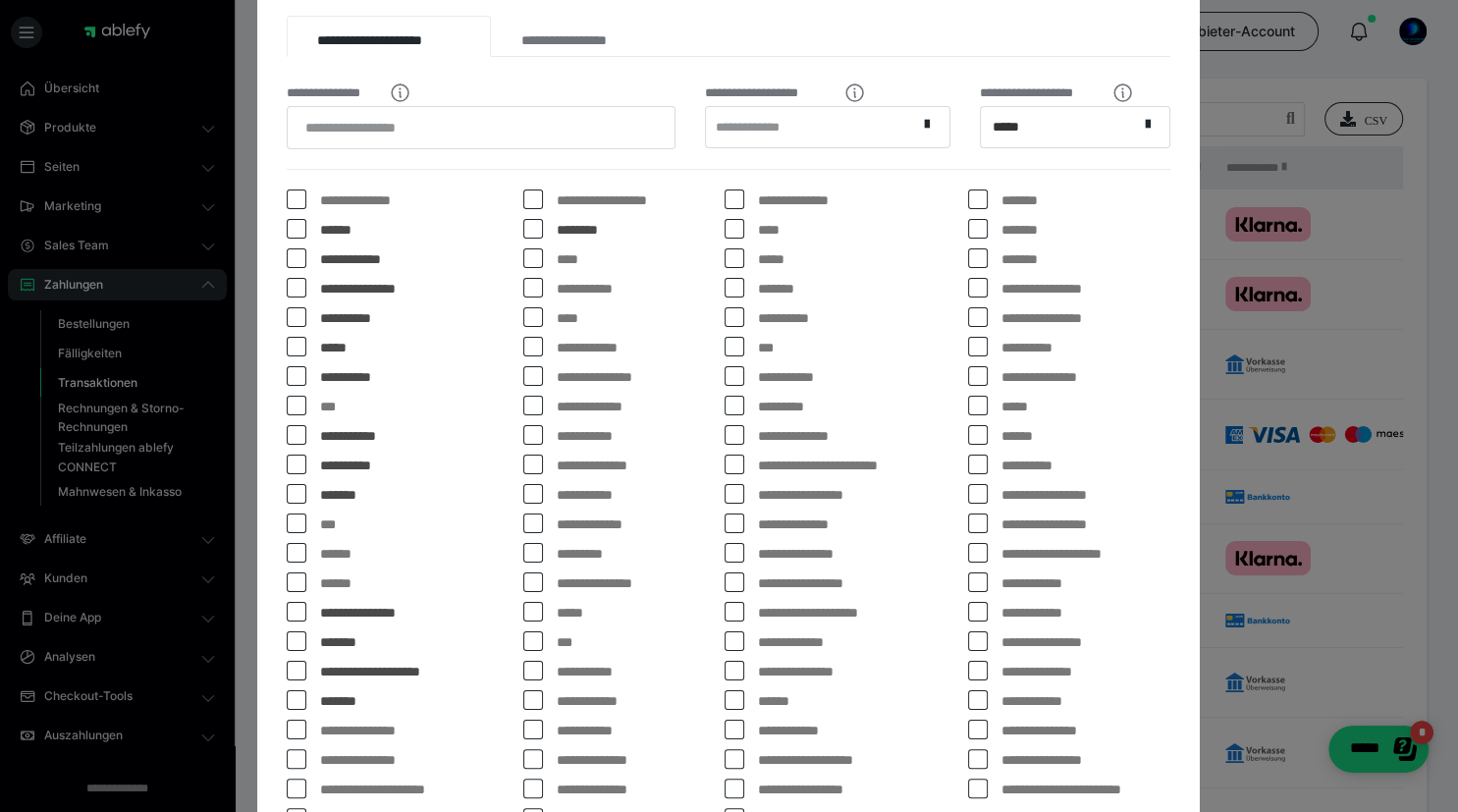 click at bounding box center [533, 258] 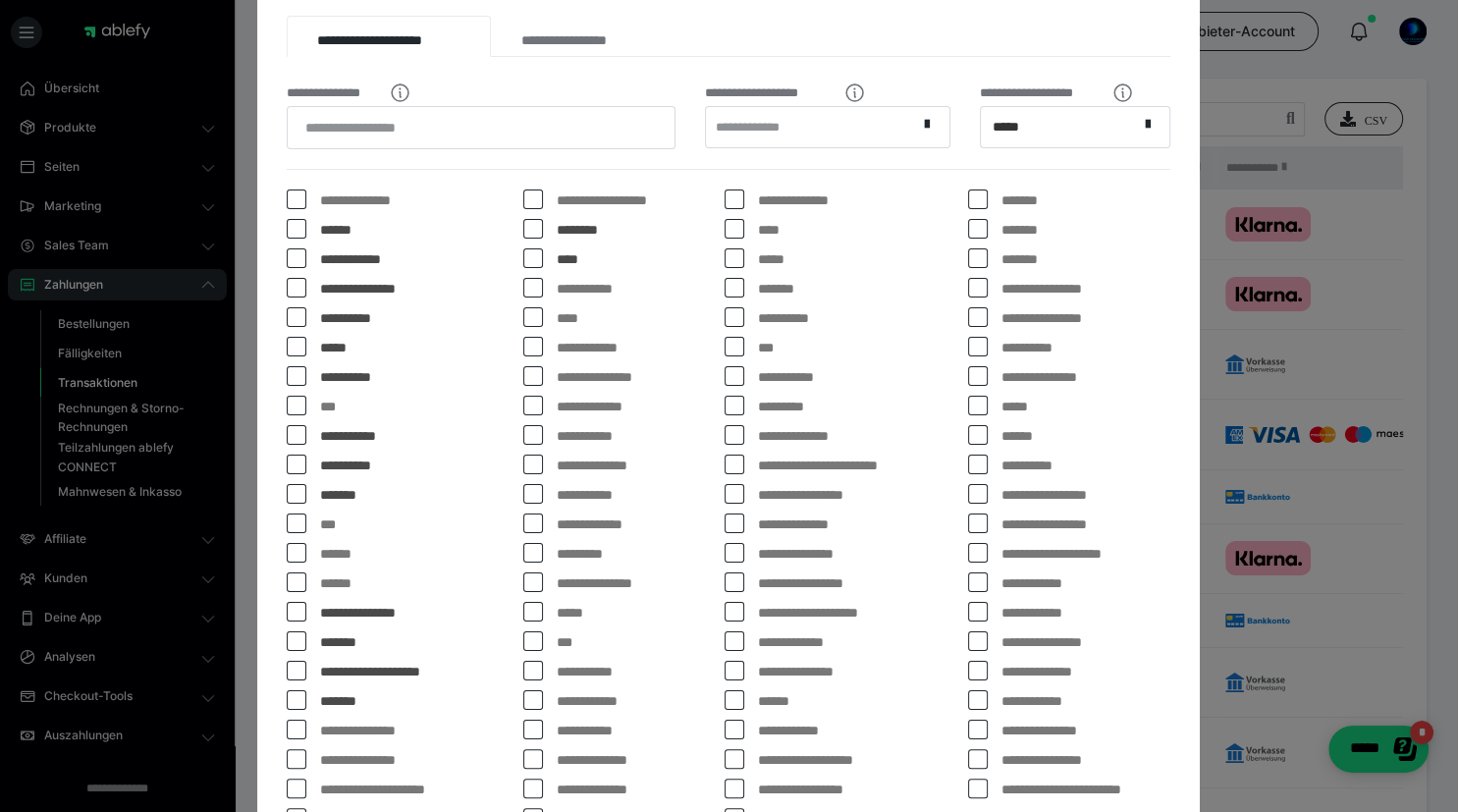 click at bounding box center [533, 288] 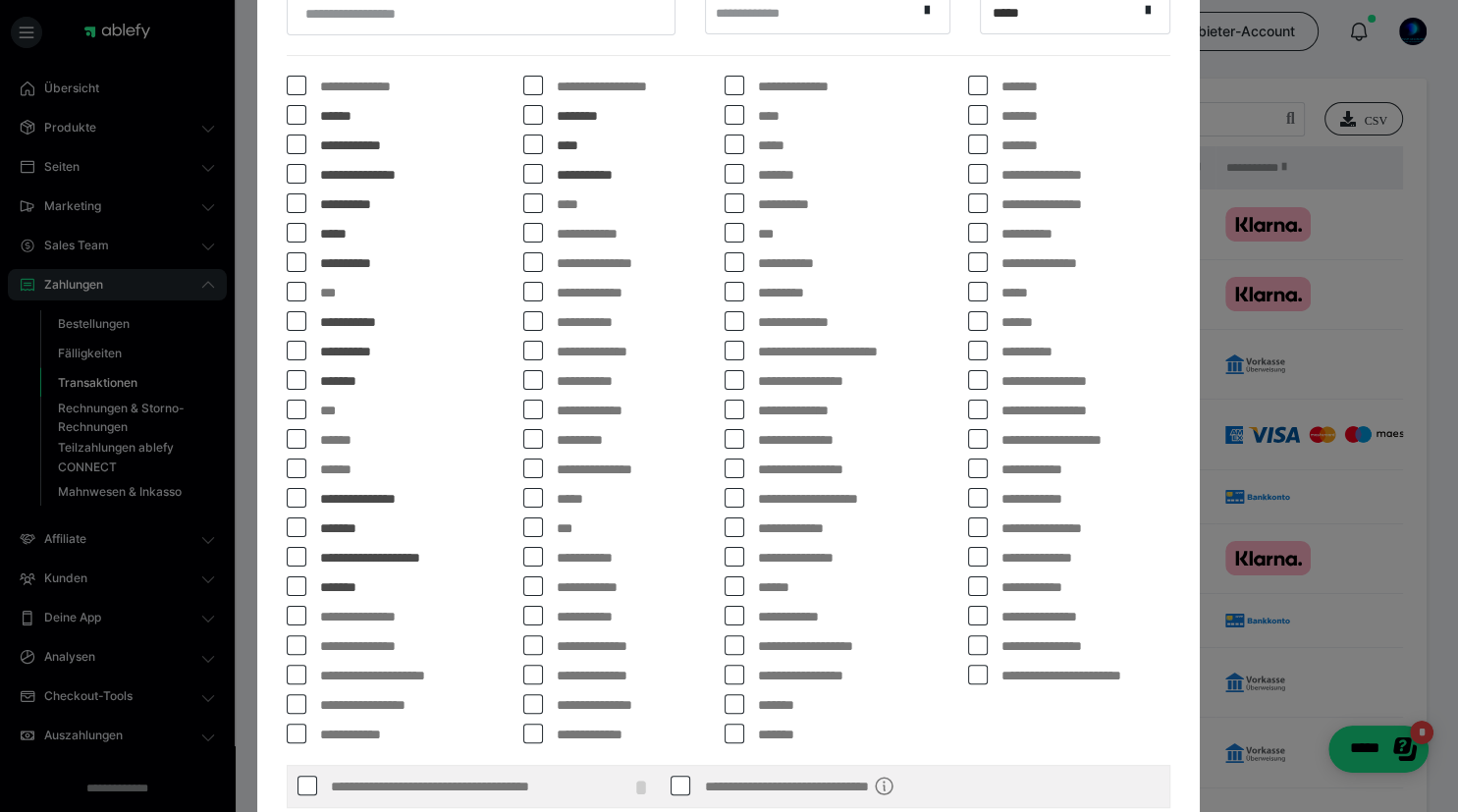 scroll, scrollTop: 394, scrollLeft: 0, axis: vertical 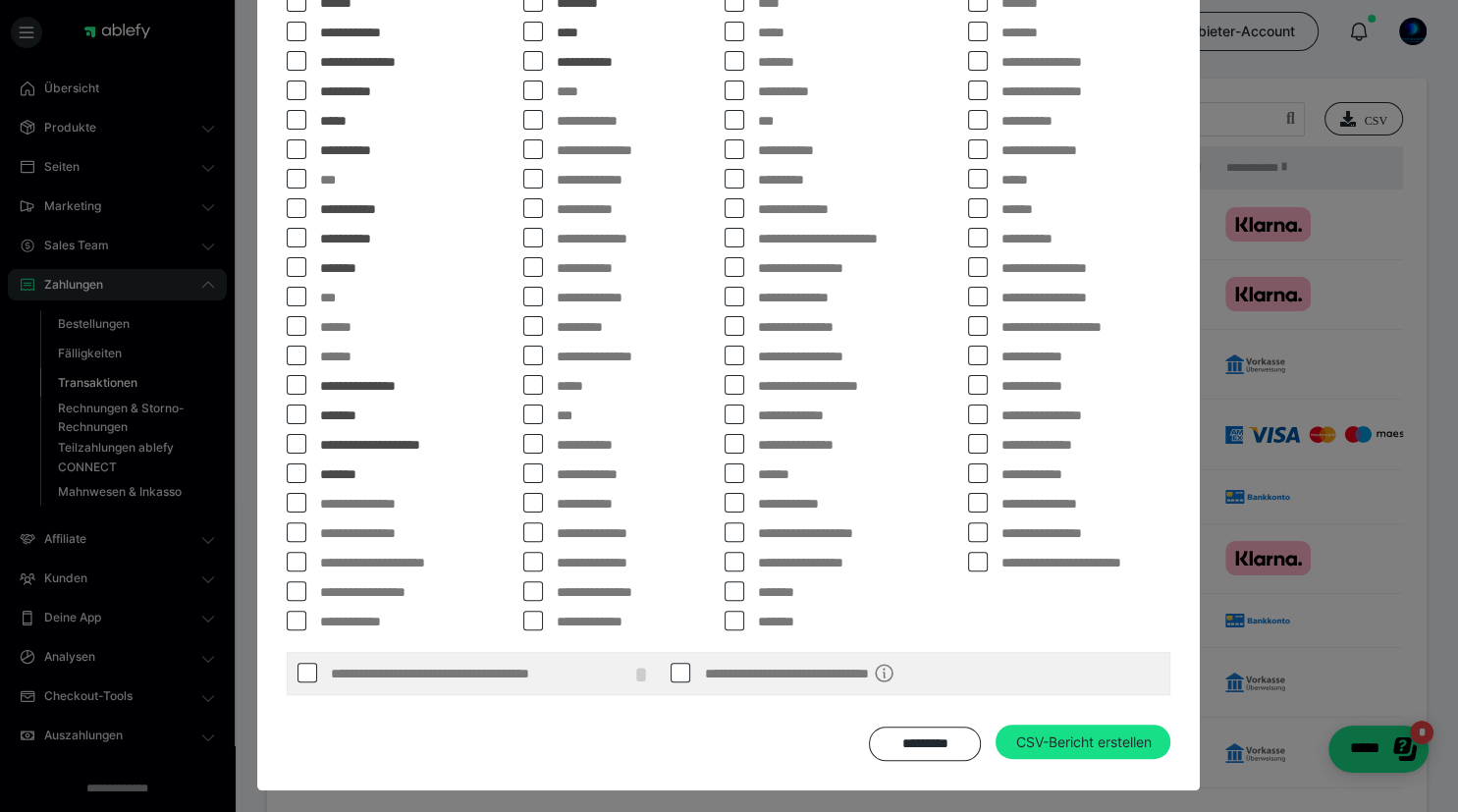 click at bounding box center (533, 385) 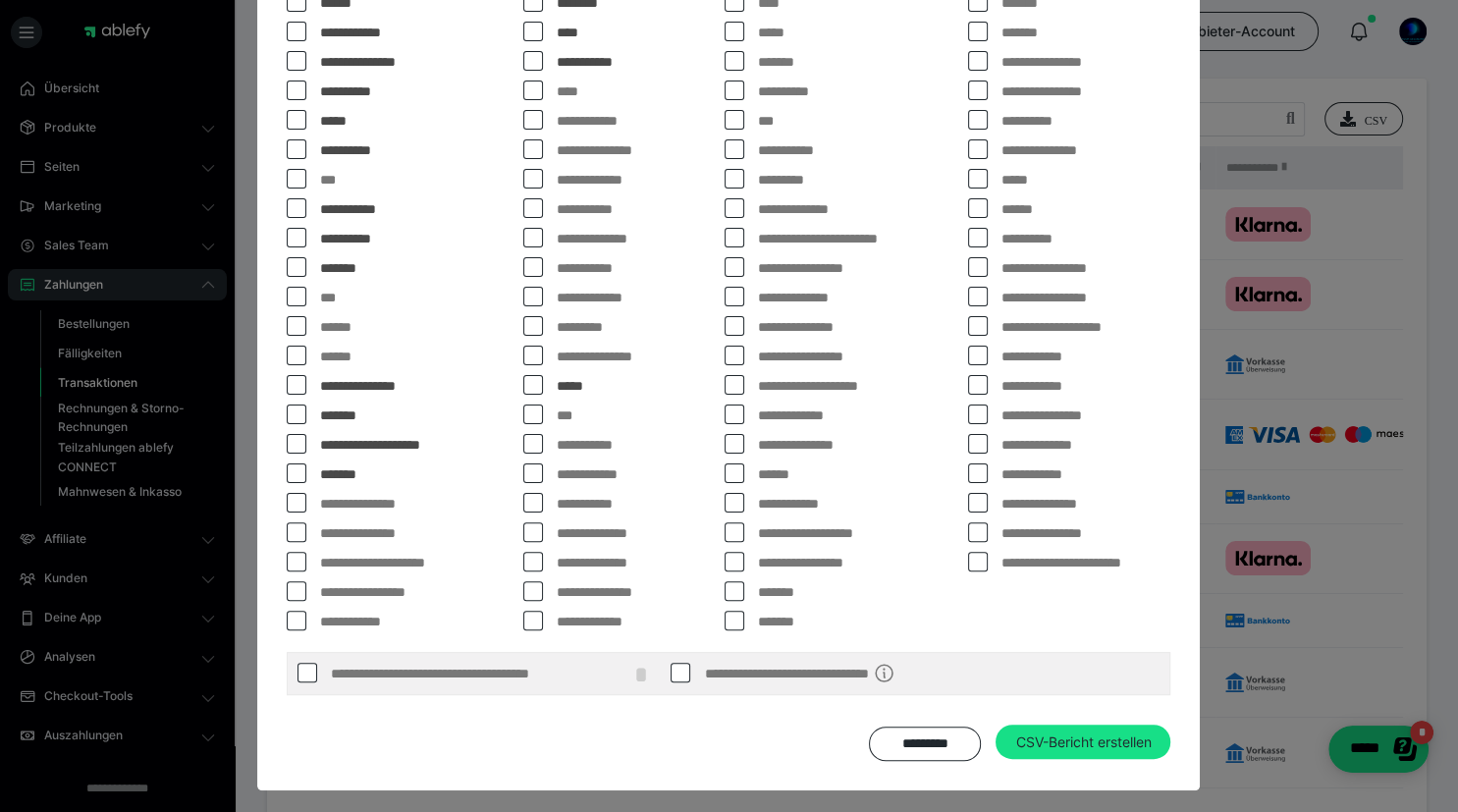 click at bounding box center [533, 414] 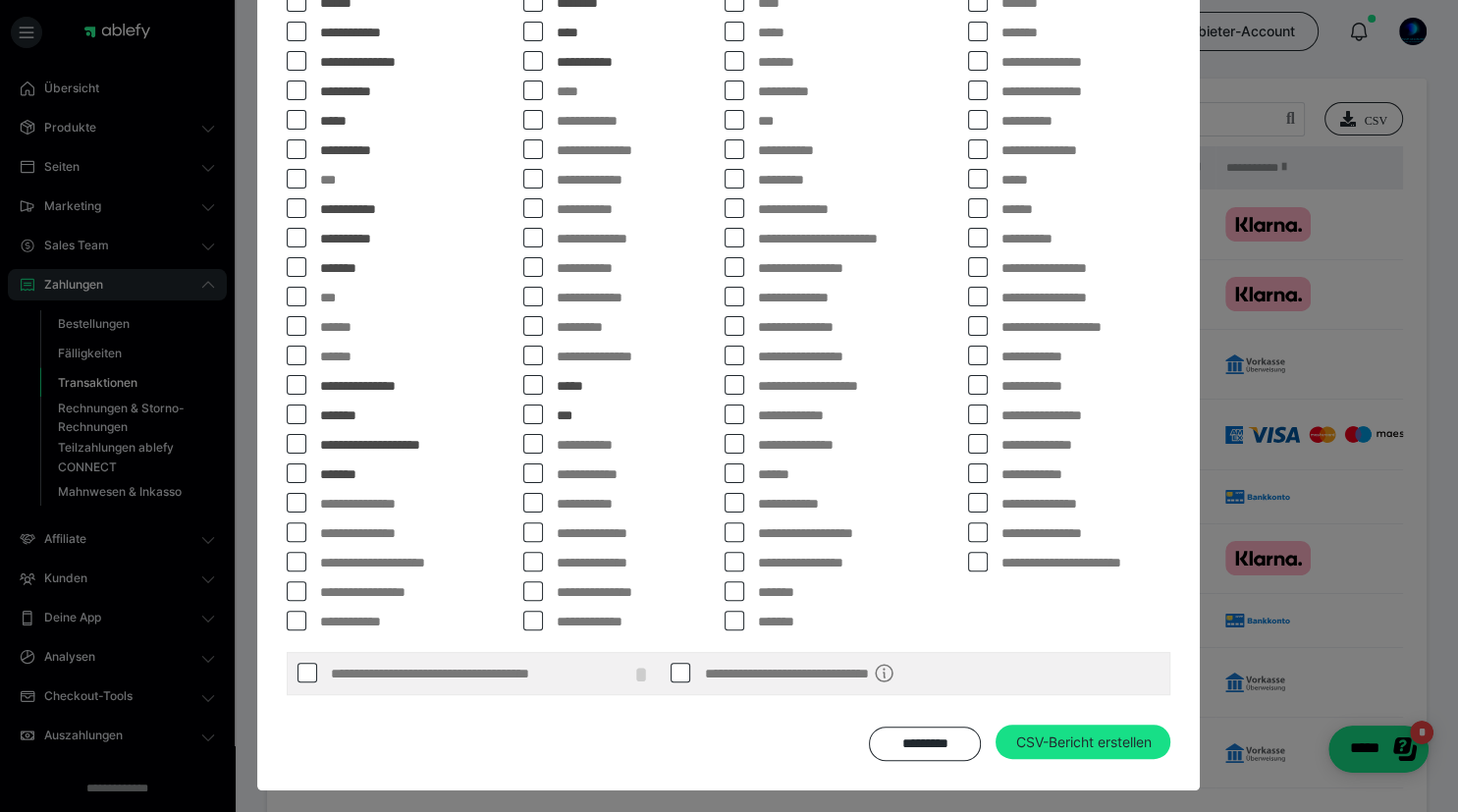 click at bounding box center (533, 473) 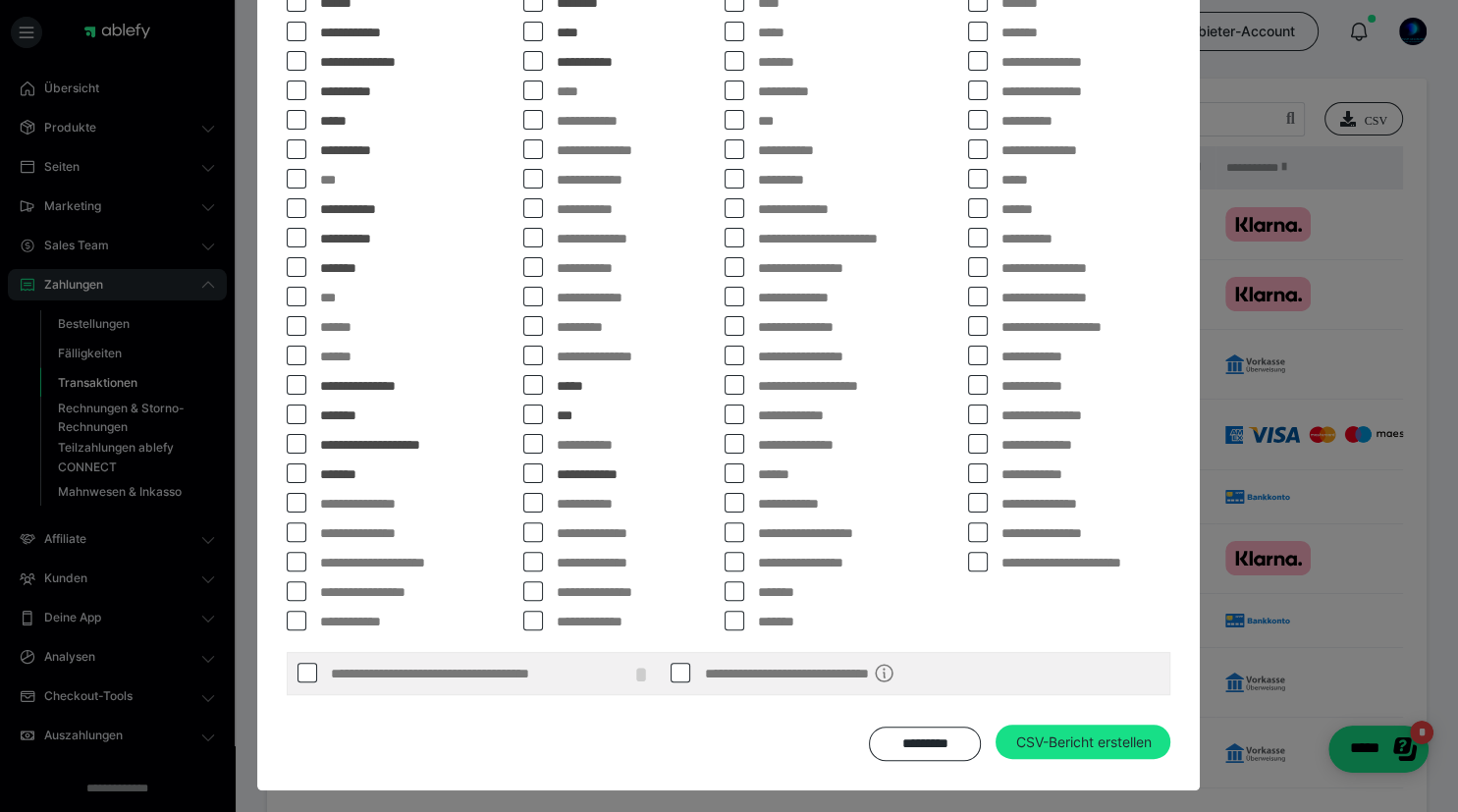 click at bounding box center (533, 562) 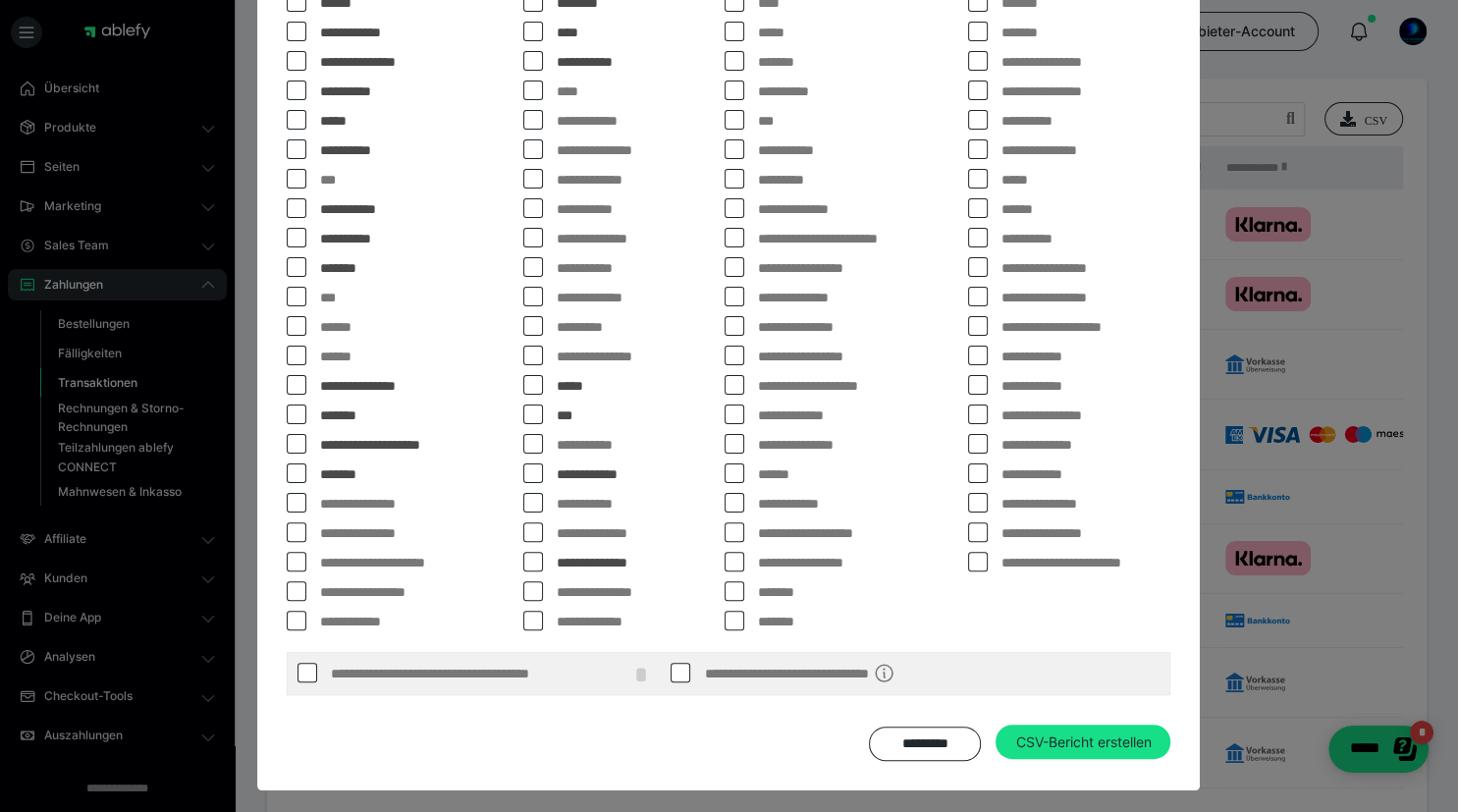 click at bounding box center (533, 591) 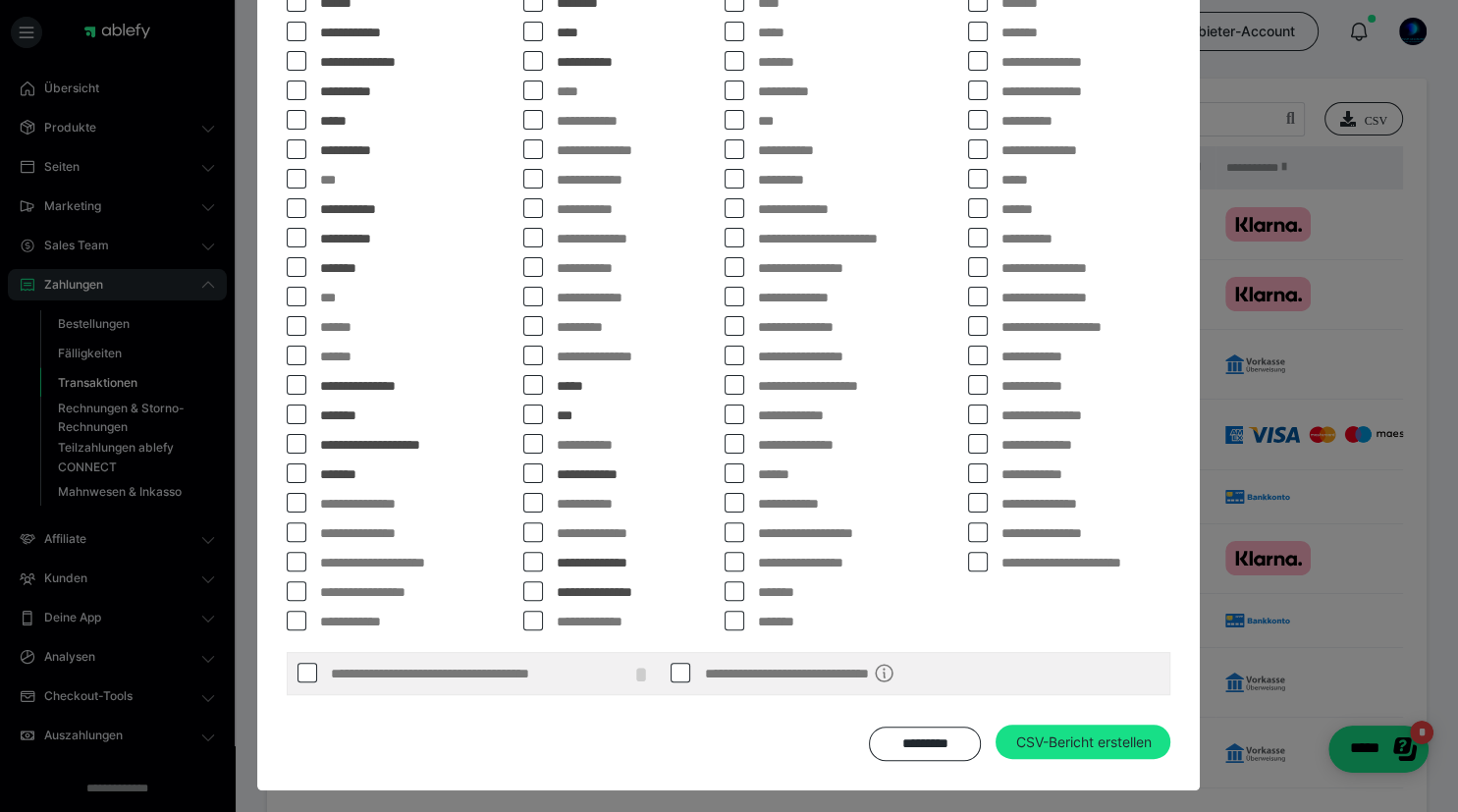 click at bounding box center [533, 621] 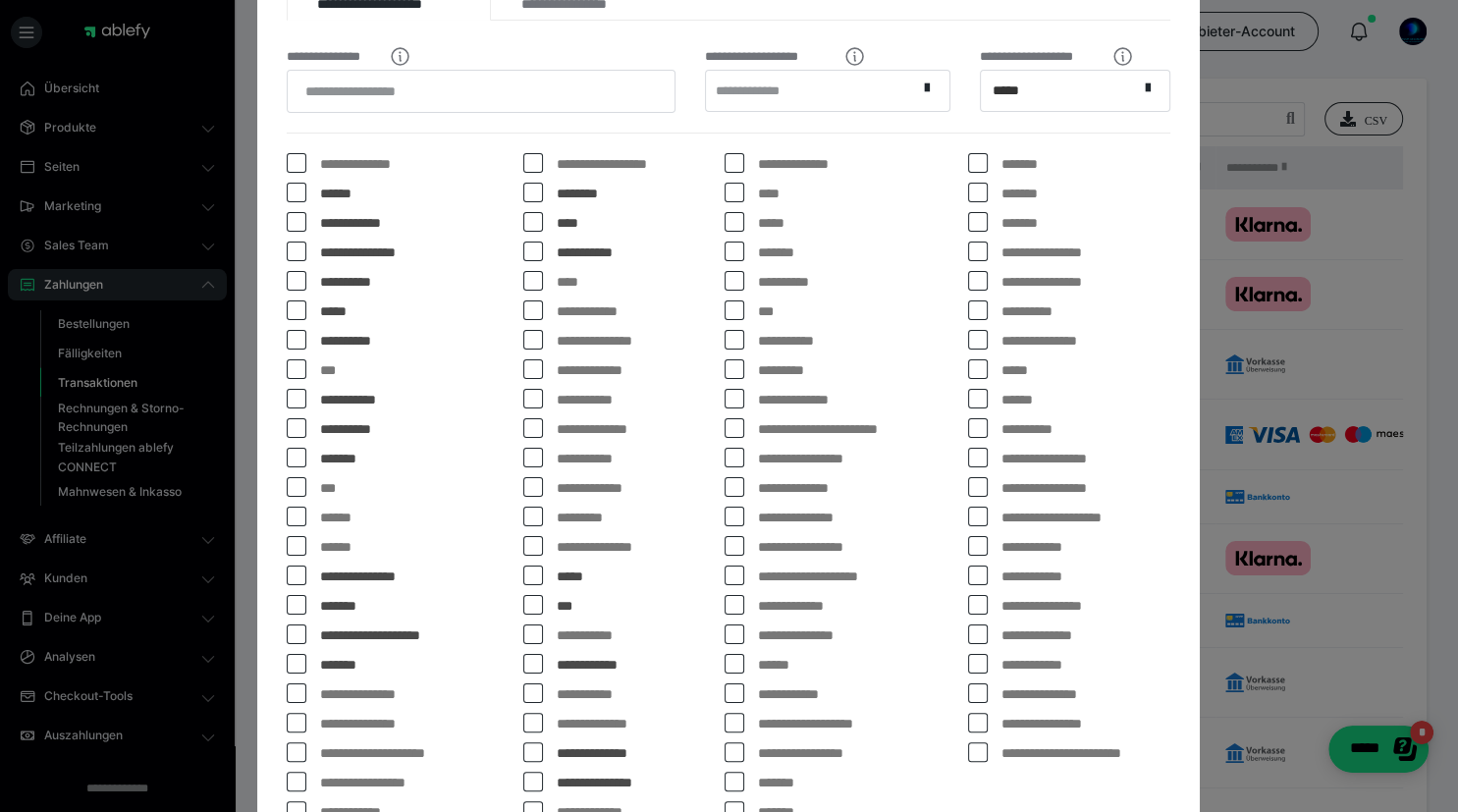 scroll, scrollTop: 0, scrollLeft: 0, axis: both 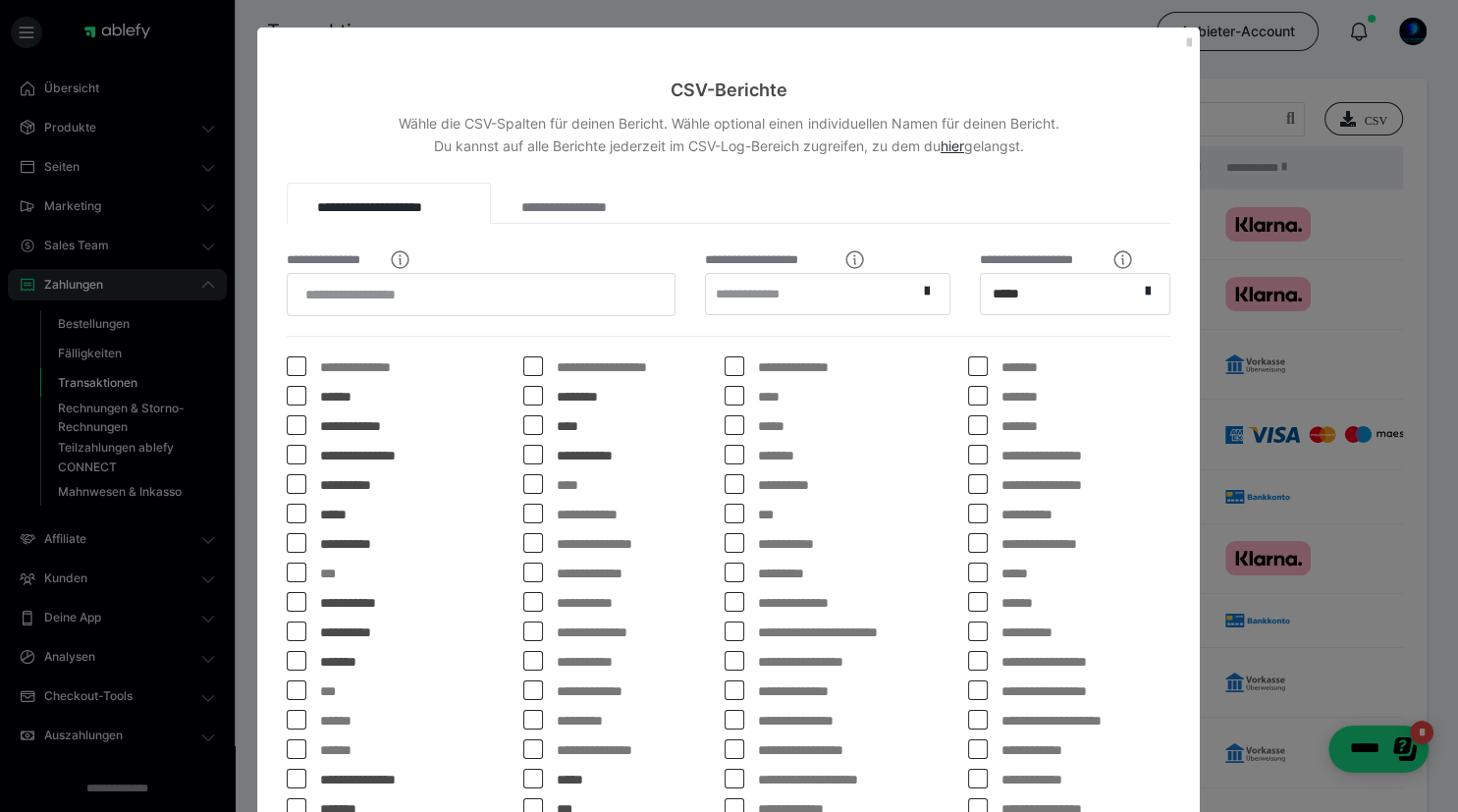 click at bounding box center (734, 543) 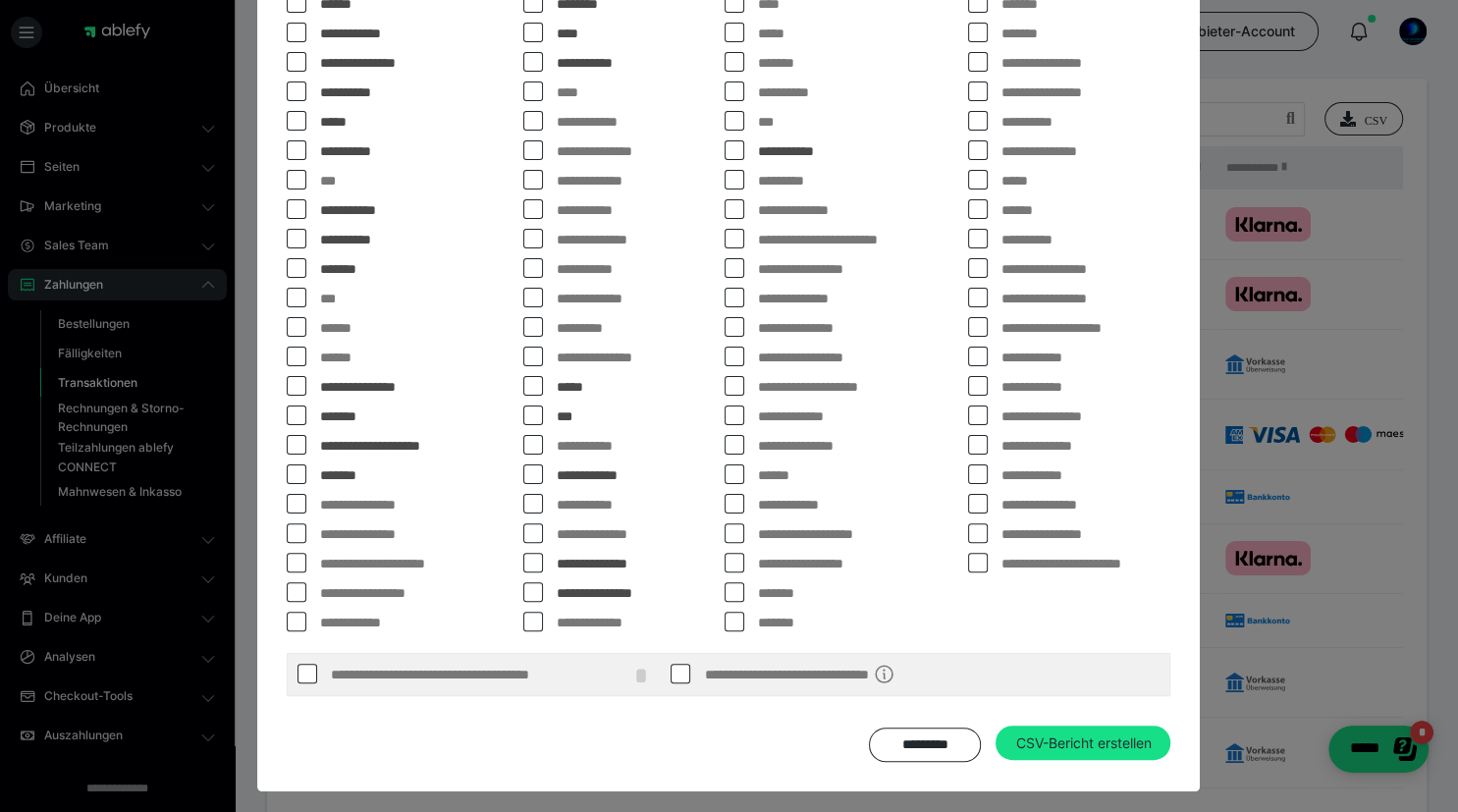 scroll, scrollTop: 394, scrollLeft: 0, axis: vertical 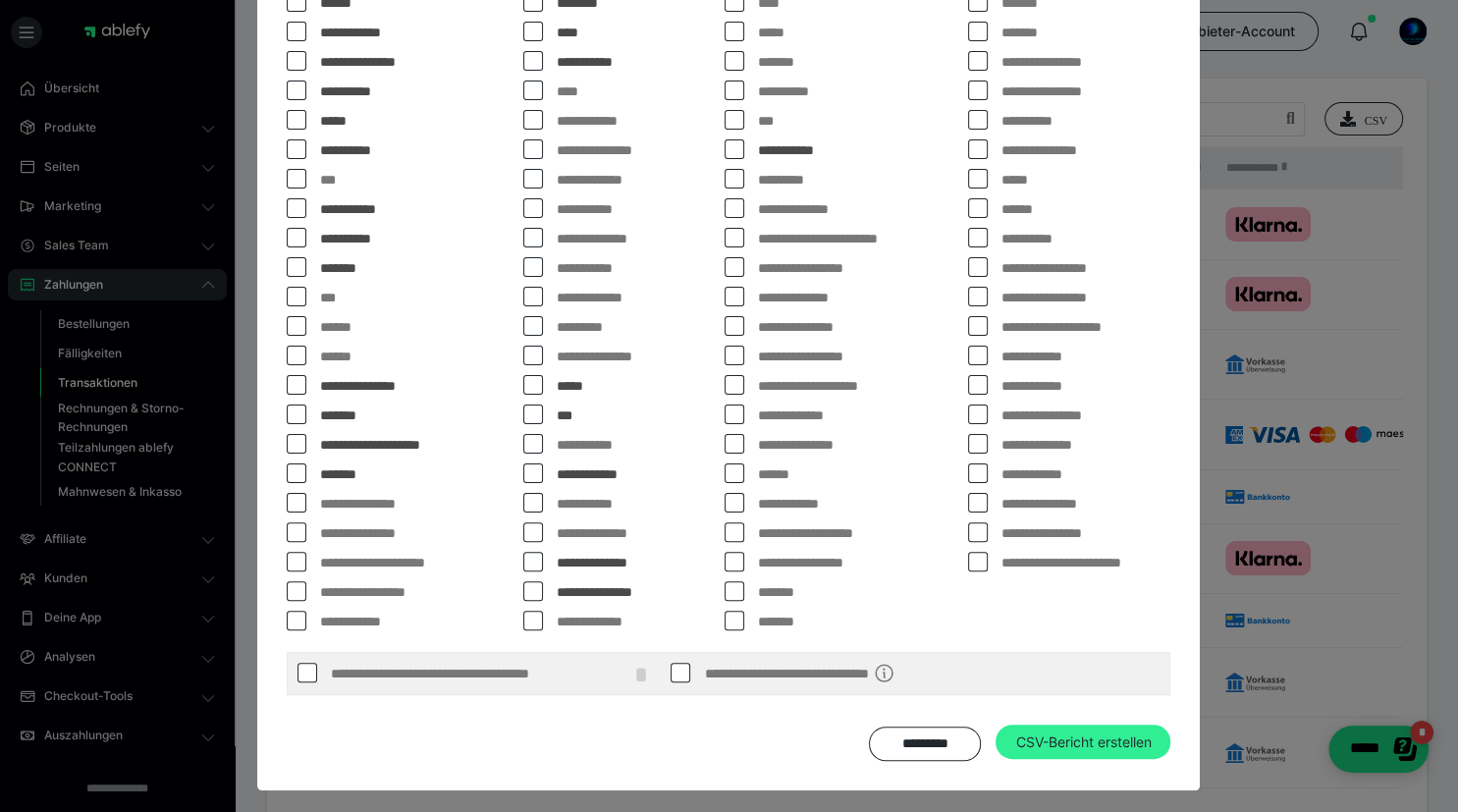 click on "CSV-Bericht erstellen" at bounding box center [1083, 742] 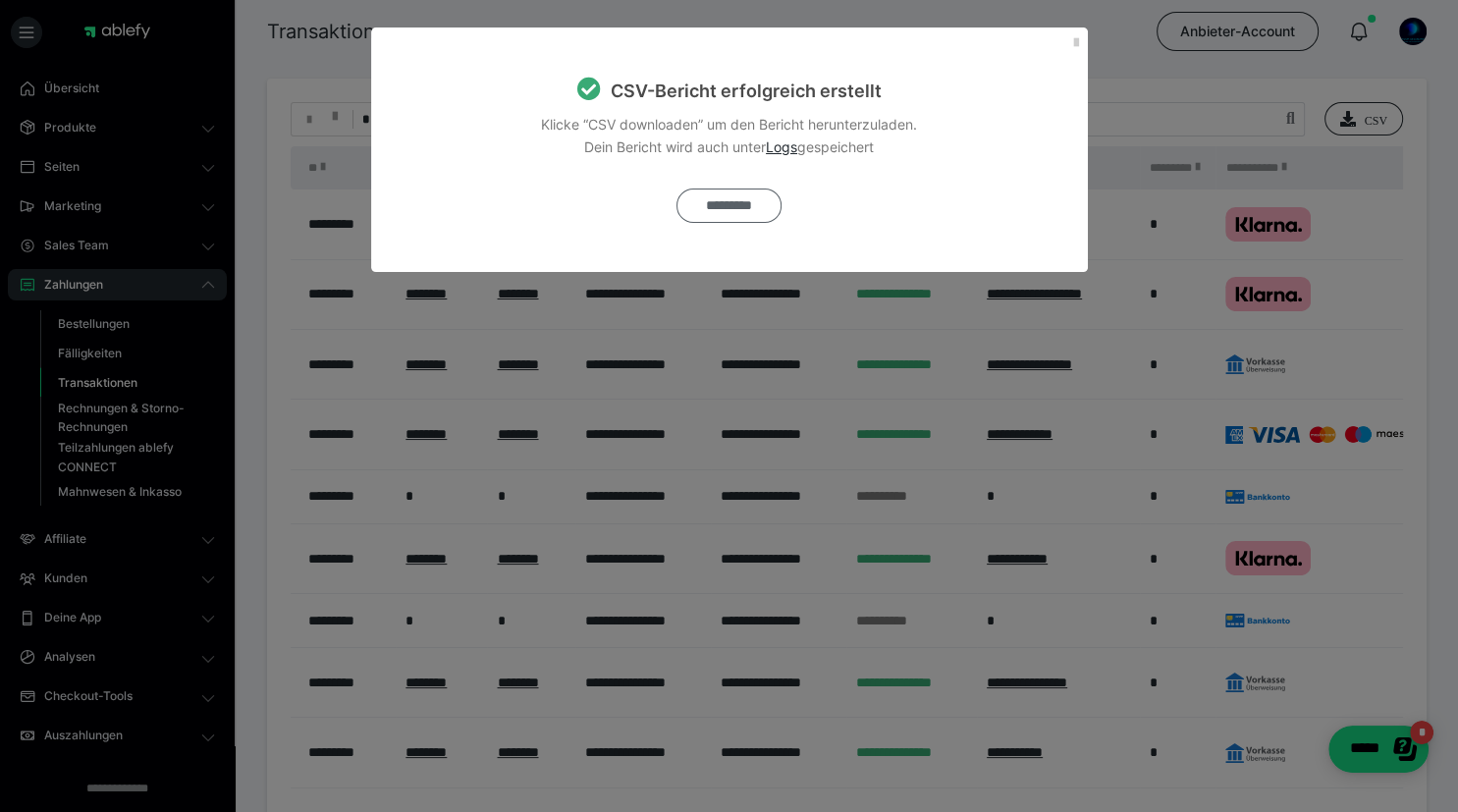click on "*********" at bounding box center (729, 205) 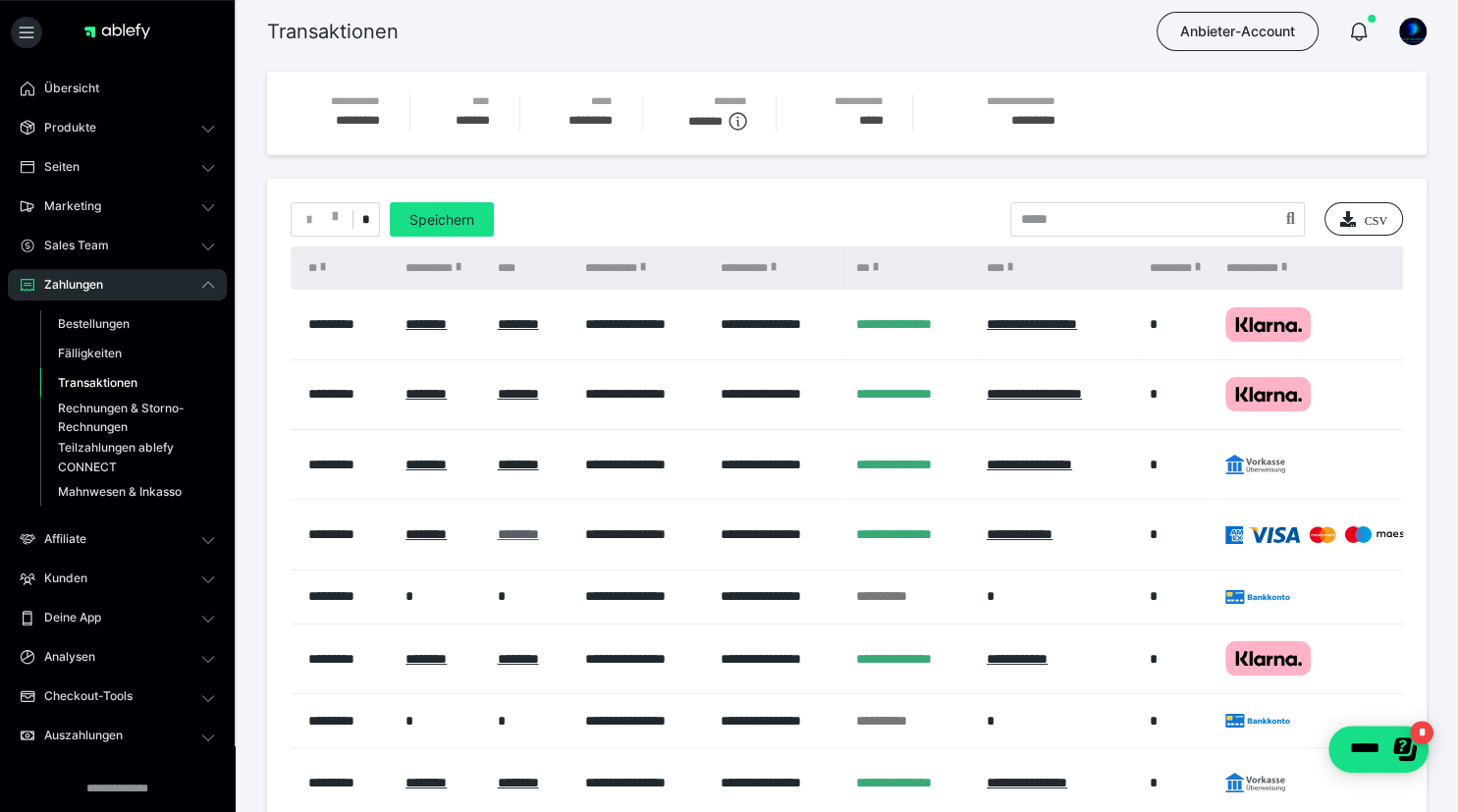 scroll, scrollTop: 0, scrollLeft: 0, axis: both 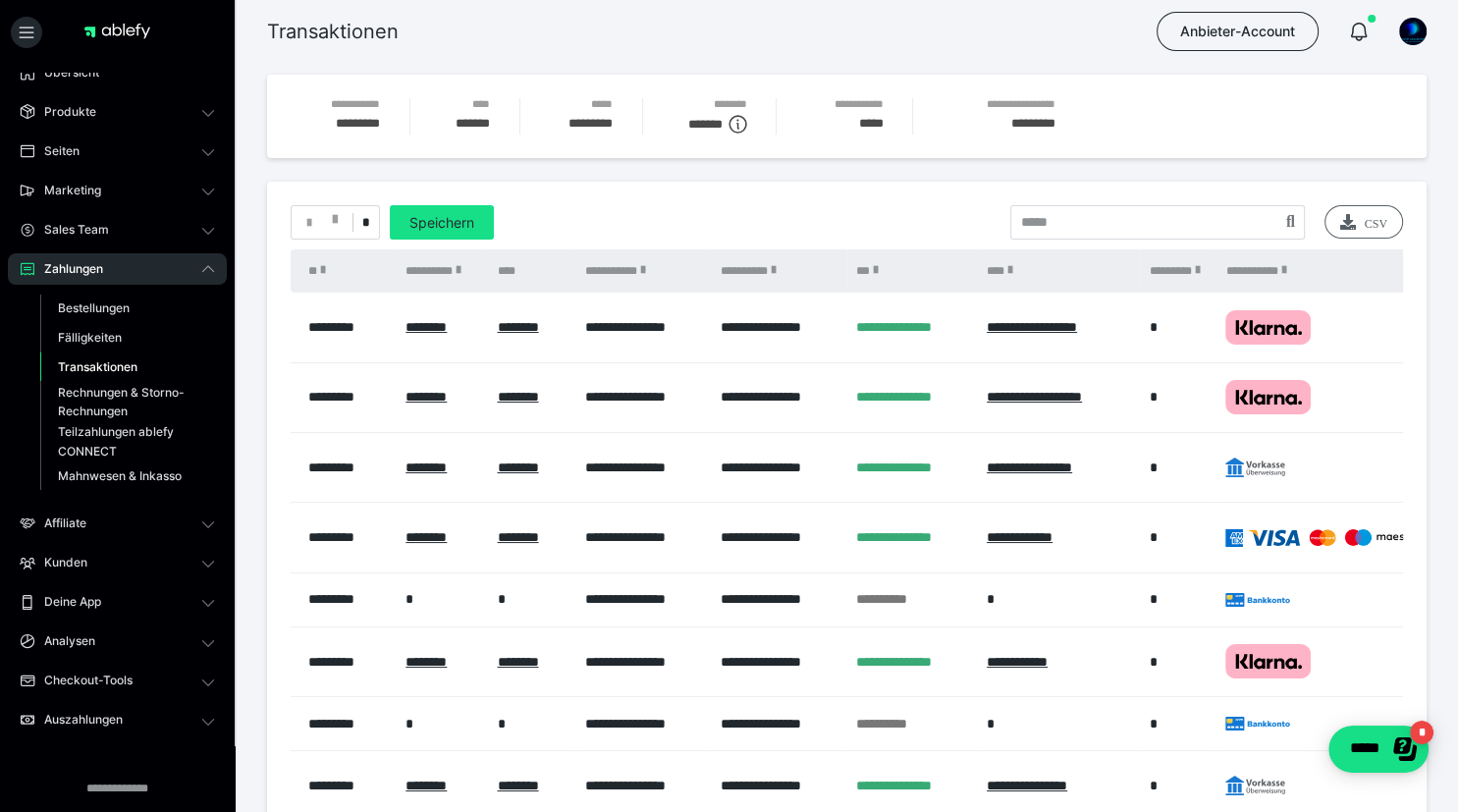click on "CSV" at bounding box center (1364, 222) 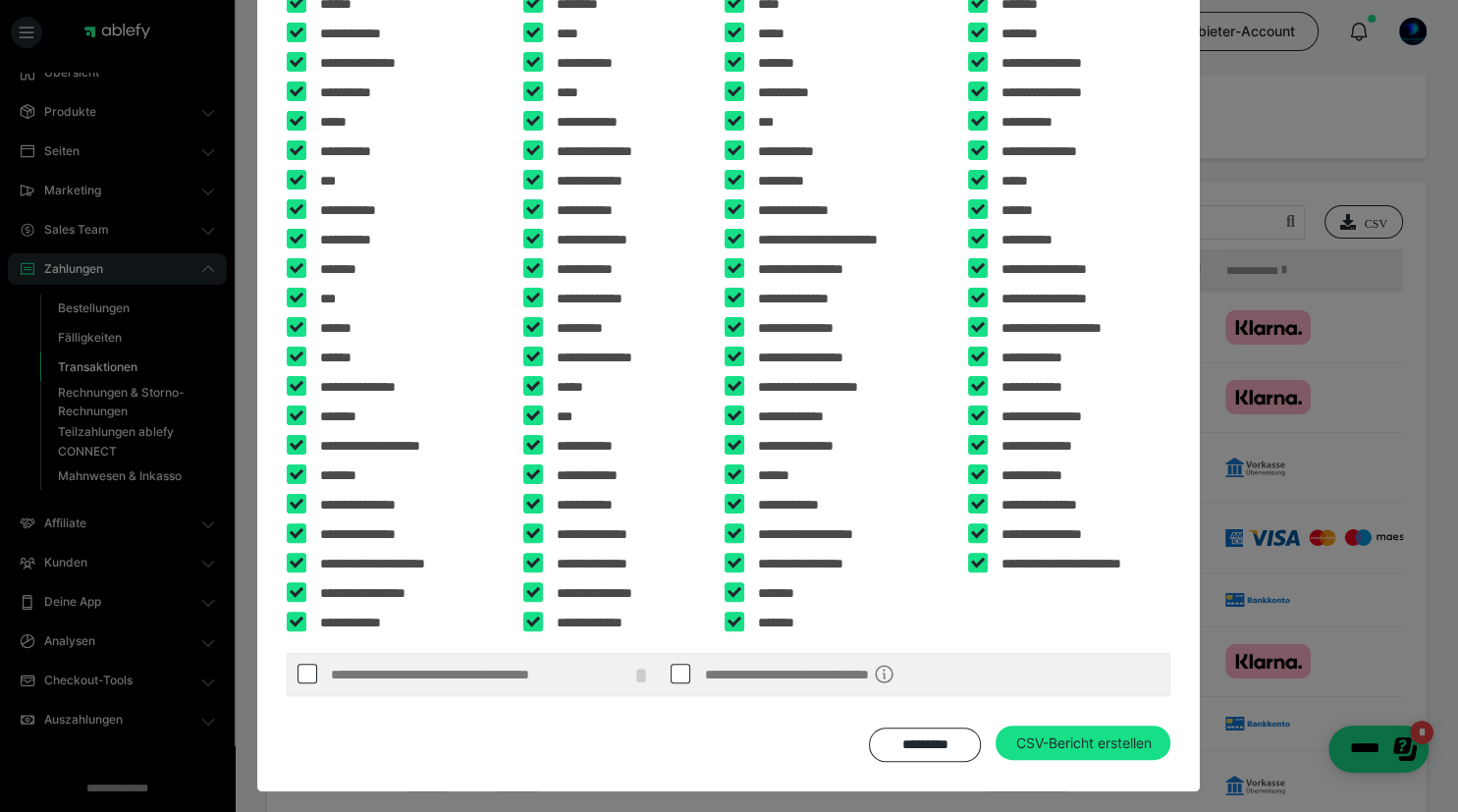scroll, scrollTop: 394, scrollLeft: 0, axis: vertical 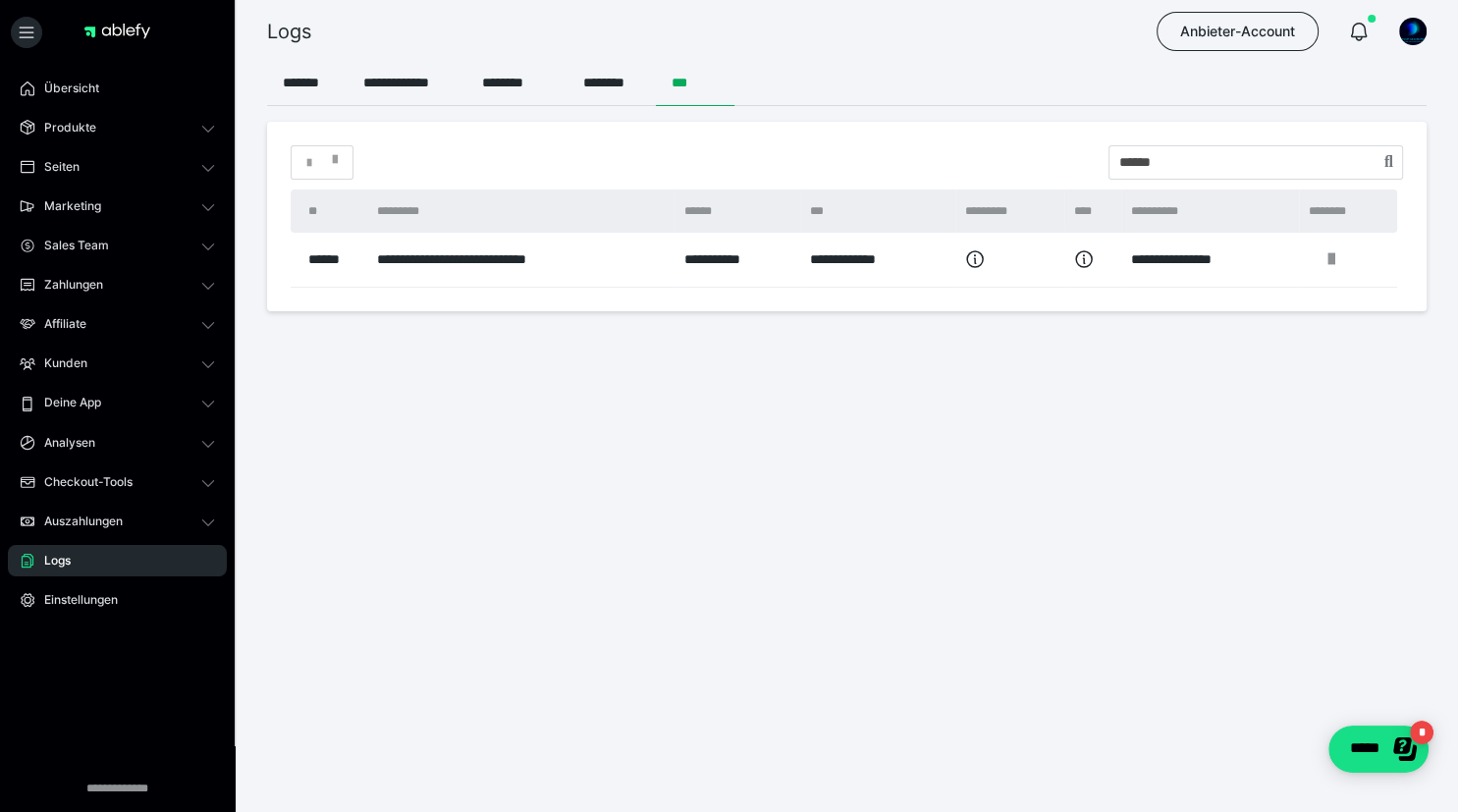 click on "**********" at bounding box center (520, 259) 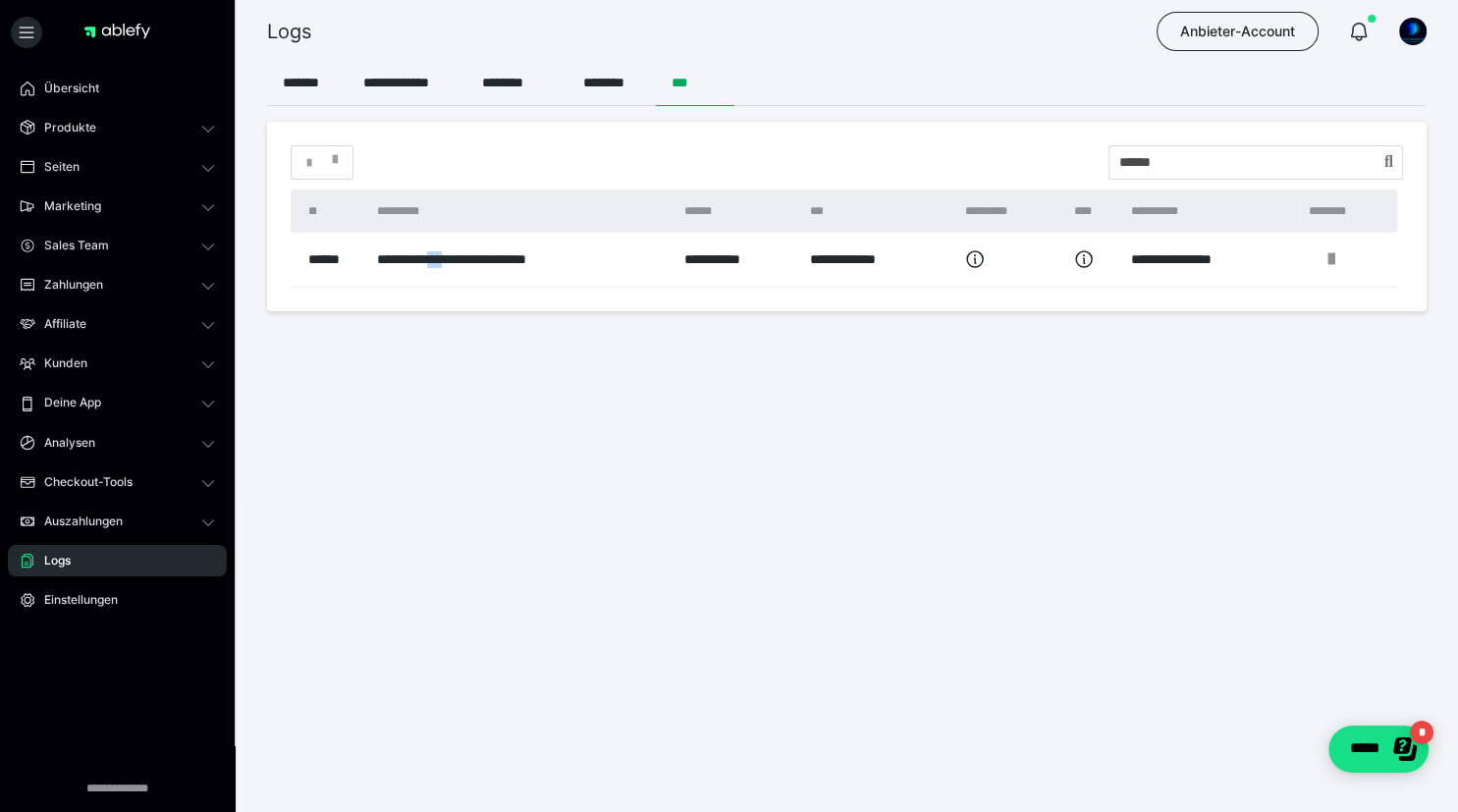click on "**********" at bounding box center (520, 259) 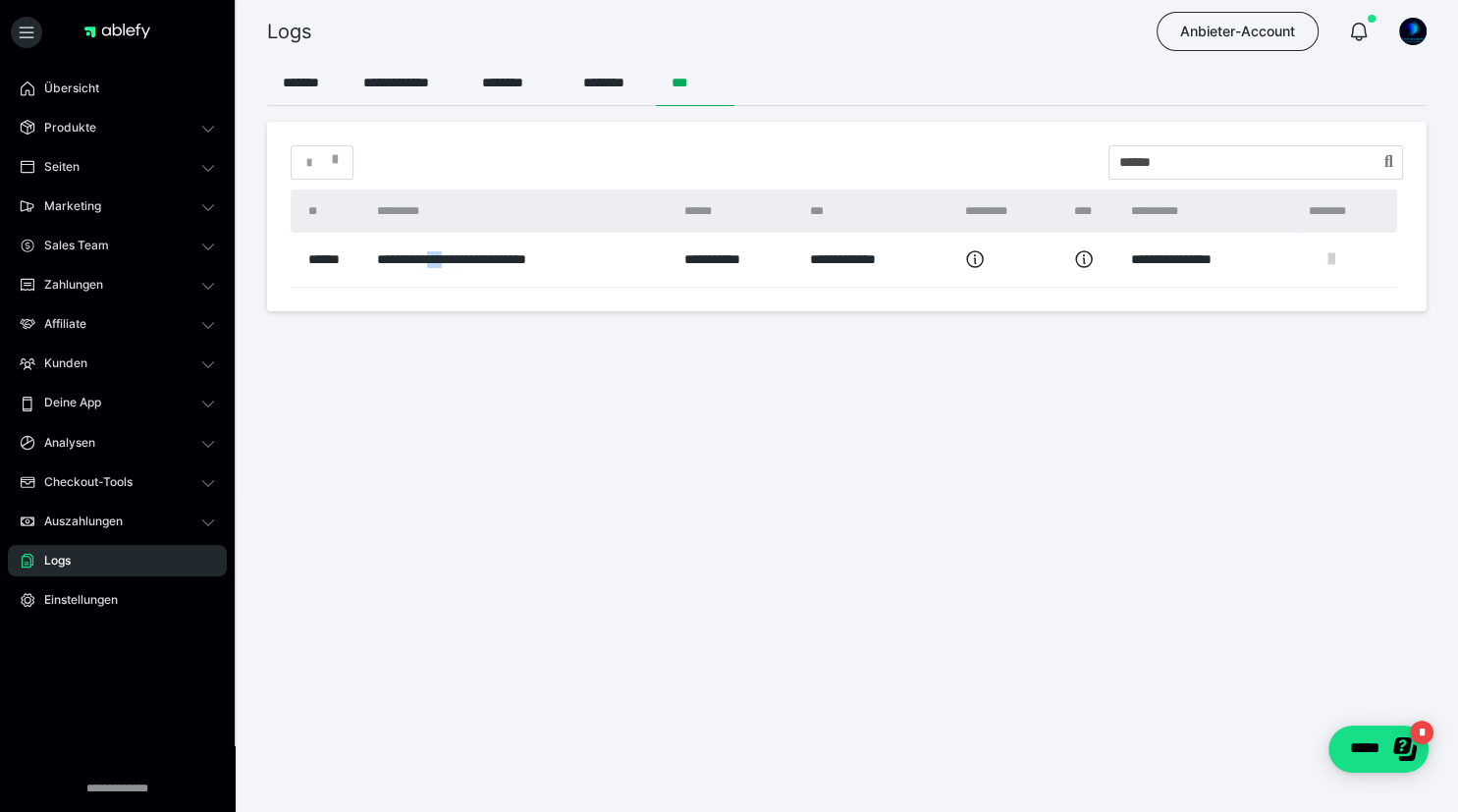 click at bounding box center (1331, 259) 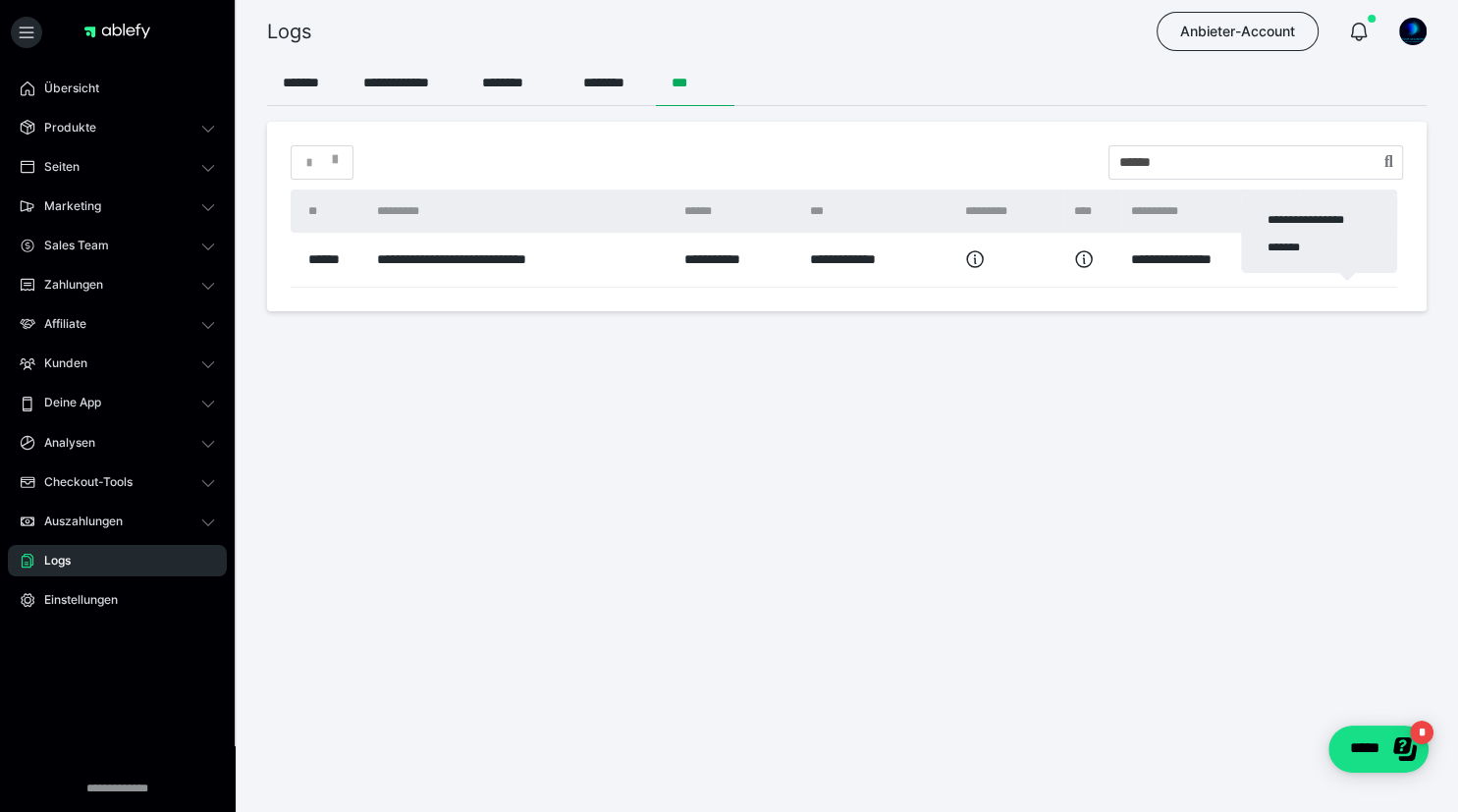click at bounding box center [729, 406] 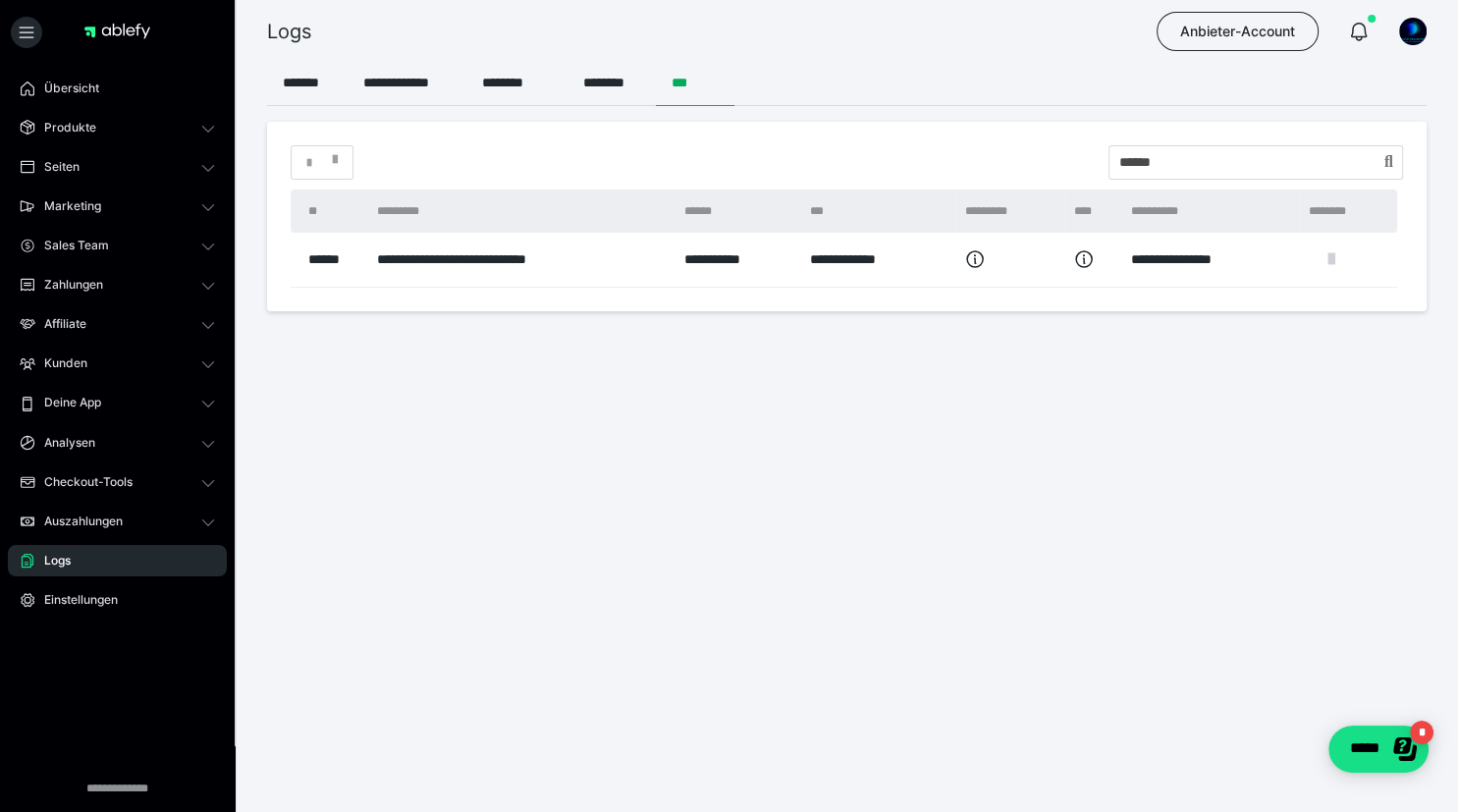 click at bounding box center (1331, 259) 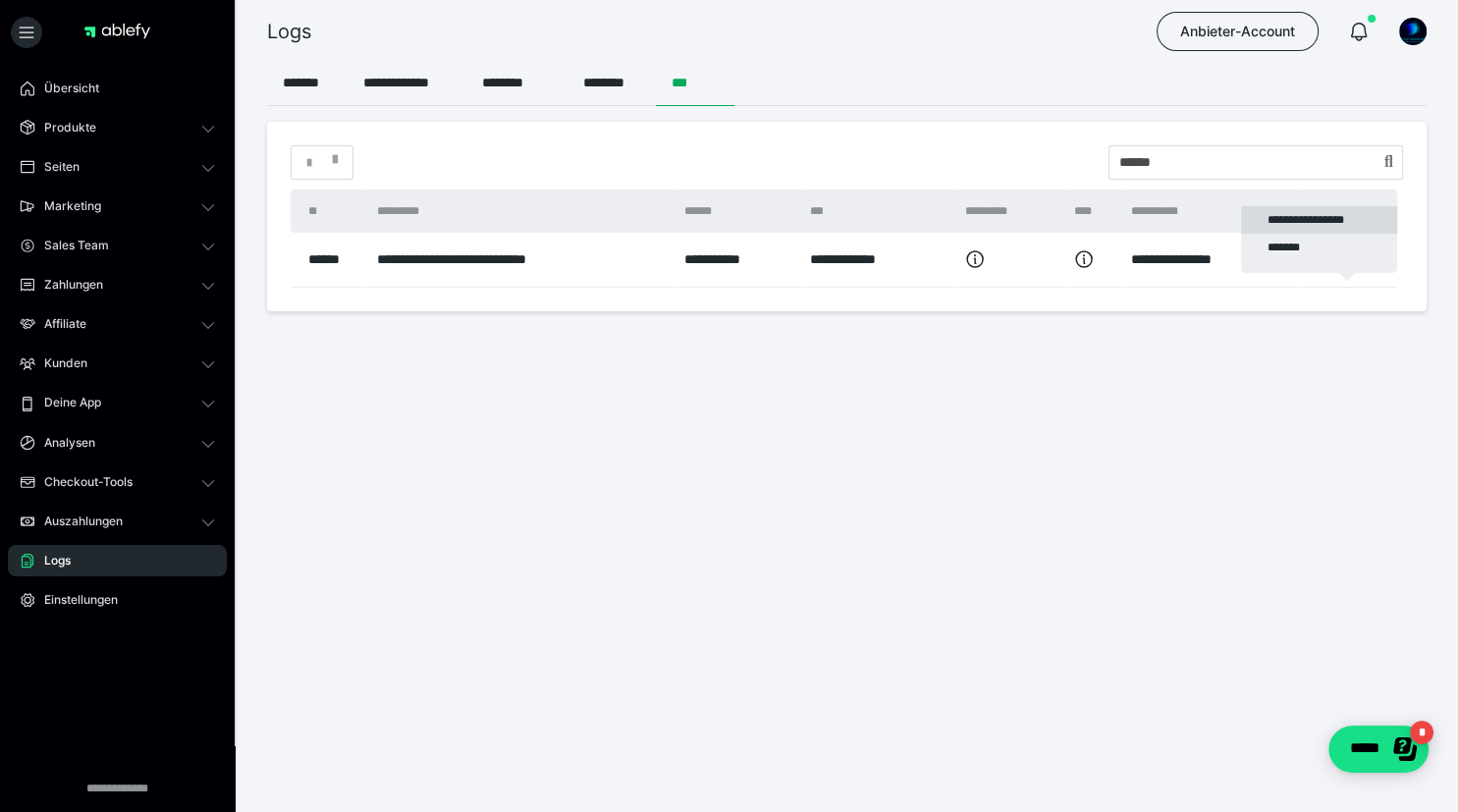 click on "**********" at bounding box center (1319, 220) 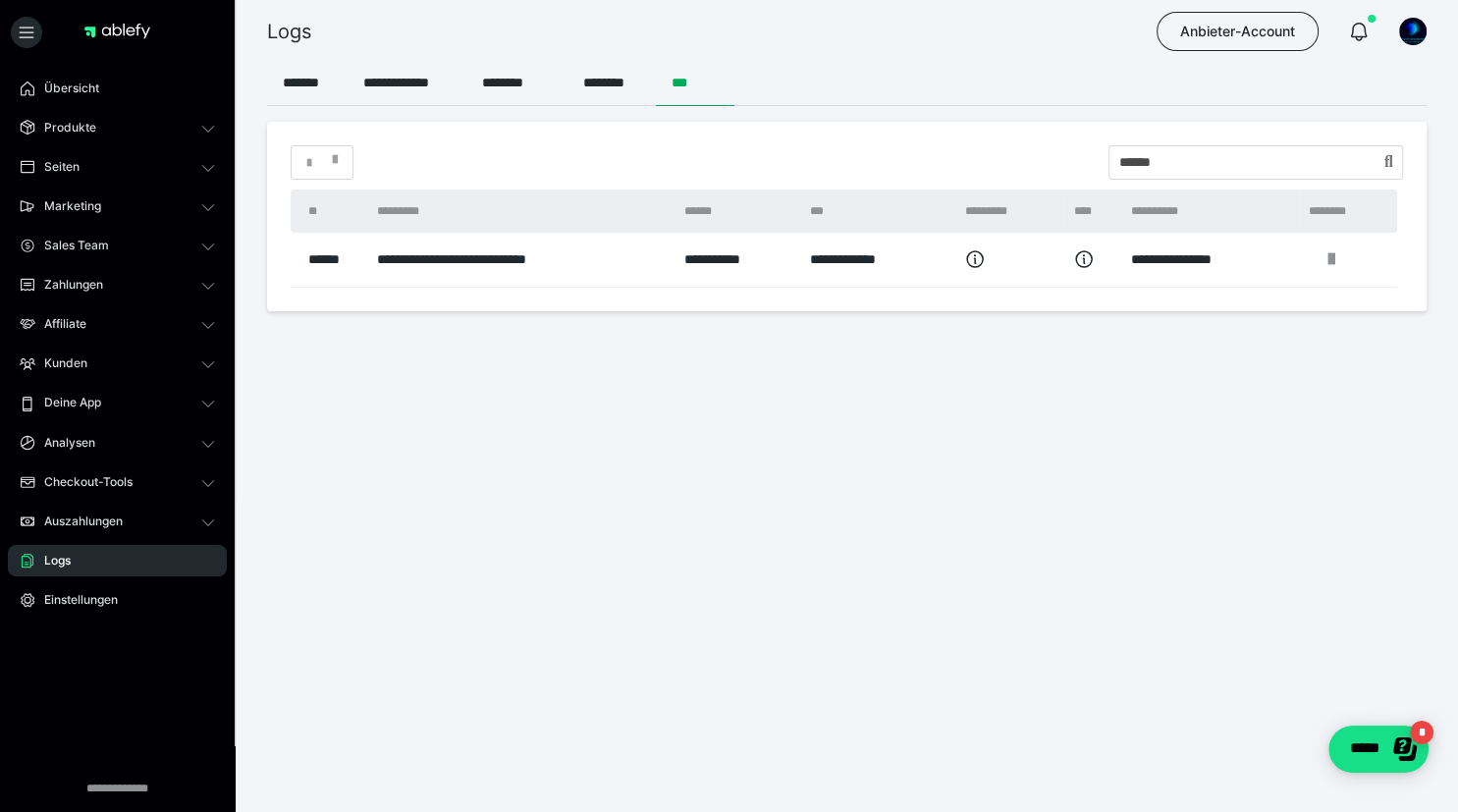 click on "Logs Anbieter-Account" at bounding box center [729, 31] 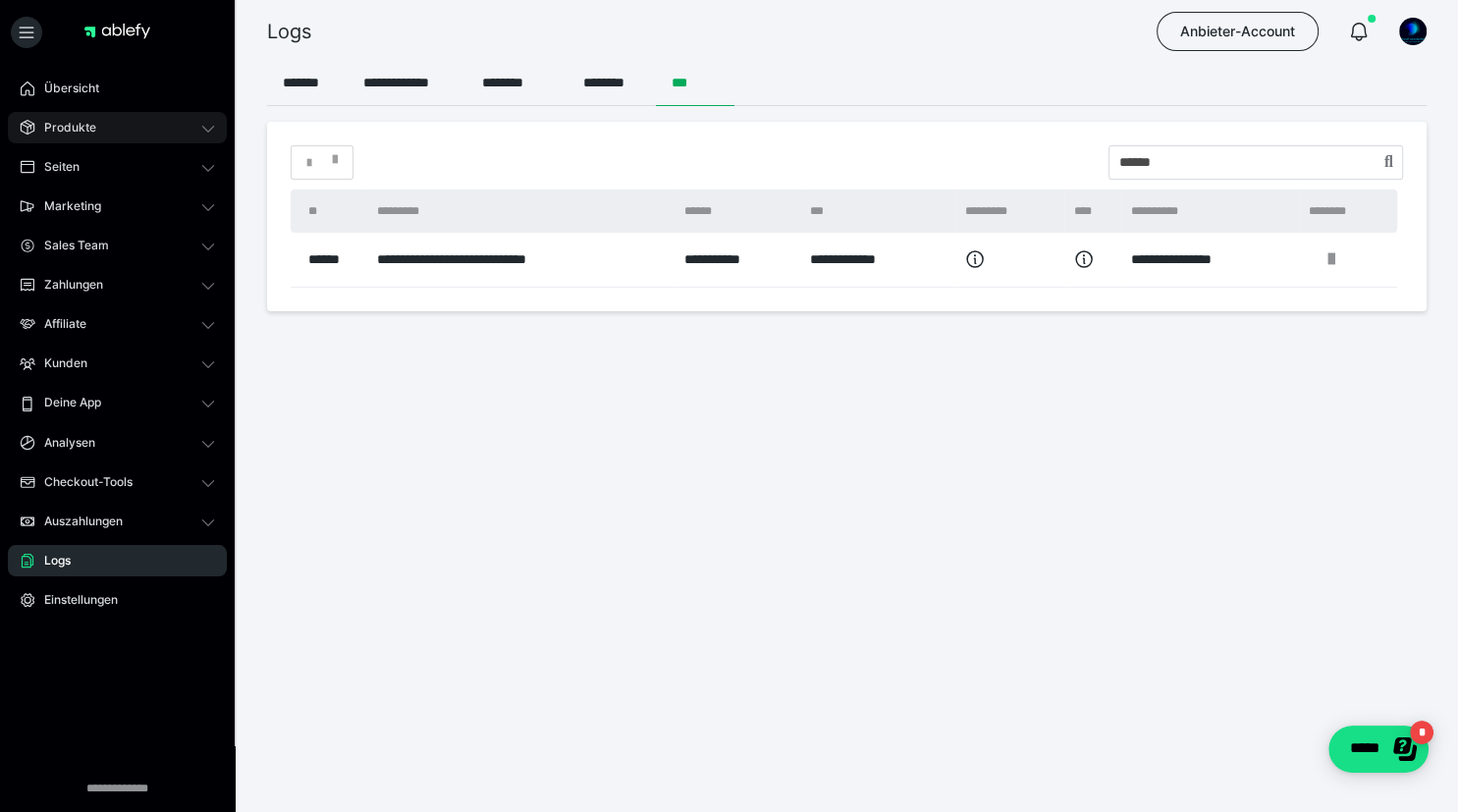 click on "Produkte" at bounding box center [63, 128] 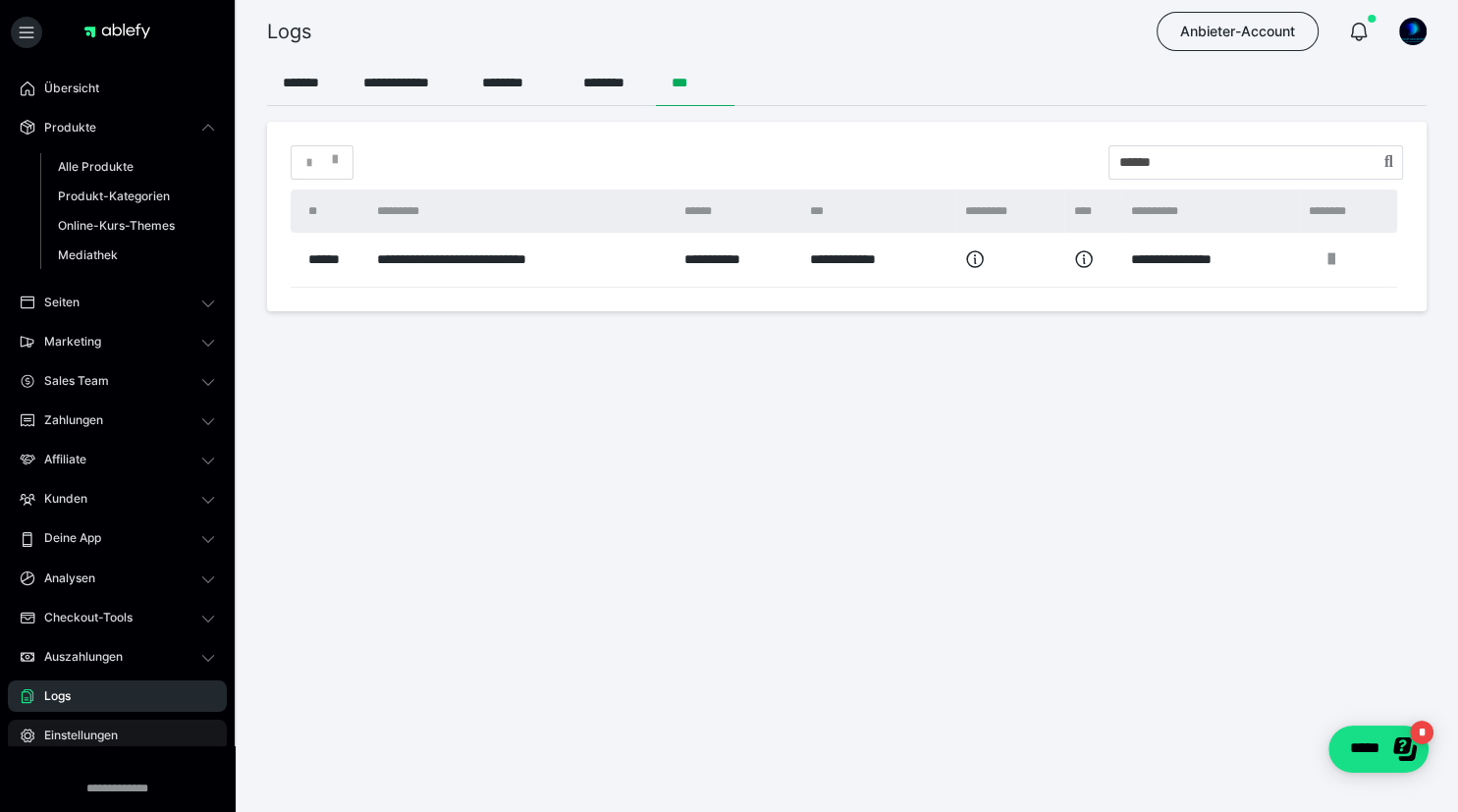 click on "Einstellungen" at bounding box center (74, 735) 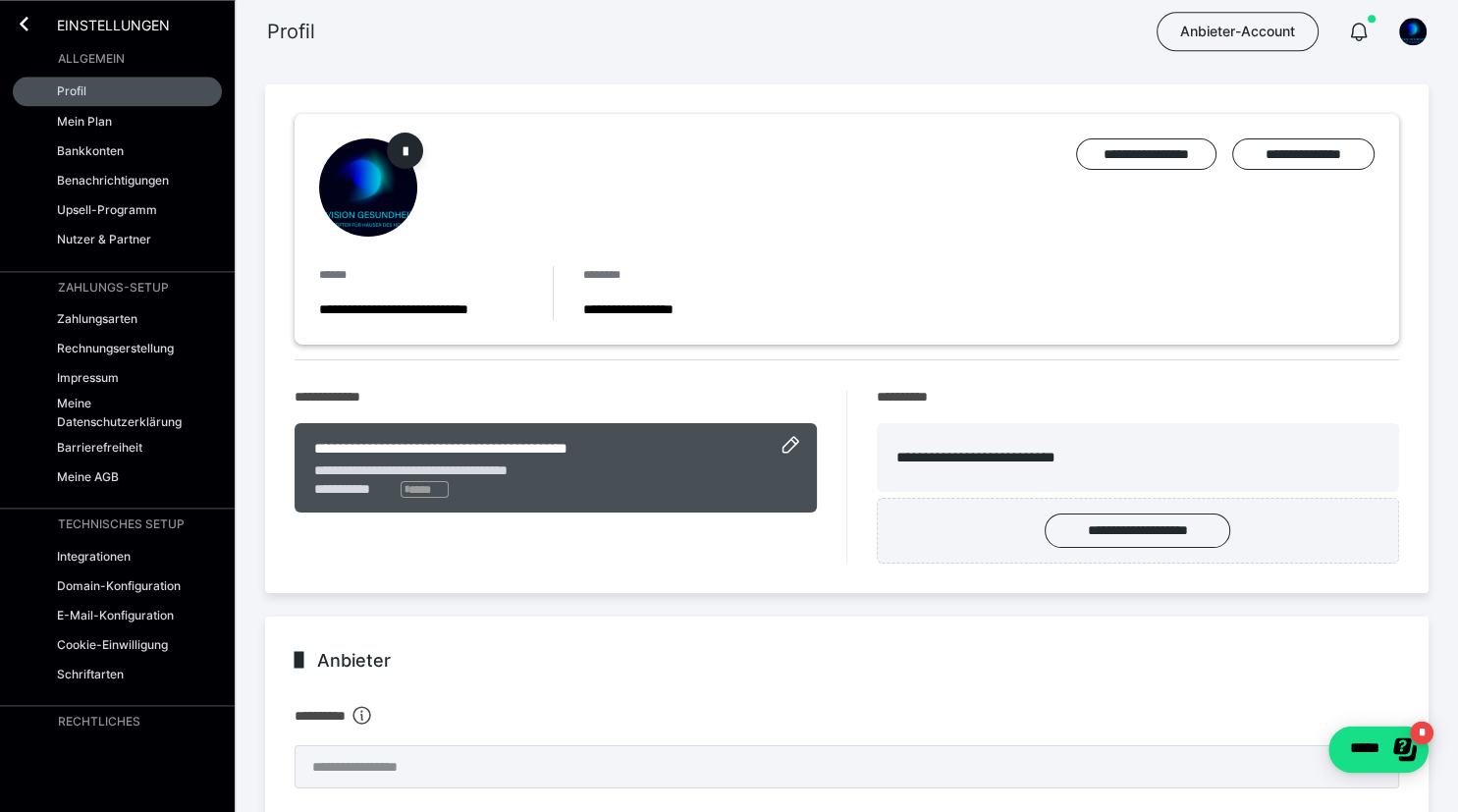 scroll, scrollTop: 0, scrollLeft: 0, axis: both 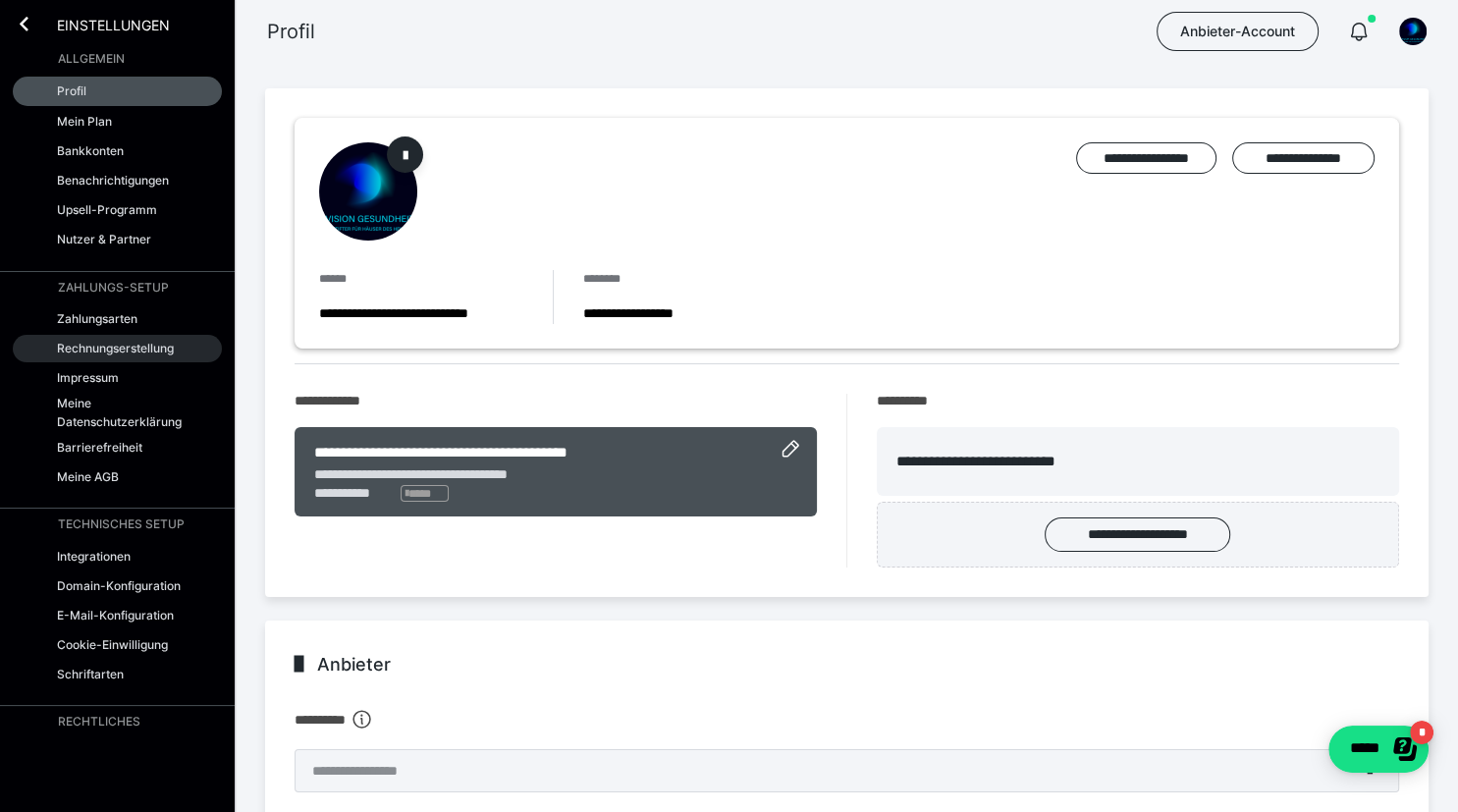 click on "Rechnungserstellung" at bounding box center [115, 348] 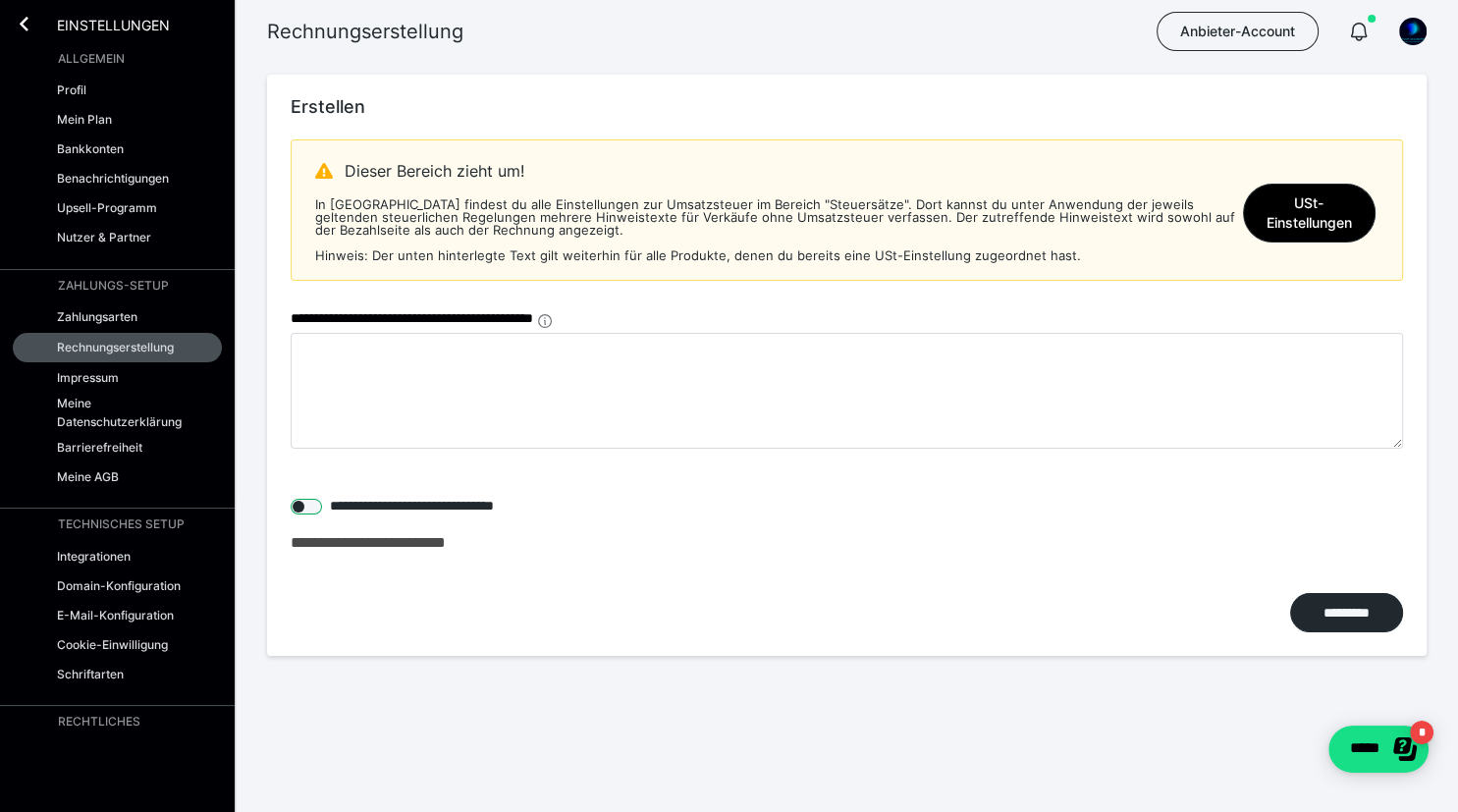 click at bounding box center (306, 507) 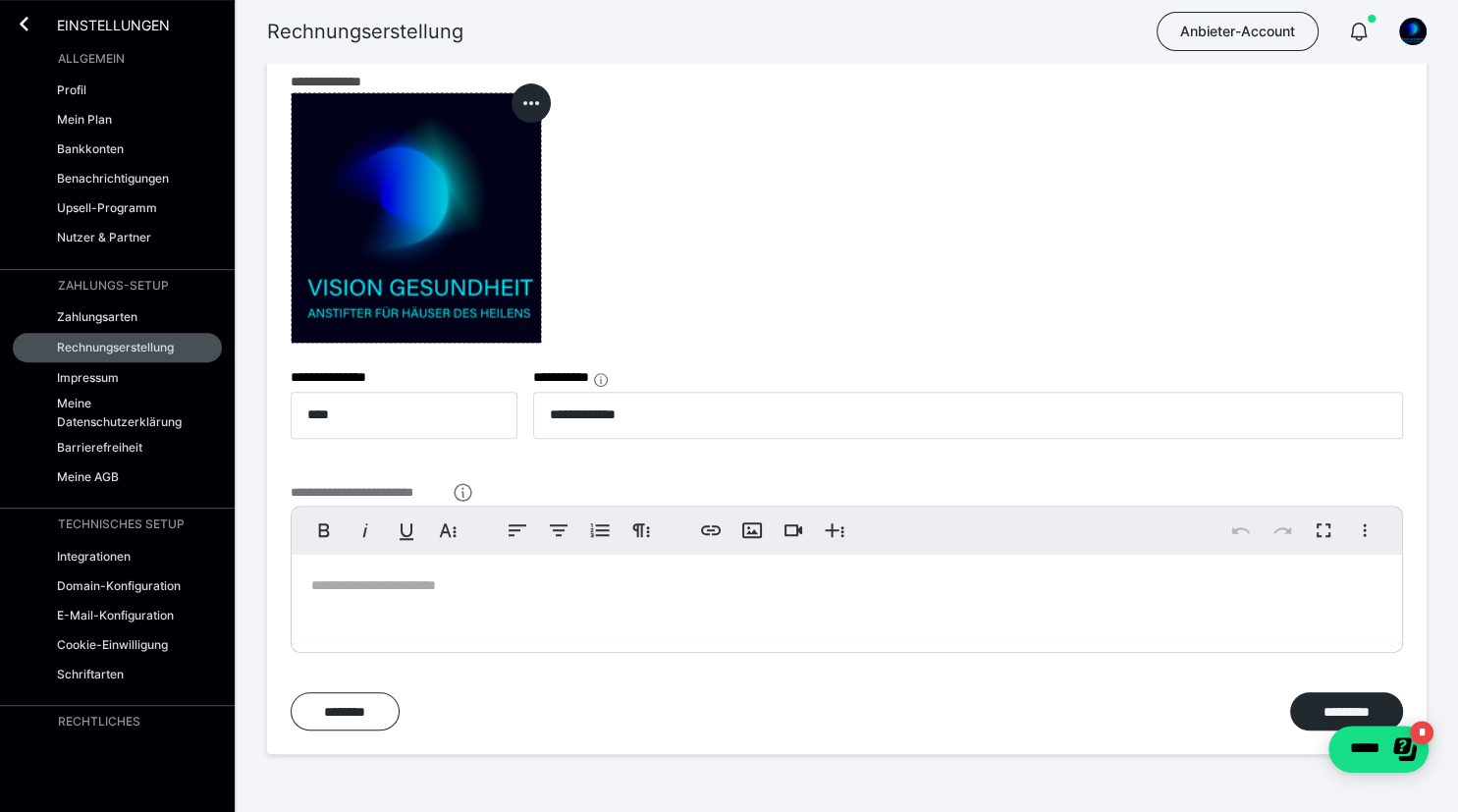 scroll, scrollTop: 766, scrollLeft: 0, axis: vertical 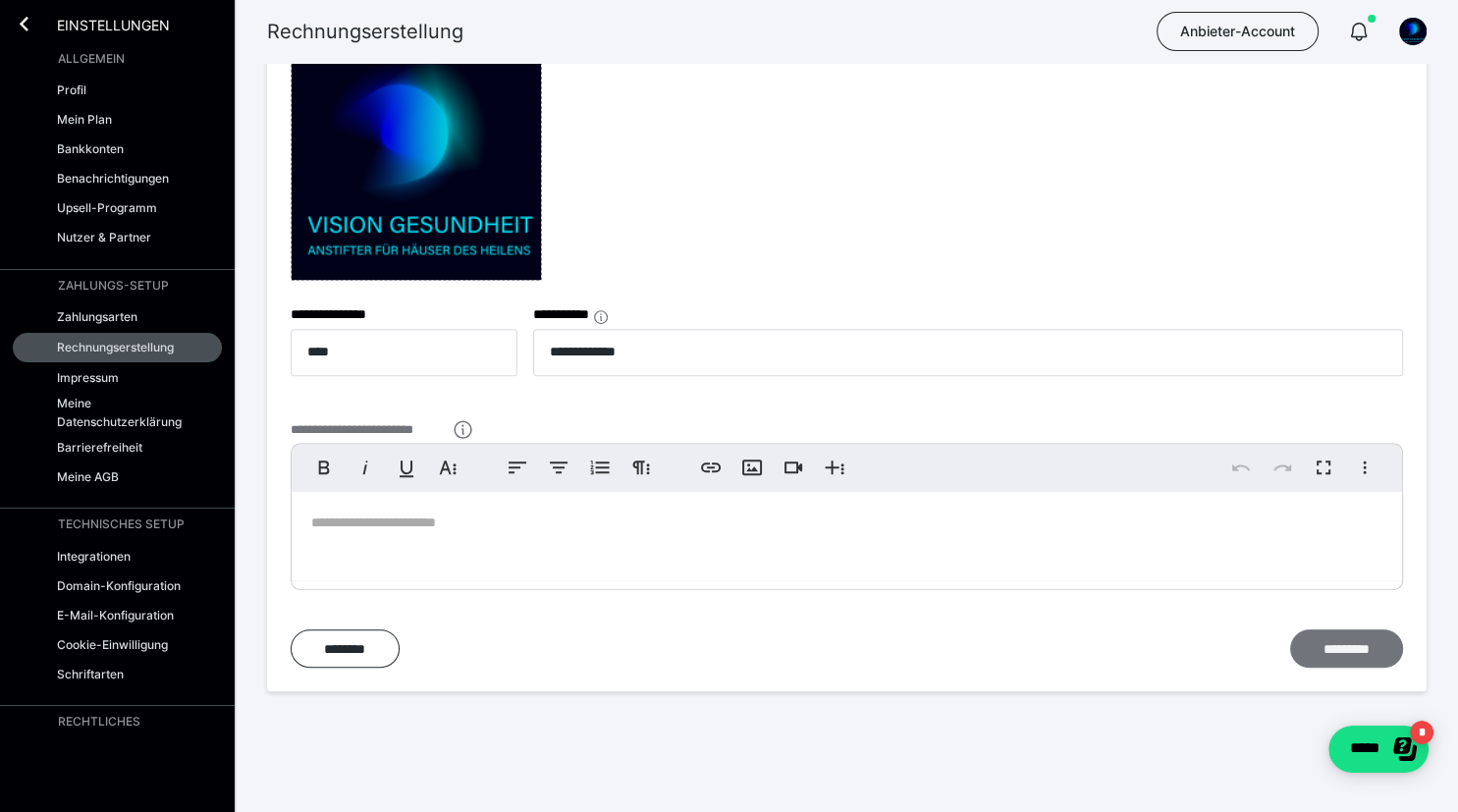 click on "*********" at bounding box center [1346, 649] 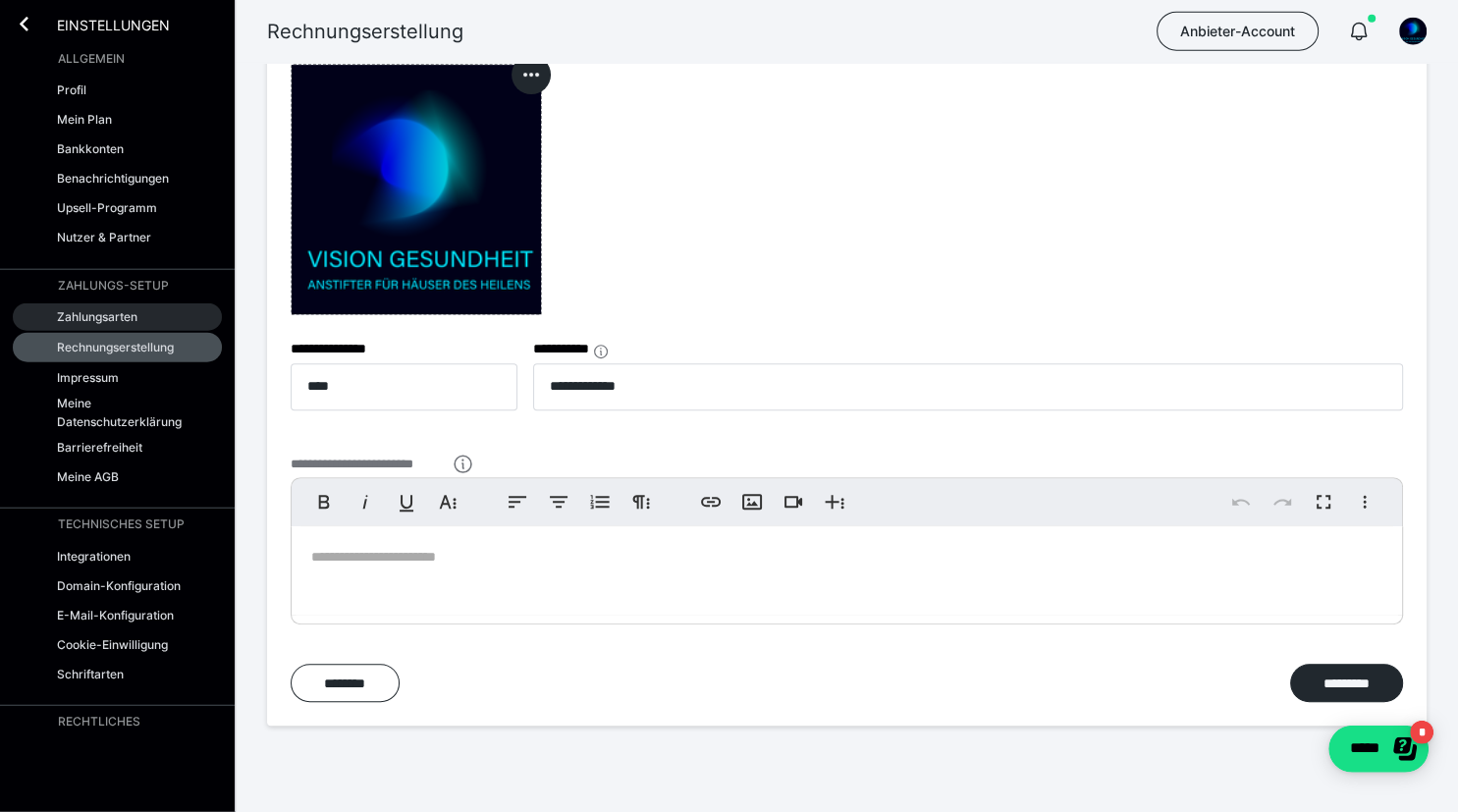 scroll, scrollTop: 766, scrollLeft: 0, axis: vertical 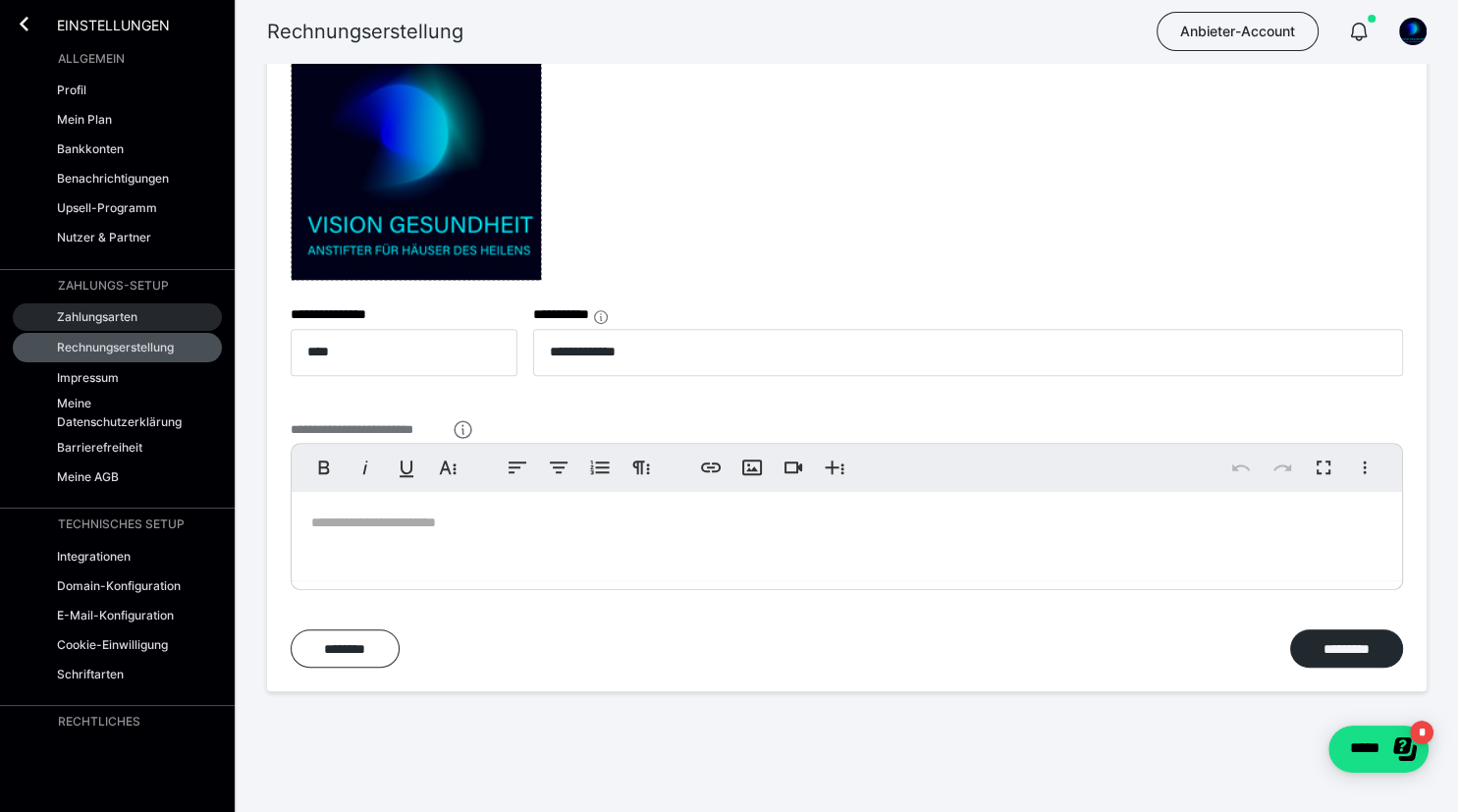 click on "Zahlungsarten" at bounding box center [97, 316] 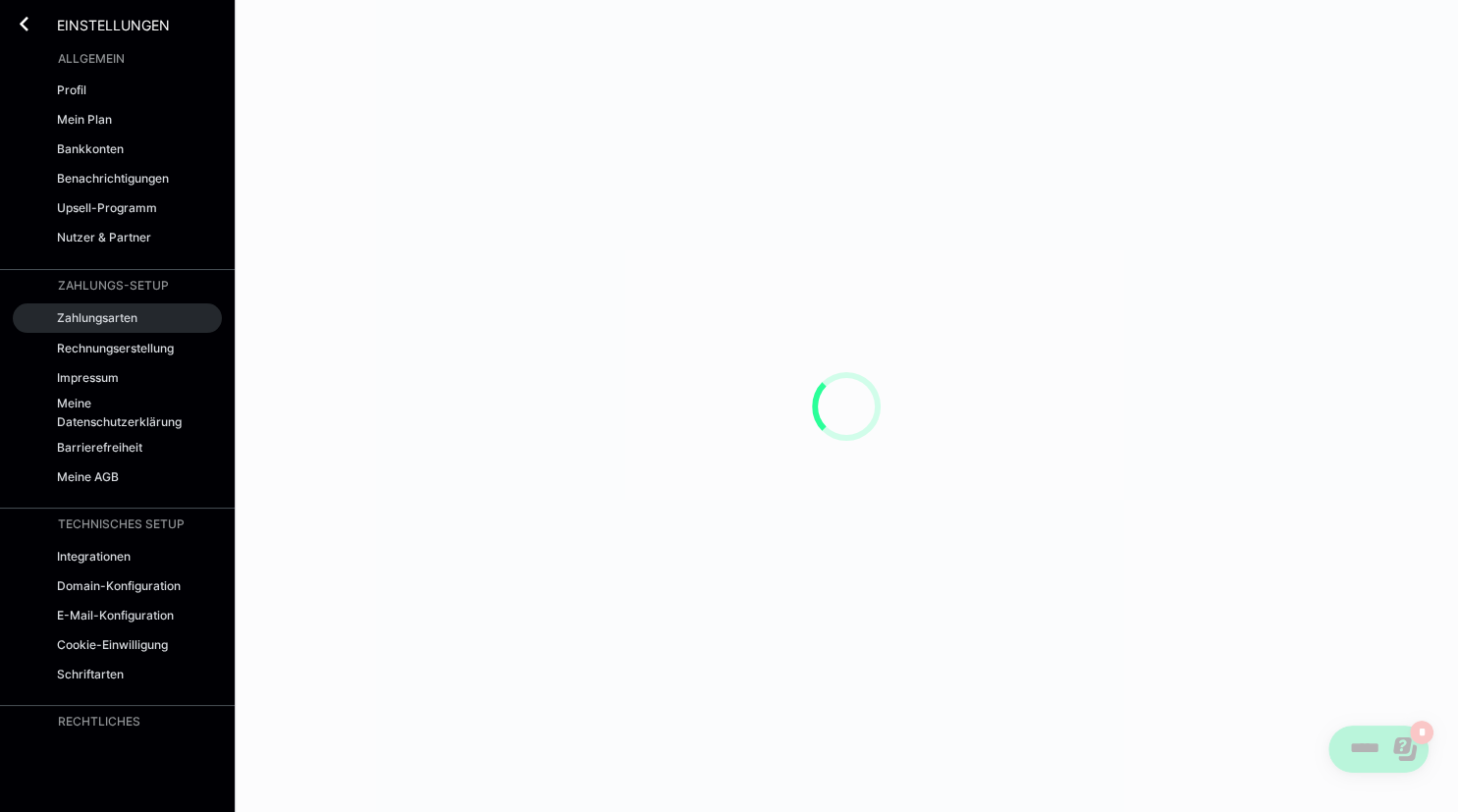 scroll, scrollTop: 0, scrollLeft: 0, axis: both 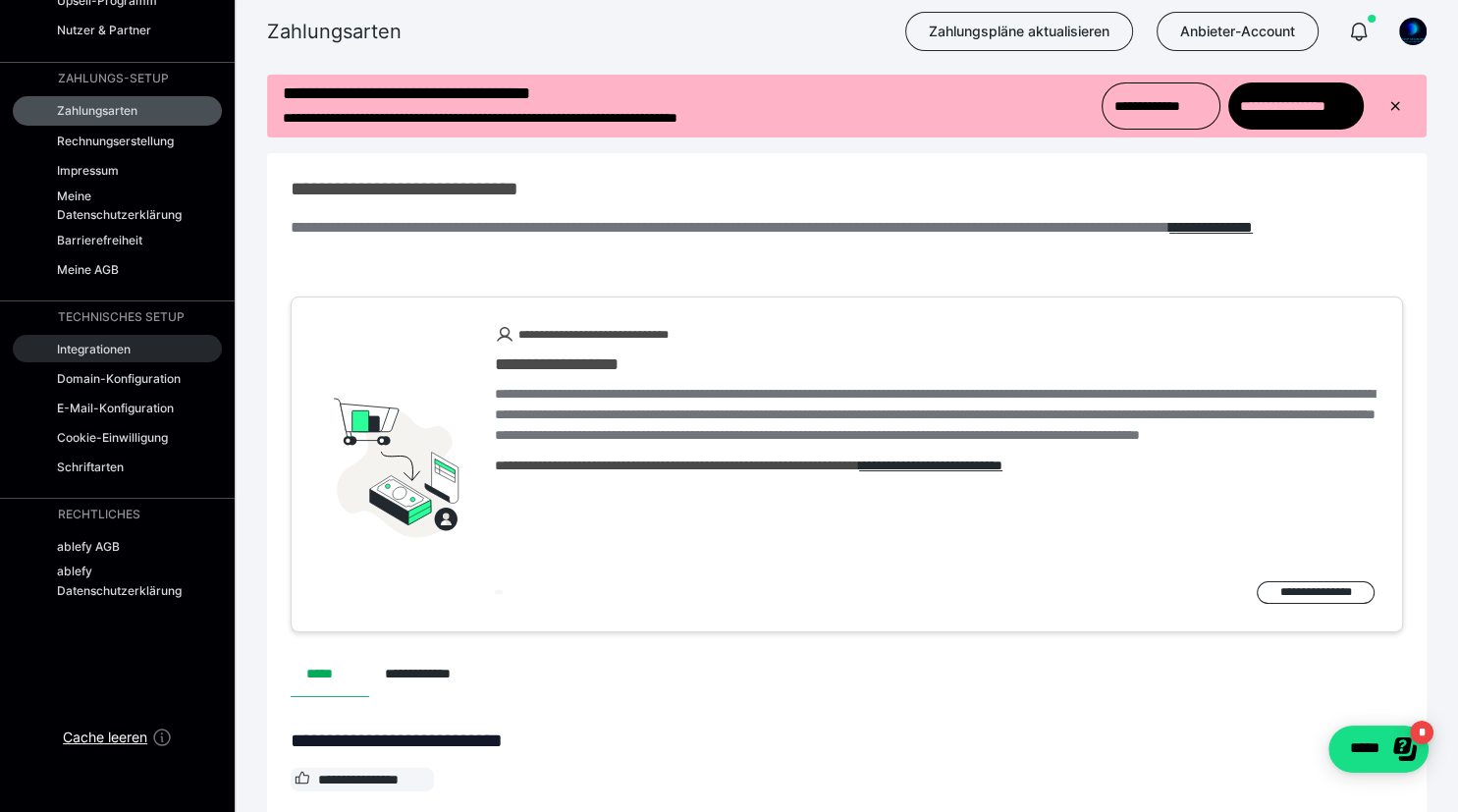 click on "Integrationen" at bounding box center [93, 349] 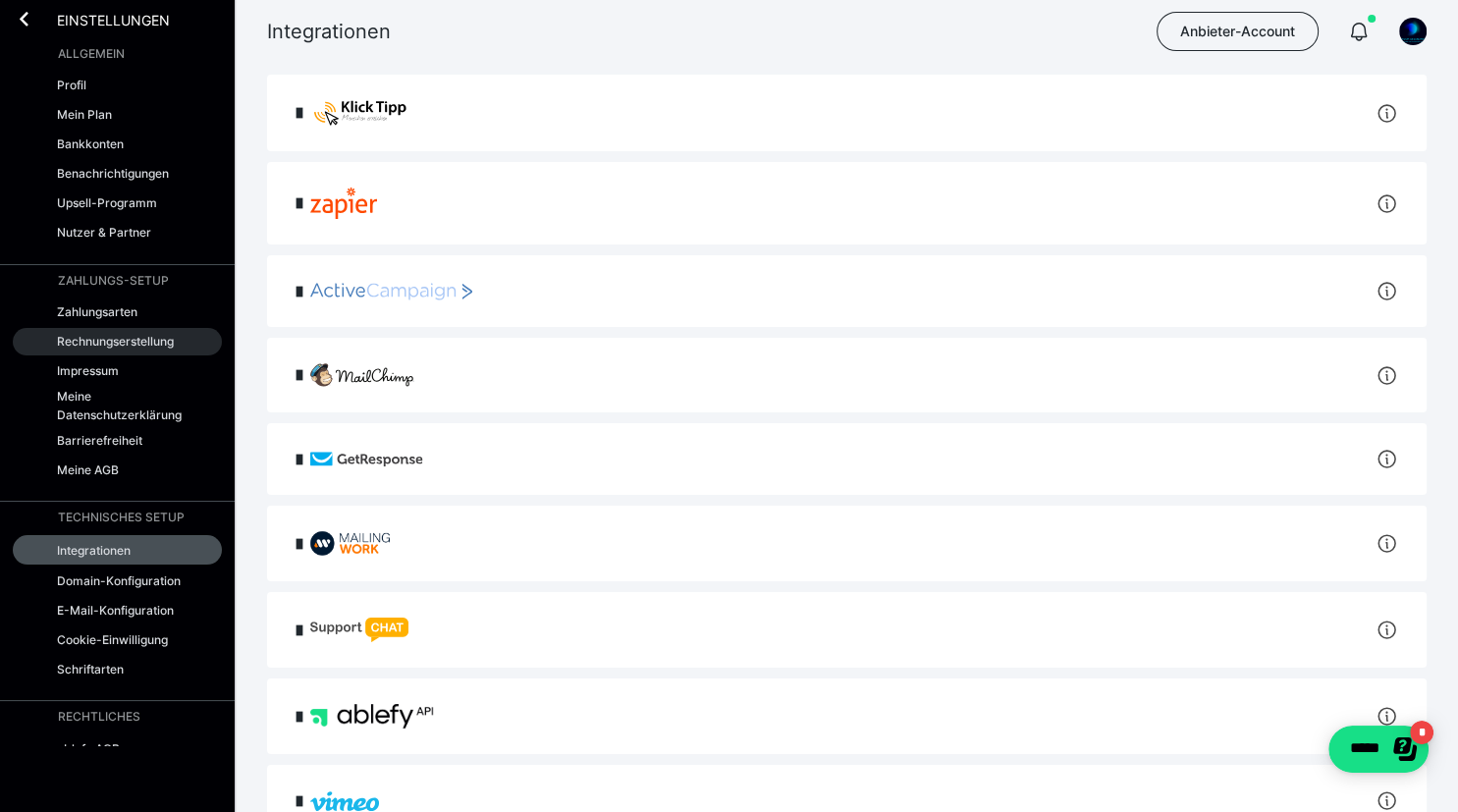 scroll, scrollTop: 0, scrollLeft: 0, axis: both 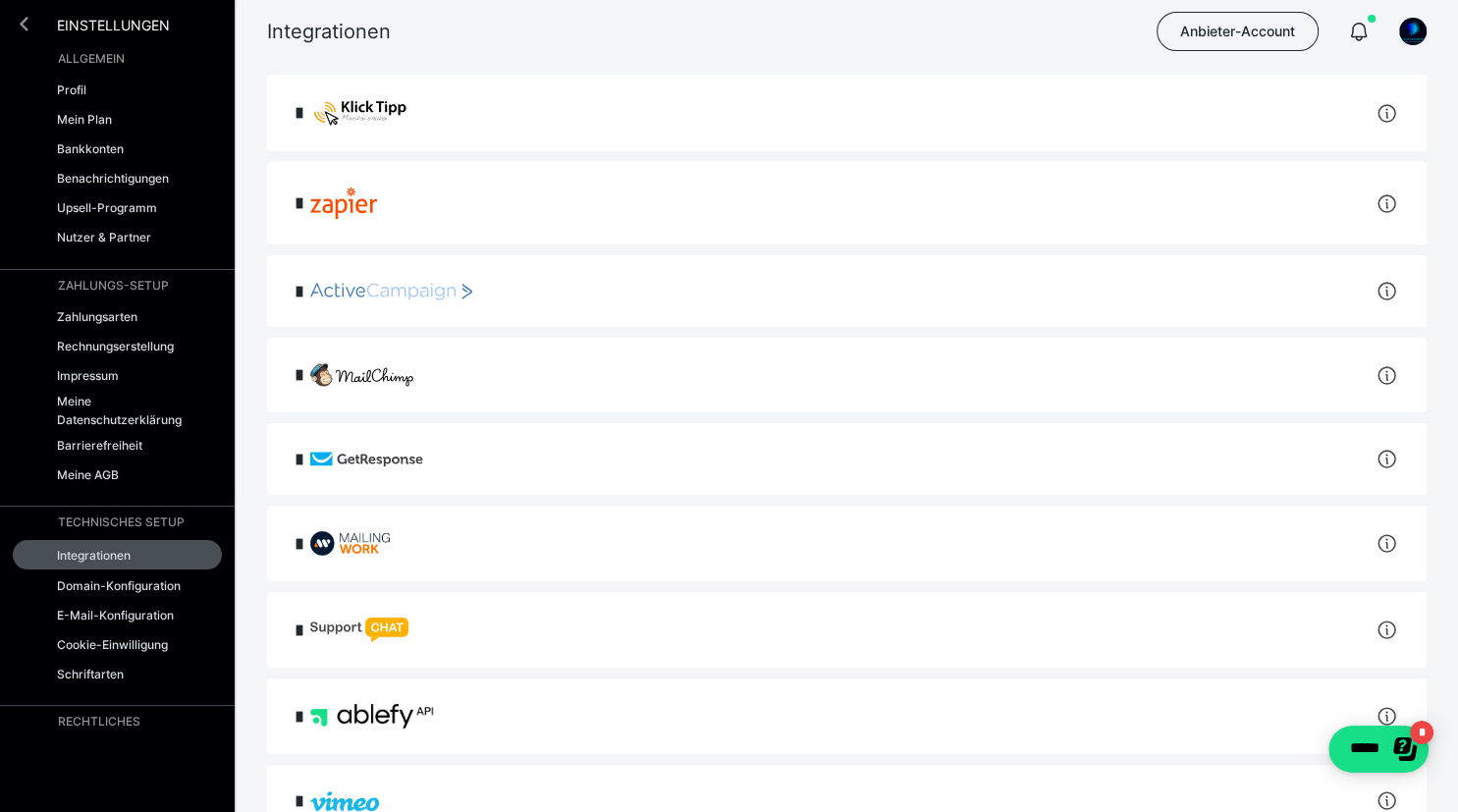 click at bounding box center [24, 24] 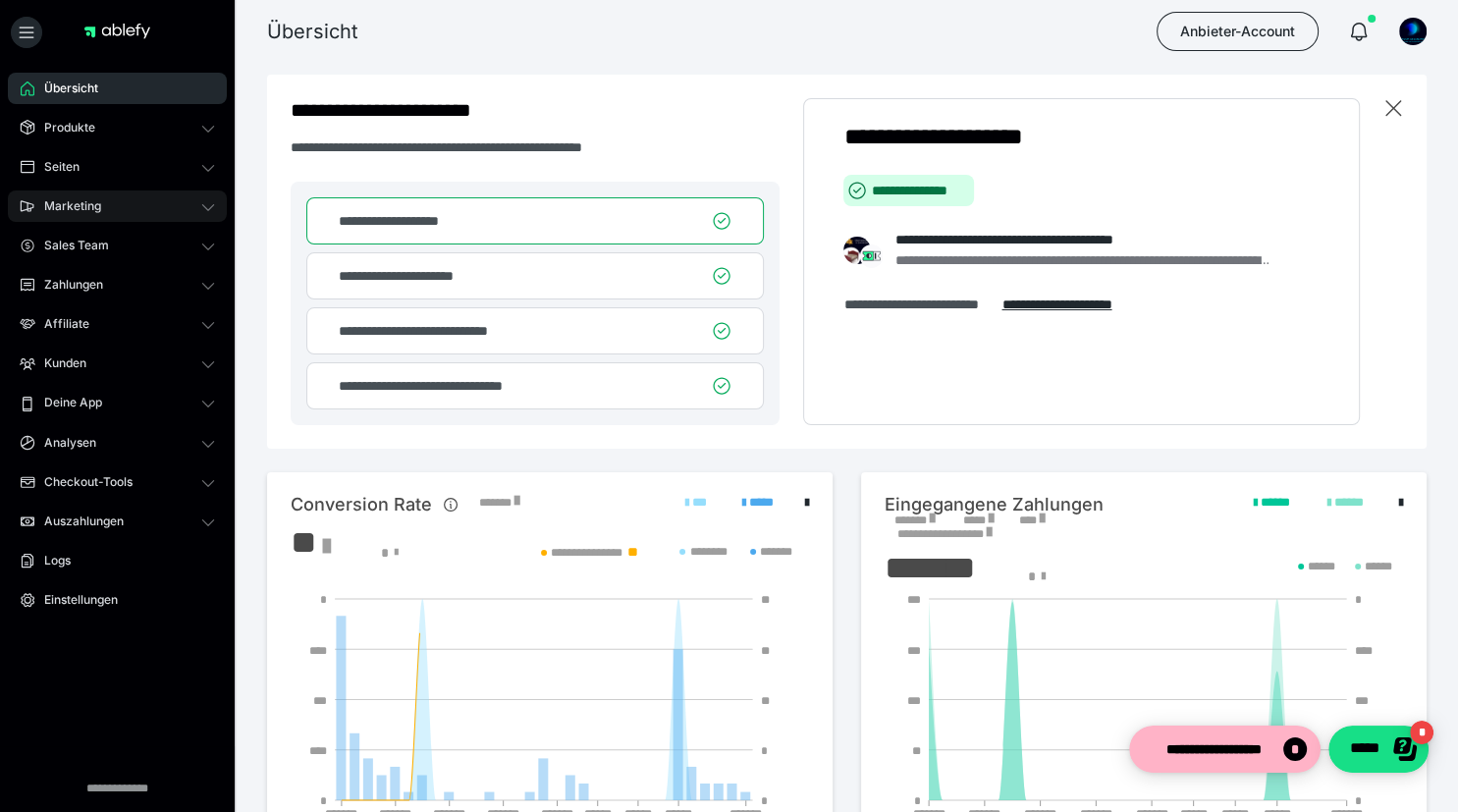 scroll, scrollTop: 0, scrollLeft: 0, axis: both 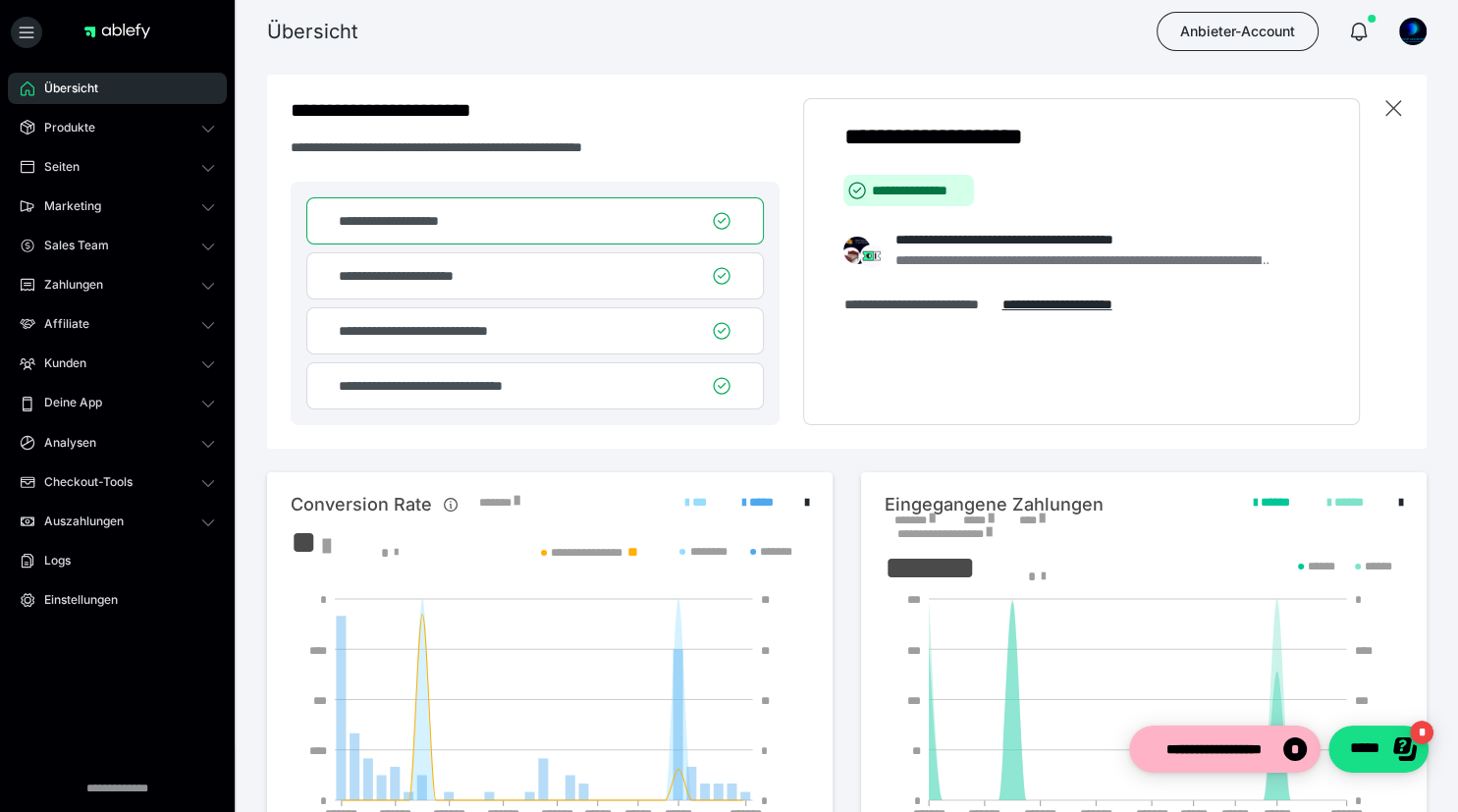click on "Übersicht" at bounding box center [64, 88] 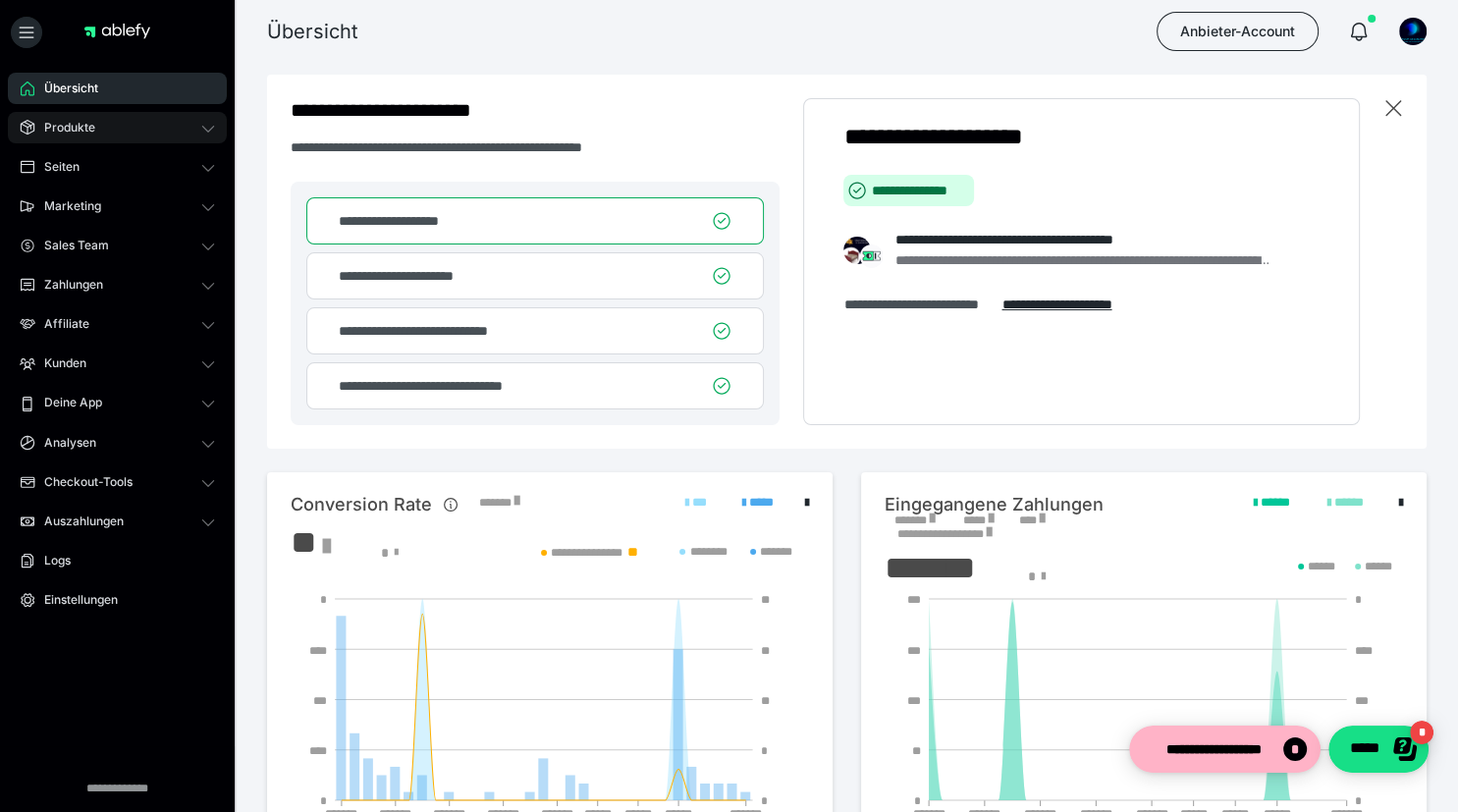 click on "Produkte" at bounding box center [63, 128] 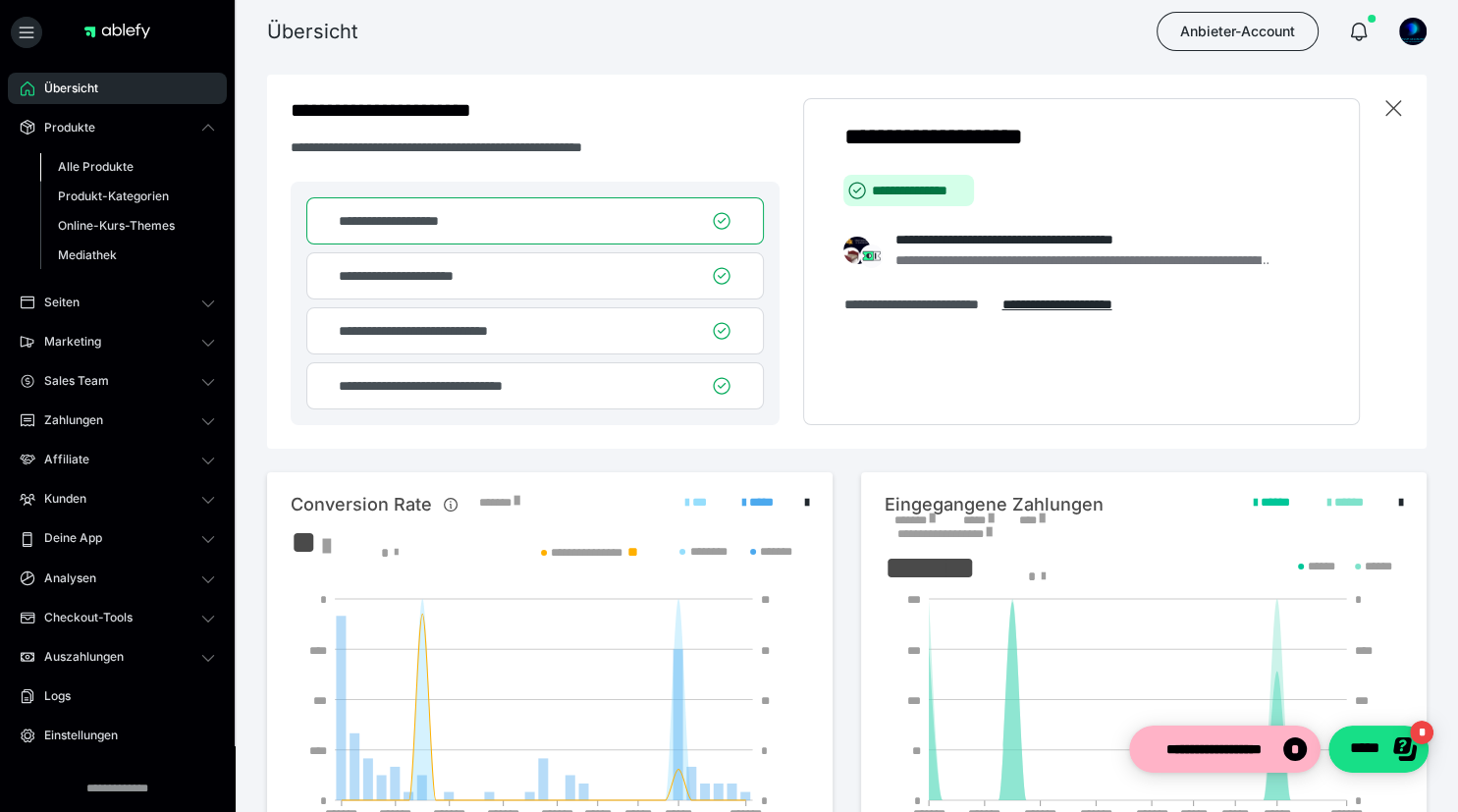 click on "Alle Produkte" at bounding box center (95, 166) 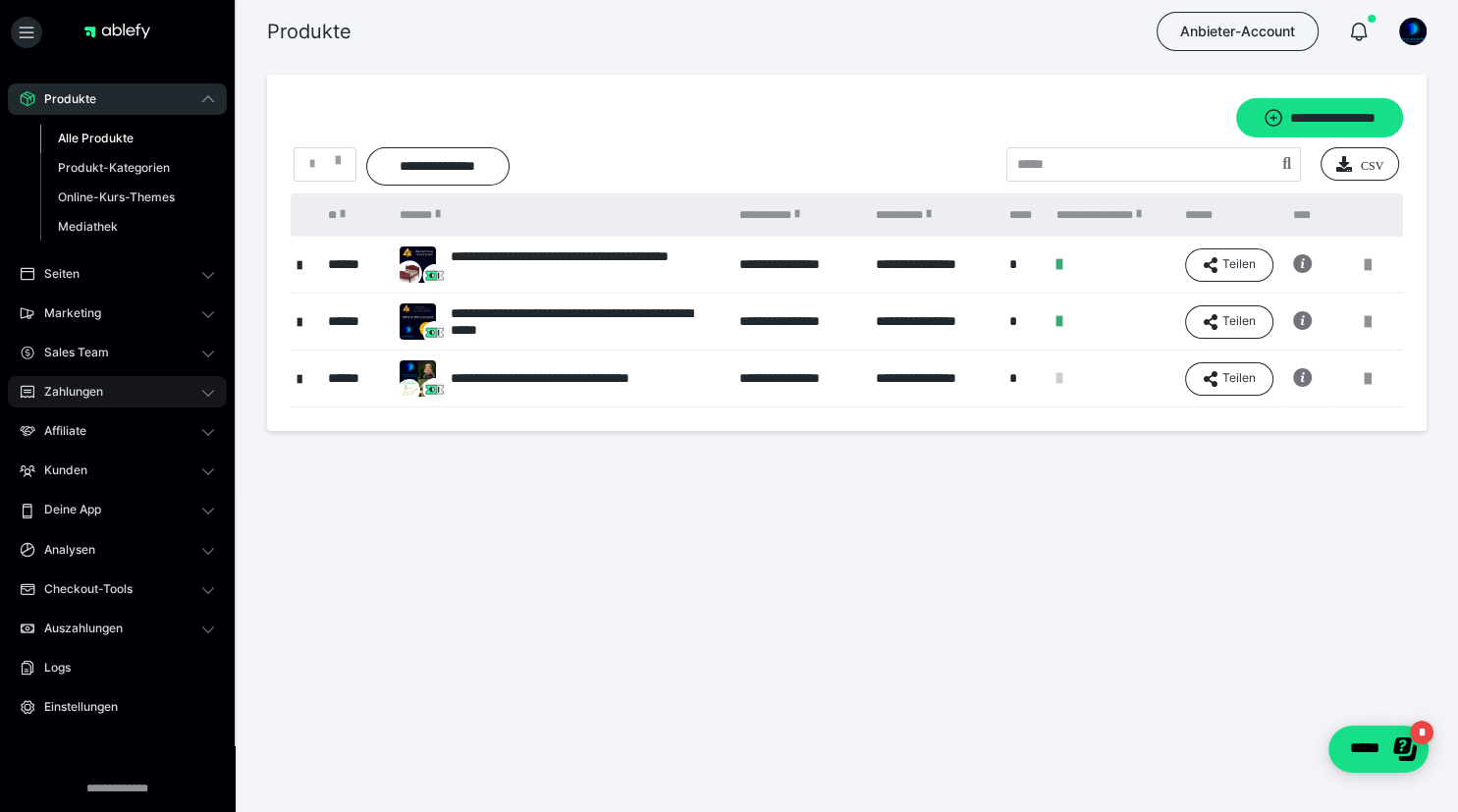 scroll, scrollTop: 49, scrollLeft: 0, axis: vertical 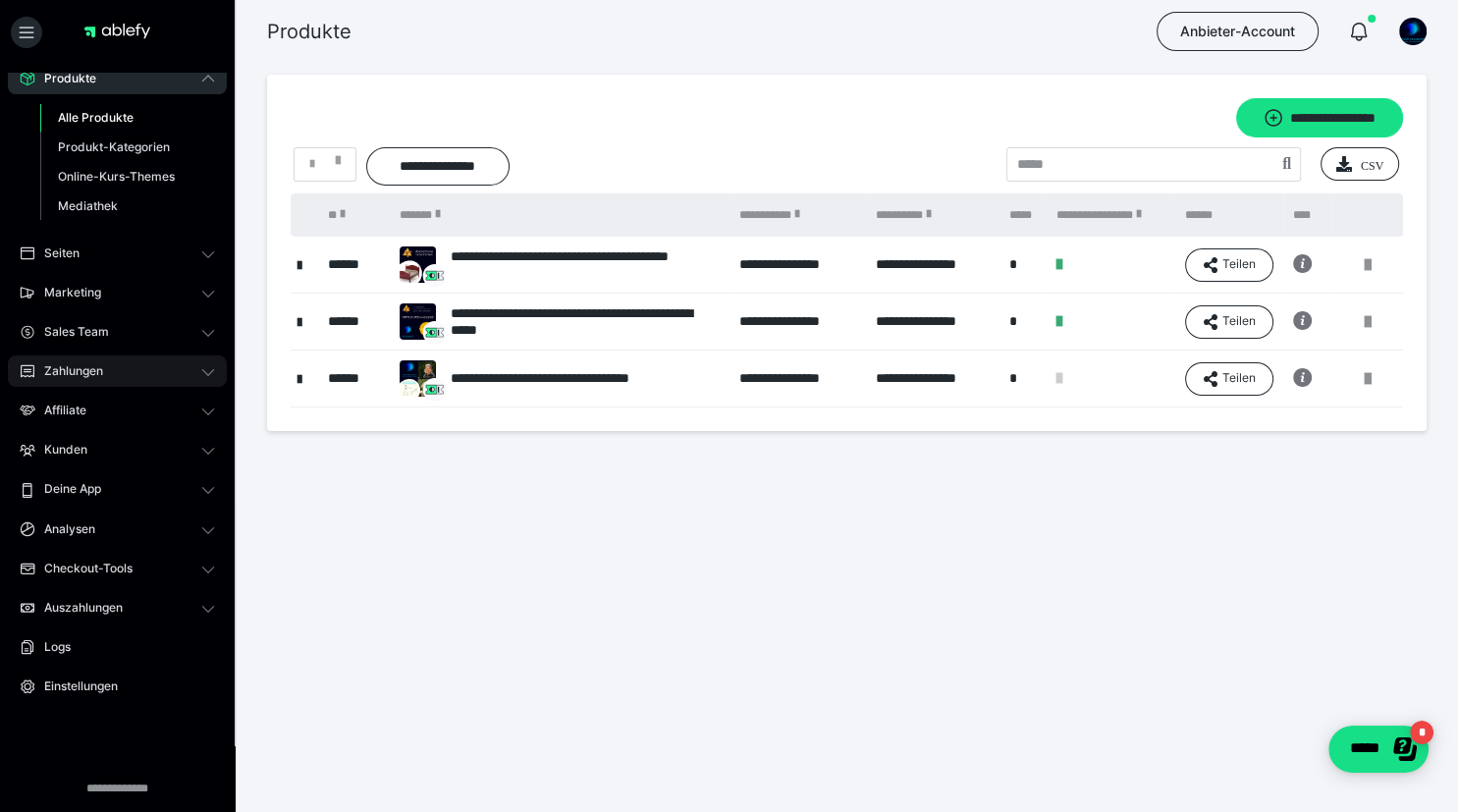 click on "Zahlungen" at bounding box center [67, 371] 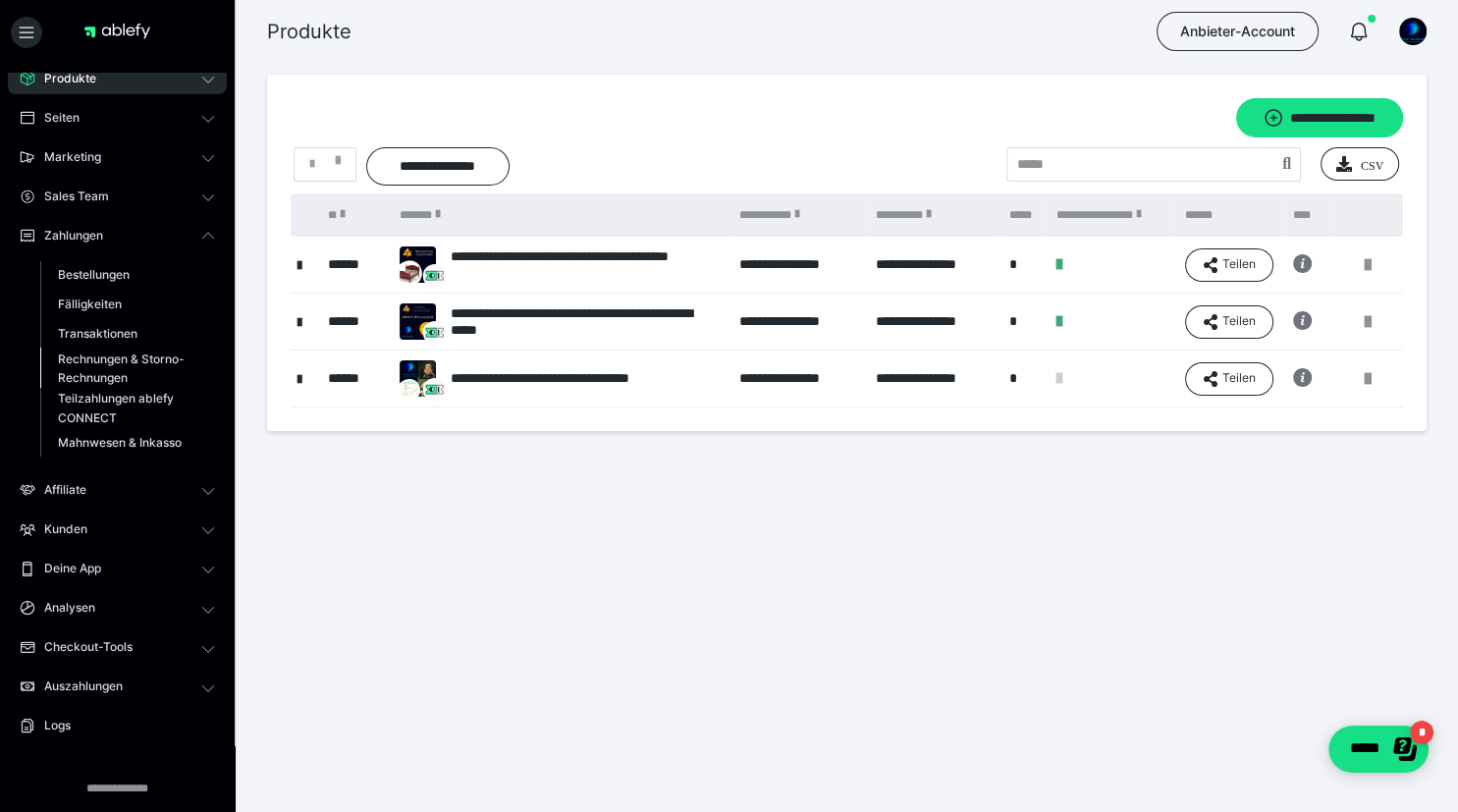 click on "Rechnungen & Storno-Rechnungen" at bounding box center [124, 368] 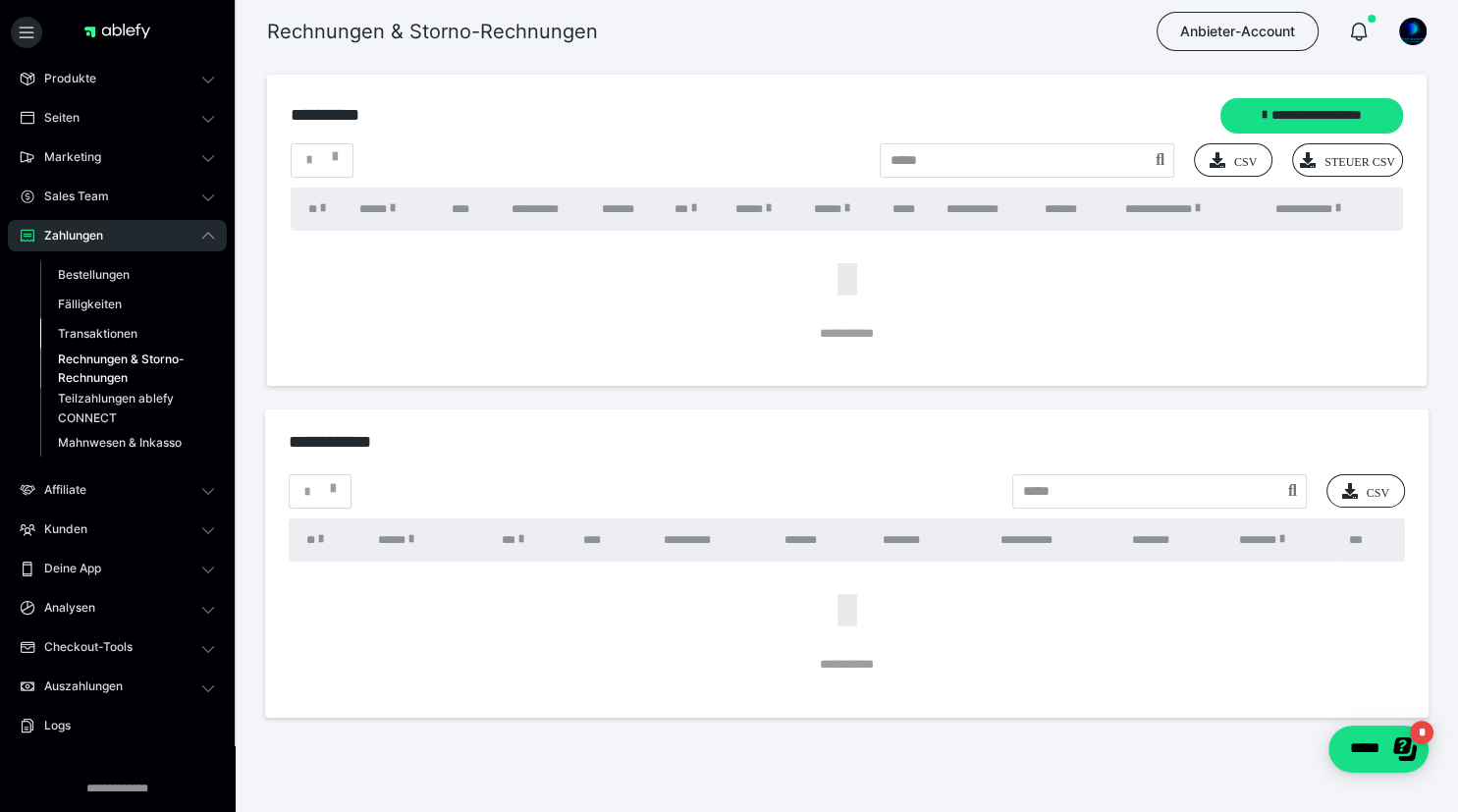 click on "Transaktionen" at bounding box center [97, 333] 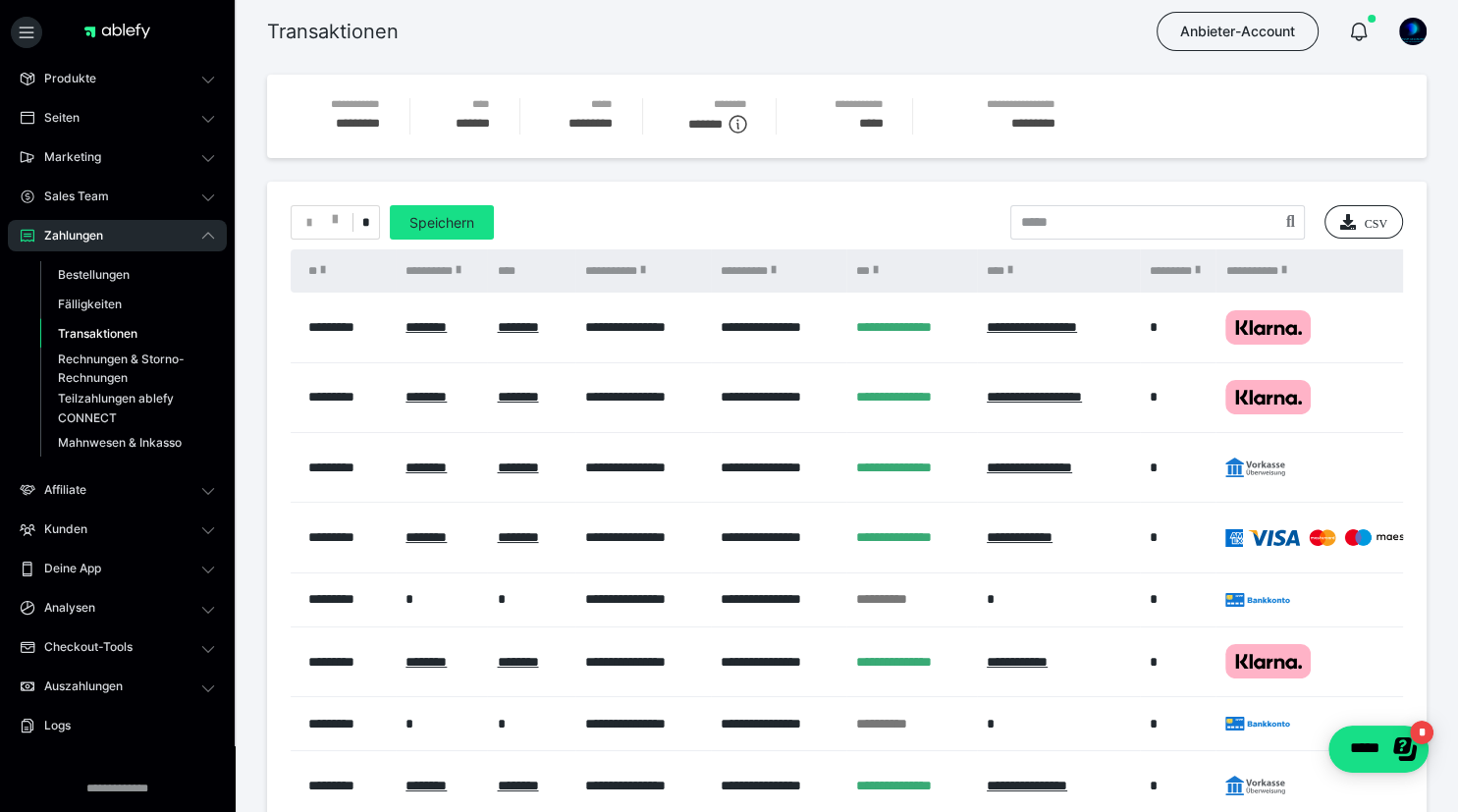 click on "Transaktionen" at bounding box center [97, 333] 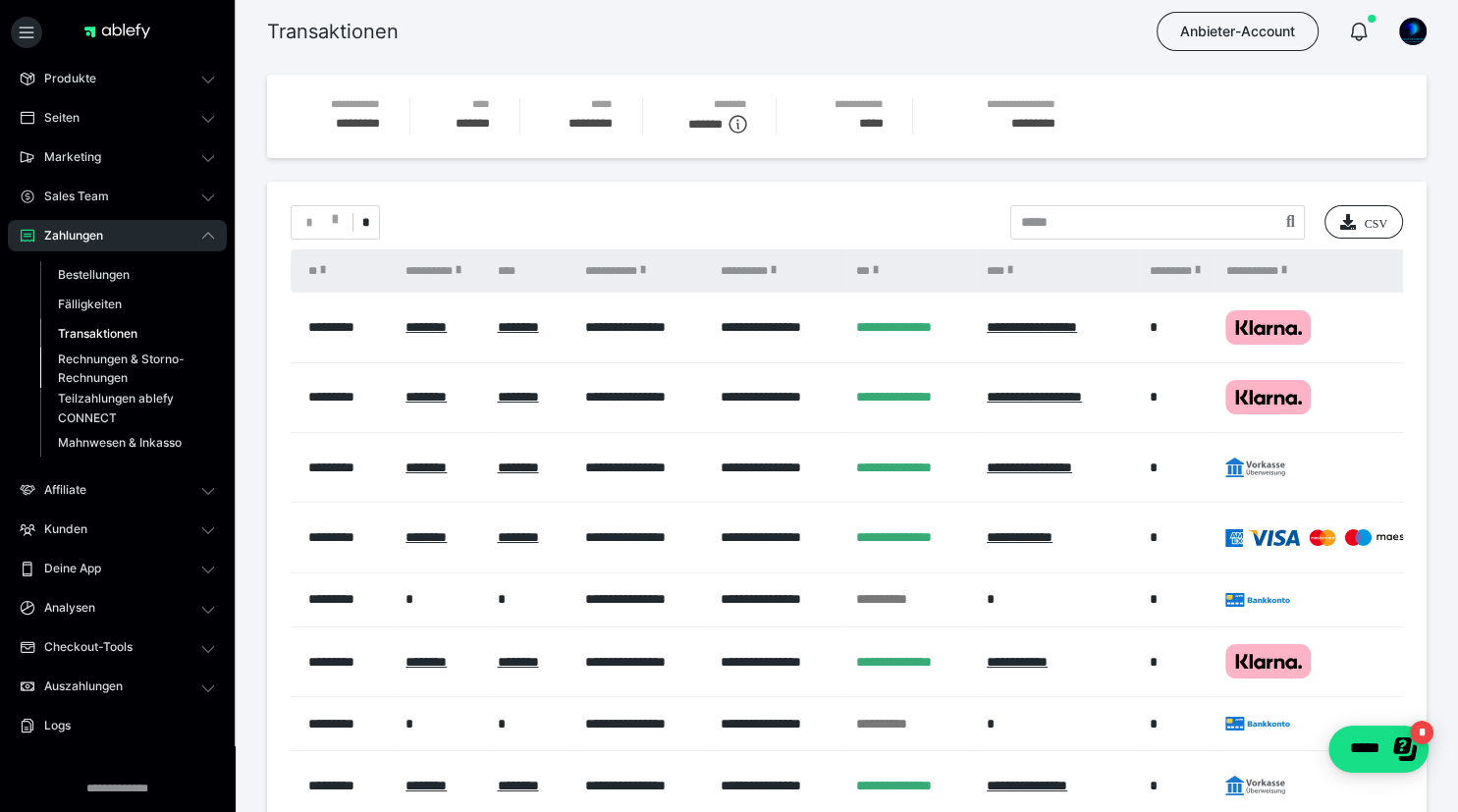 click on "Rechnungen & Storno-Rechnungen" at bounding box center [124, 368] 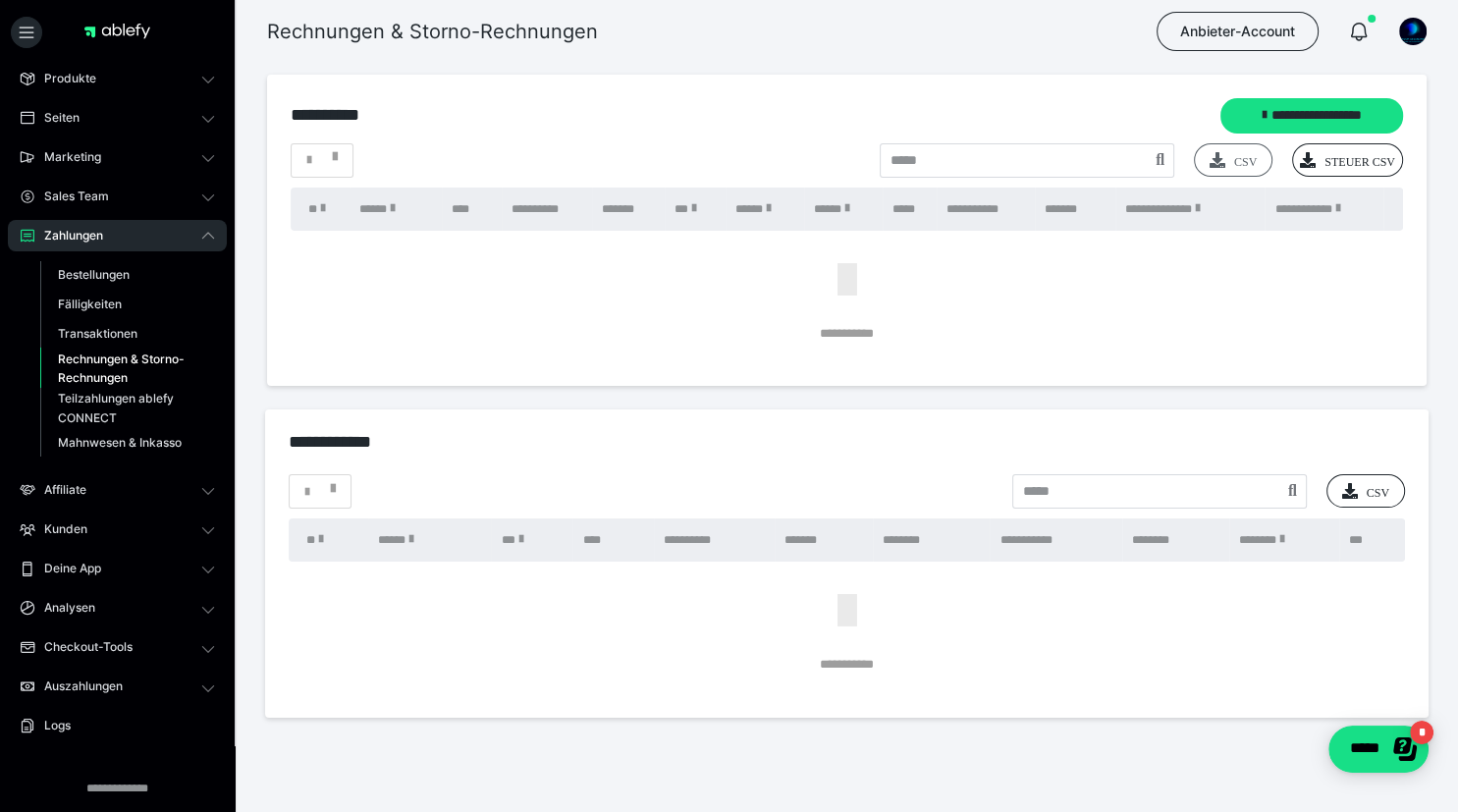 click on "CSV" at bounding box center (1233, 160) 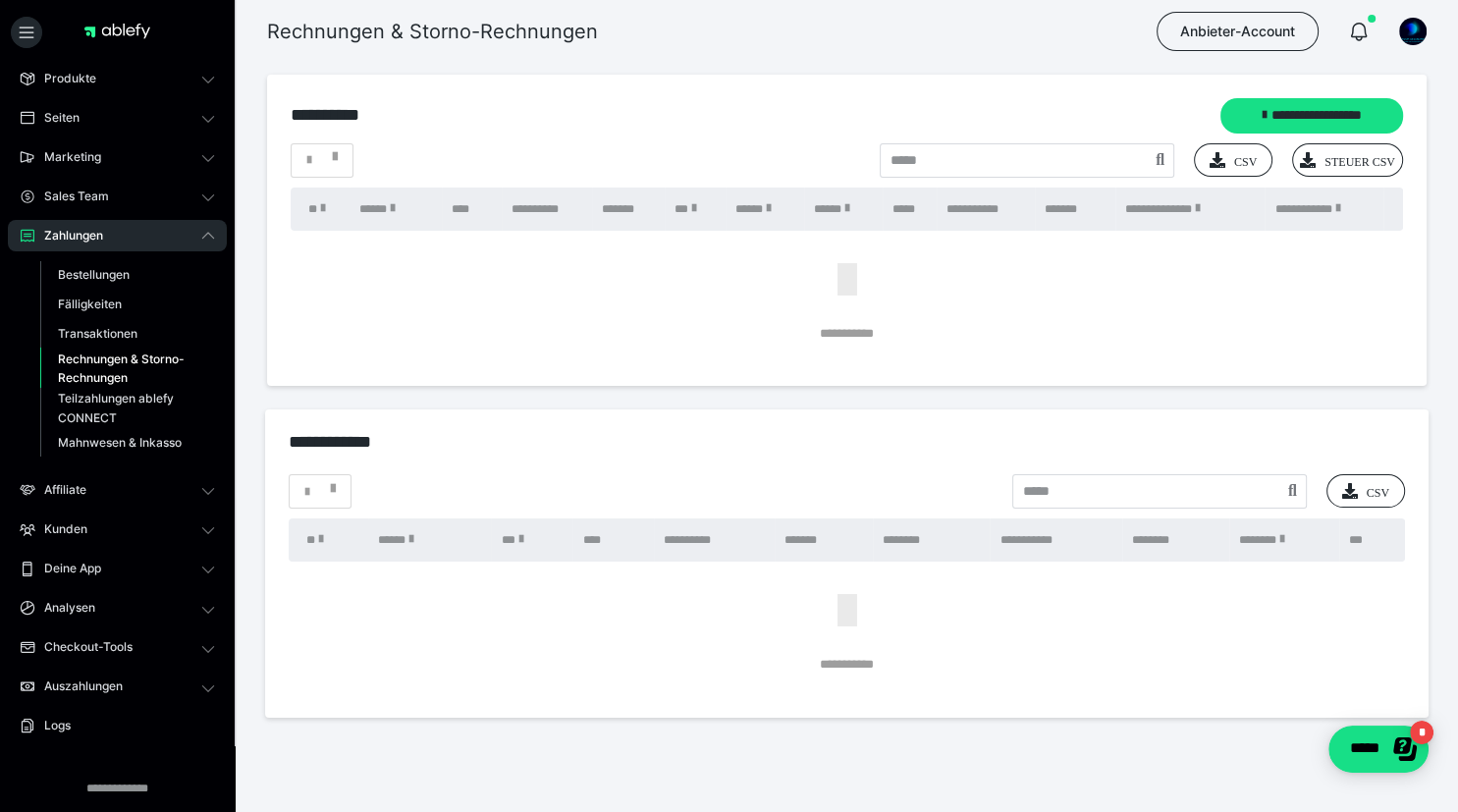 radio on "*****" 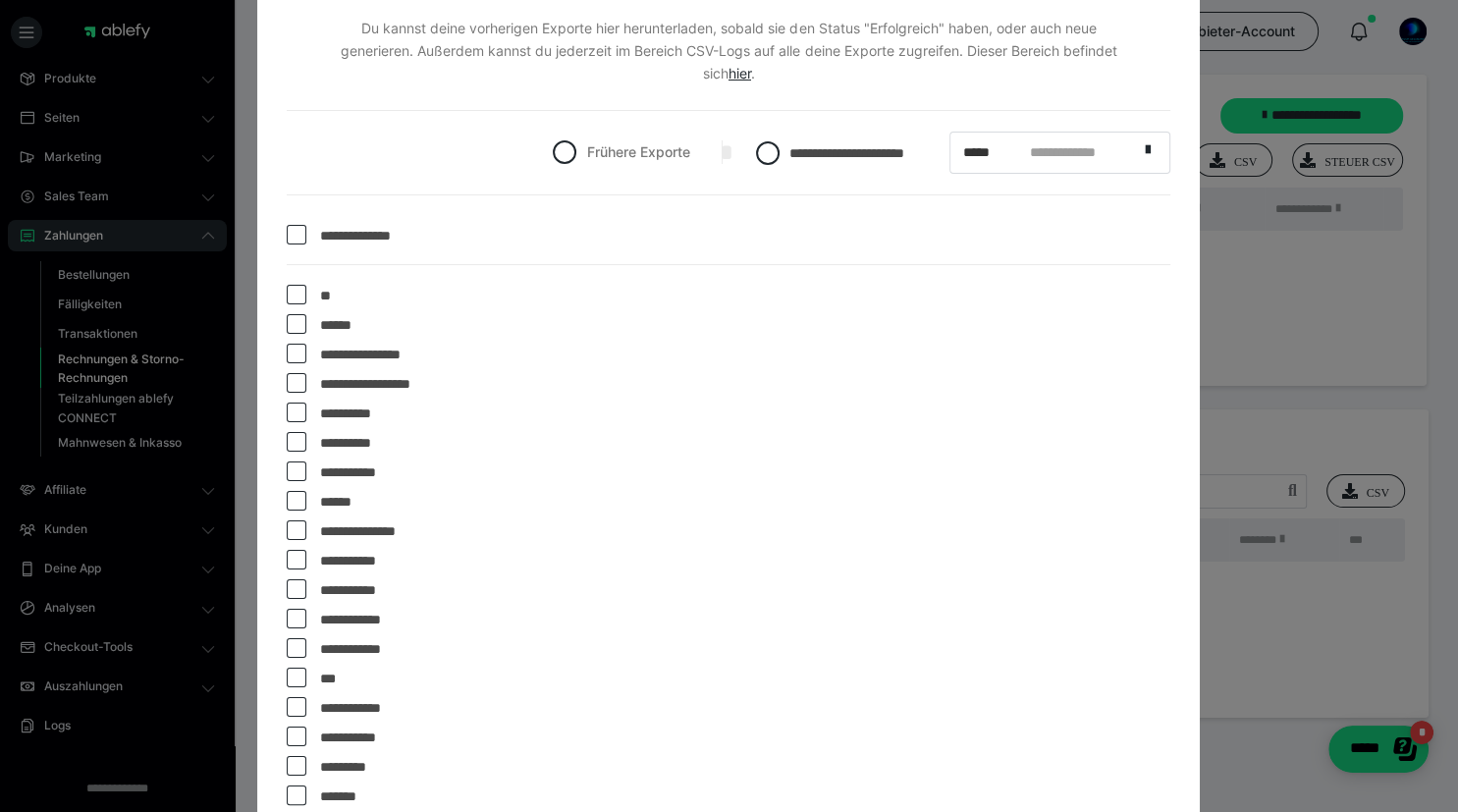 scroll, scrollTop: 0, scrollLeft: 0, axis: both 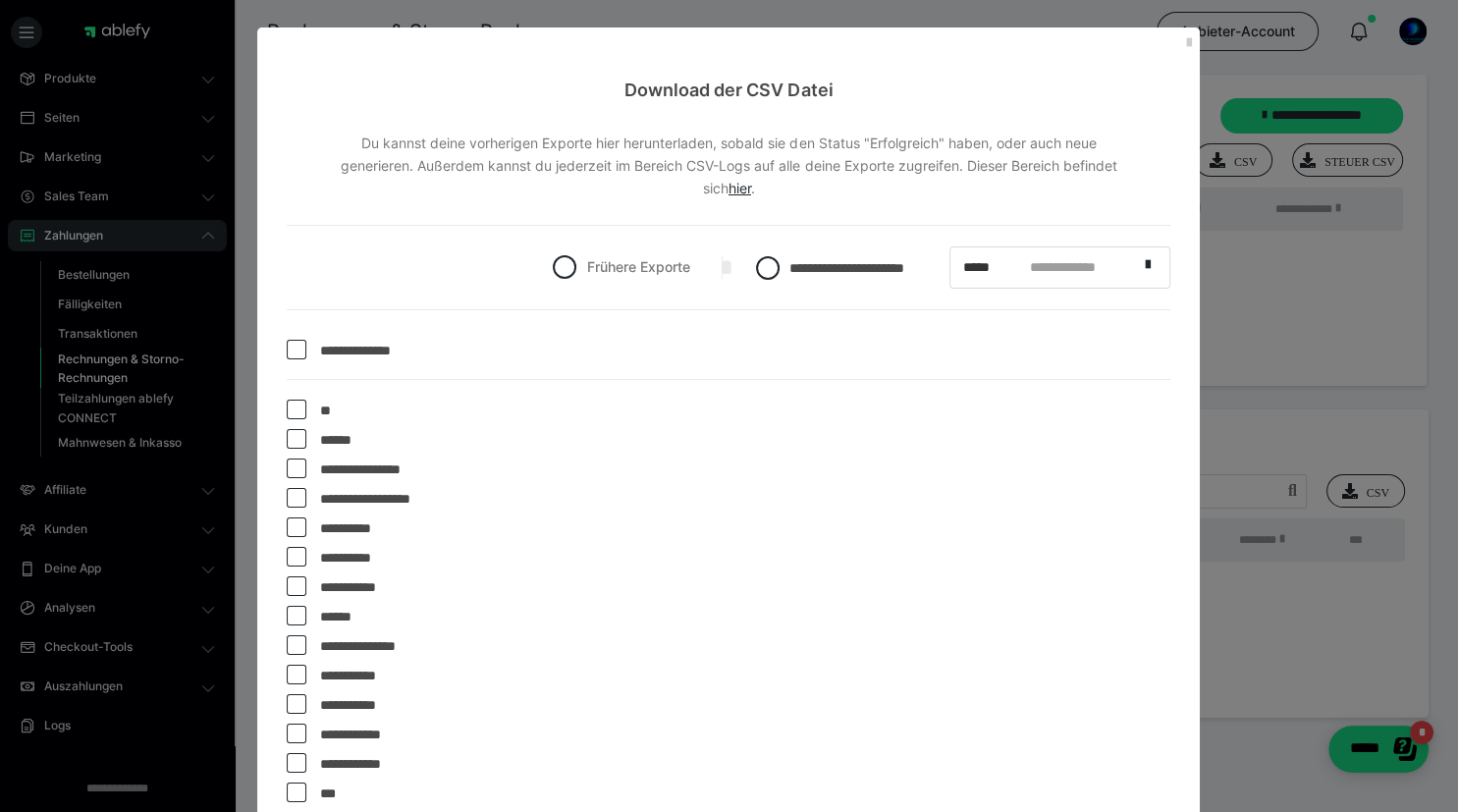 click on "Download der CSV Datei" at bounding box center [729, 65] 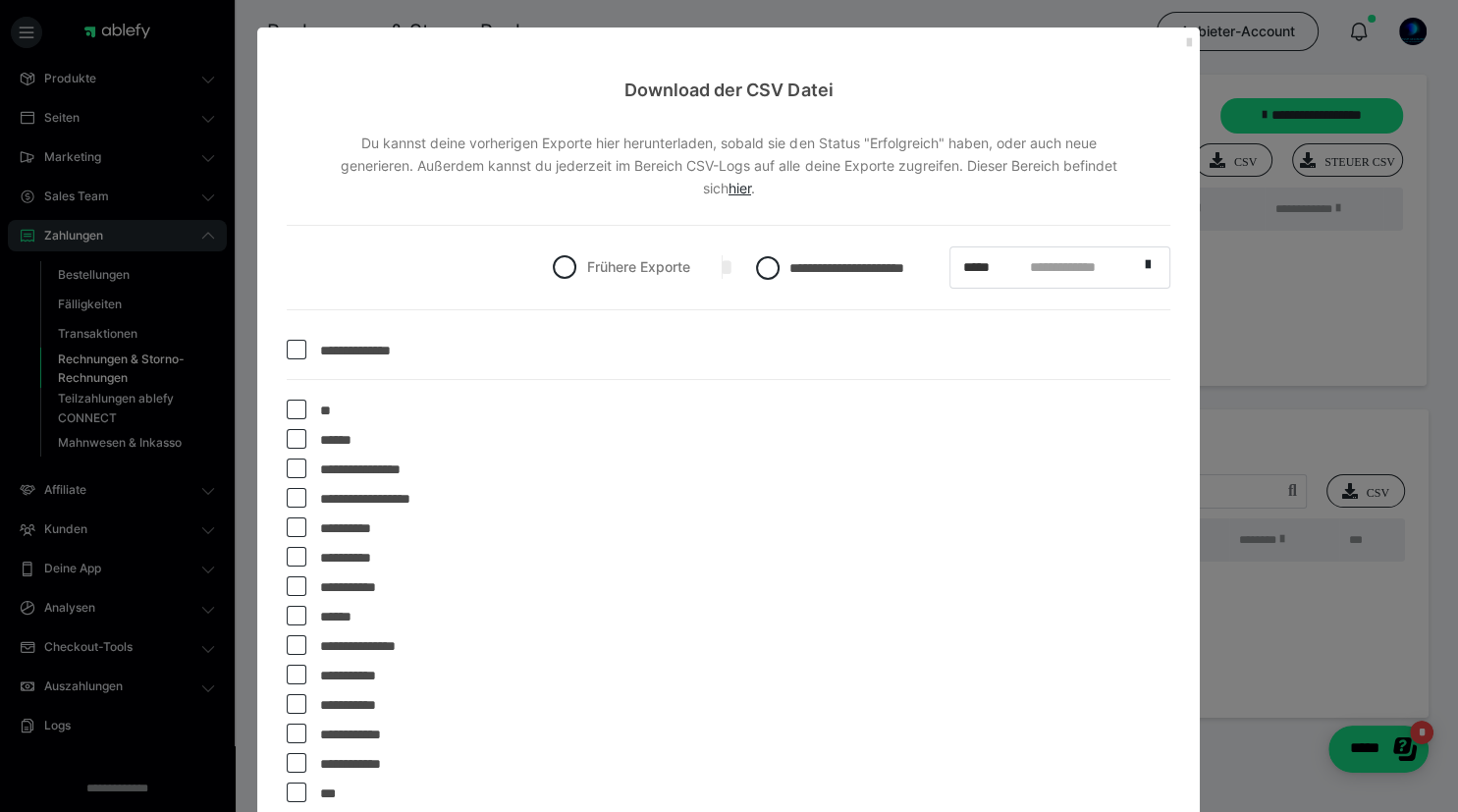 click at bounding box center [1188, 43] 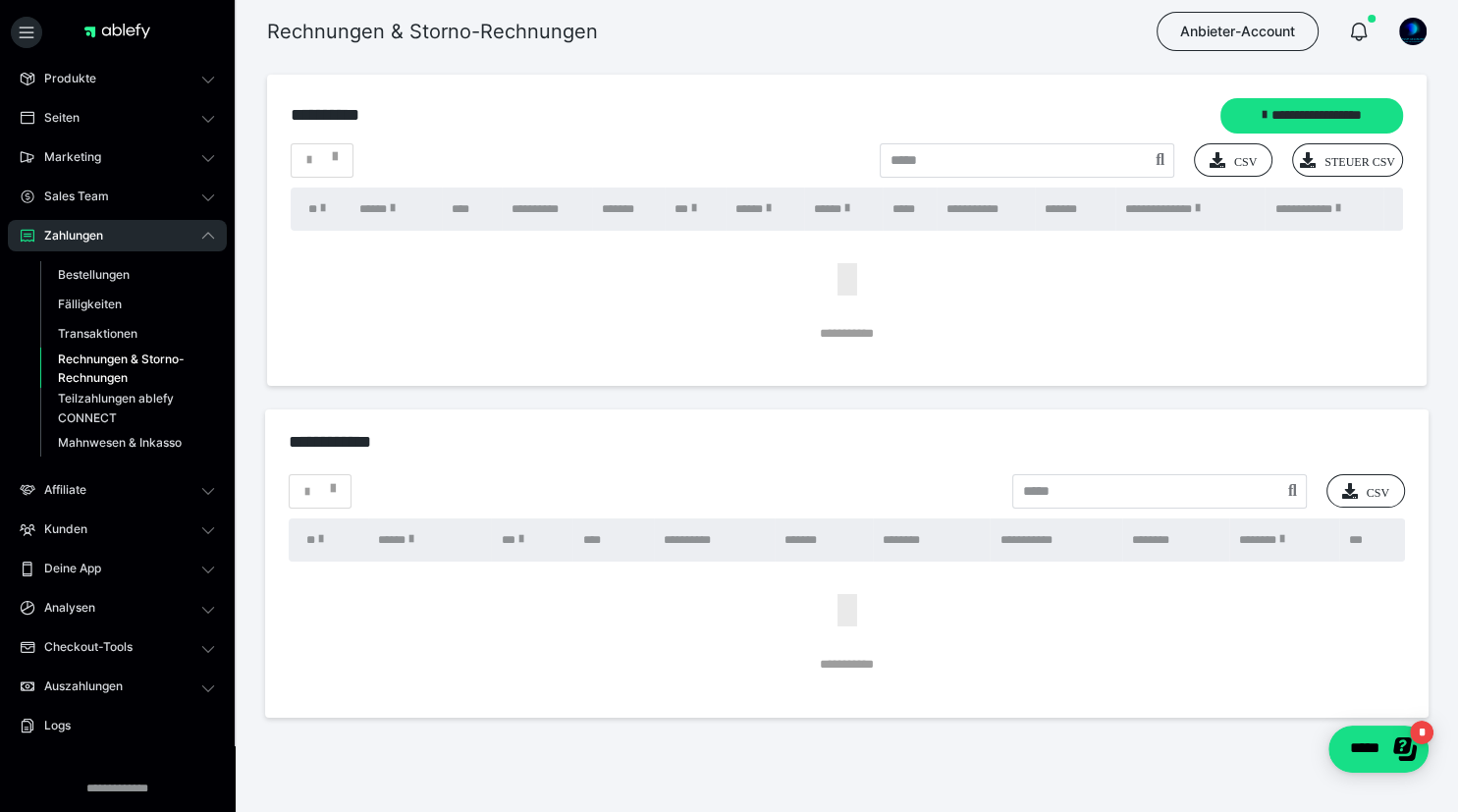 click on "Rechnungen & Storno-Rechnungen" at bounding box center (124, 368) 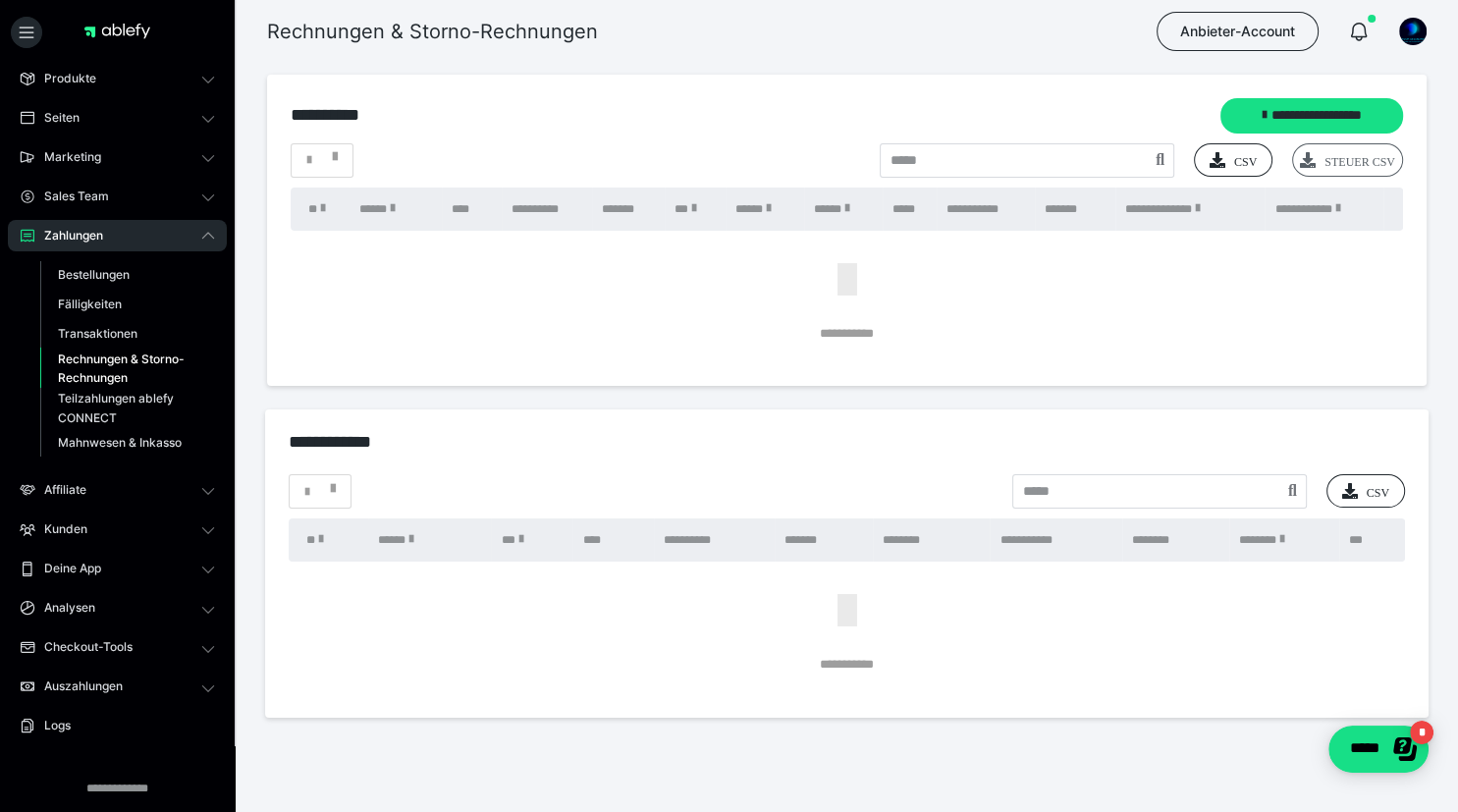 click on "Steuer CSV" at bounding box center [1347, 160] 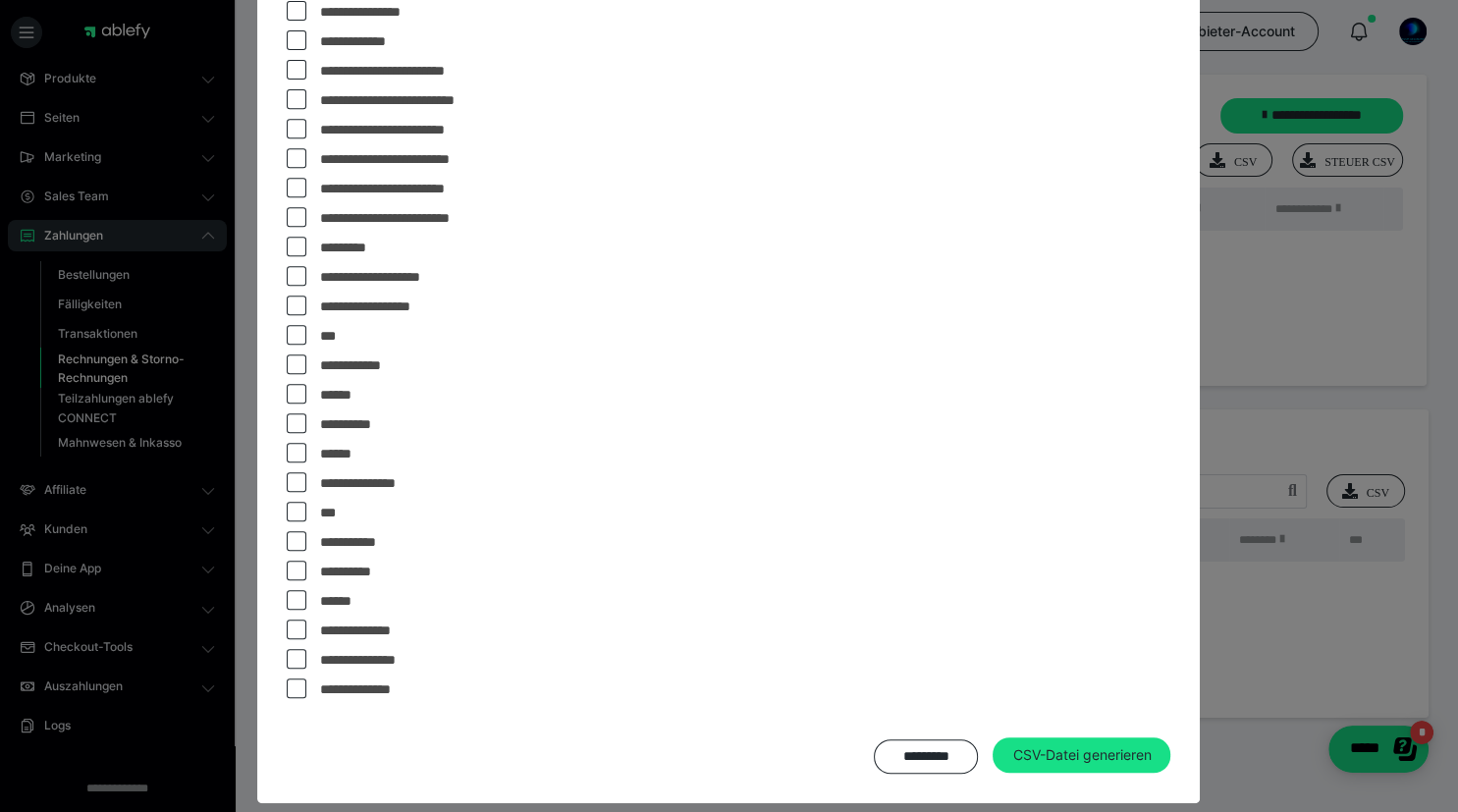 scroll, scrollTop: 822, scrollLeft: 0, axis: vertical 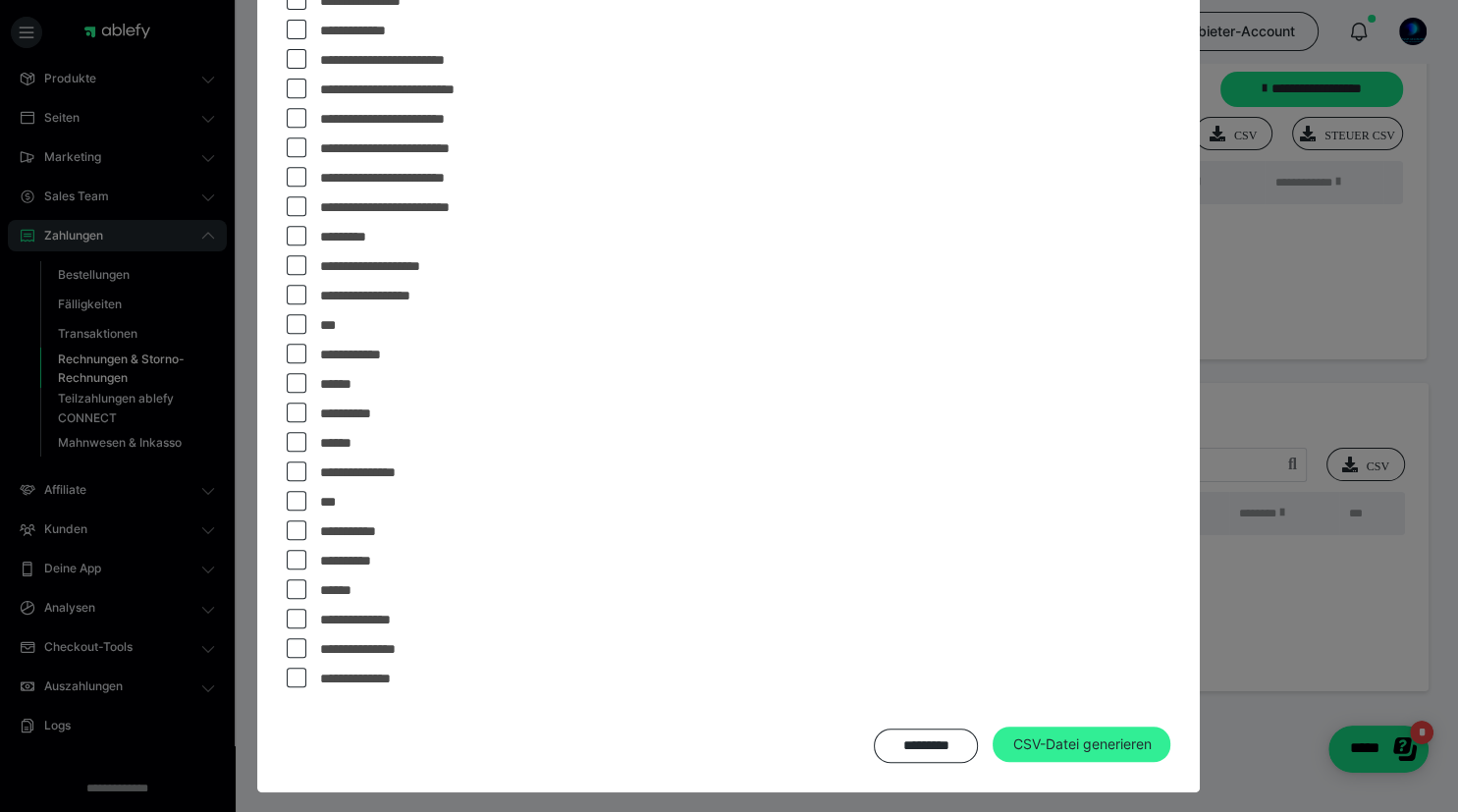click on "CSV-Datei generieren" at bounding box center [1081, 744] 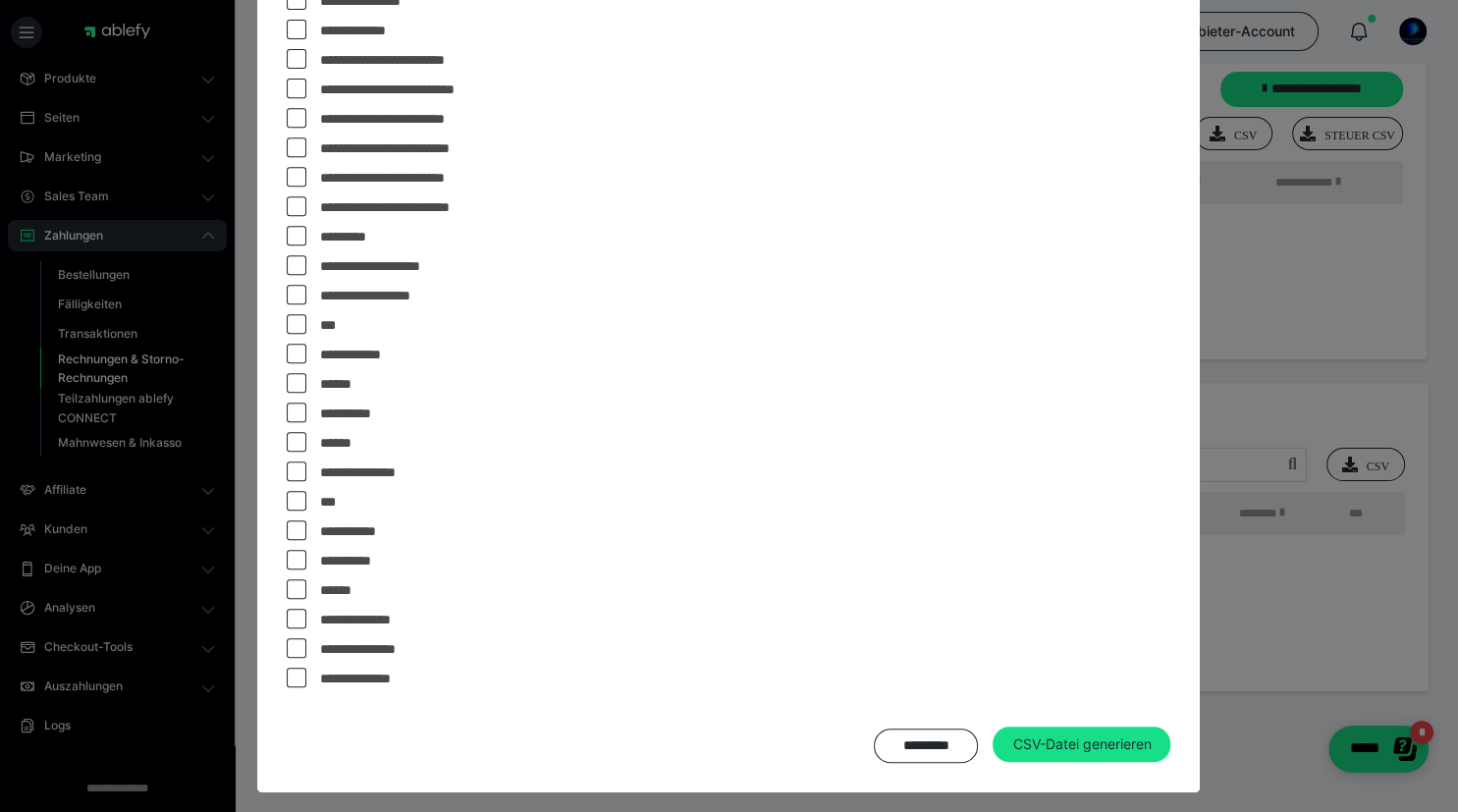 radio on "****" 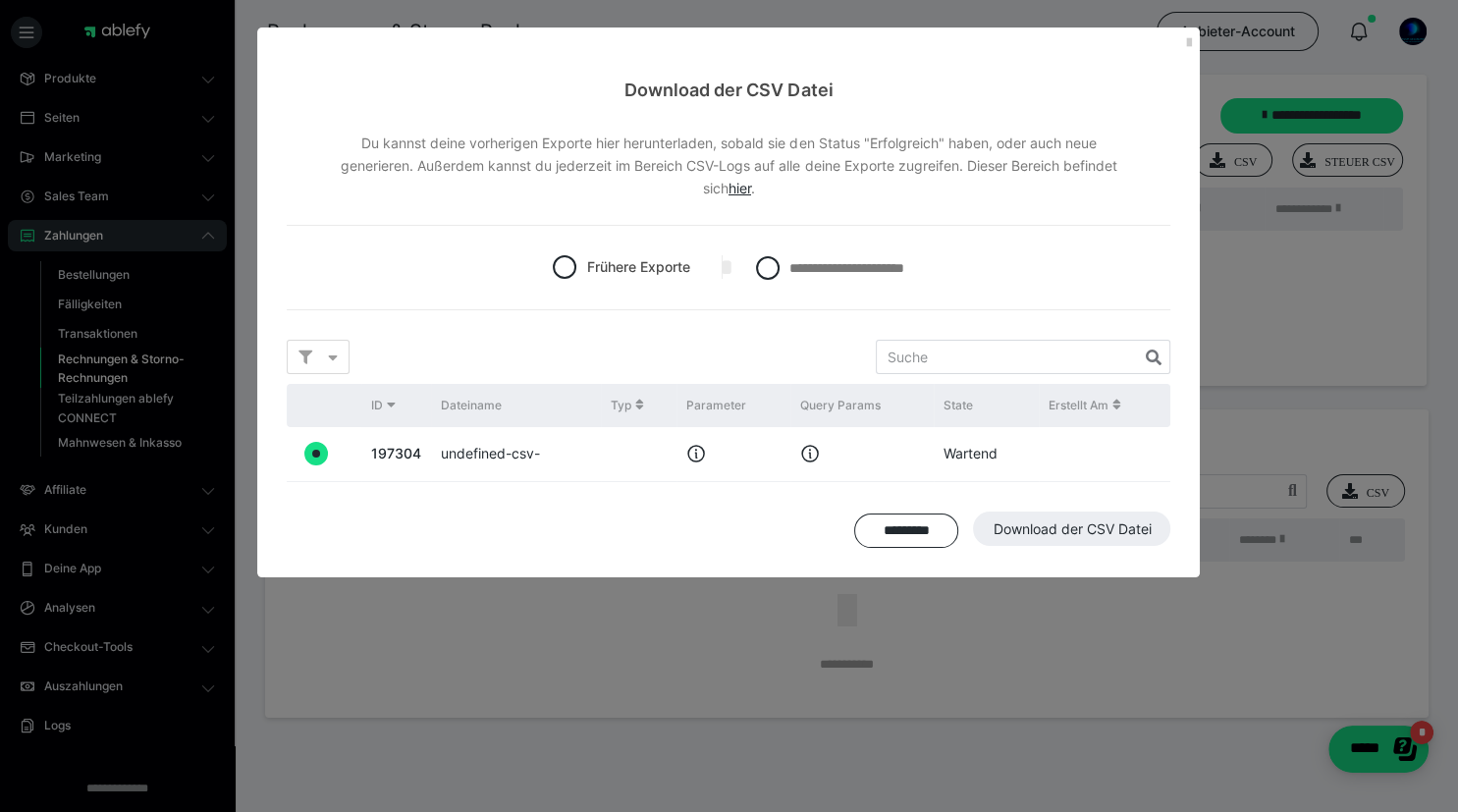 click on "********* Download der CSV Datei" at bounding box center [729, 529] 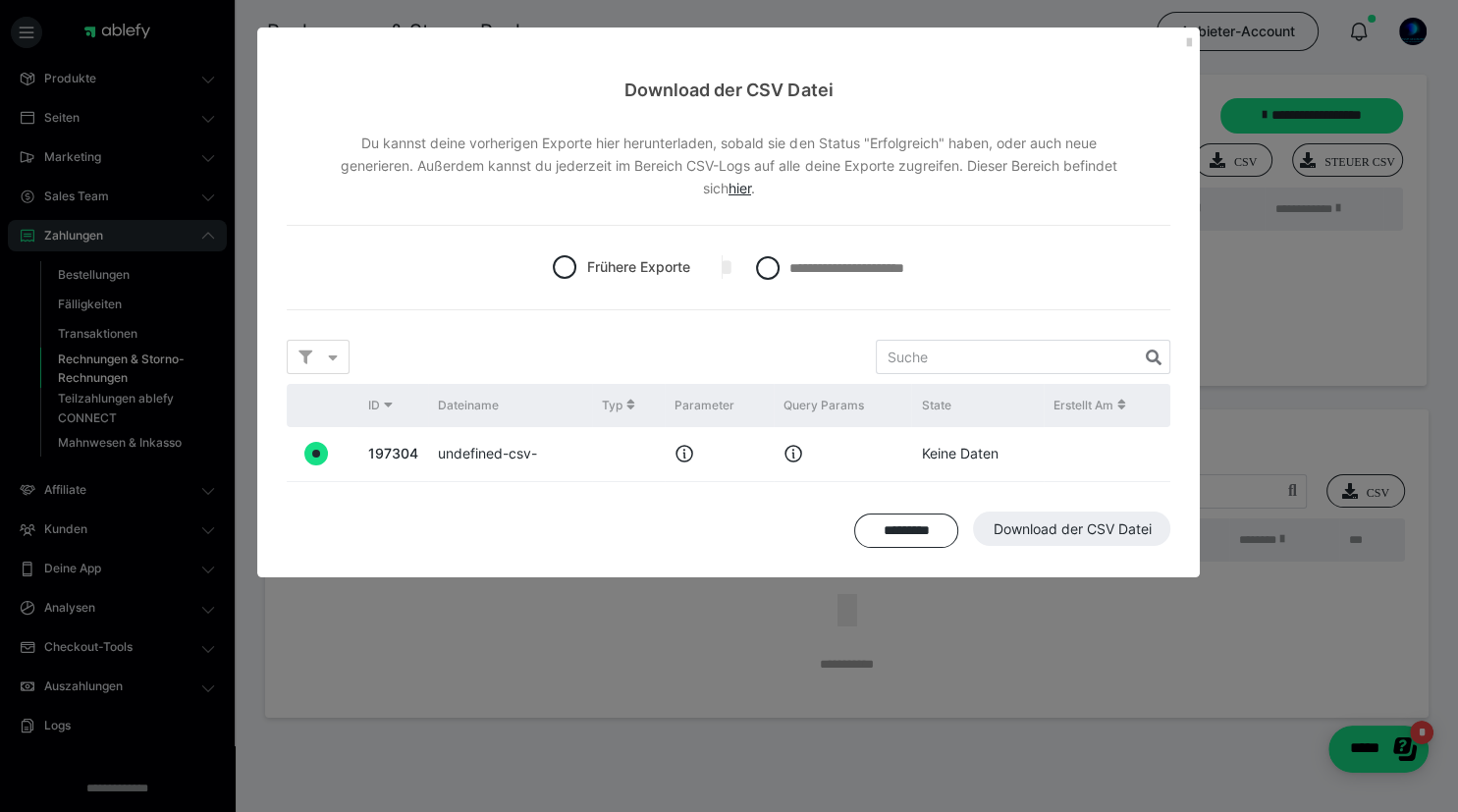 click on "********* Download der CSV Datei" at bounding box center [729, 529] 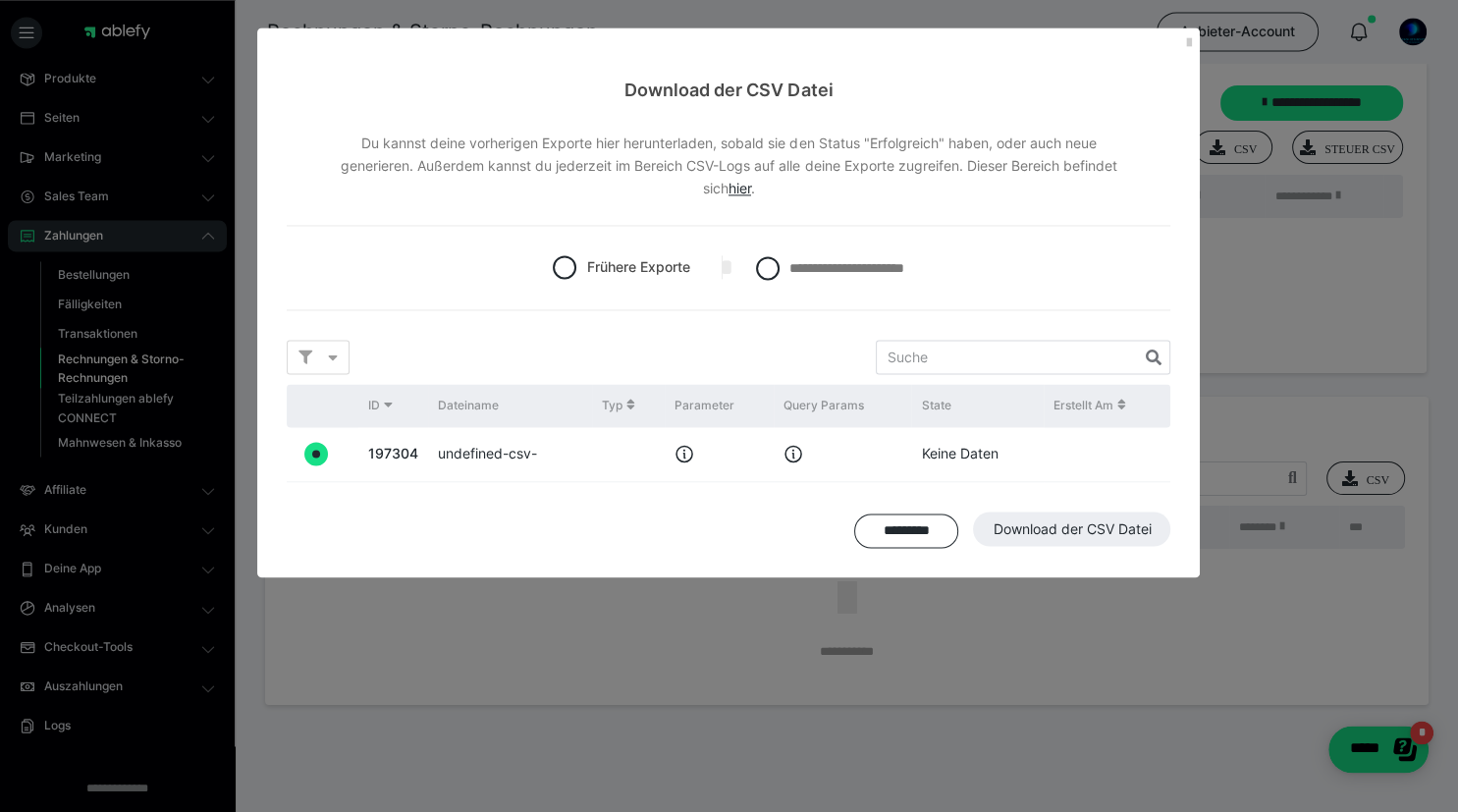 scroll, scrollTop: 0, scrollLeft: 0, axis: both 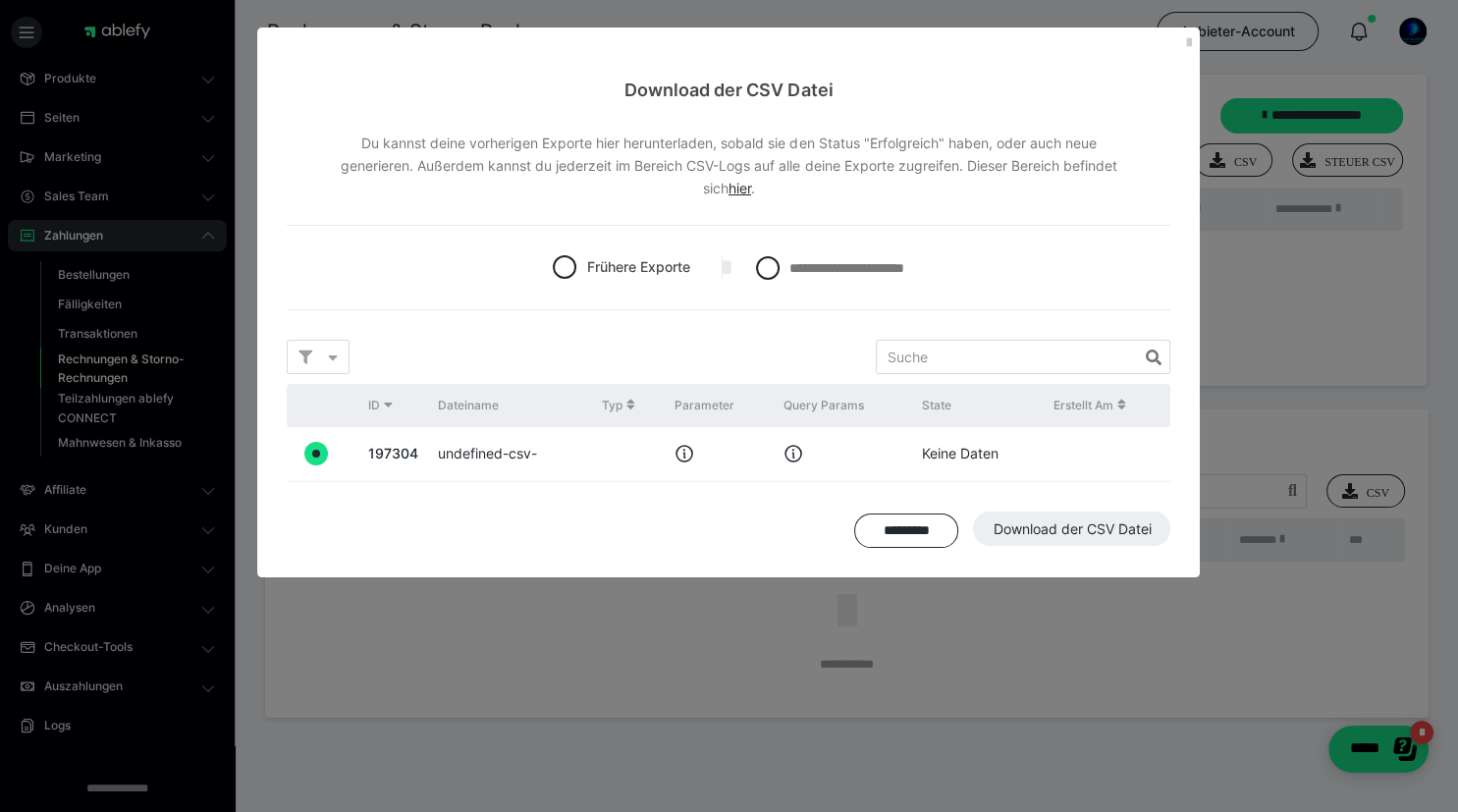 click on "********* Download der CSV Datei" at bounding box center (729, 529) 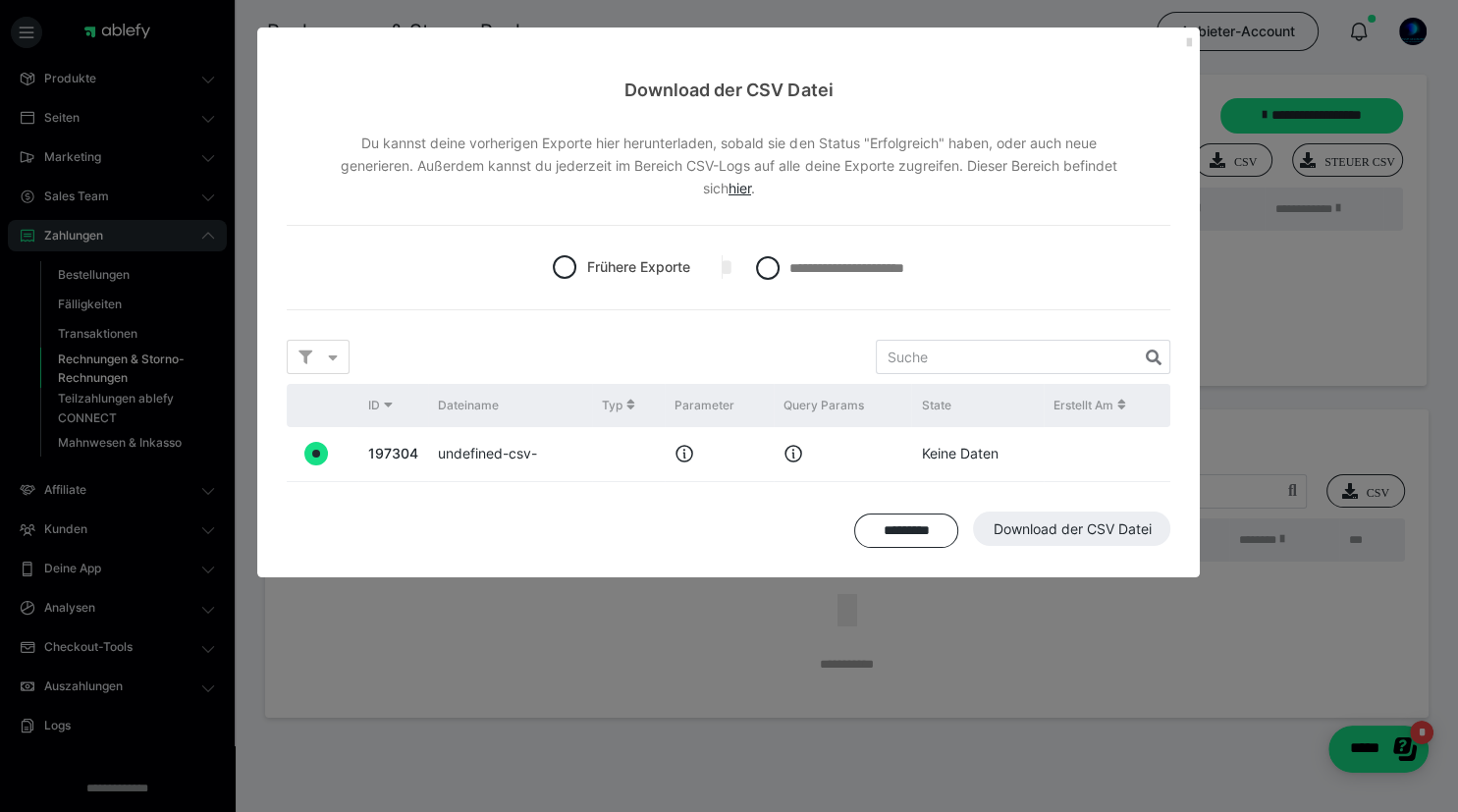 click at bounding box center [1188, 43] 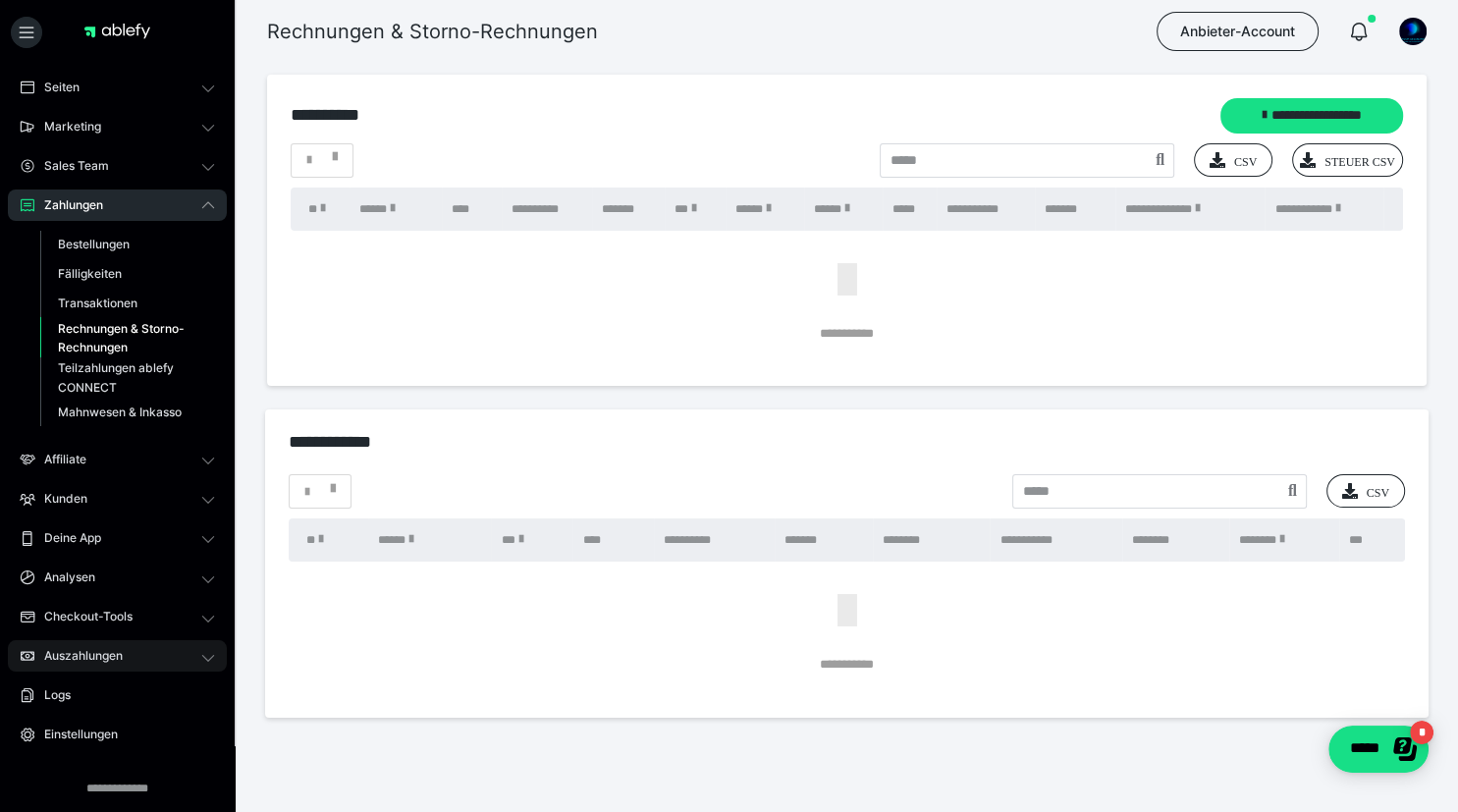 scroll, scrollTop: 129, scrollLeft: 0, axis: vertical 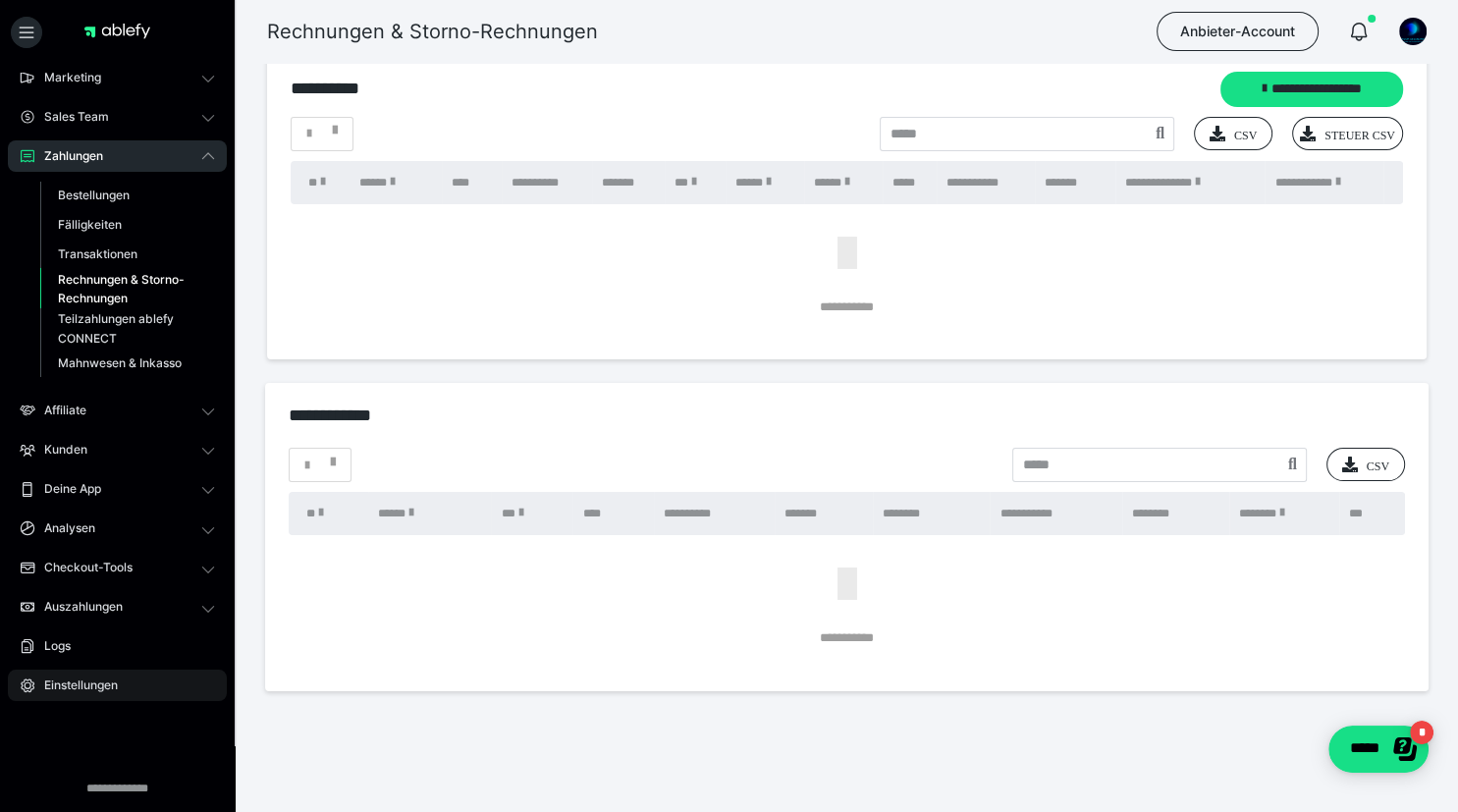 click on "Einstellungen" at bounding box center [74, 685] 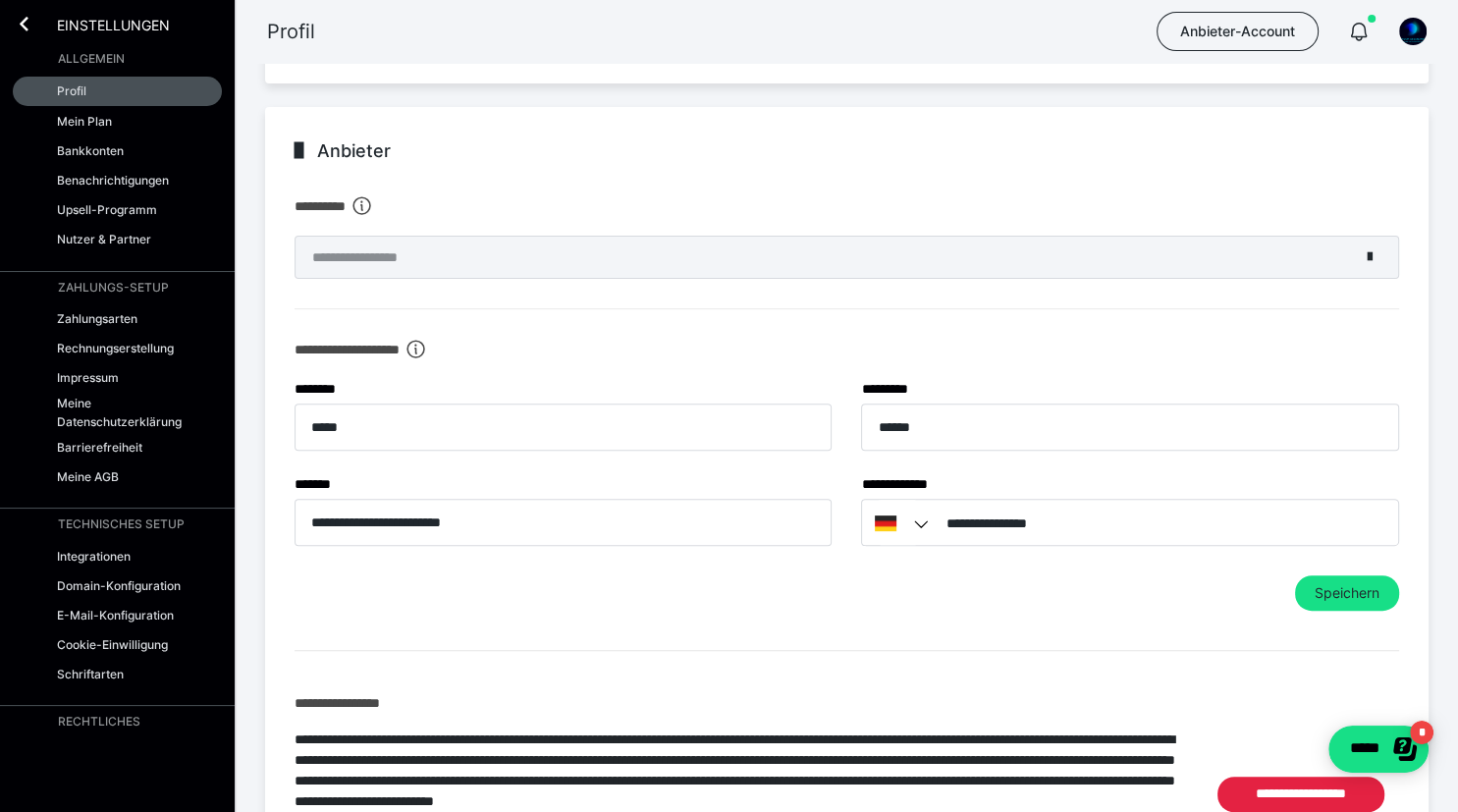 scroll, scrollTop: 0, scrollLeft: 0, axis: both 